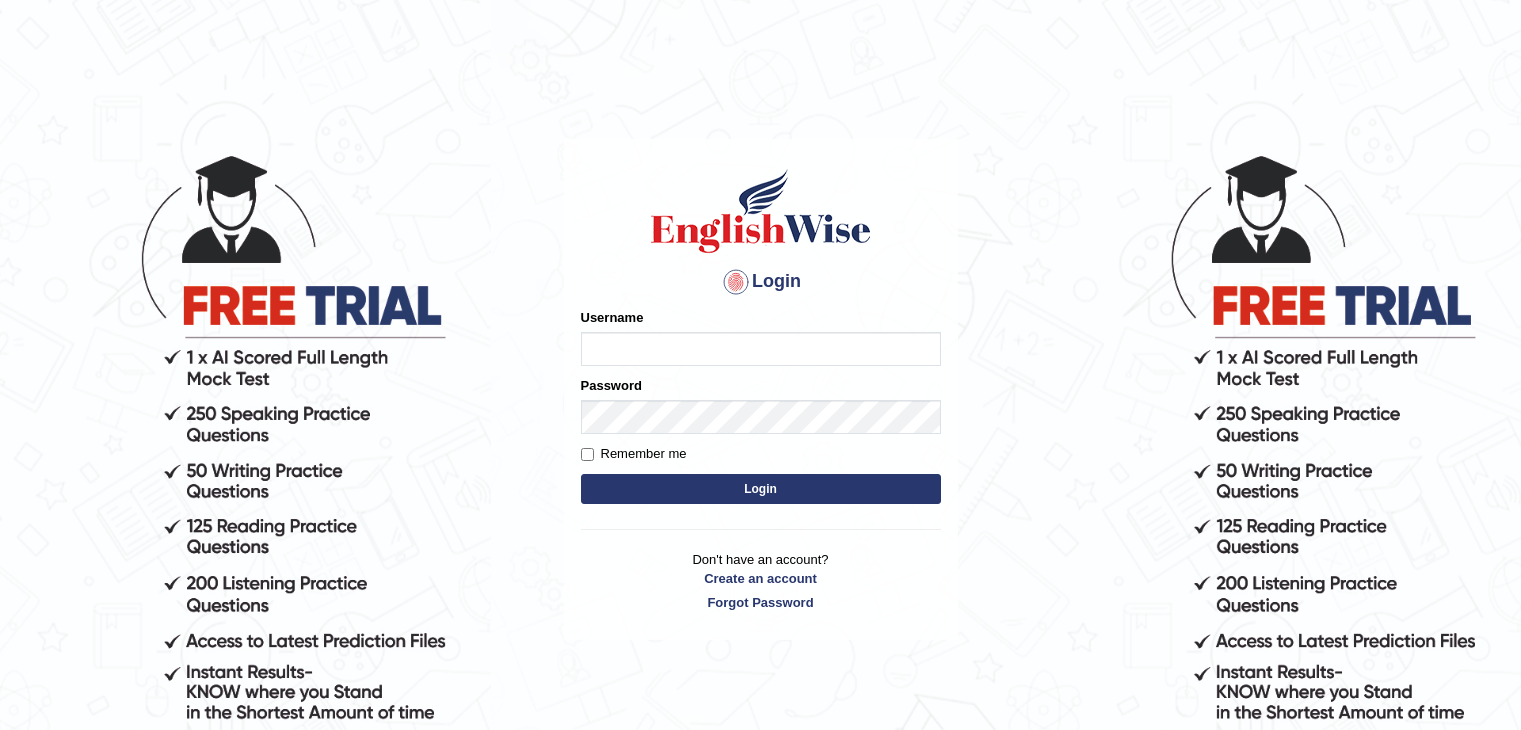 scroll, scrollTop: 0, scrollLeft: 0, axis: both 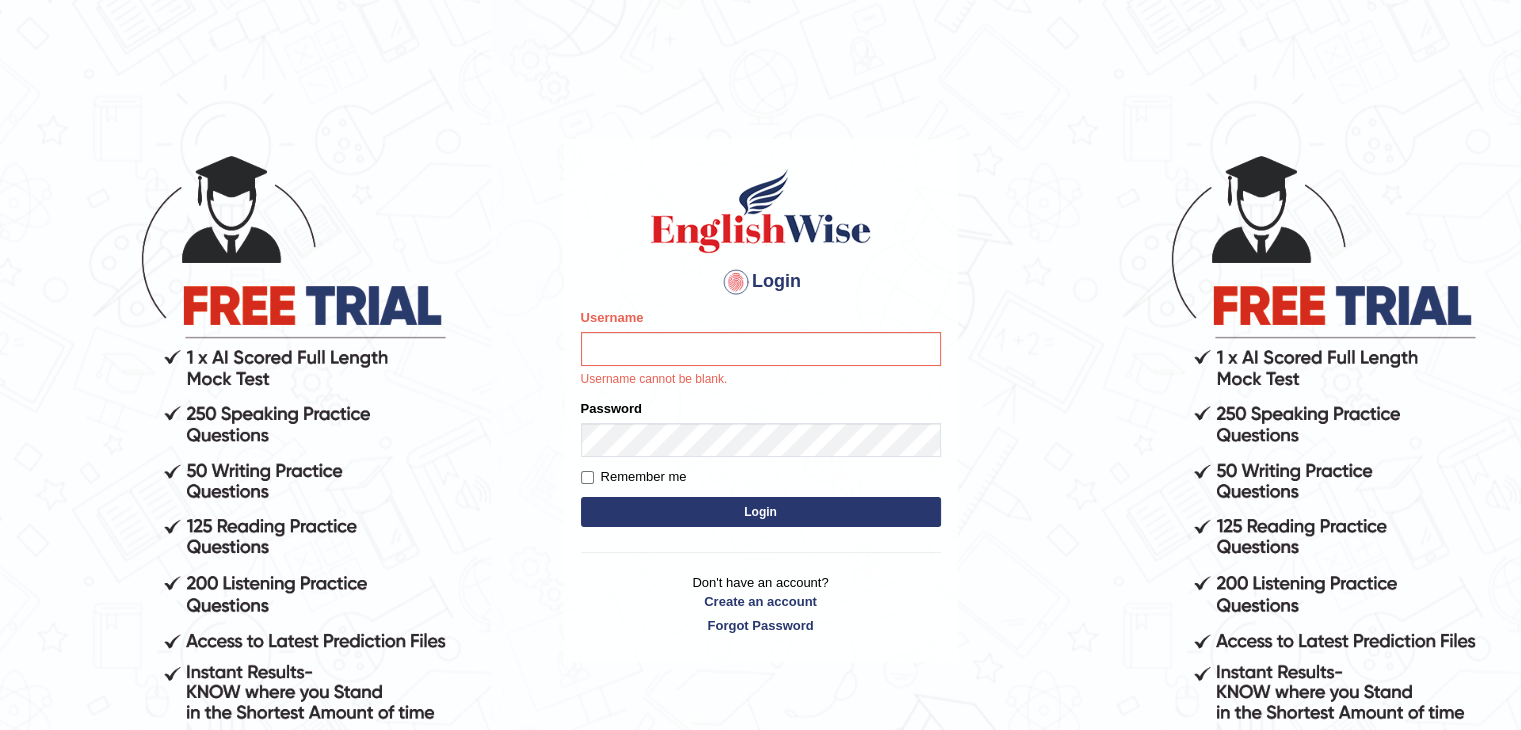 click on "Username" at bounding box center [761, 349] 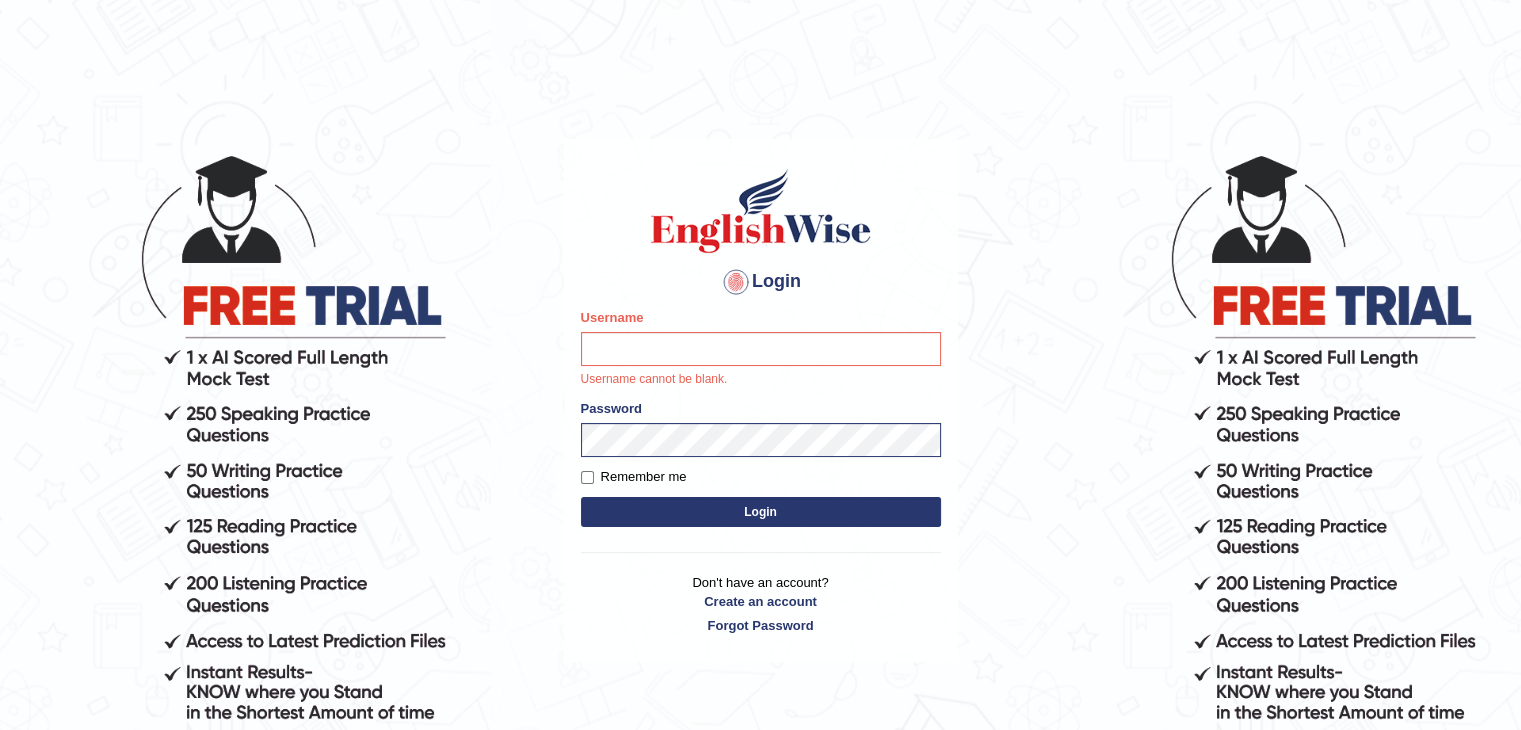 type on "shikharastogi11091998" 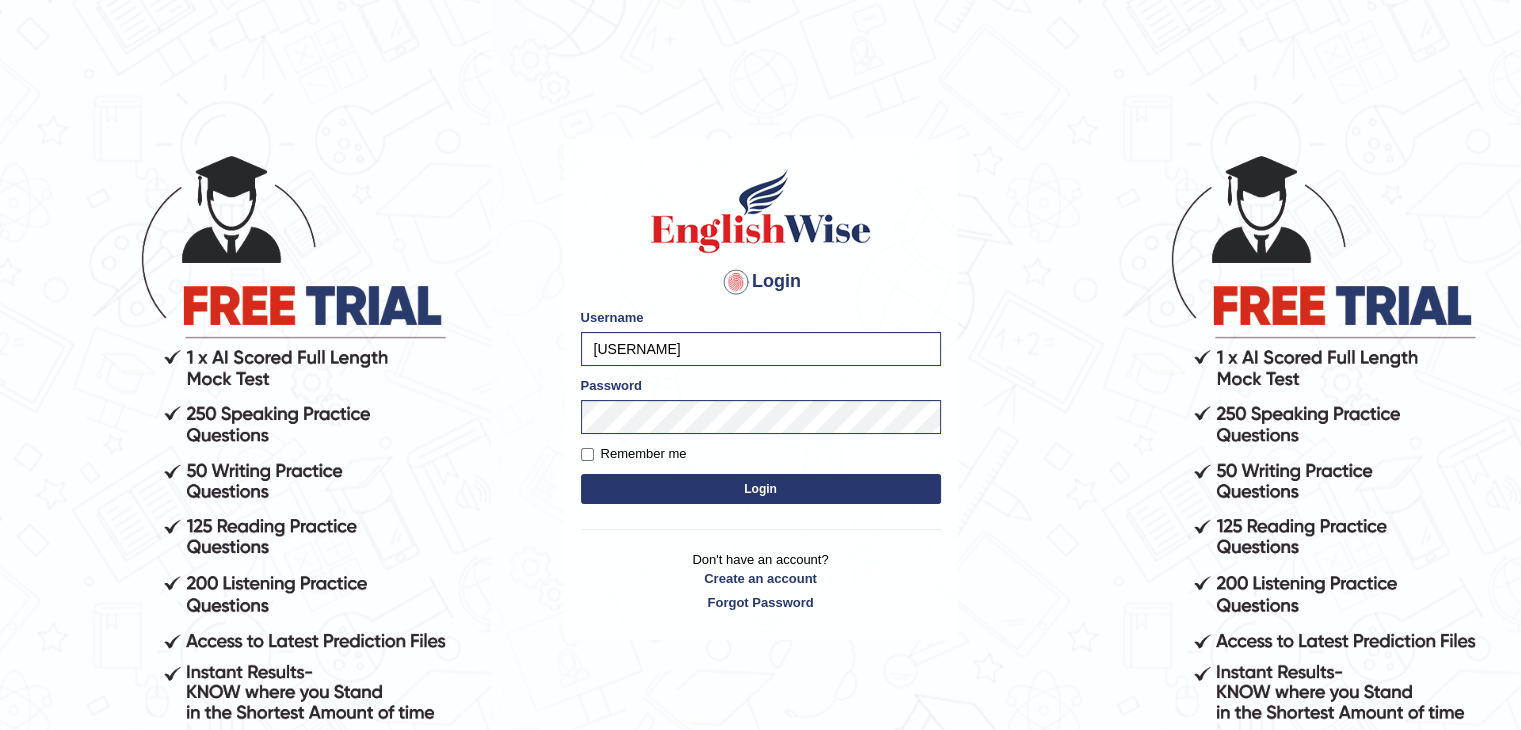 click on "Login" at bounding box center (761, 489) 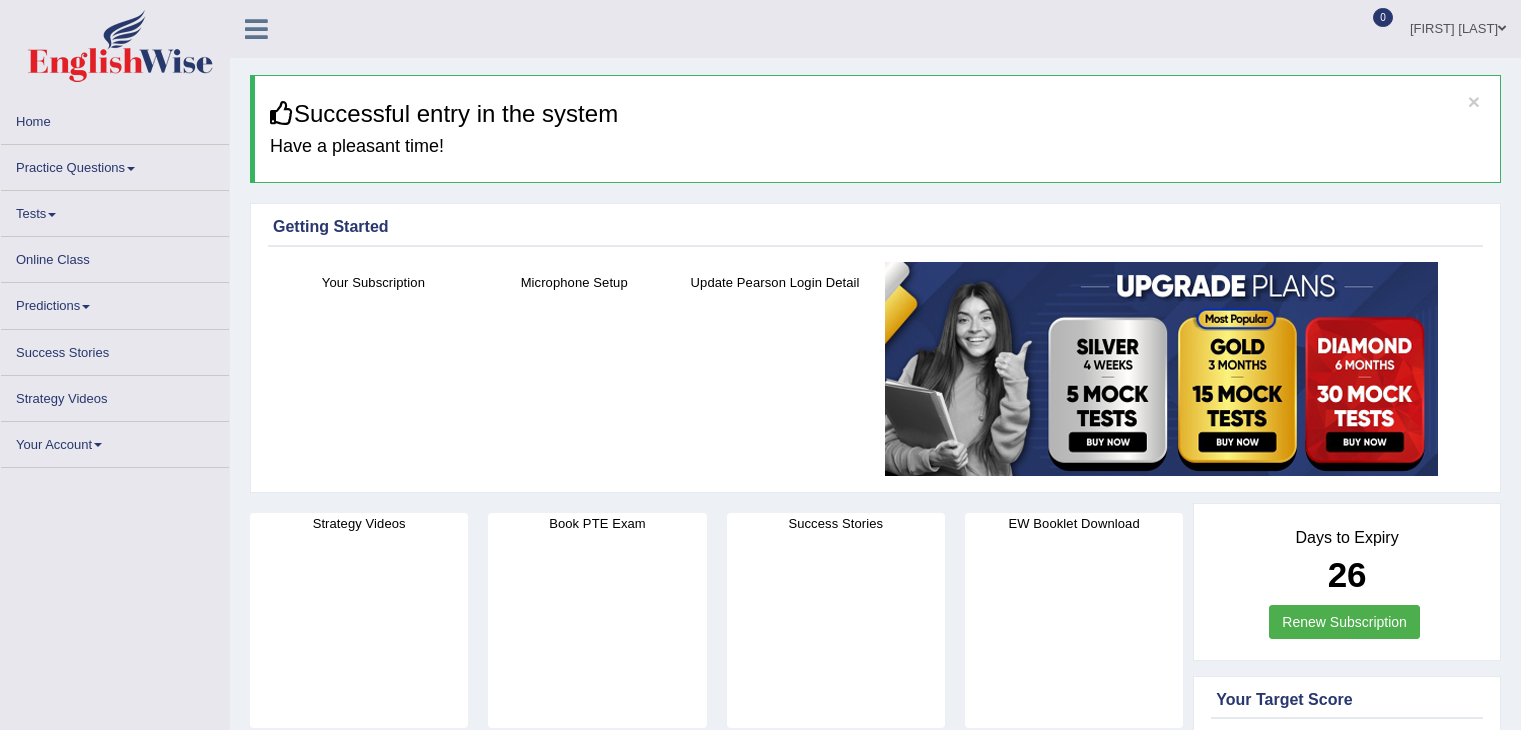 scroll, scrollTop: 0, scrollLeft: 0, axis: both 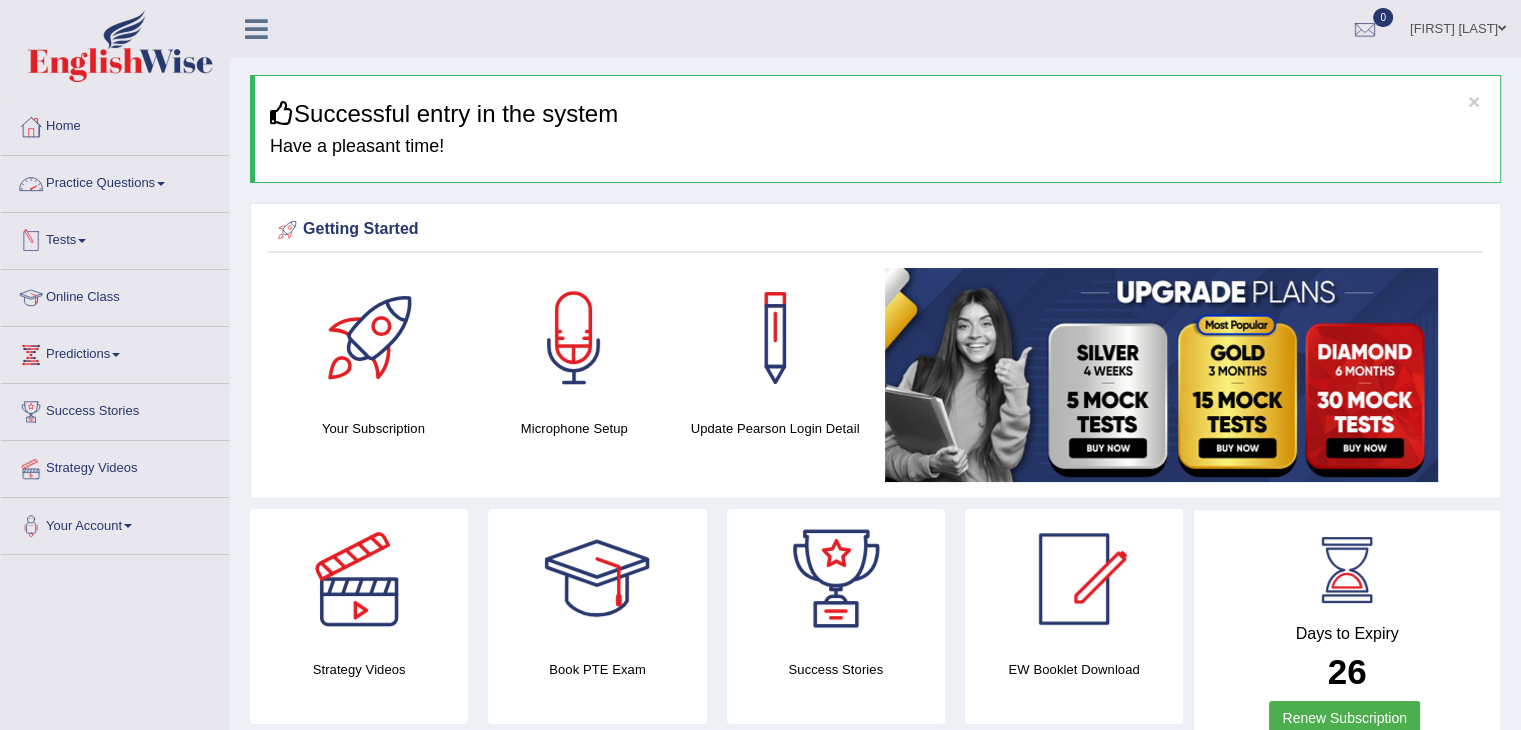click on "Practice Questions" at bounding box center [115, 181] 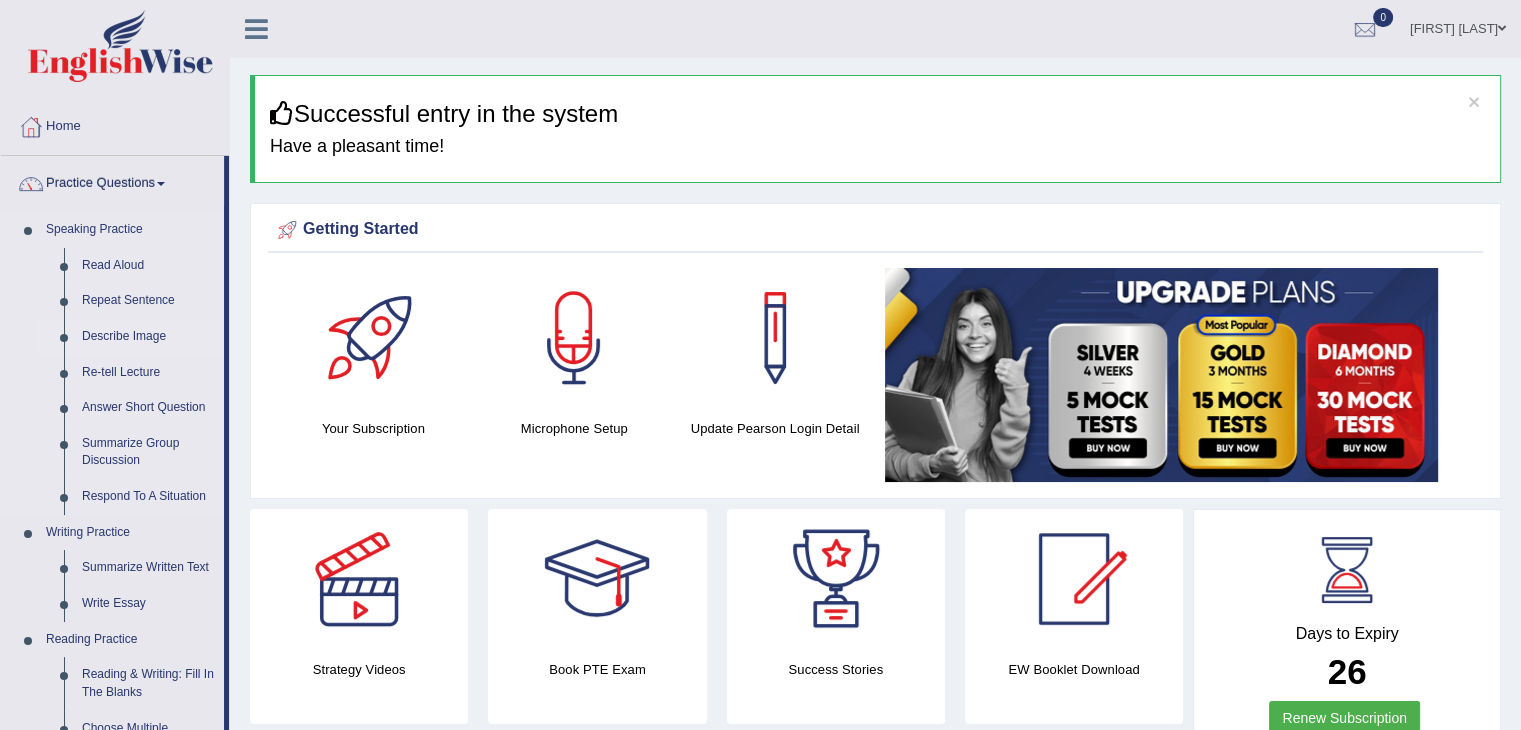click on "Describe Image" at bounding box center (148, 337) 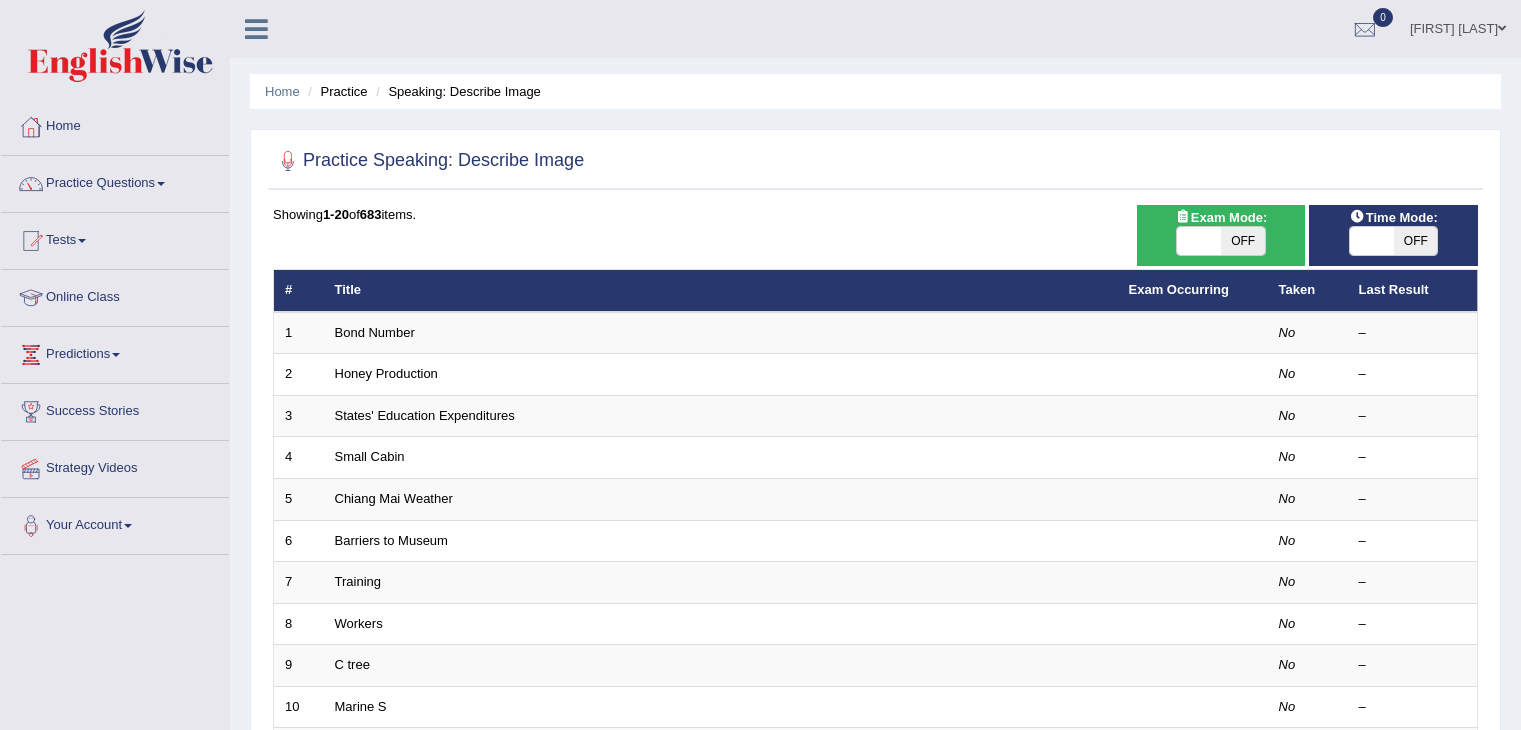 scroll, scrollTop: 0, scrollLeft: 0, axis: both 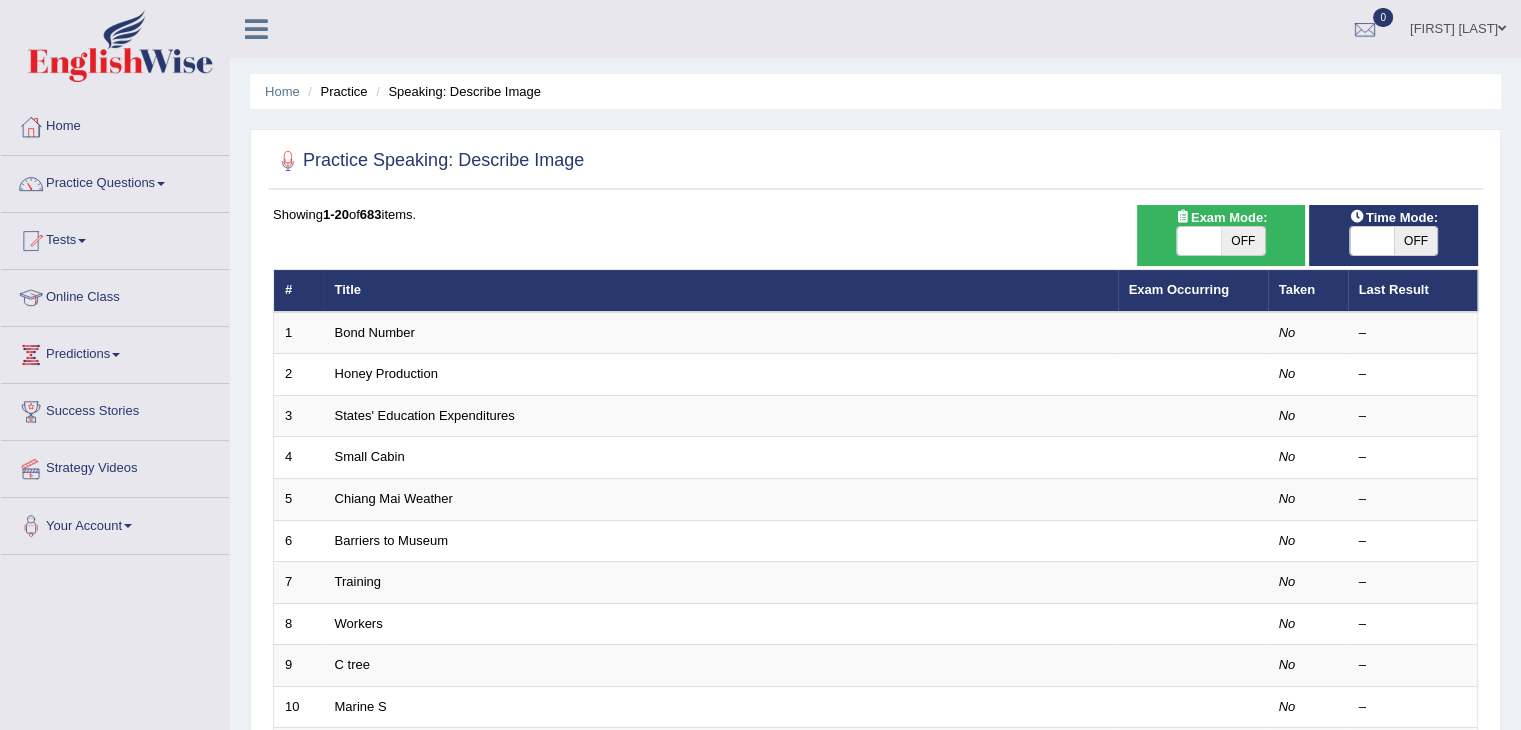 click on "OFF" at bounding box center (1243, 241) 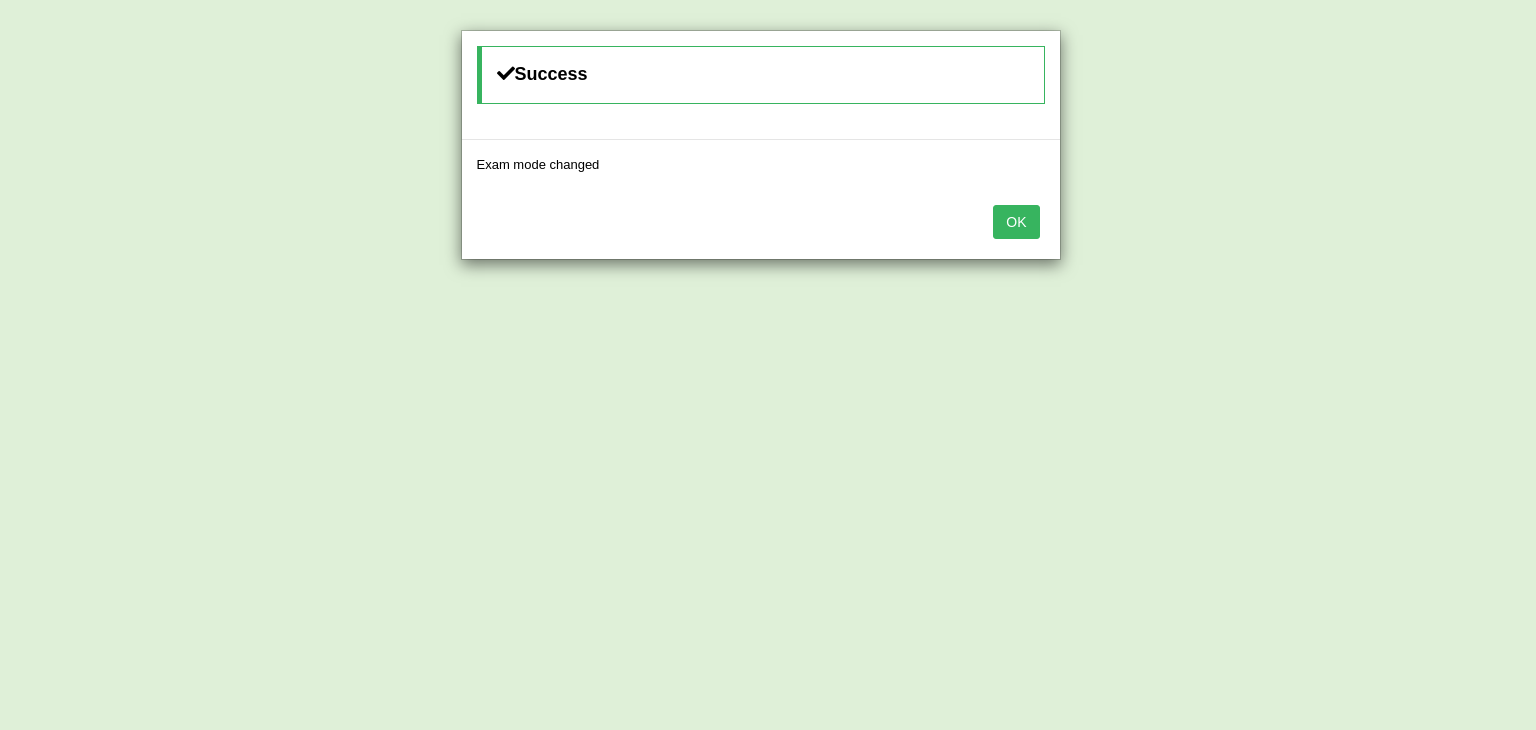 click on "OK" at bounding box center (1016, 222) 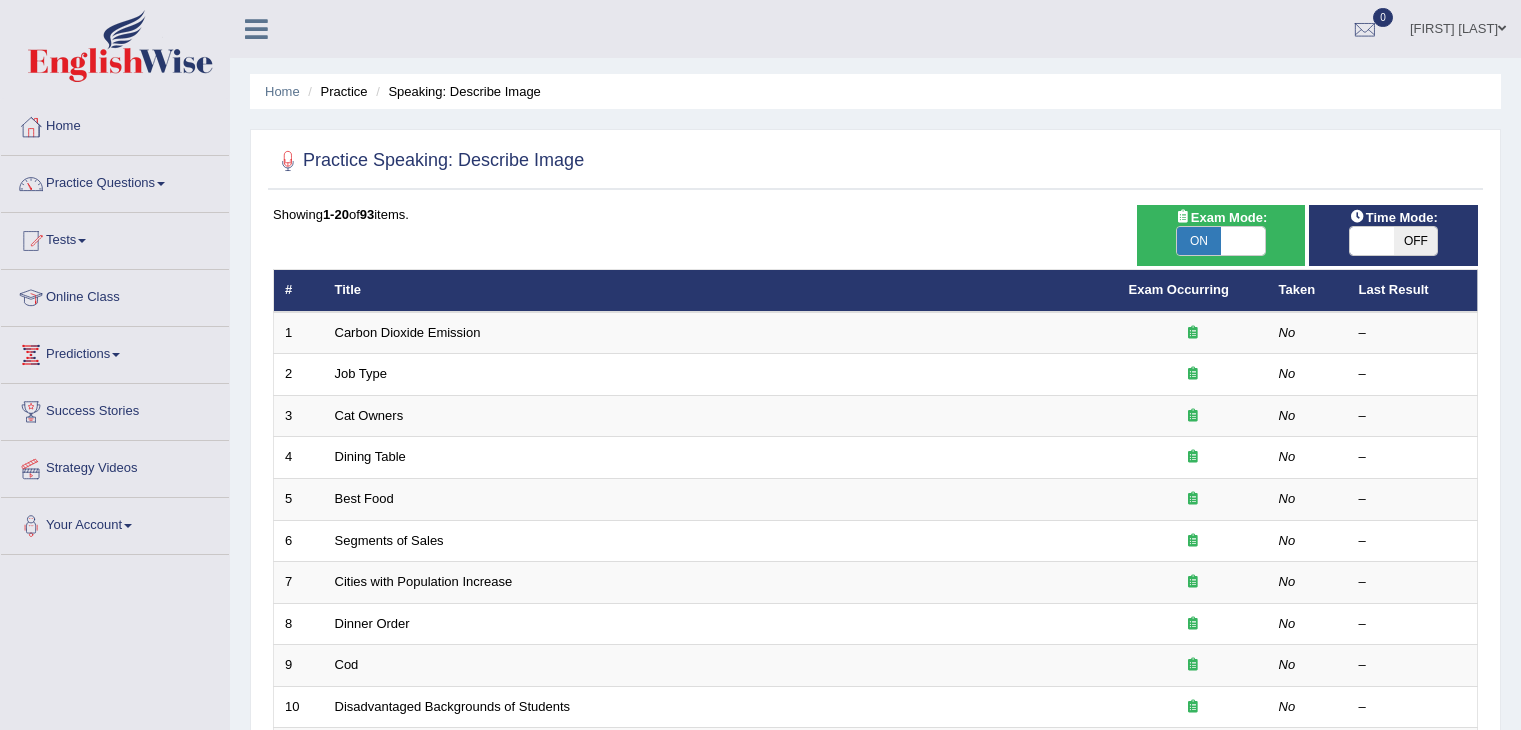 scroll, scrollTop: 0, scrollLeft: 0, axis: both 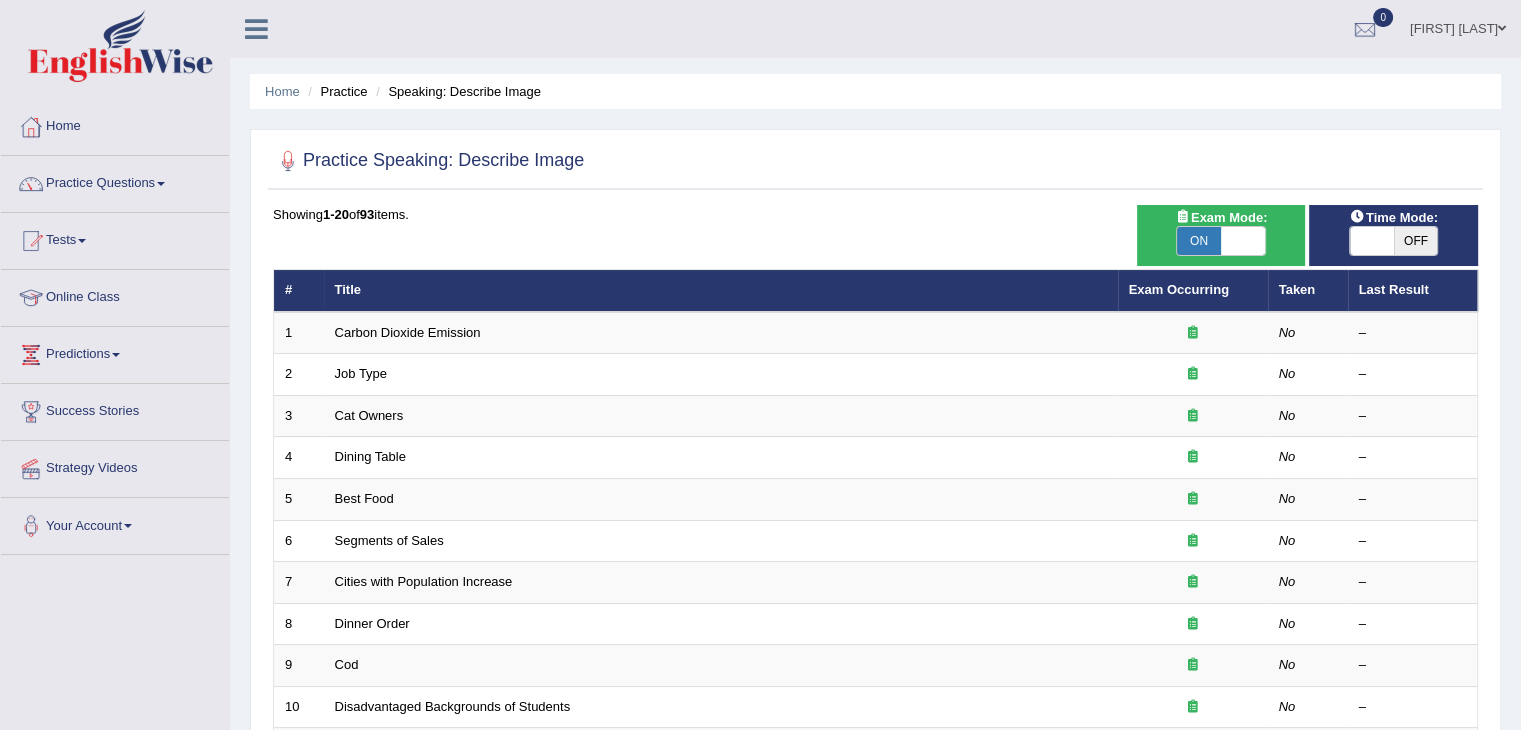 click on "OFF" at bounding box center [1416, 241] 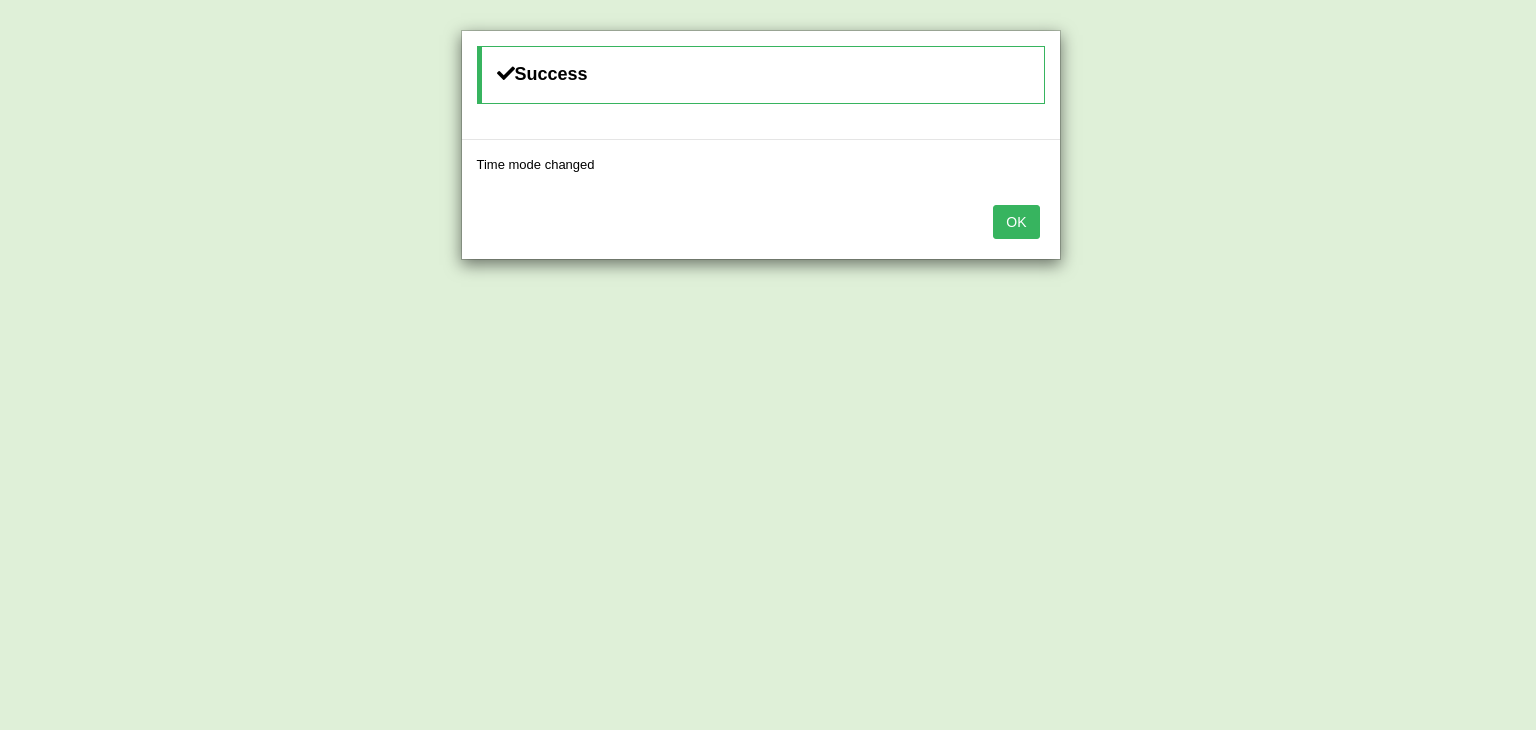 click on "OK" at bounding box center (1016, 222) 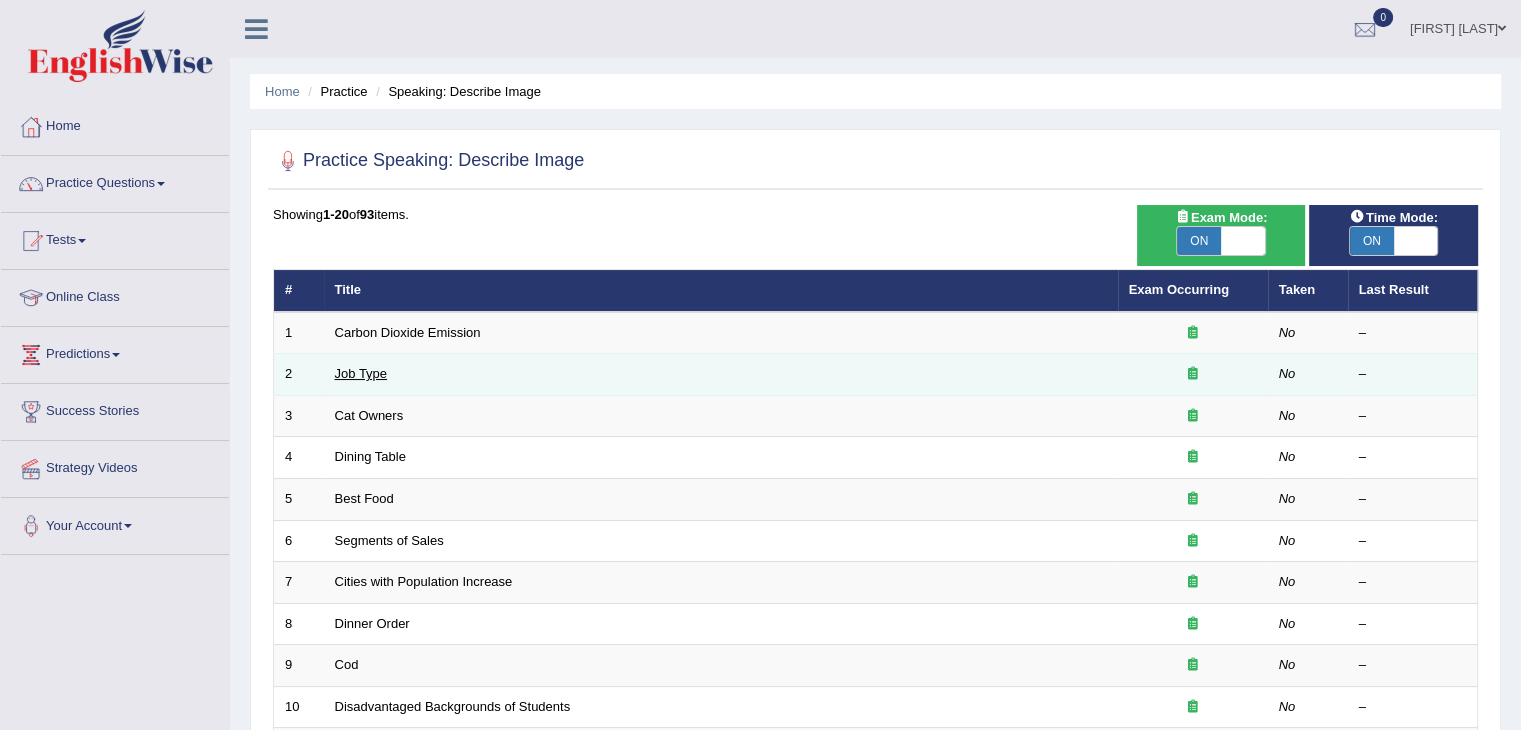 click on "Job Type" at bounding box center [361, 373] 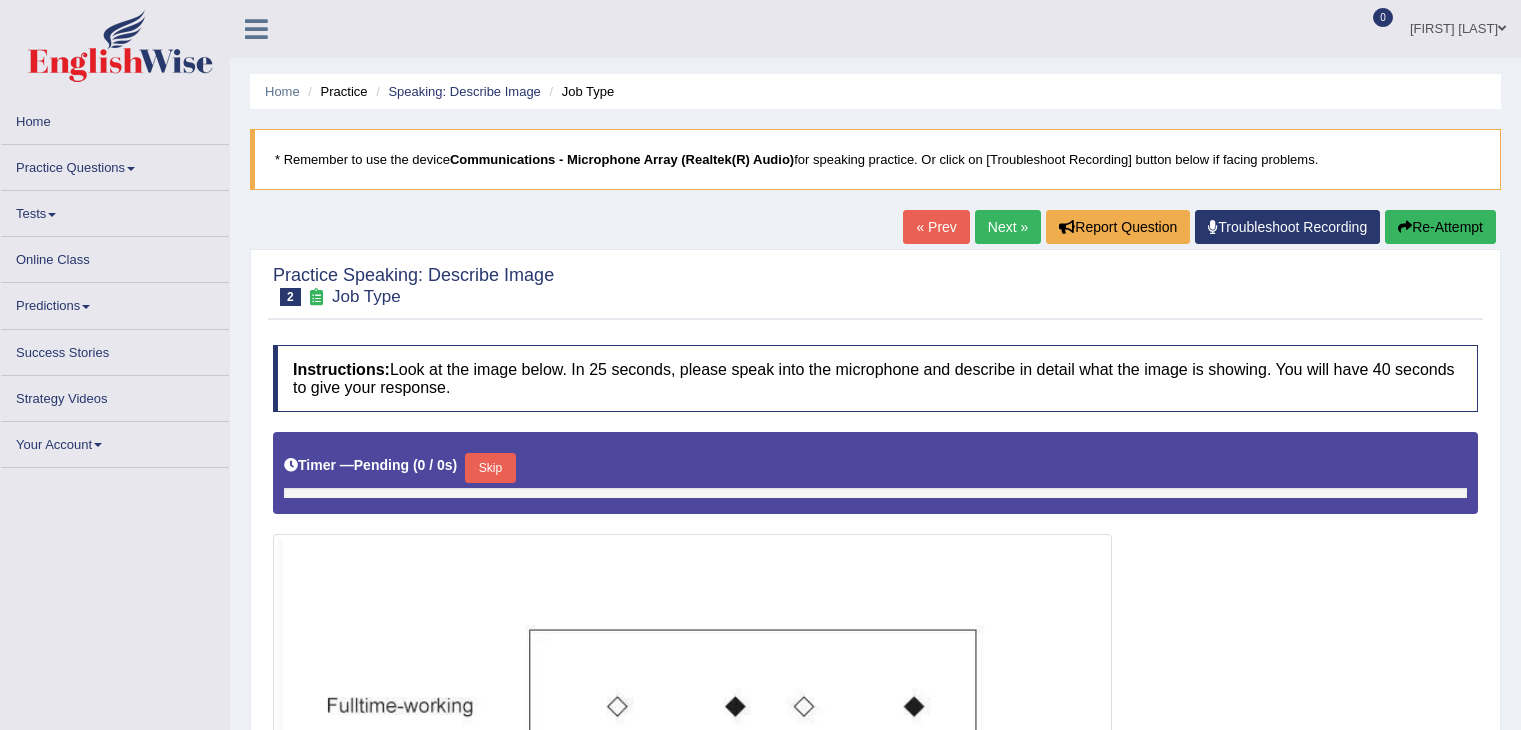 scroll, scrollTop: 0, scrollLeft: 0, axis: both 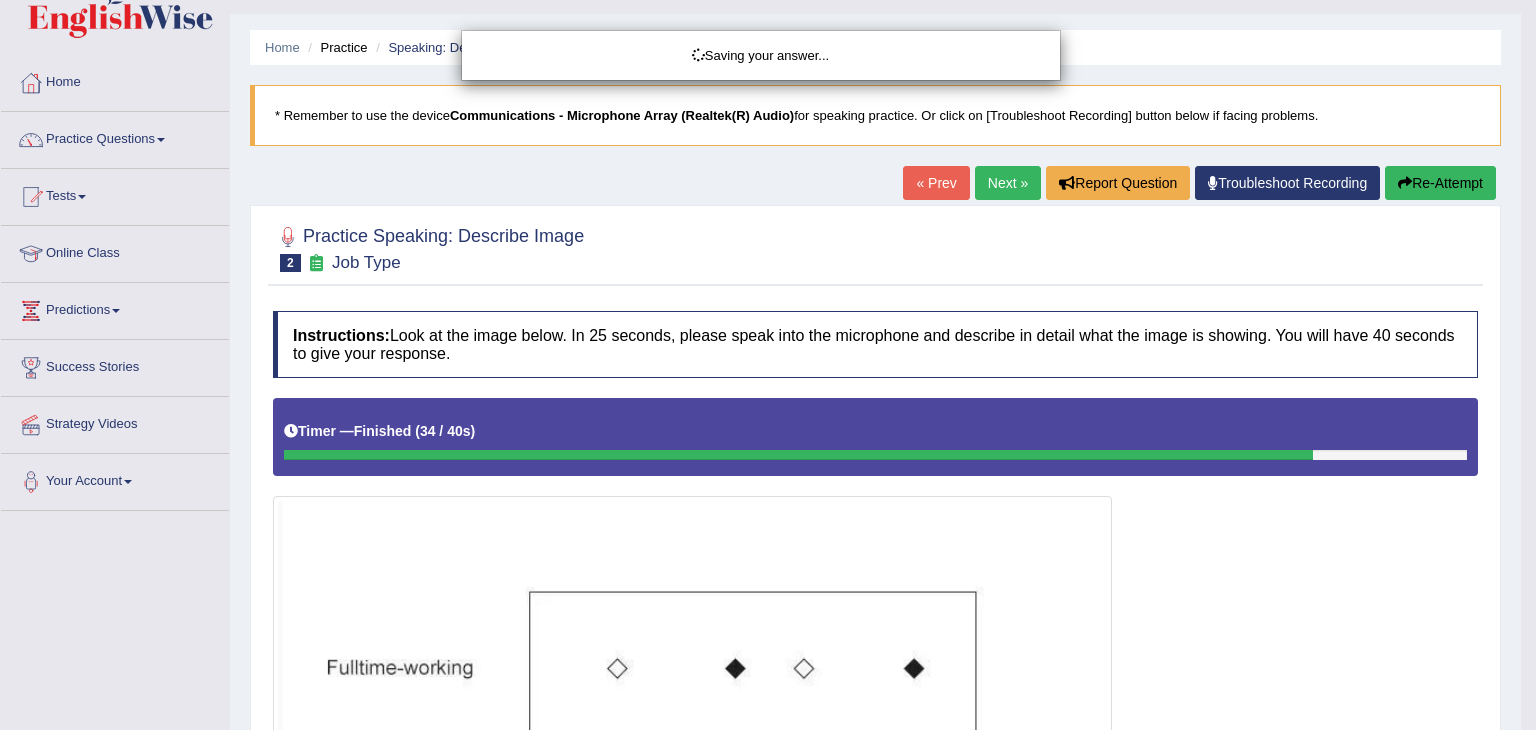 click on "Saving your answer..." at bounding box center [768, 365] 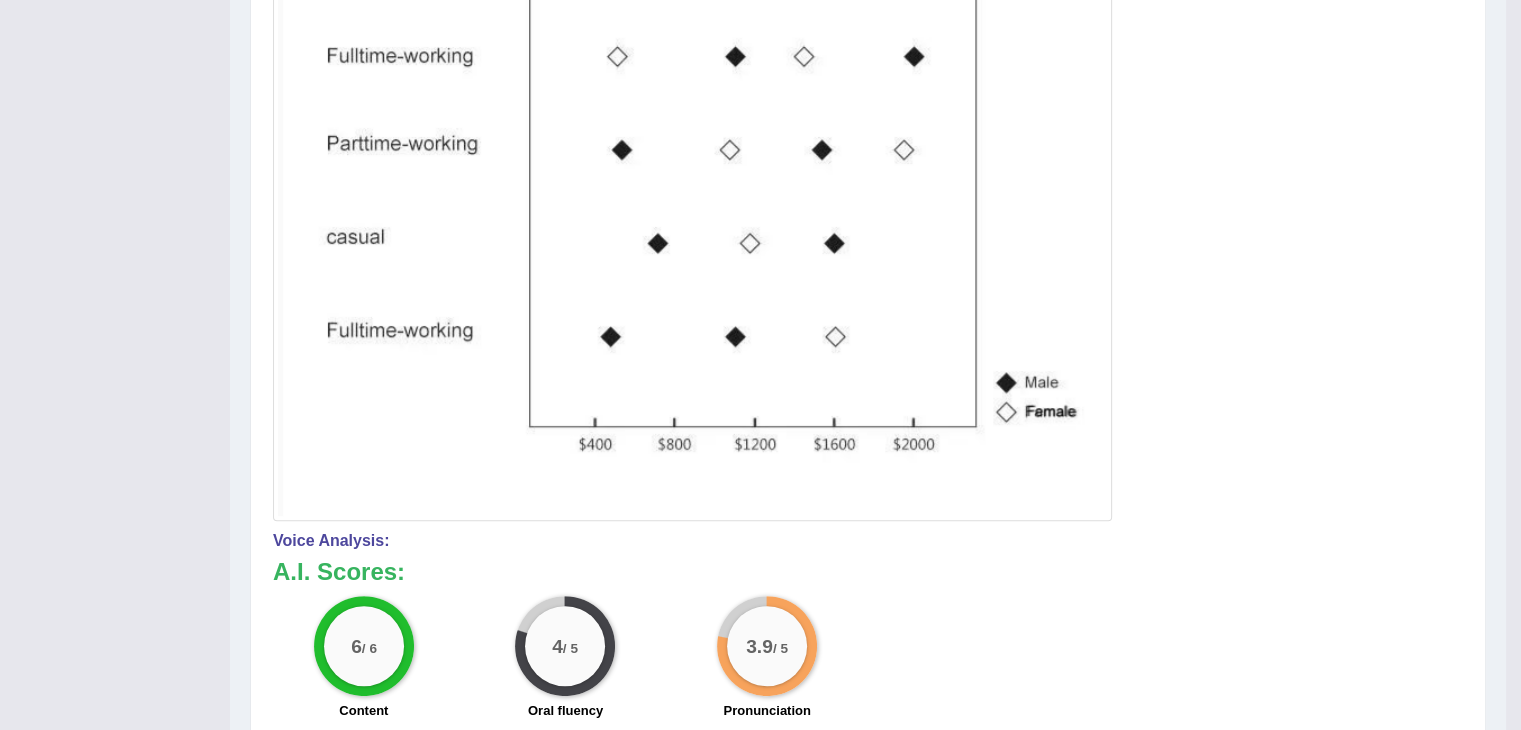 scroll, scrollTop: 666, scrollLeft: 0, axis: vertical 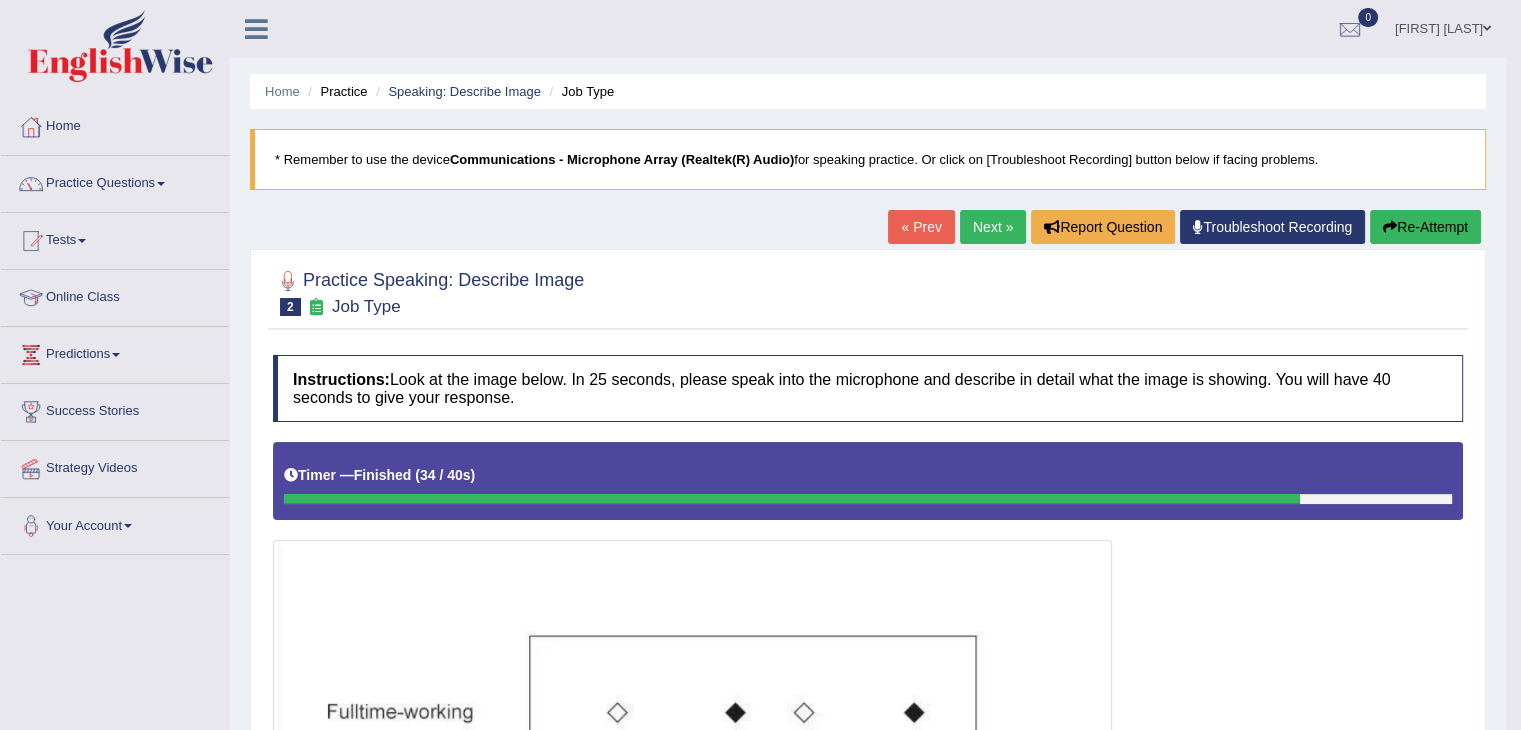 click on "Re-Attempt" at bounding box center (1425, 227) 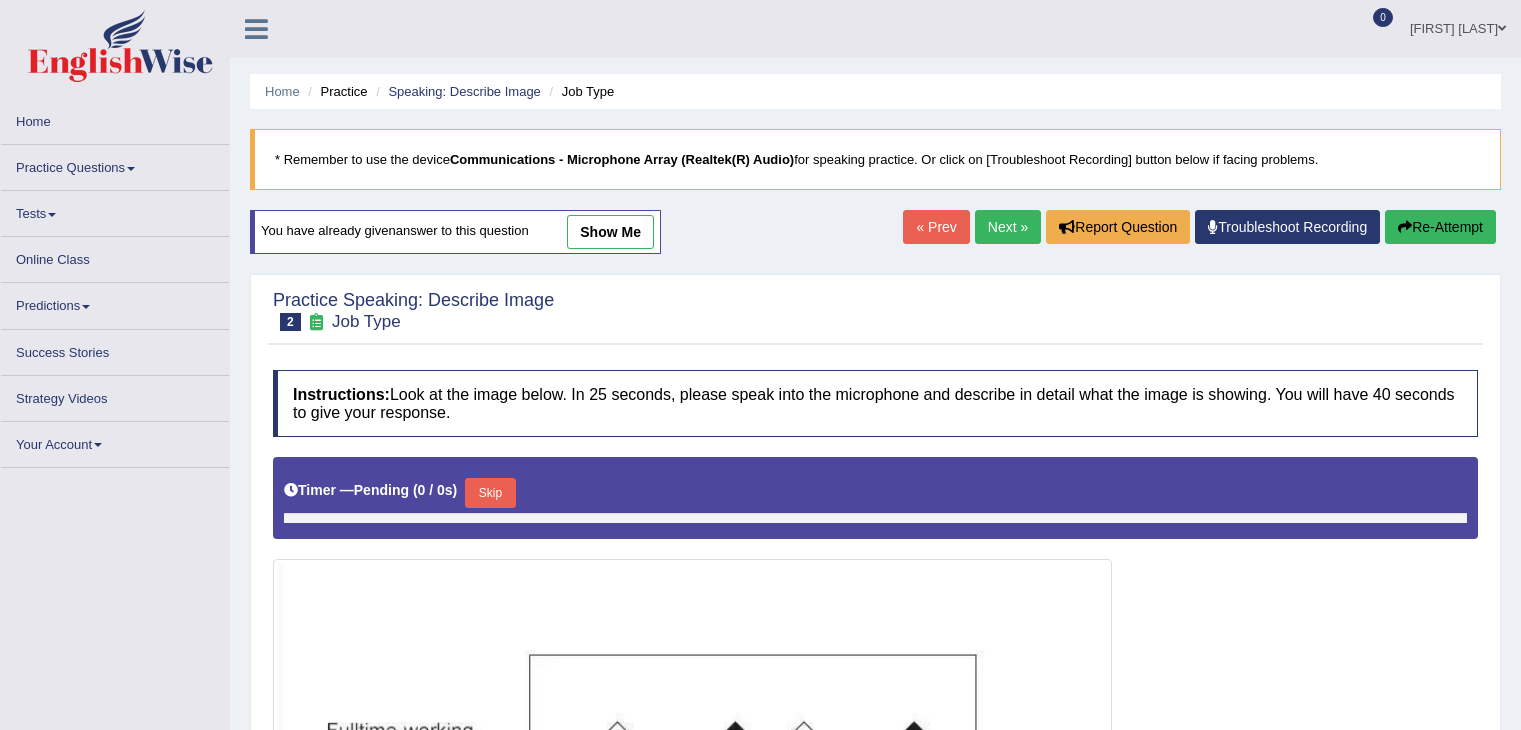 scroll, scrollTop: 0, scrollLeft: 0, axis: both 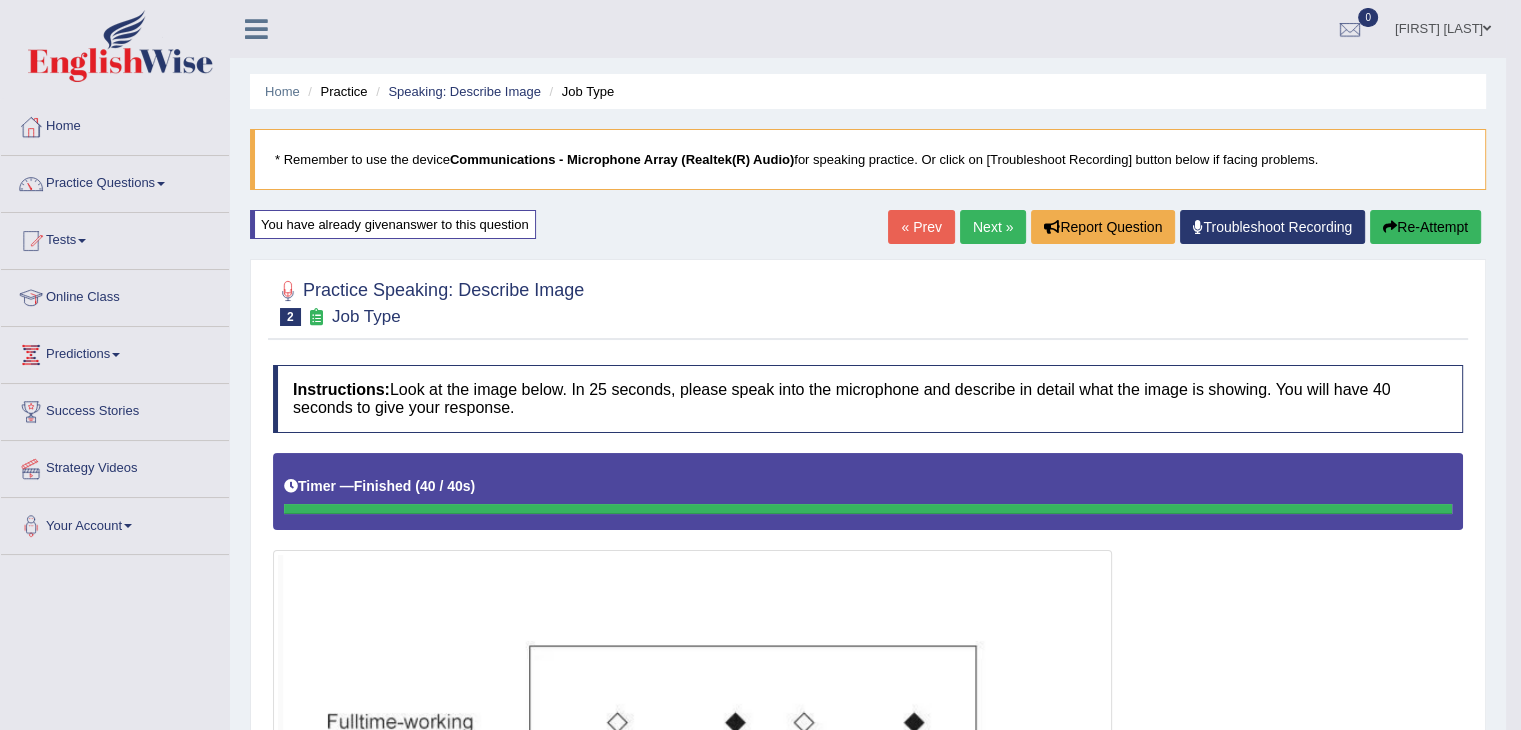 click on "Next »" at bounding box center (993, 227) 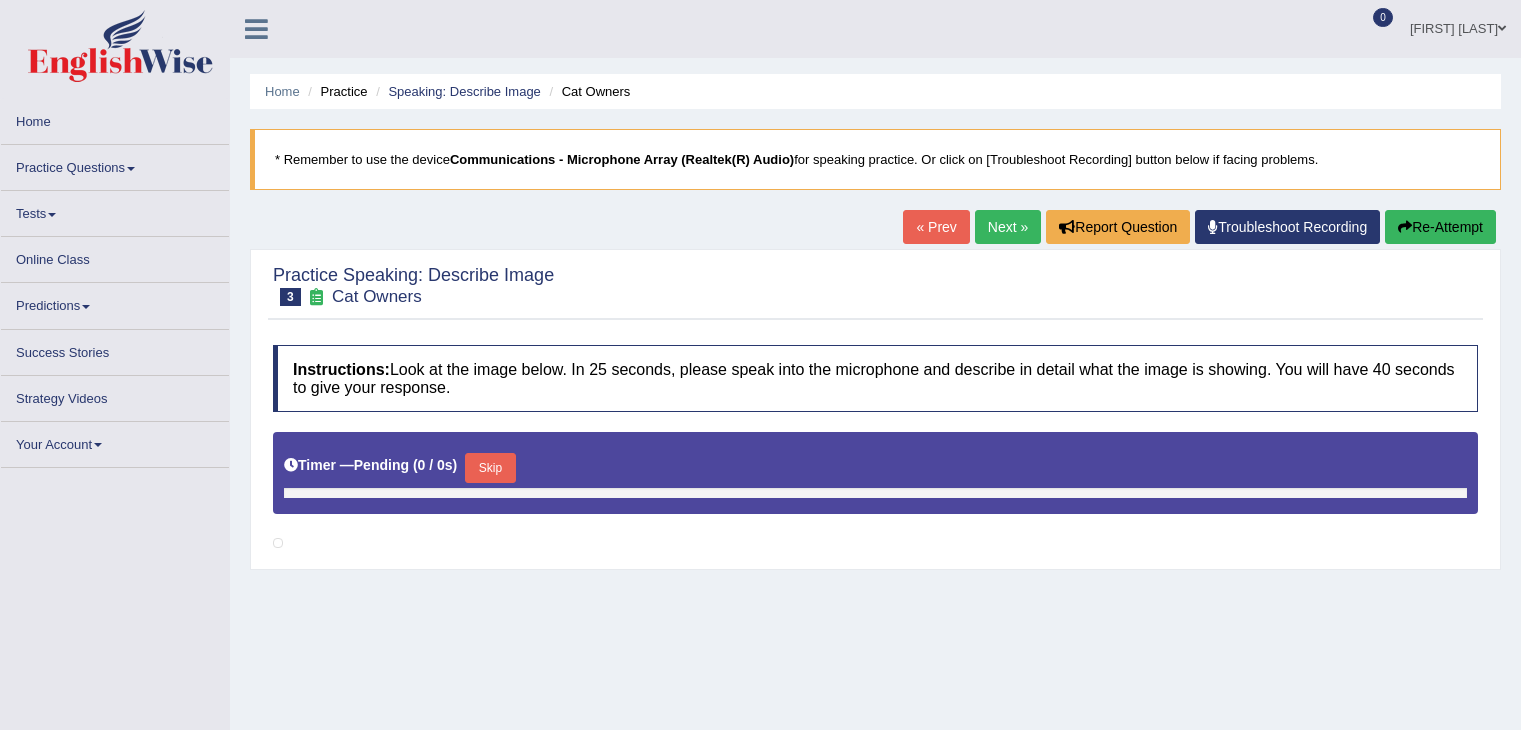 scroll, scrollTop: 0, scrollLeft: 0, axis: both 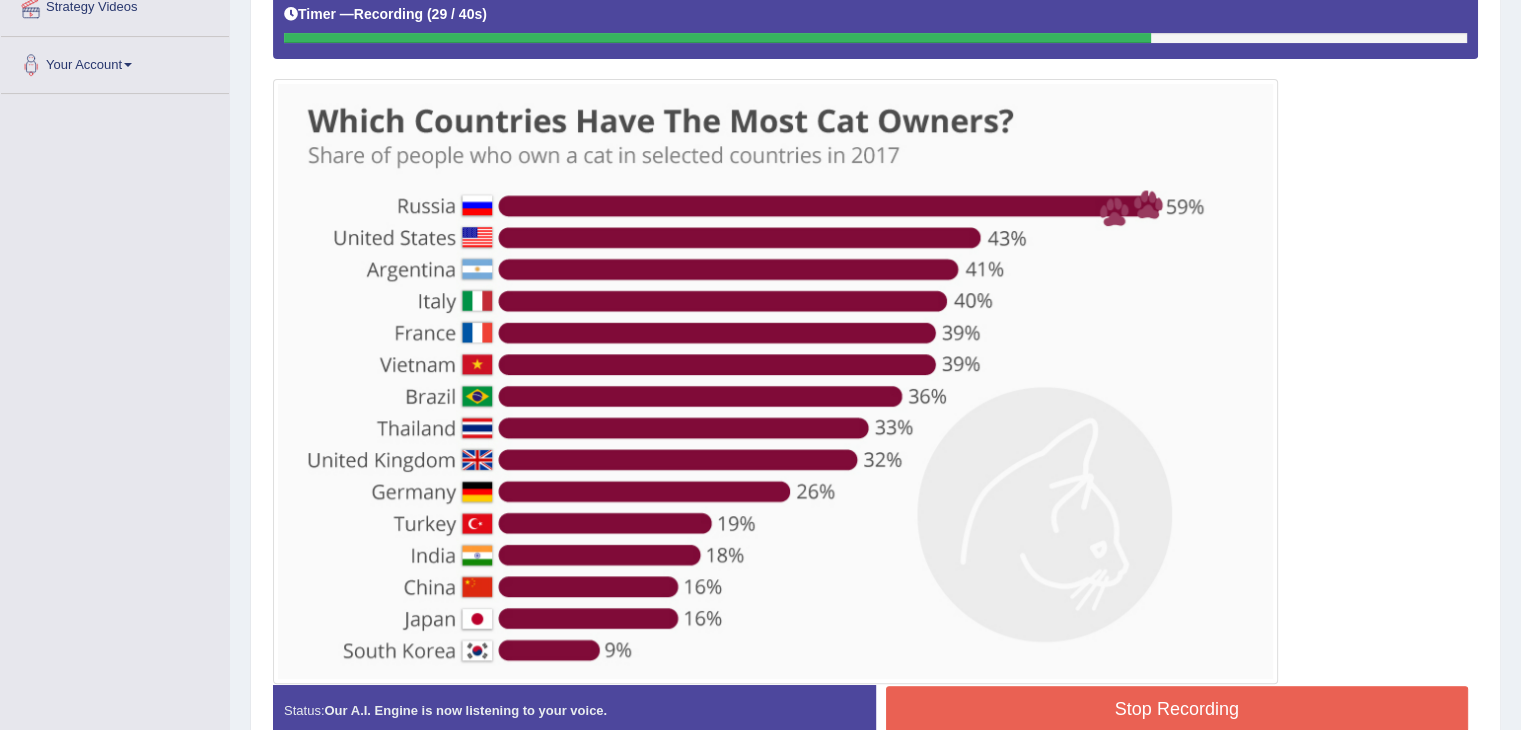 drag, startPoint x: 1515, startPoint y: 445, endPoint x: 1508, endPoint y: 558, distance: 113.216606 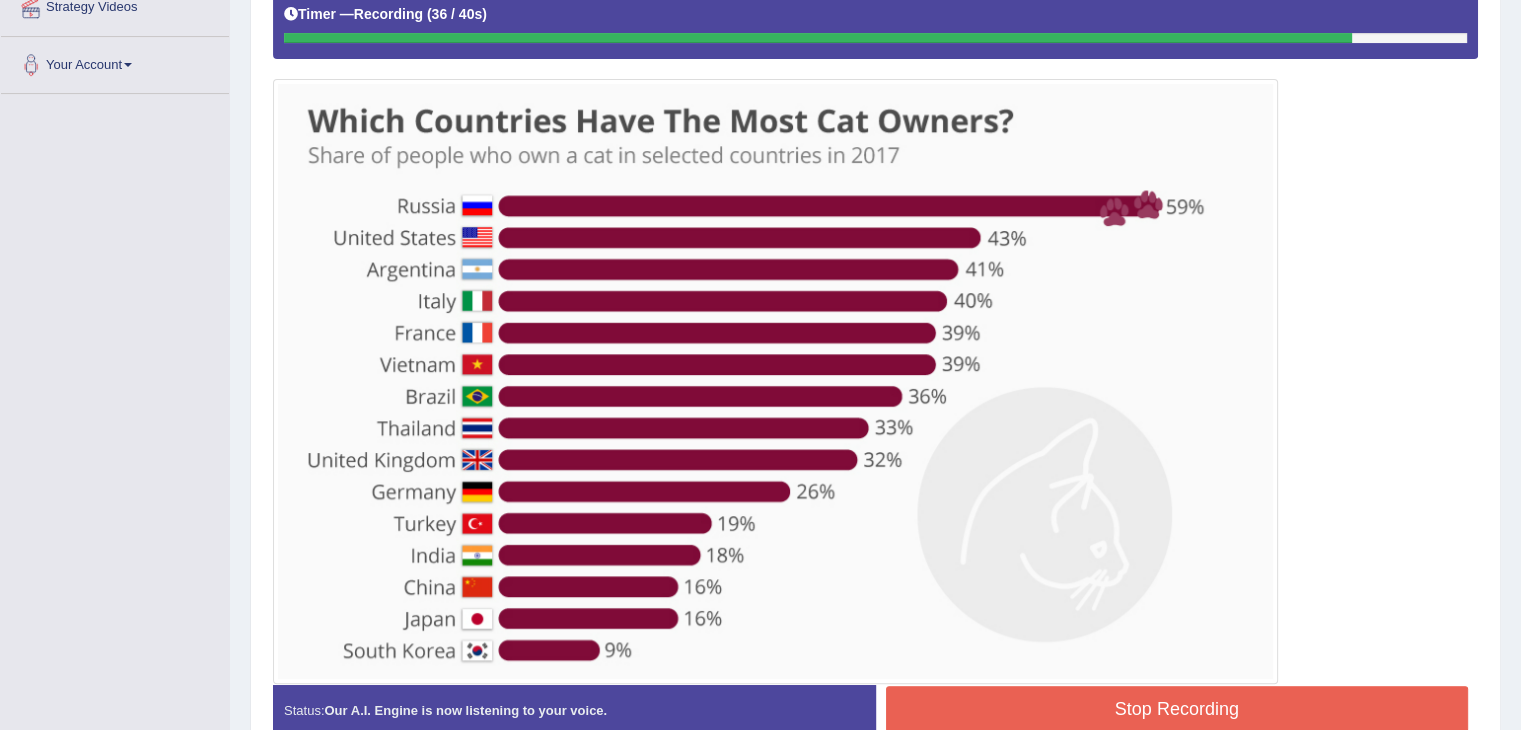scroll, scrollTop: 566, scrollLeft: 0, axis: vertical 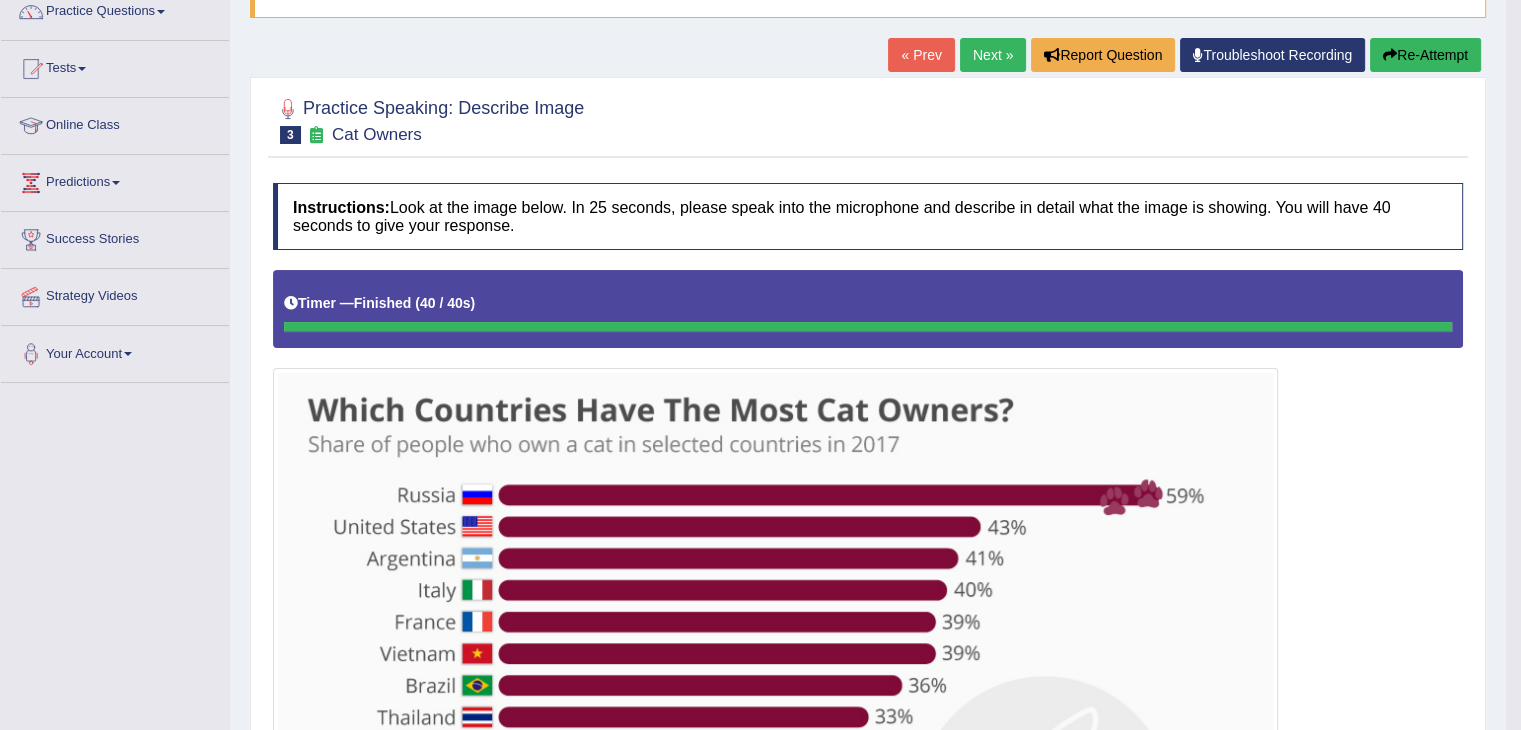 click on "Re-Attempt" at bounding box center [1425, 55] 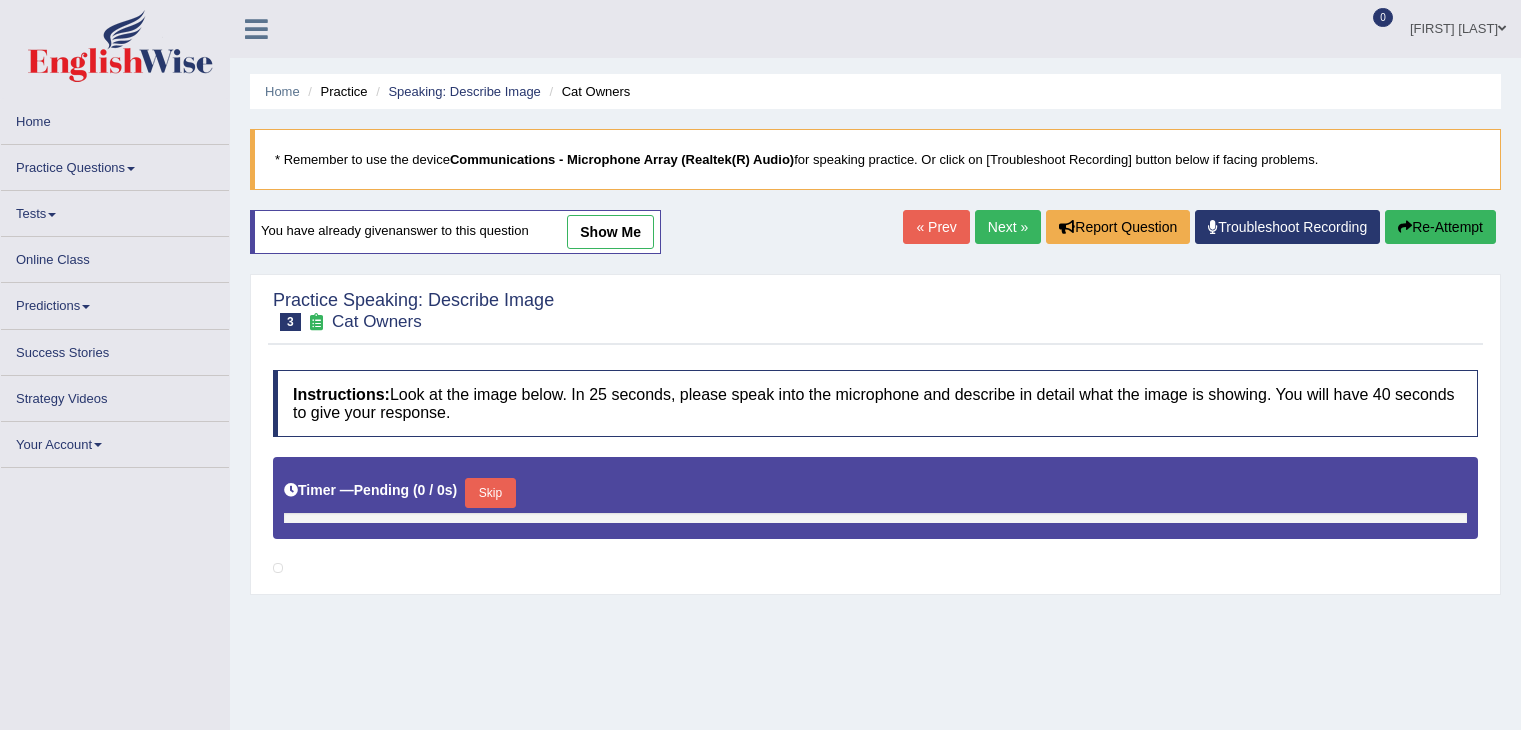 scroll, scrollTop: 172, scrollLeft: 0, axis: vertical 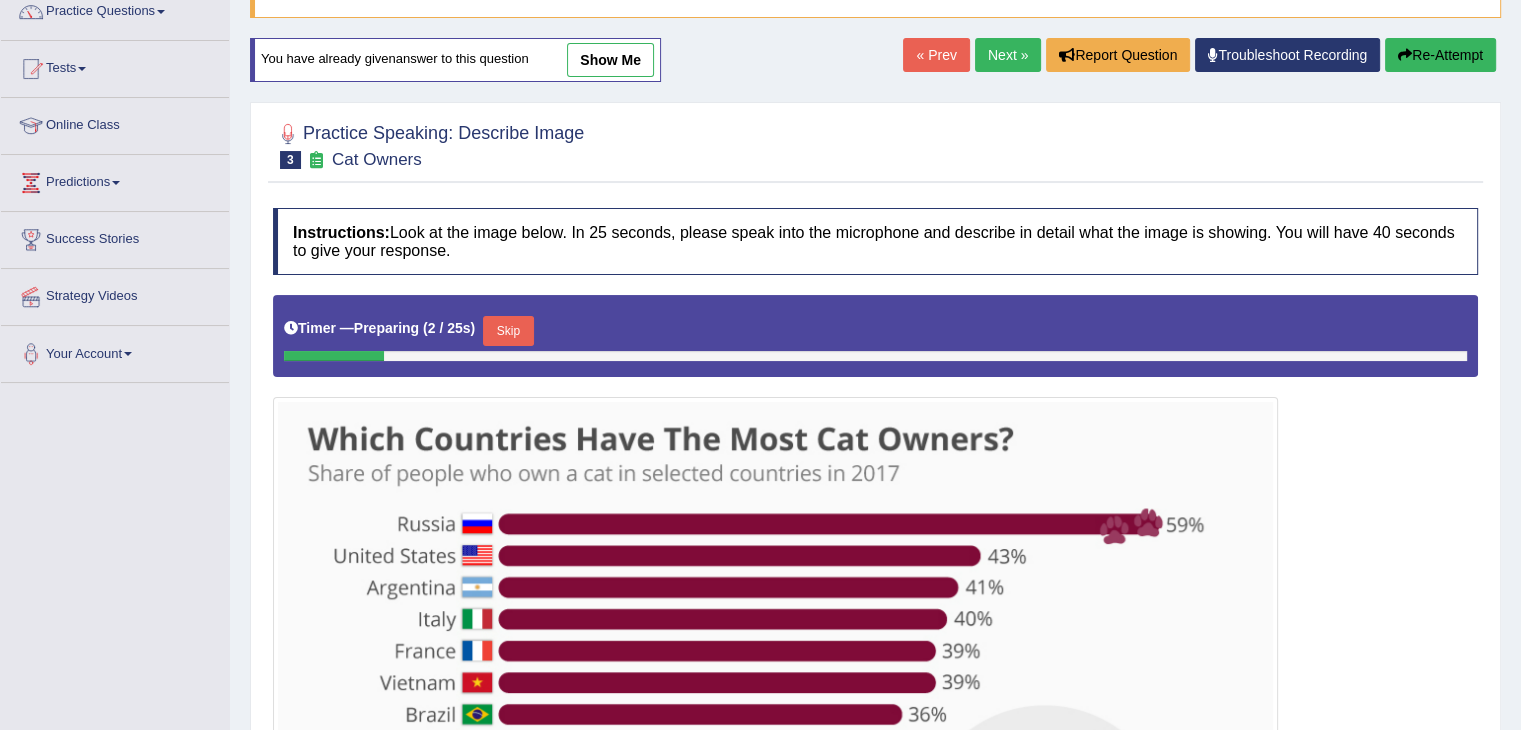 click on "Skip" at bounding box center [508, 331] 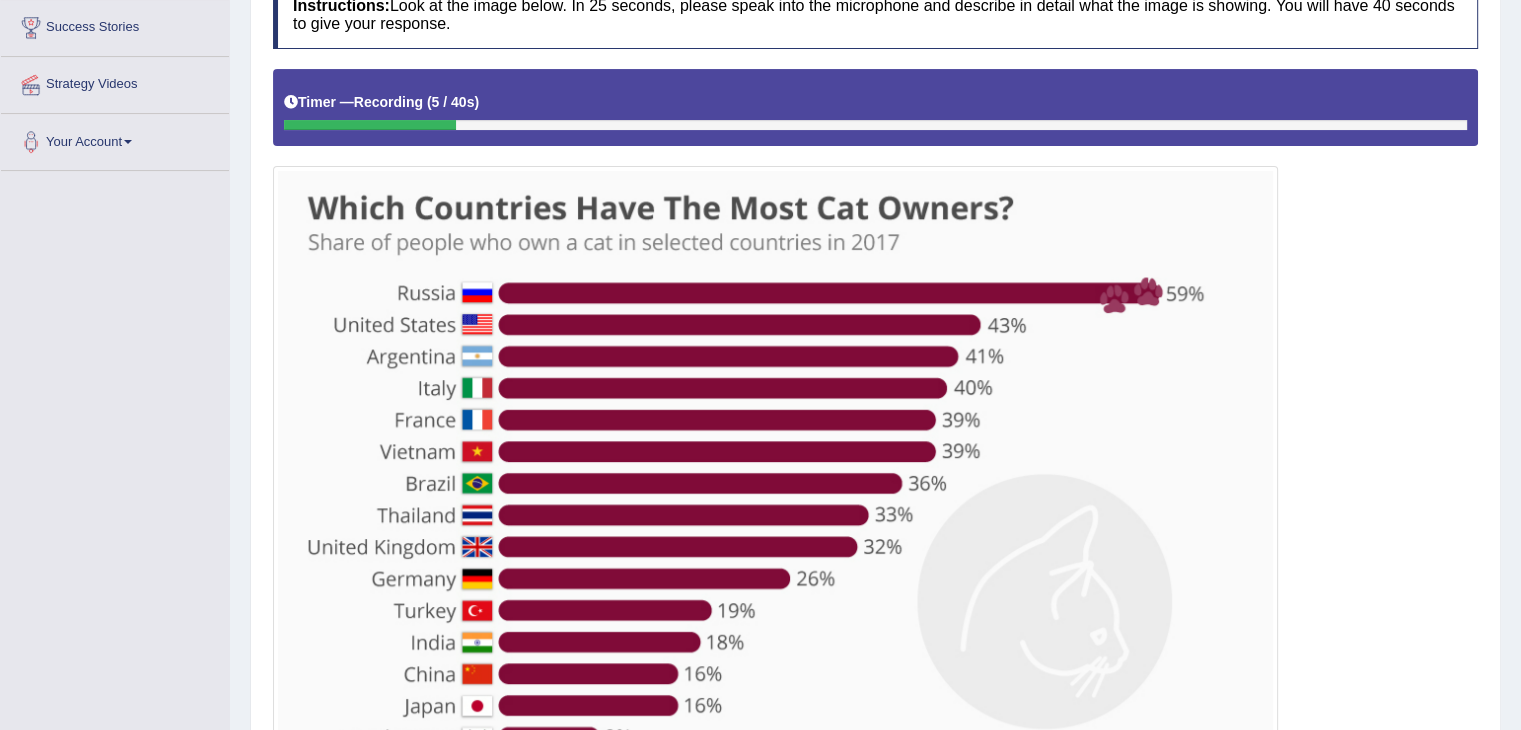 scroll, scrollTop: 464, scrollLeft: 0, axis: vertical 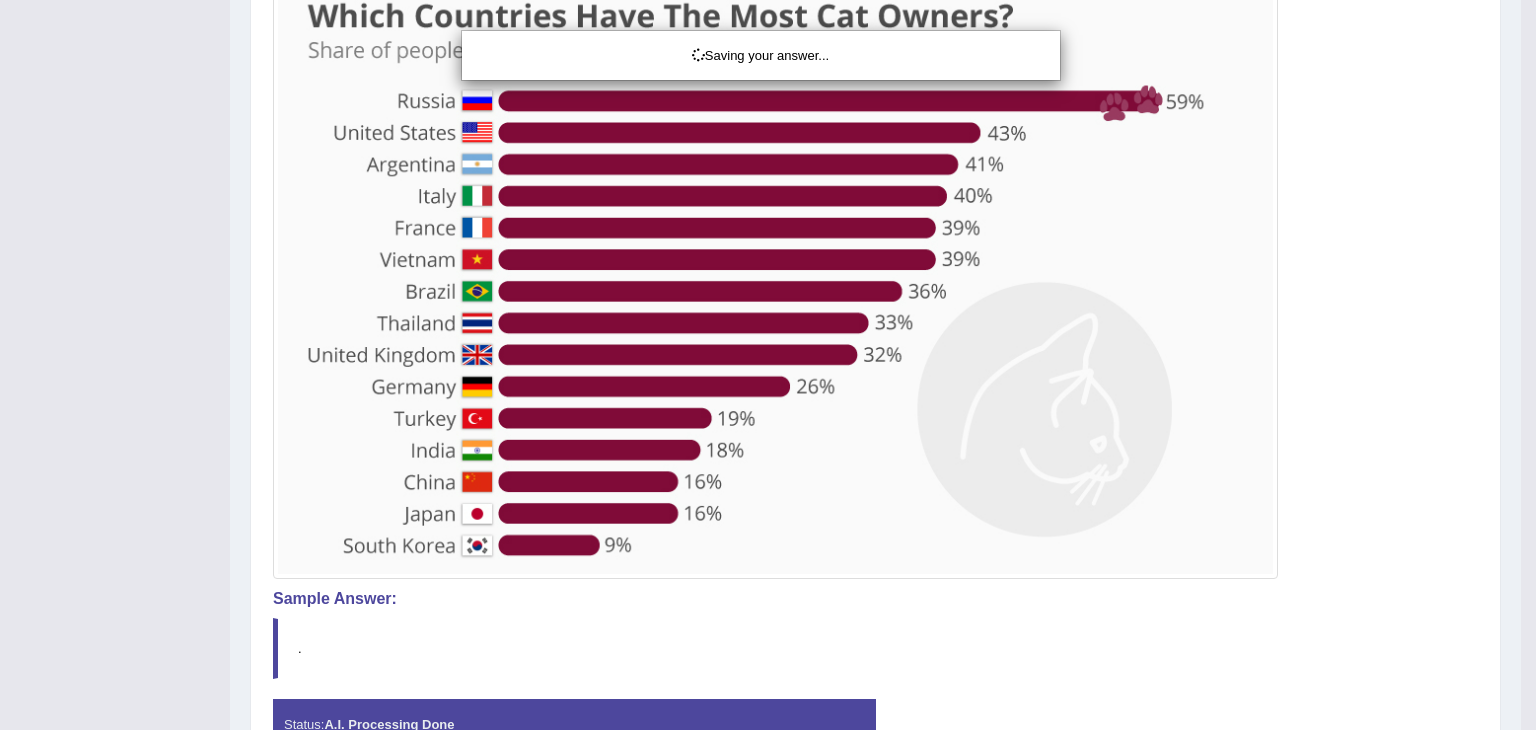 drag, startPoint x: 1525, startPoint y: 661, endPoint x: 1516, endPoint y: 649, distance: 15 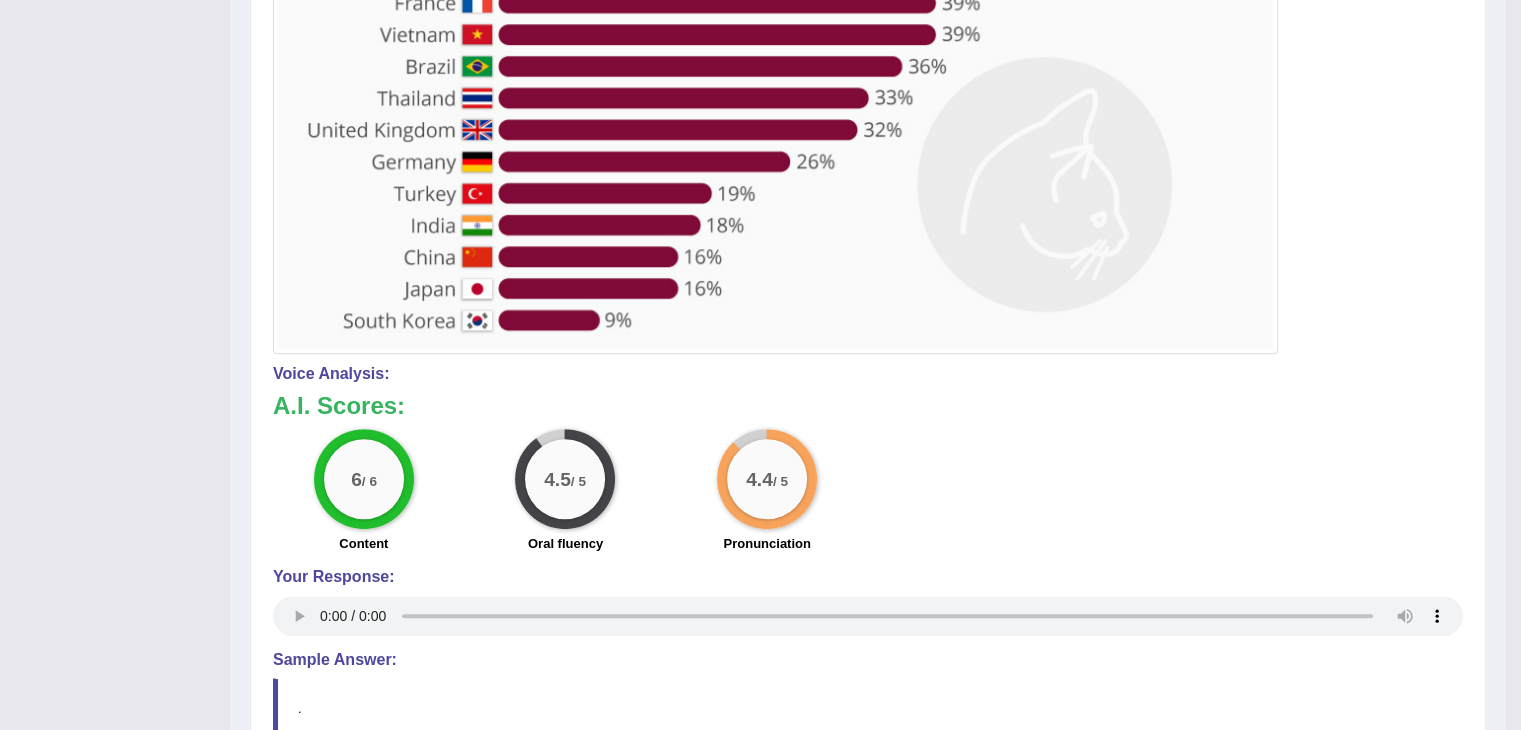 scroll, scrollTop: 981, scrollLeft: 0, axis: vertical 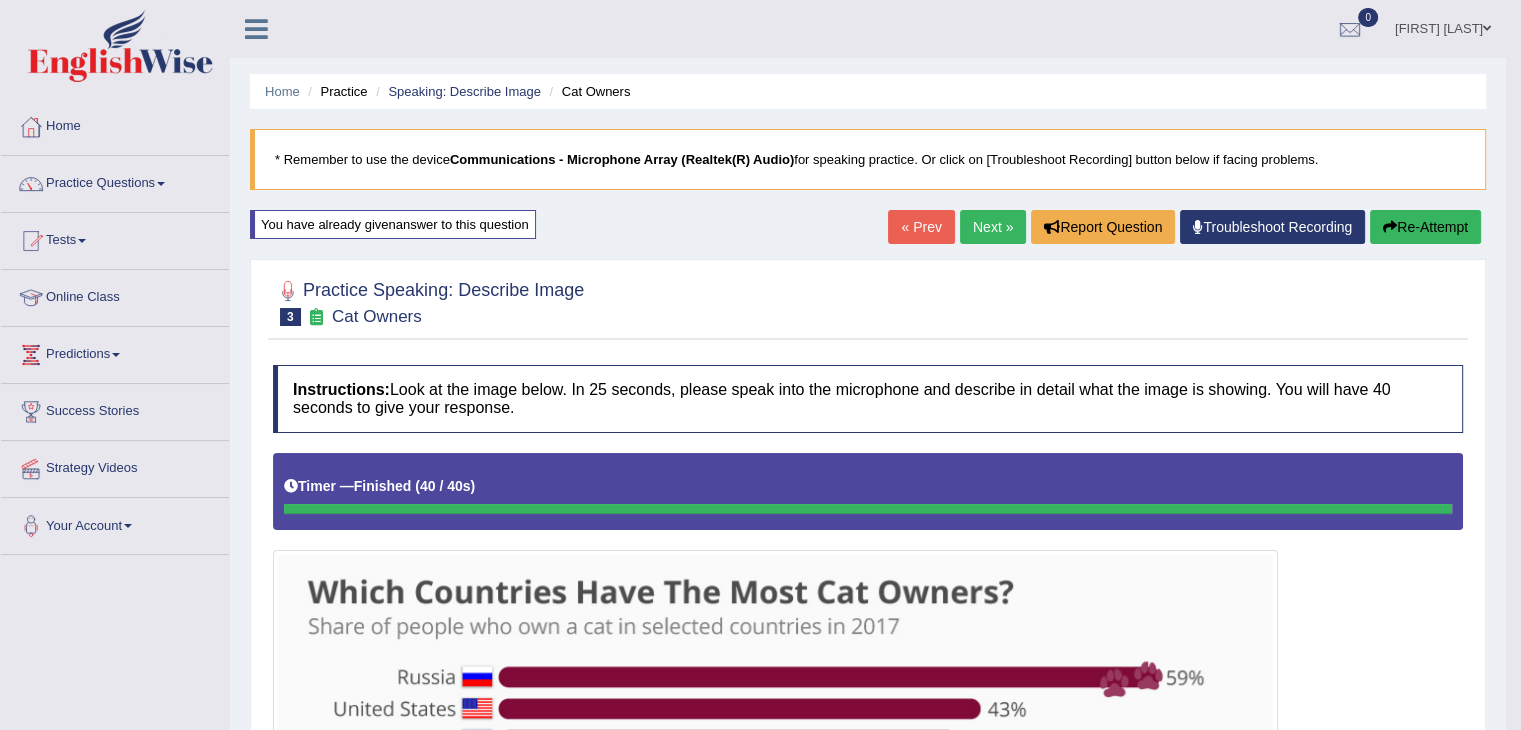 click on "Next »" at bounding box center (993, 227) 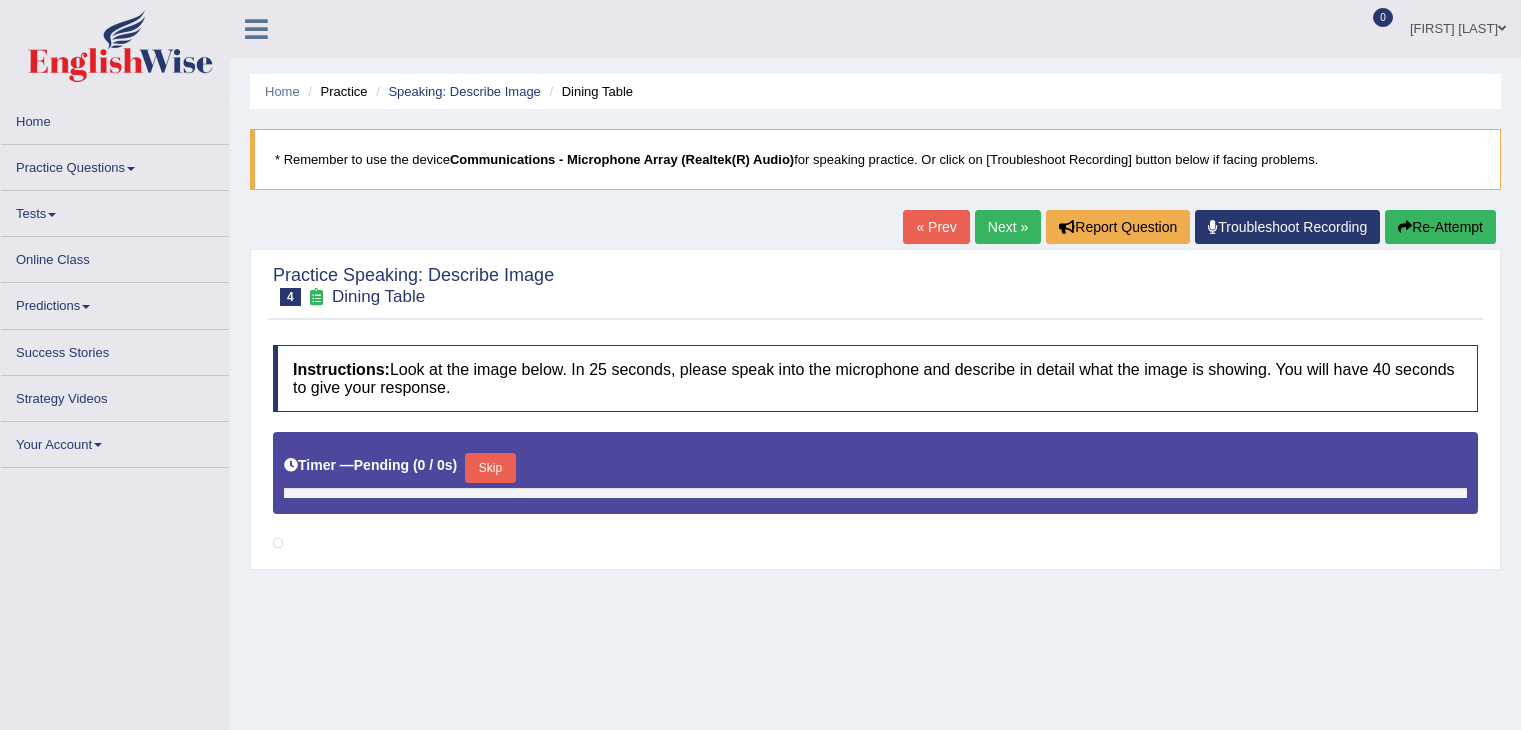 scroll, scrollTop: 0, scrollLeft: 0, axis: both 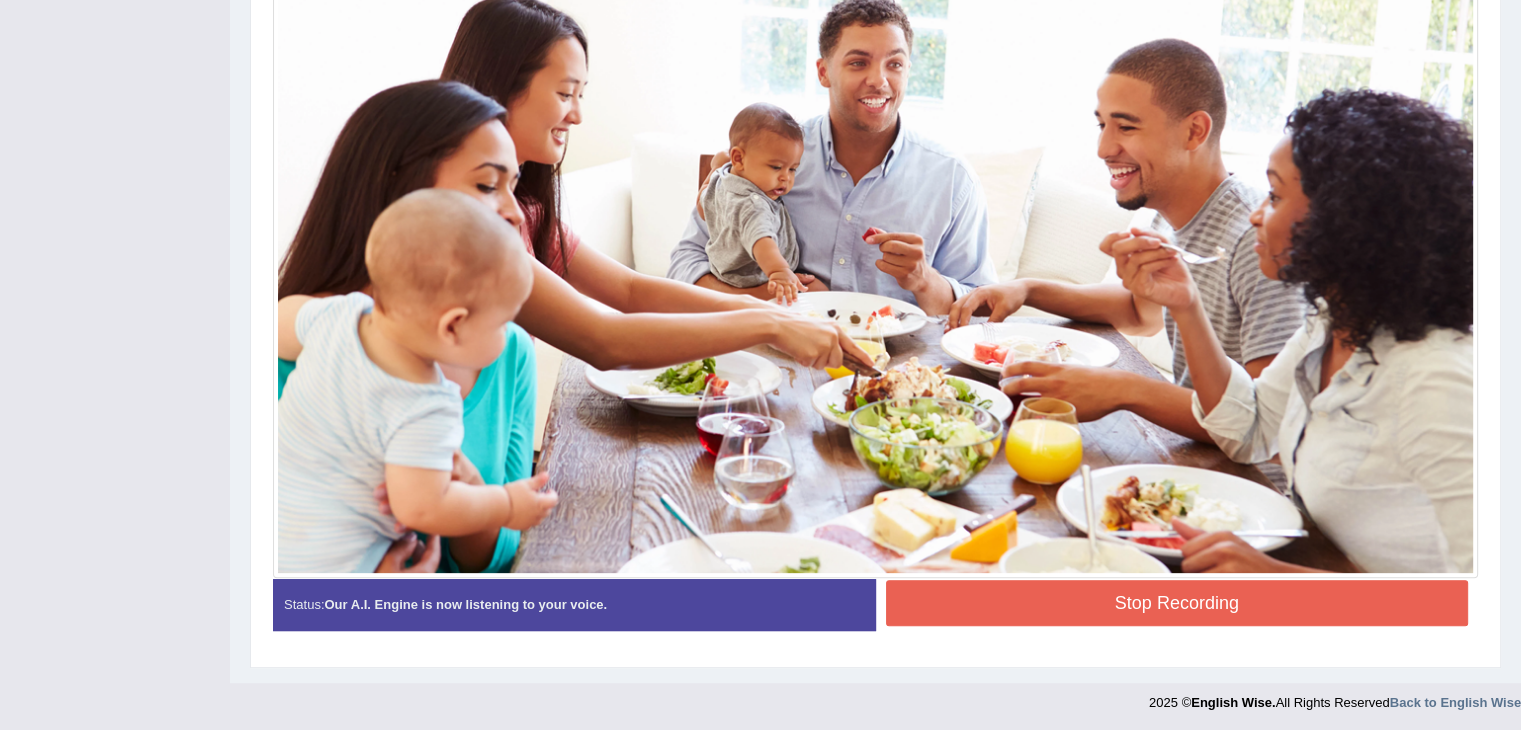drag, startPoint x: 1519, startPoint y: 615, endPoint x: 1515, endPoint y: 517, distance: 98.0816 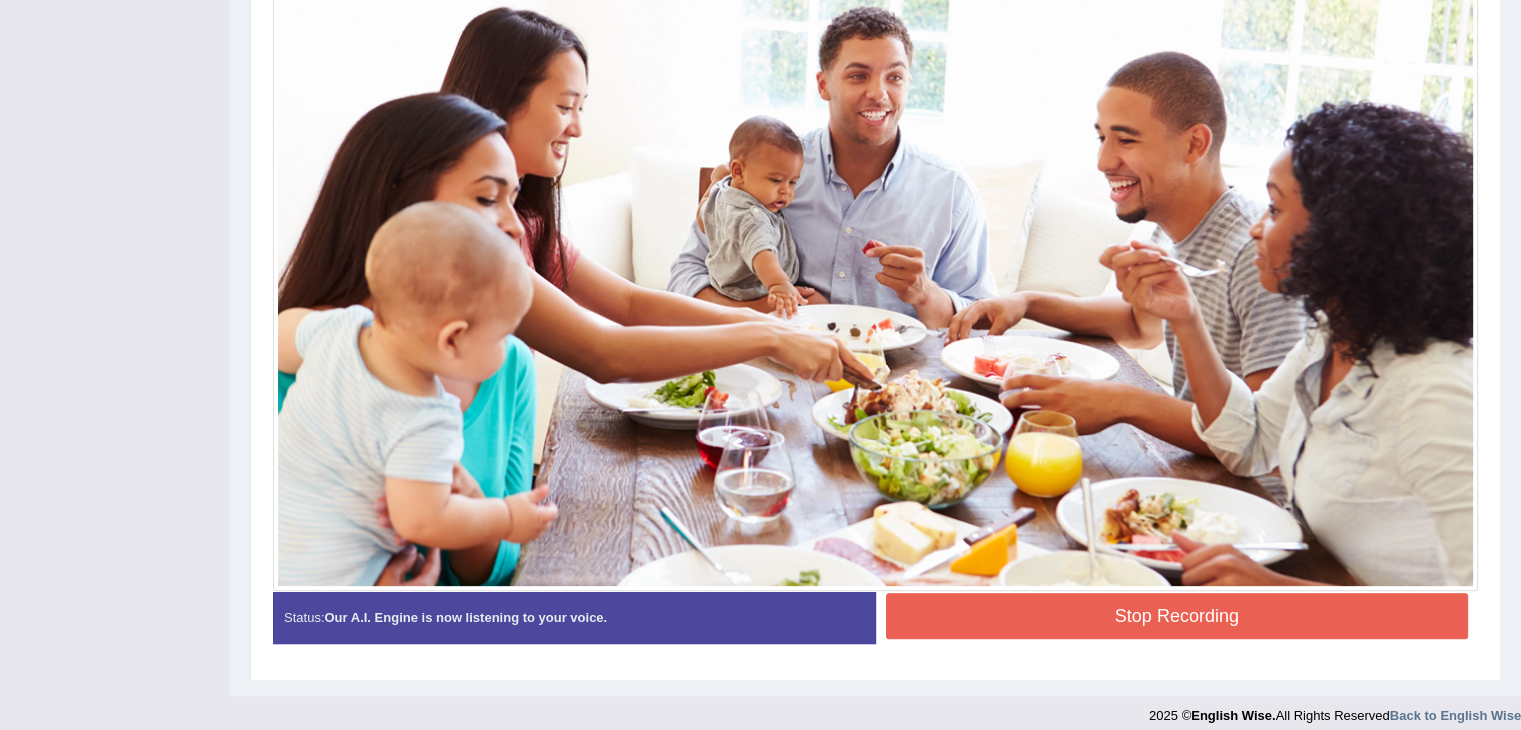 scroll, scrollTop: 593, scrollLeft: 0, axis: vertical 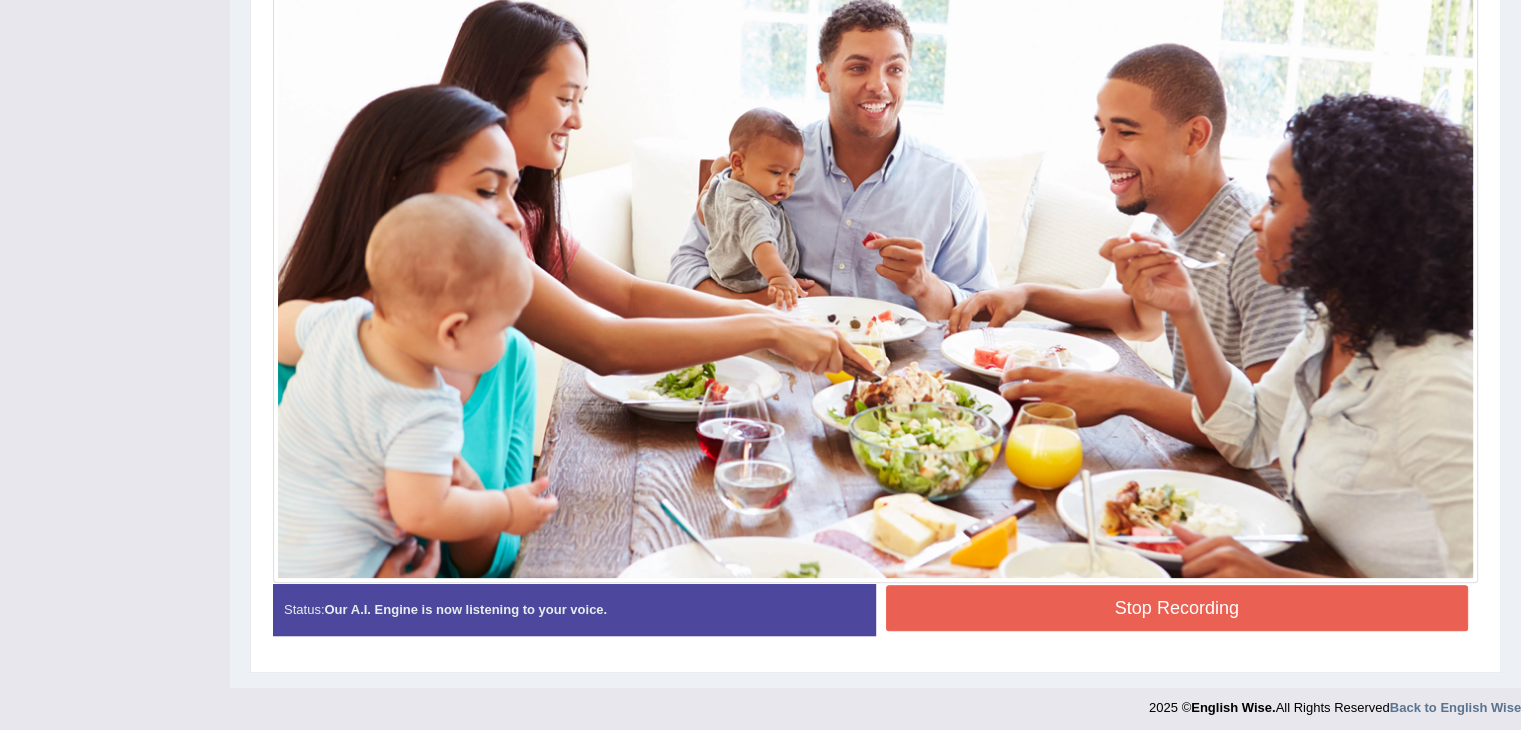 click on "Stop Recording" at bounding box center [1177, 608] 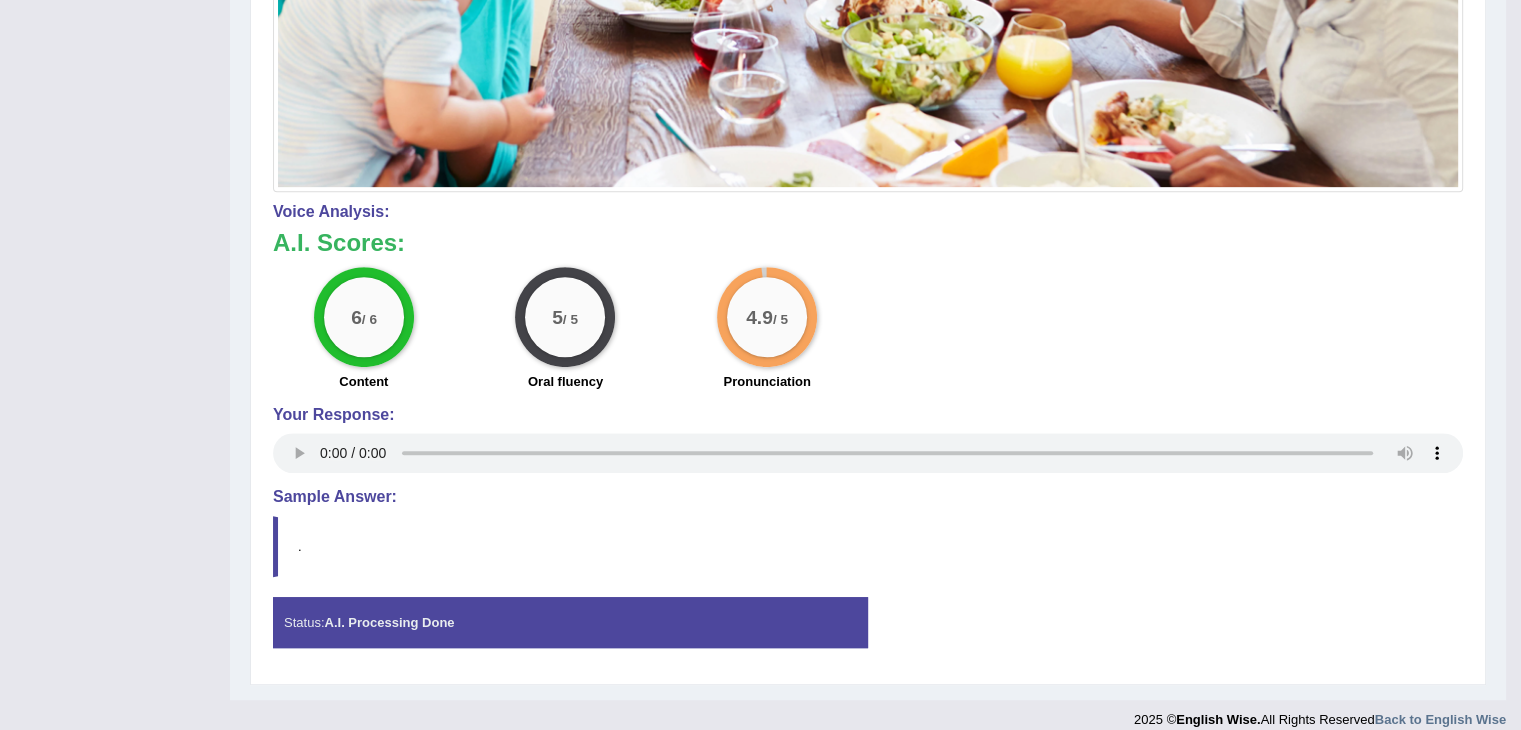 scroll, scrollTop: 996, scrollLeft: 0, axis: vertical 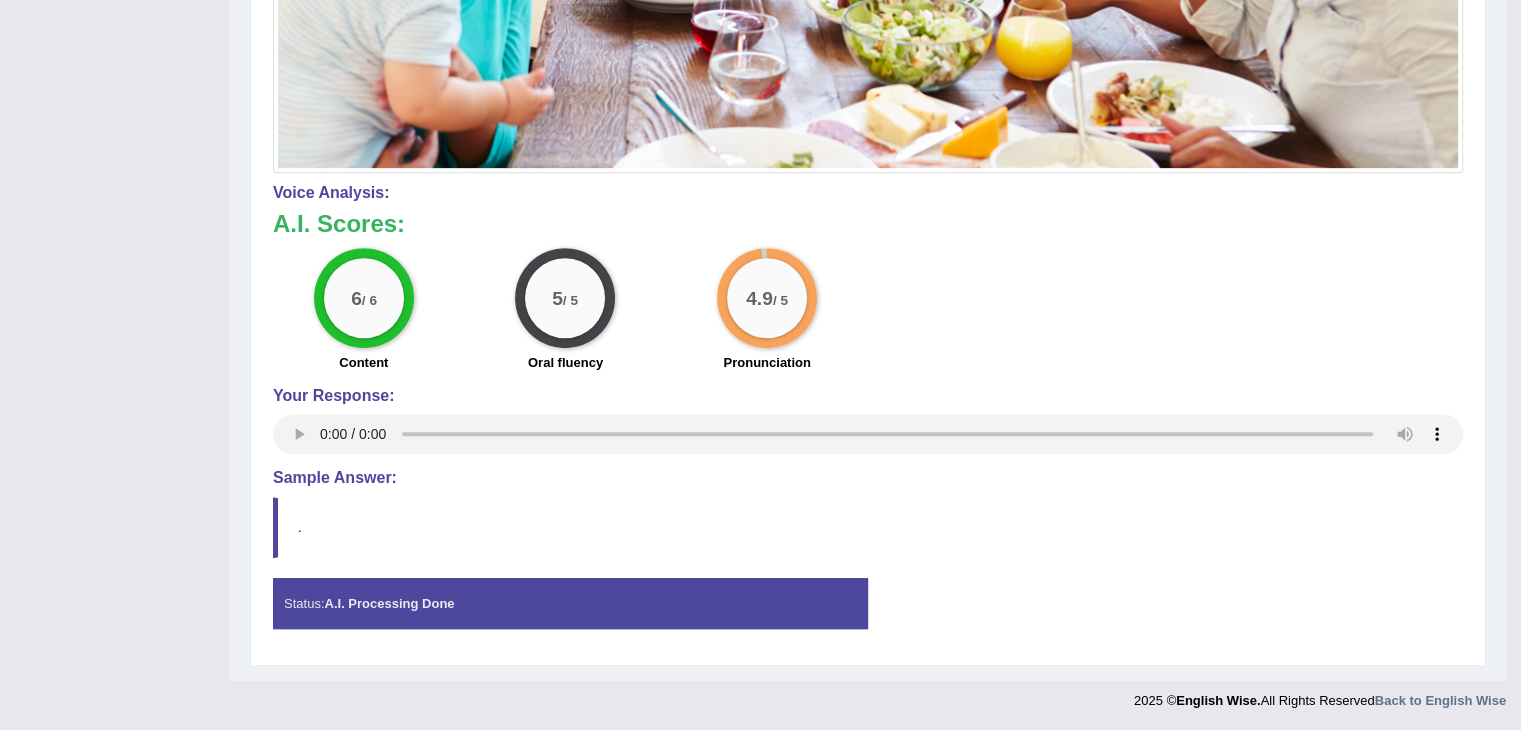 click on "Status:  A.I. Processing Done" at bounding box center (570, 603) 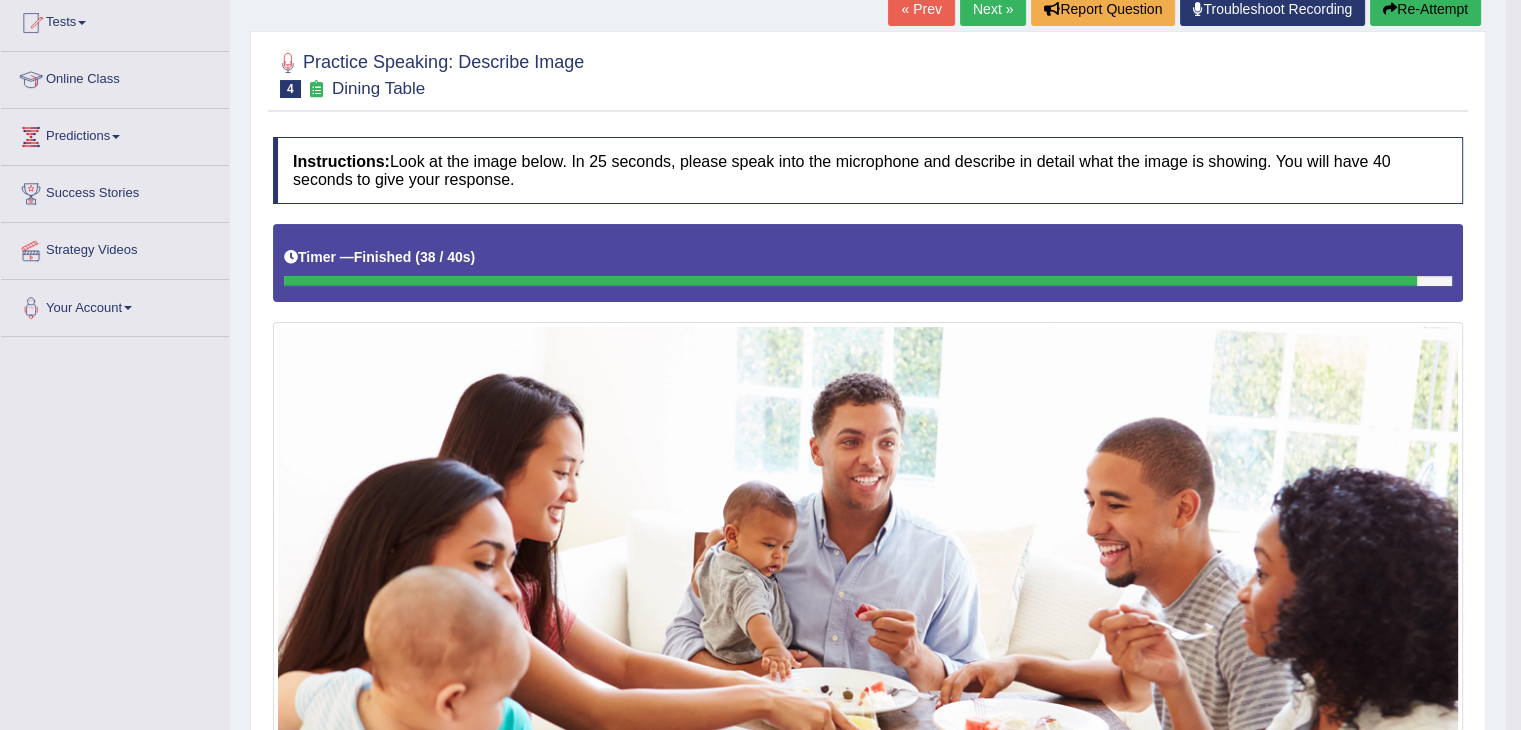 scroll, scrollTop: 214, scrollLeft: 0, axis: vertical 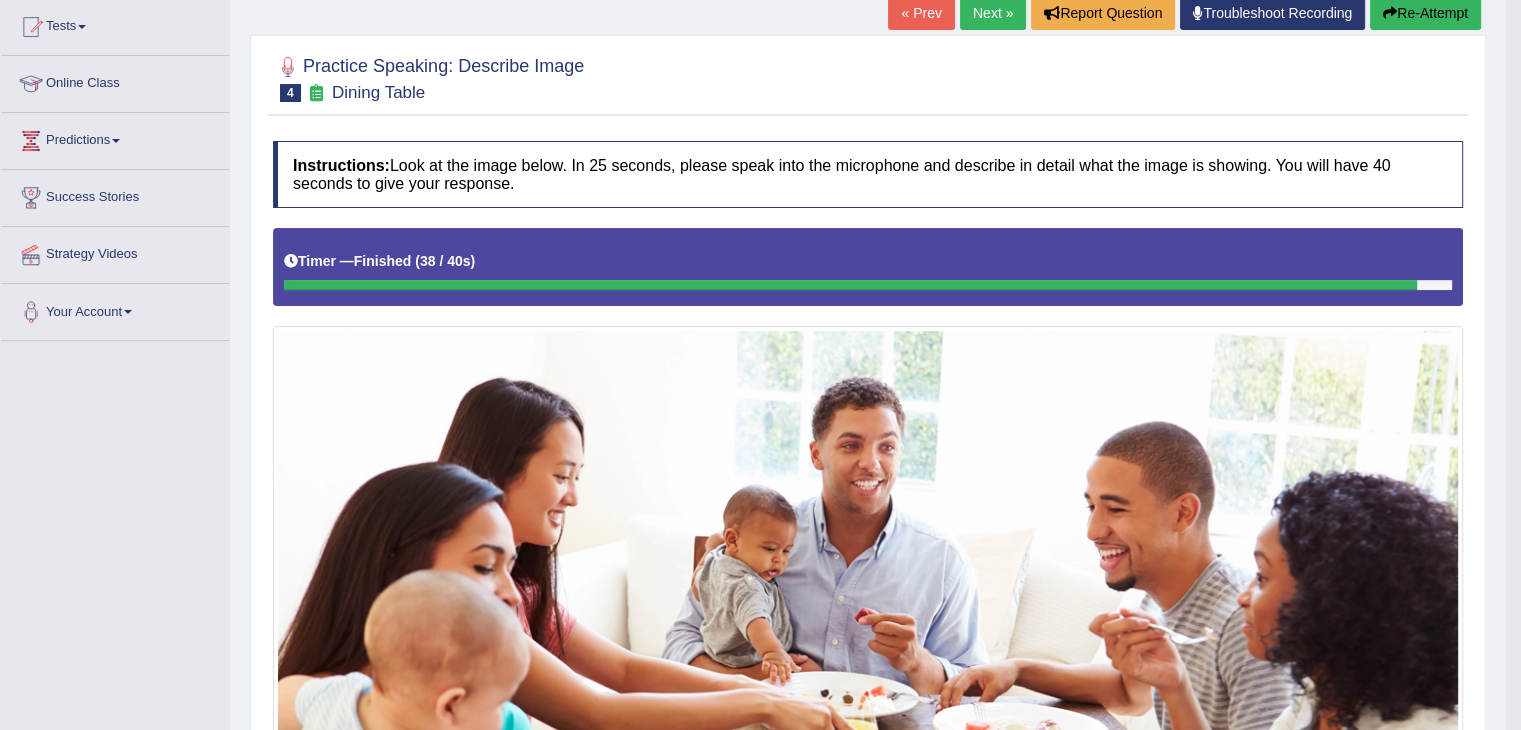click on "Next »" at bounding box center (993, 13) 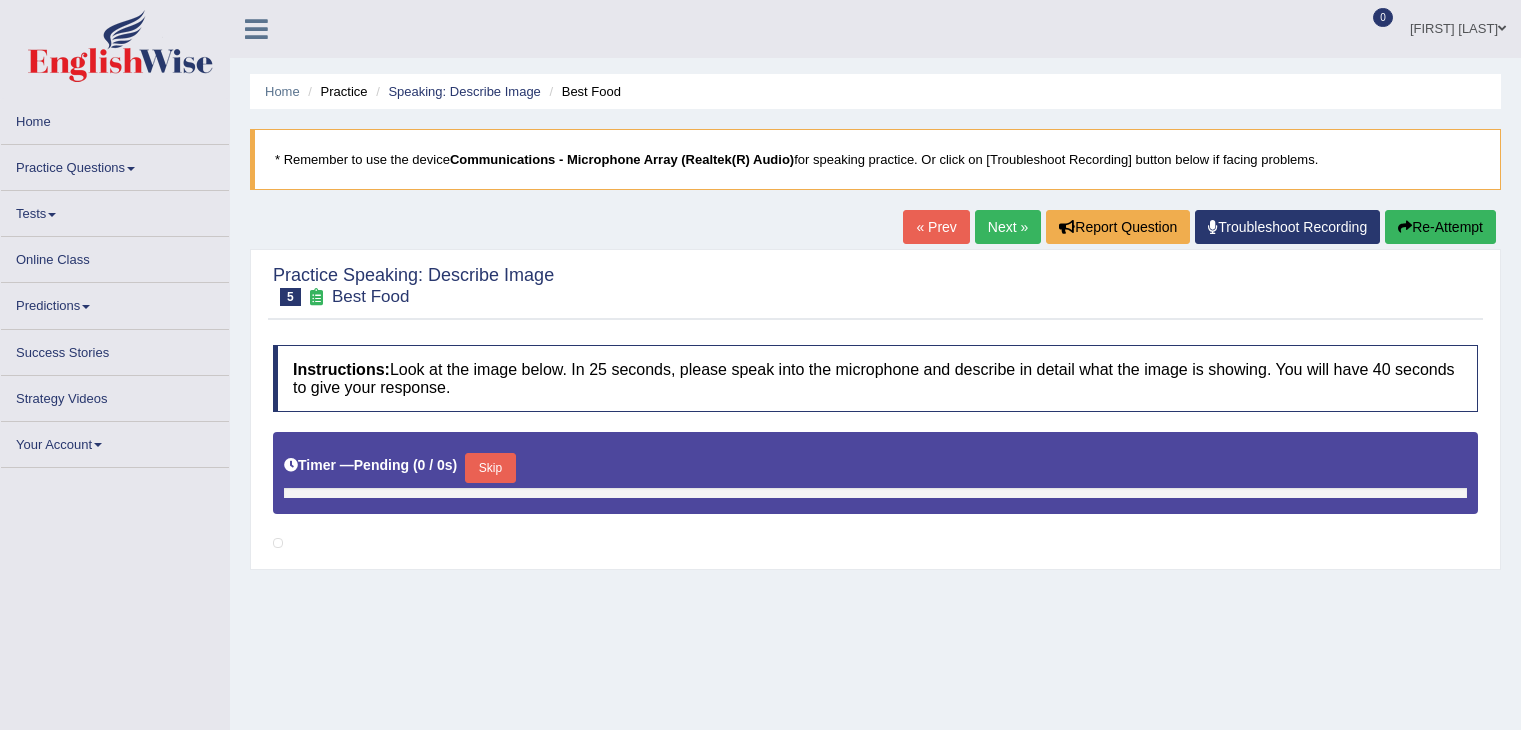 scroll, scrollTop: 0, scrollLeft: 0, axis: both 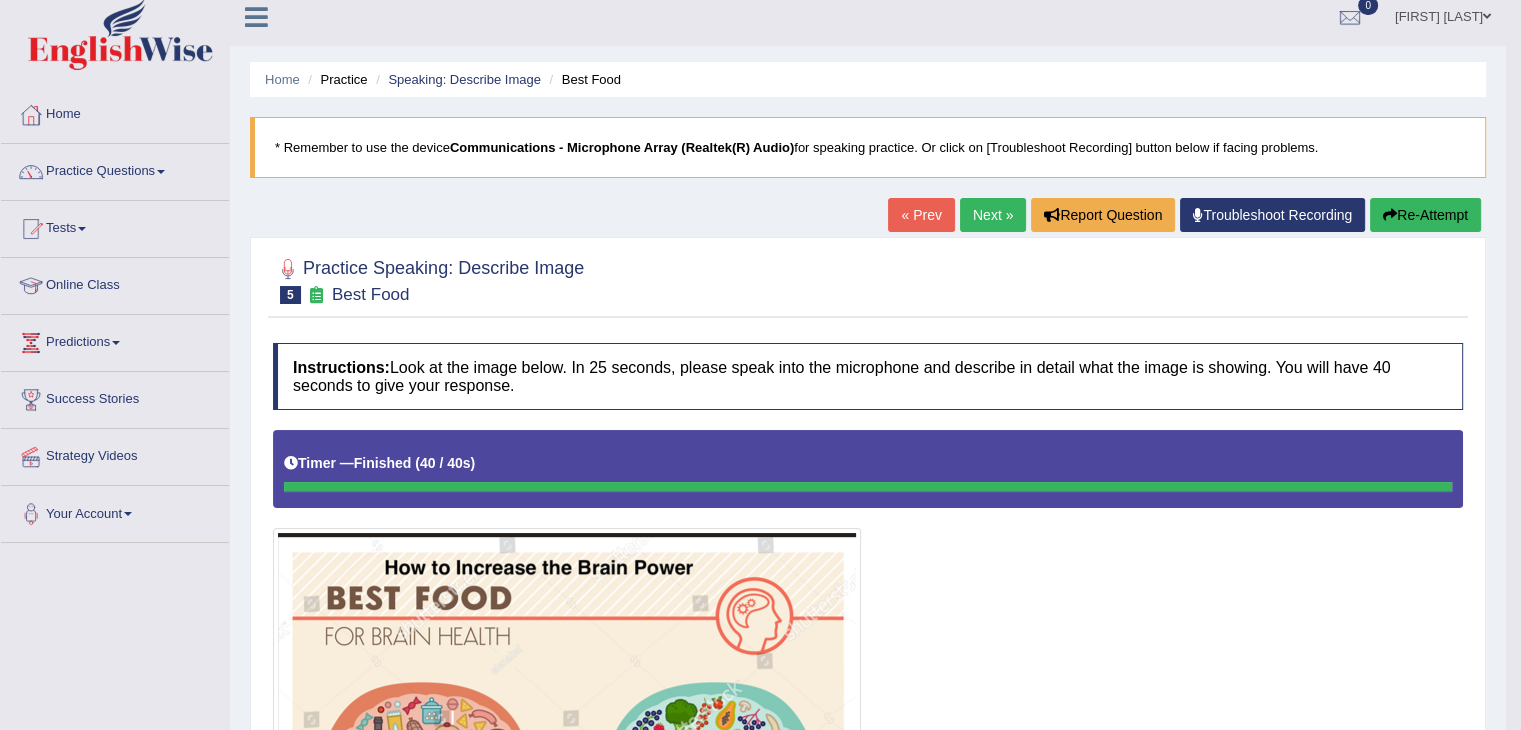 click on "Next »" at bounding box center [993, 215] 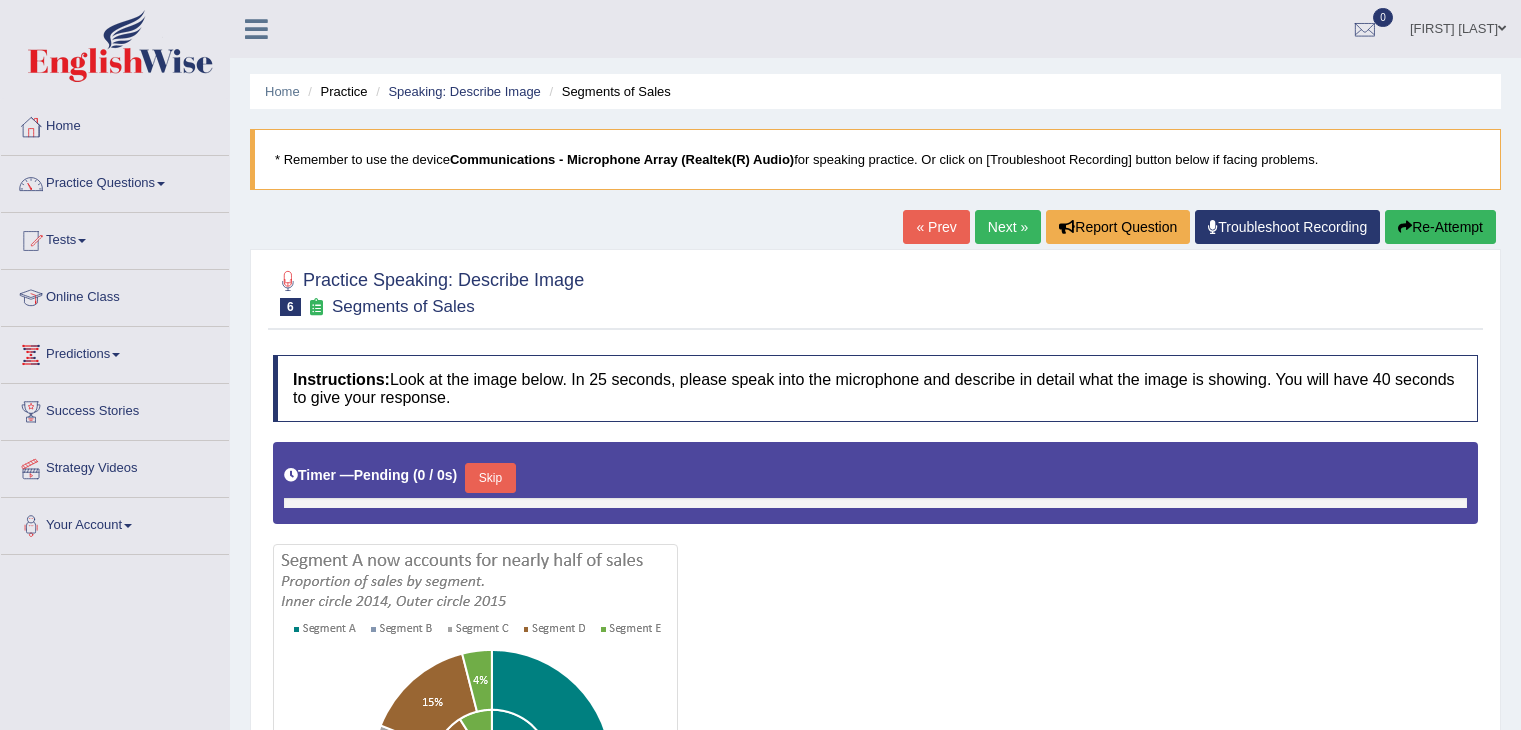 scroll, scrollTop: 0, scrollLeft: 0, axis: both 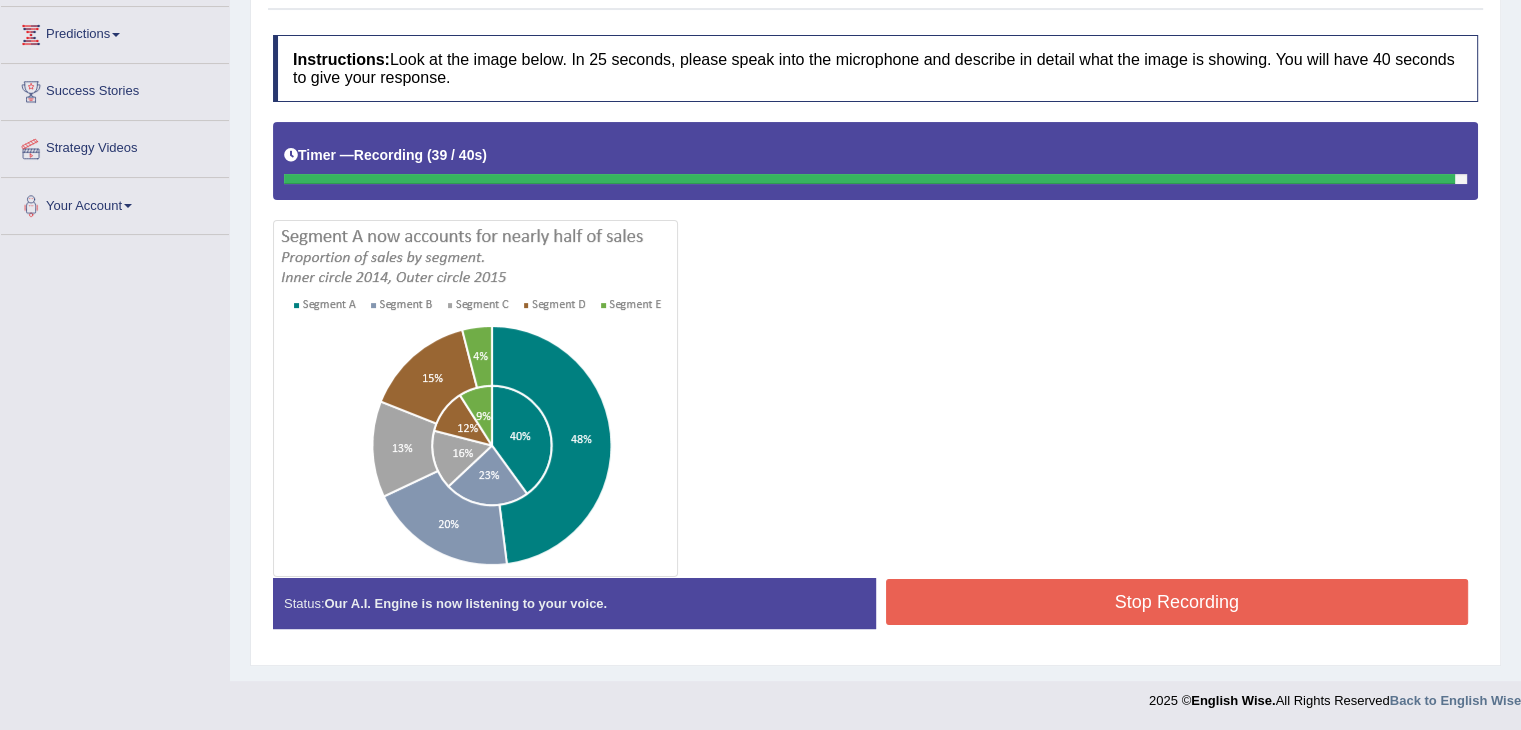 click on "Stop Recording" at bounding box center (1177, 602) 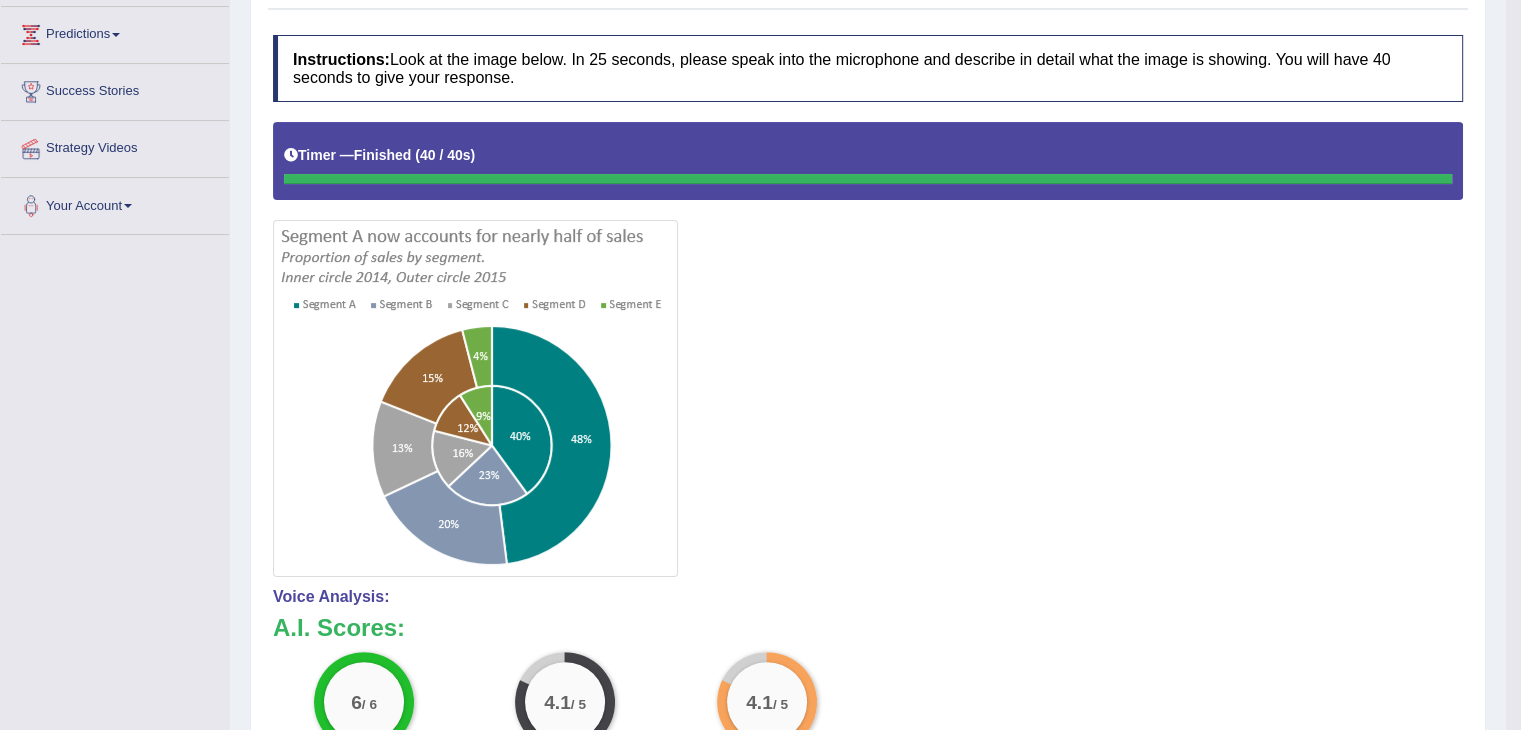 drag, startPoint x: 1530, startPoint y: 283, endPoint x: 1522, endPoint y: 377, distance: 94.33981 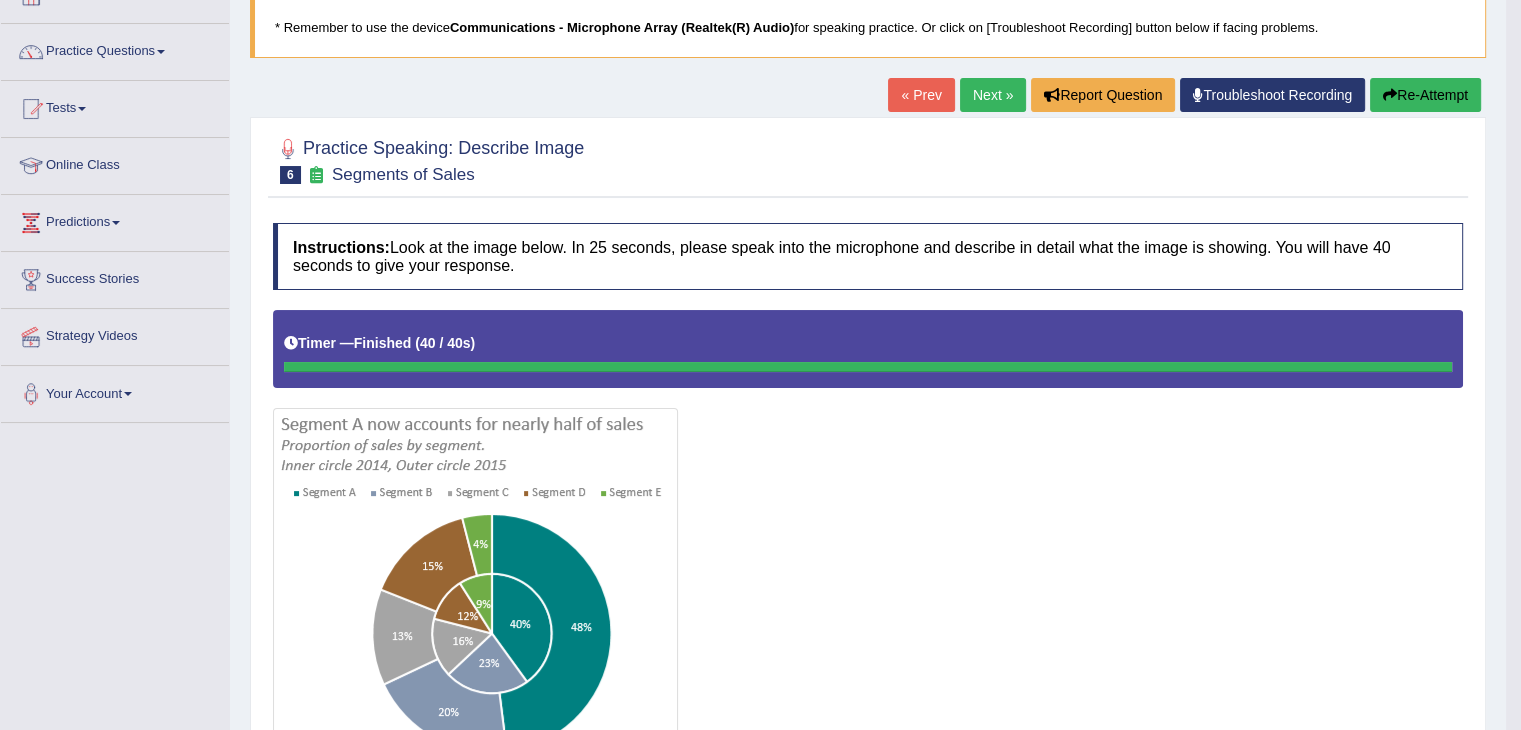 scroll, scrollTop: 80, scrollLeft: 0, axis: vertical 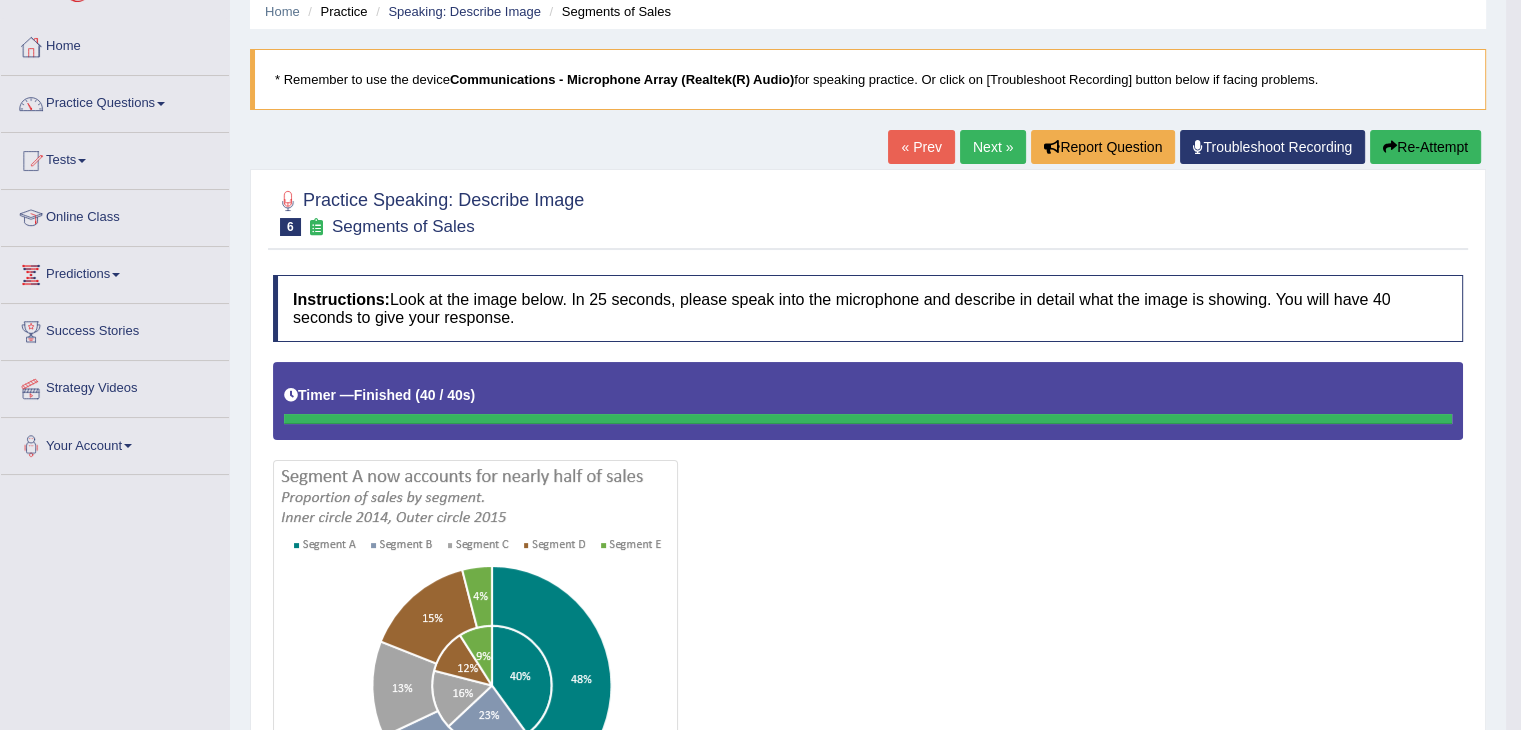 click on "Next »" at bounding box center [993, 147] 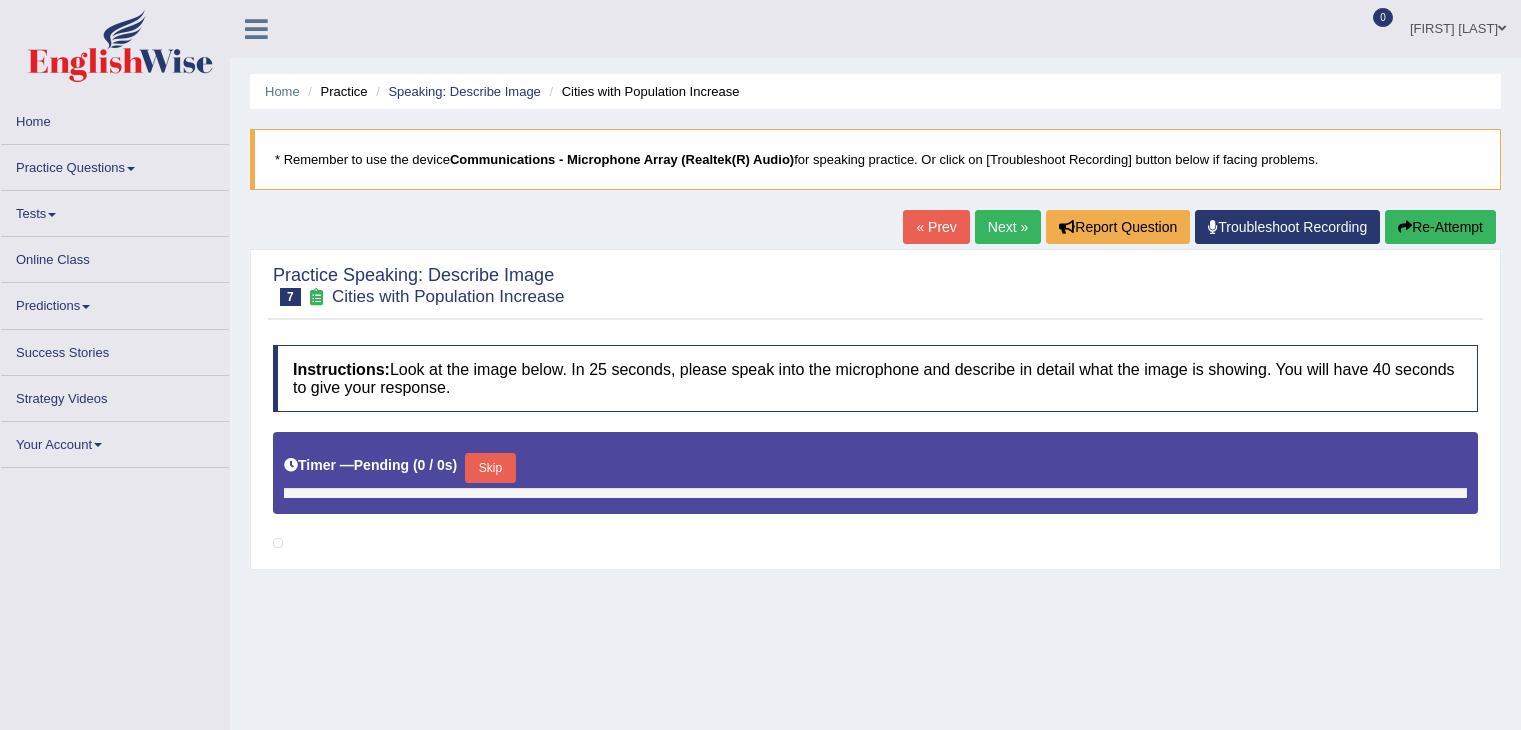 scroll, scrollTop: 0, scrollLeft: 0, axis: both 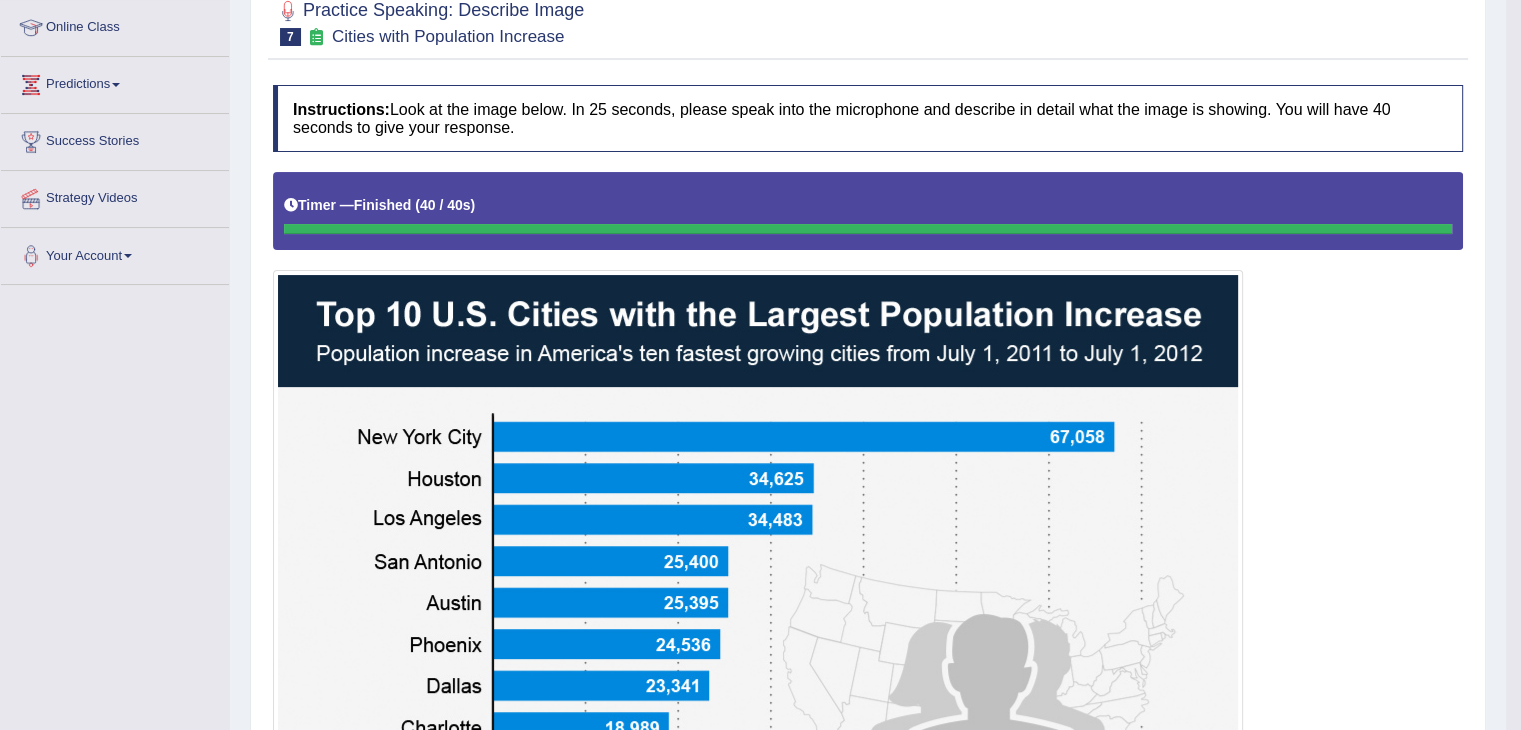 click on "Predictions" at bounding box center [115, 82] 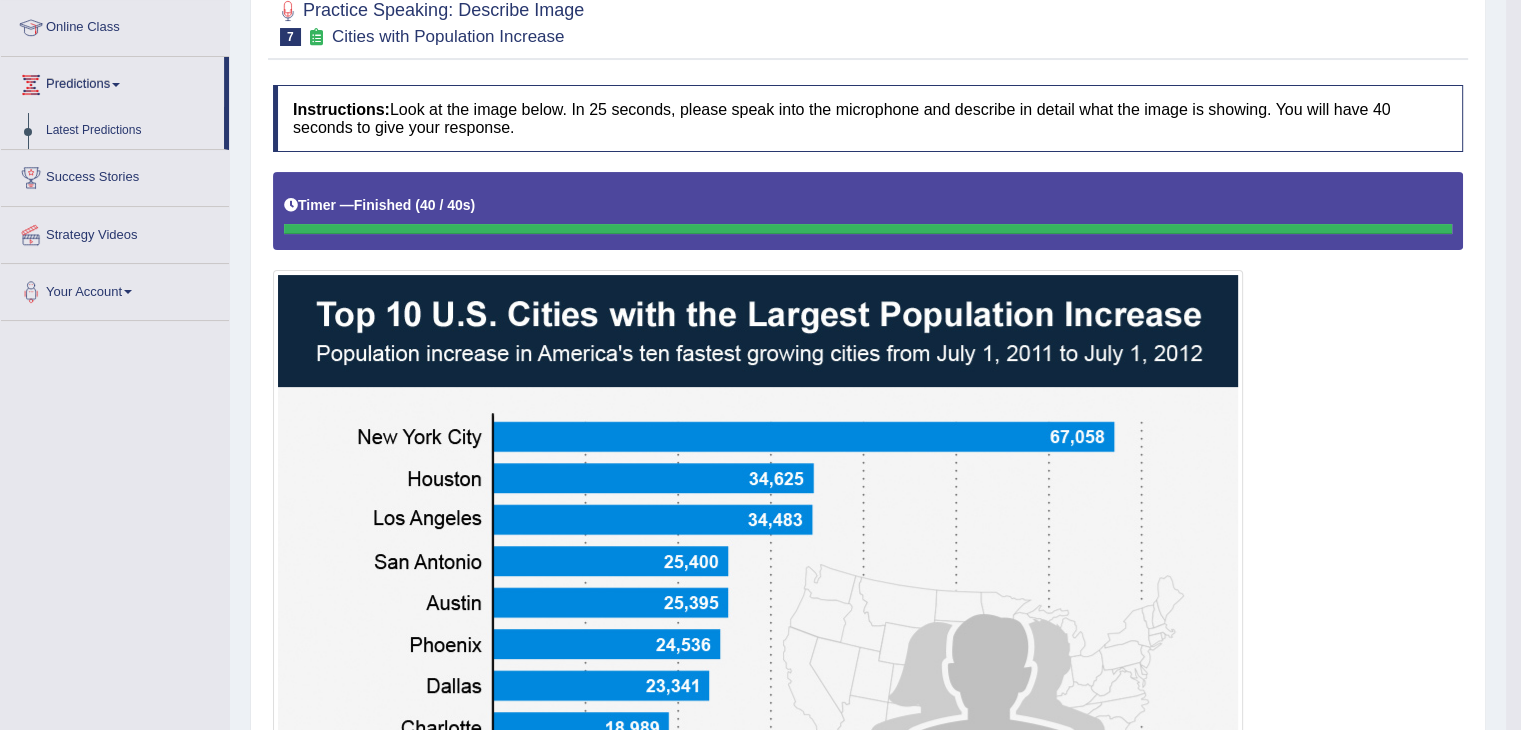 click on "Predictions  Latest Predictions" at bounding box center (115, 103) 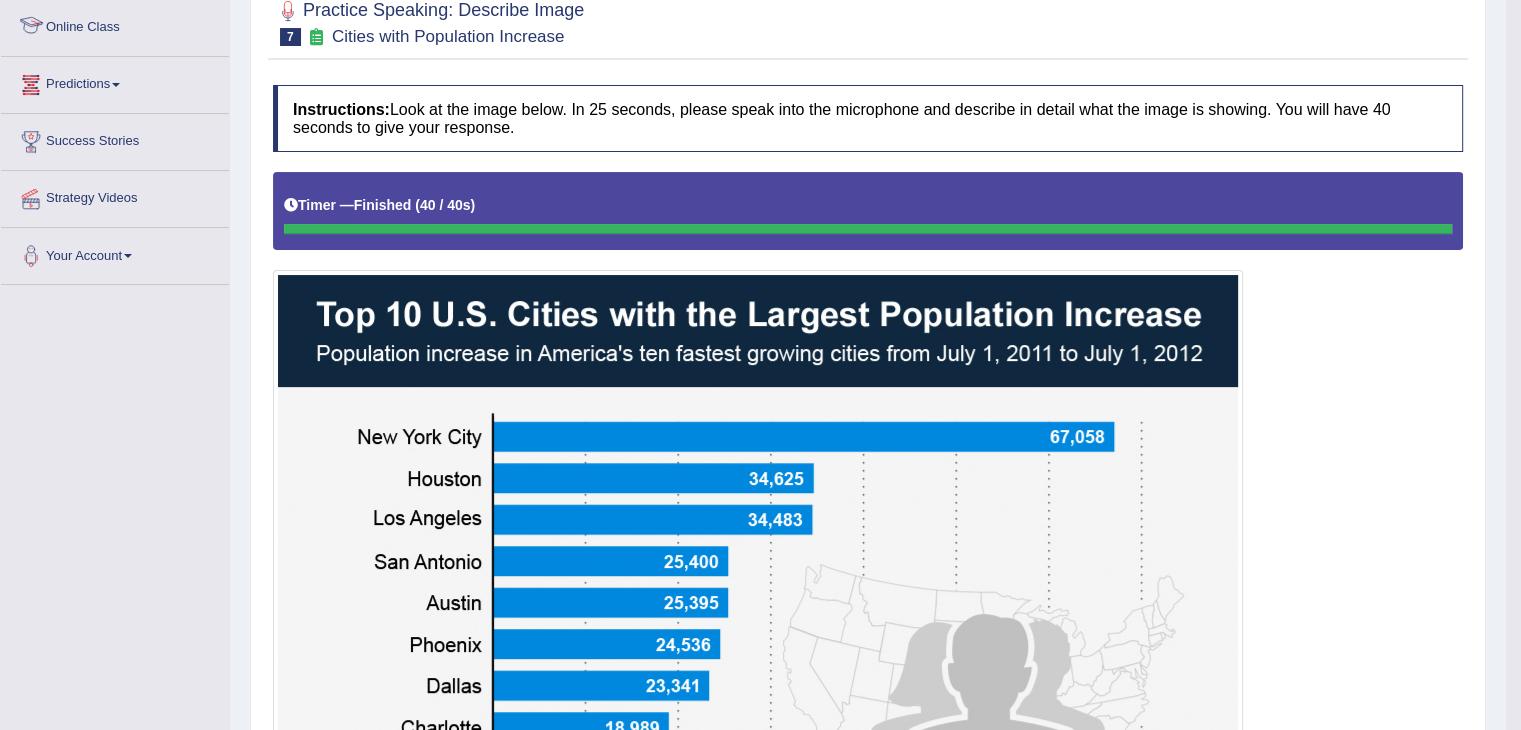 drag, startPoint x: 226, startPoint y: 109, endPoint x: 1020, endPoint y: 241, distance: 804.8975 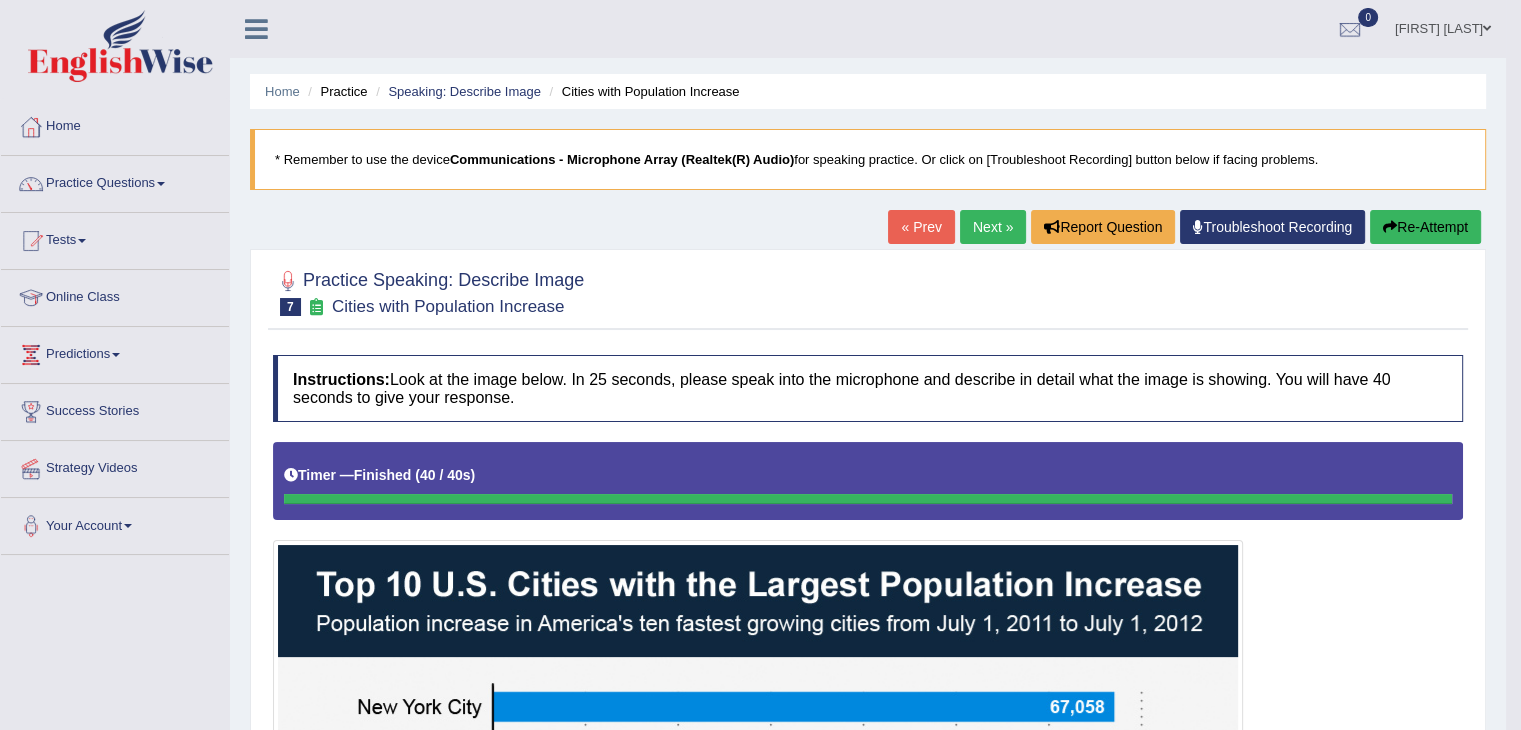 scroll, scrollTop: 0, scrollLeft: 0, axis: both 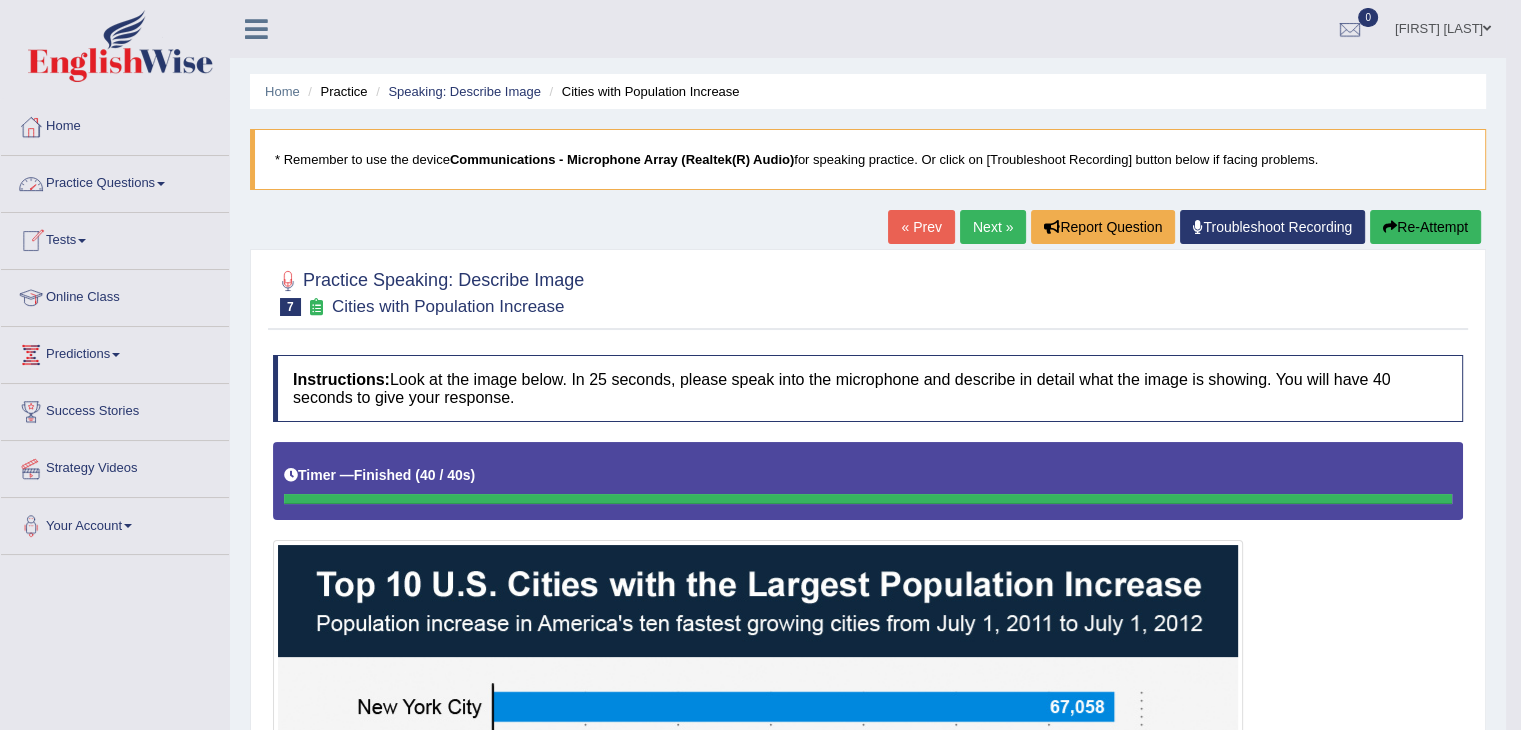 click on "Practice Questions" at bounding box center (115, 181) 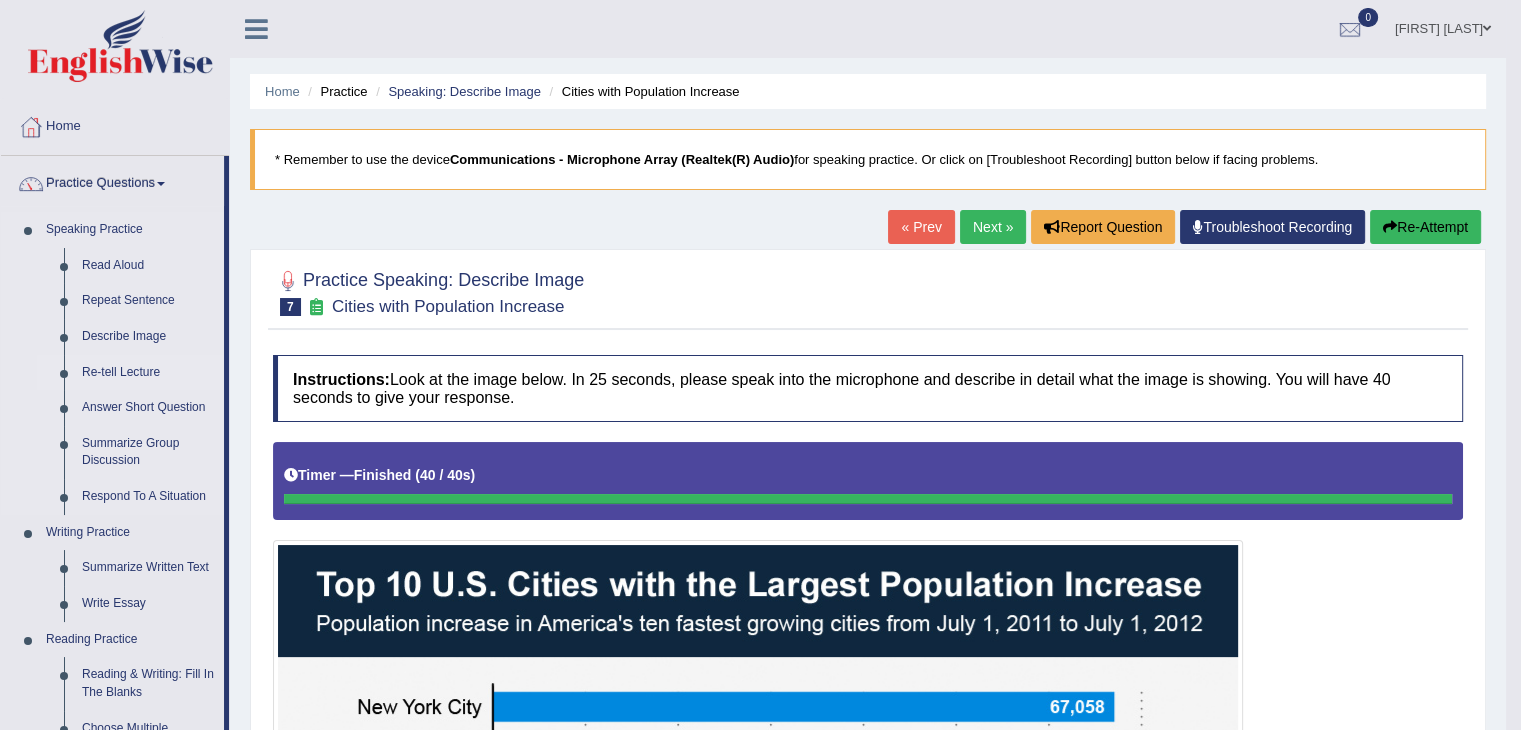 click on "Re-tell Lecture" at bounding box center (148, 373) 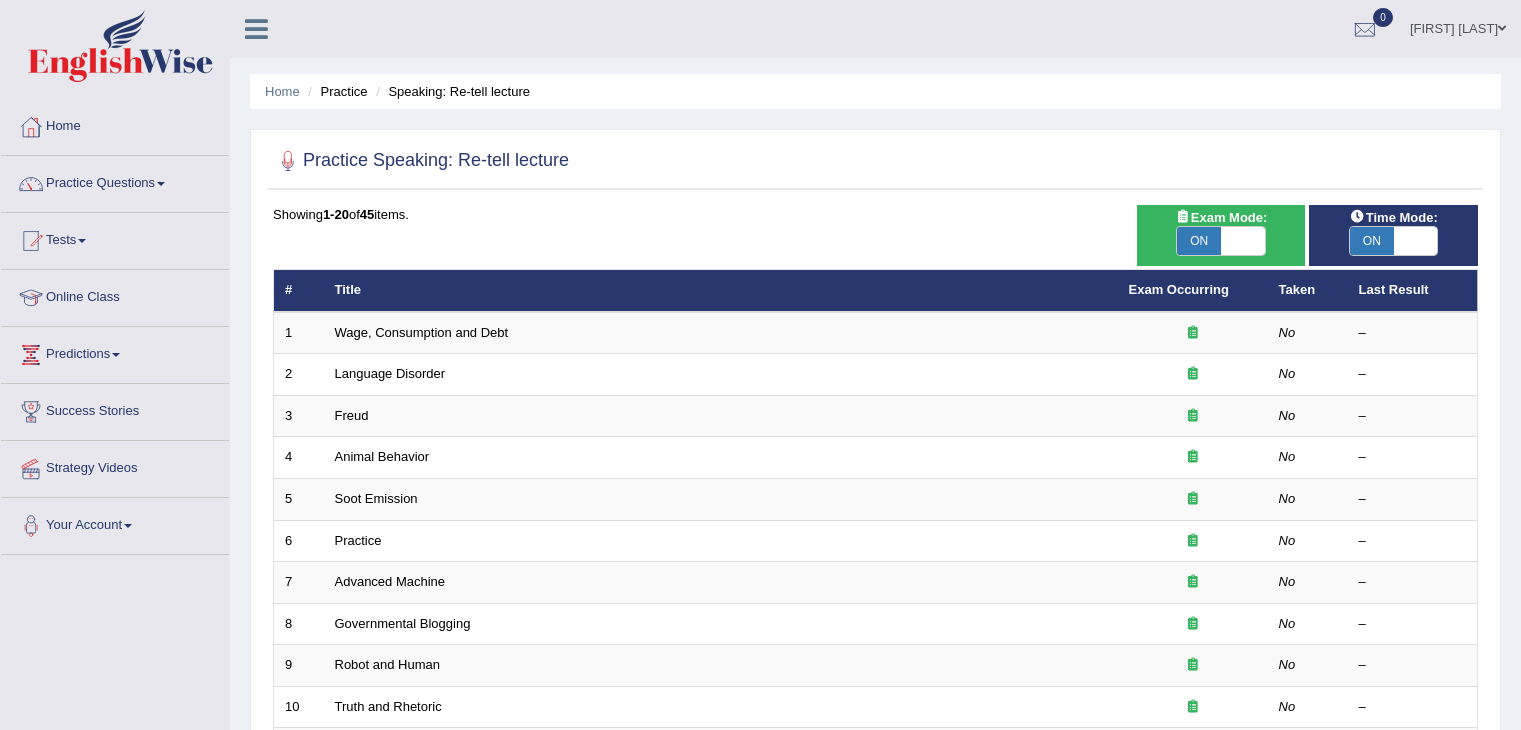 scroll, scrollTop: 0, scrollLeft: 0, axis: both 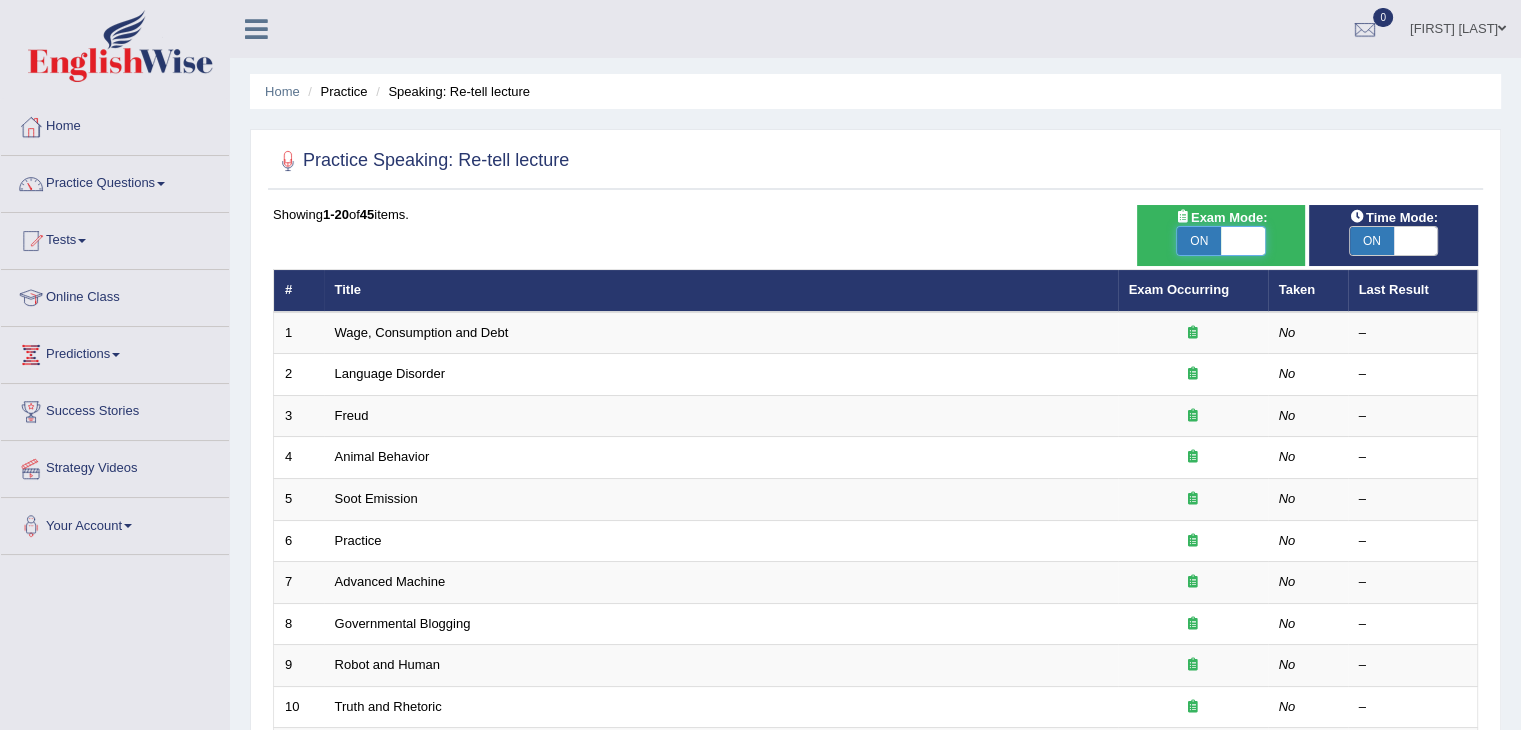 click at bounding box center [1243, 241] 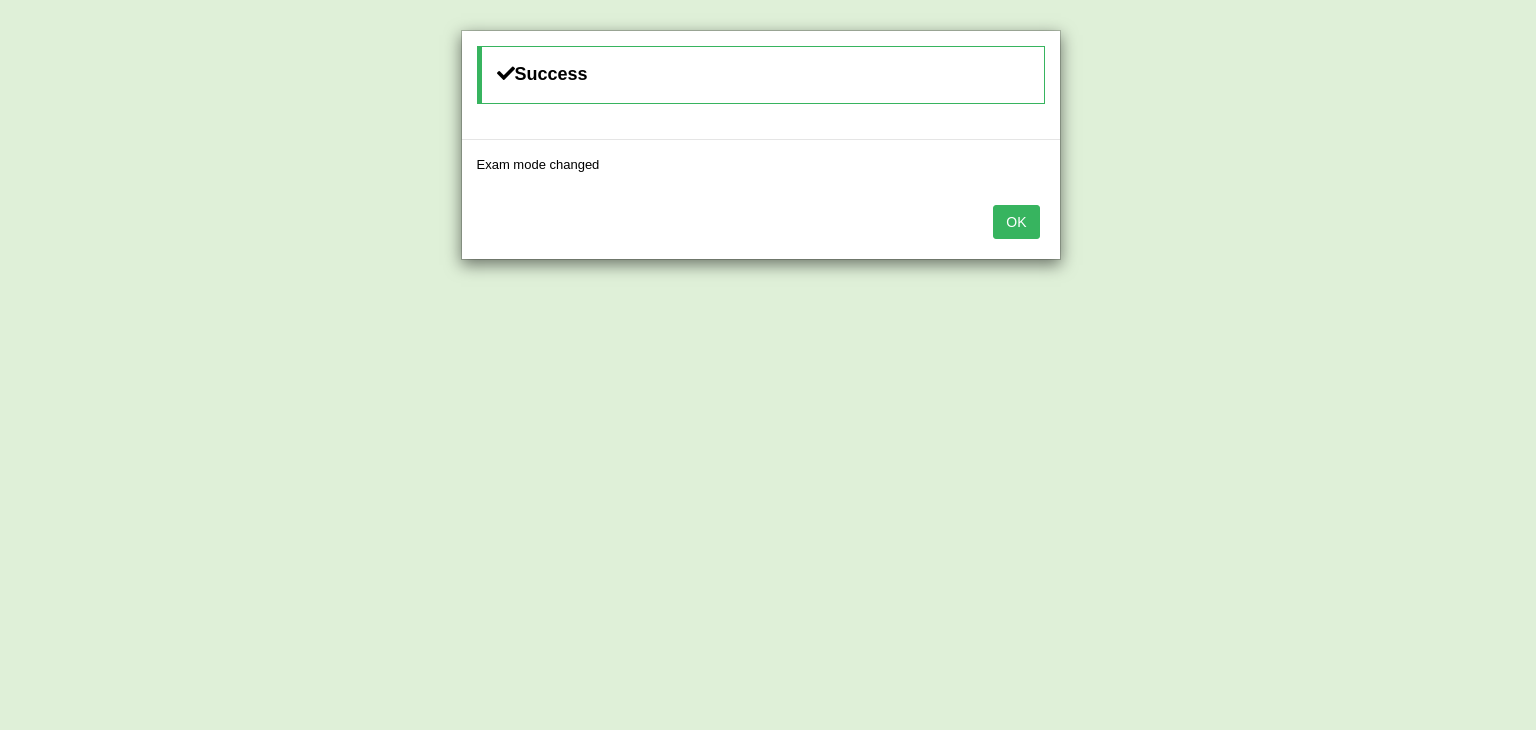 click on "OK" at bounding box center [1016, 222] 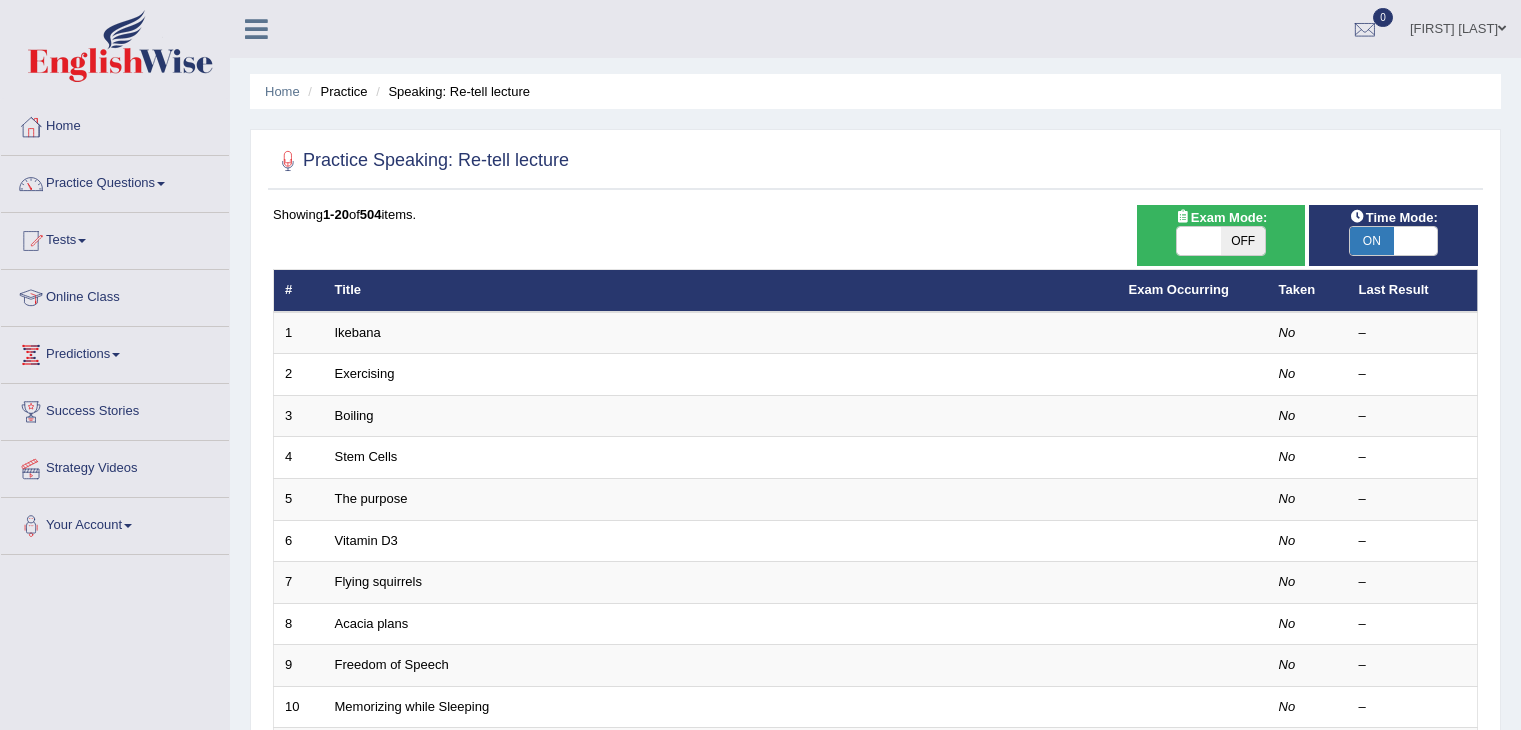 scroll, scrollTop: 0, scrollLeft: 0, axis: both 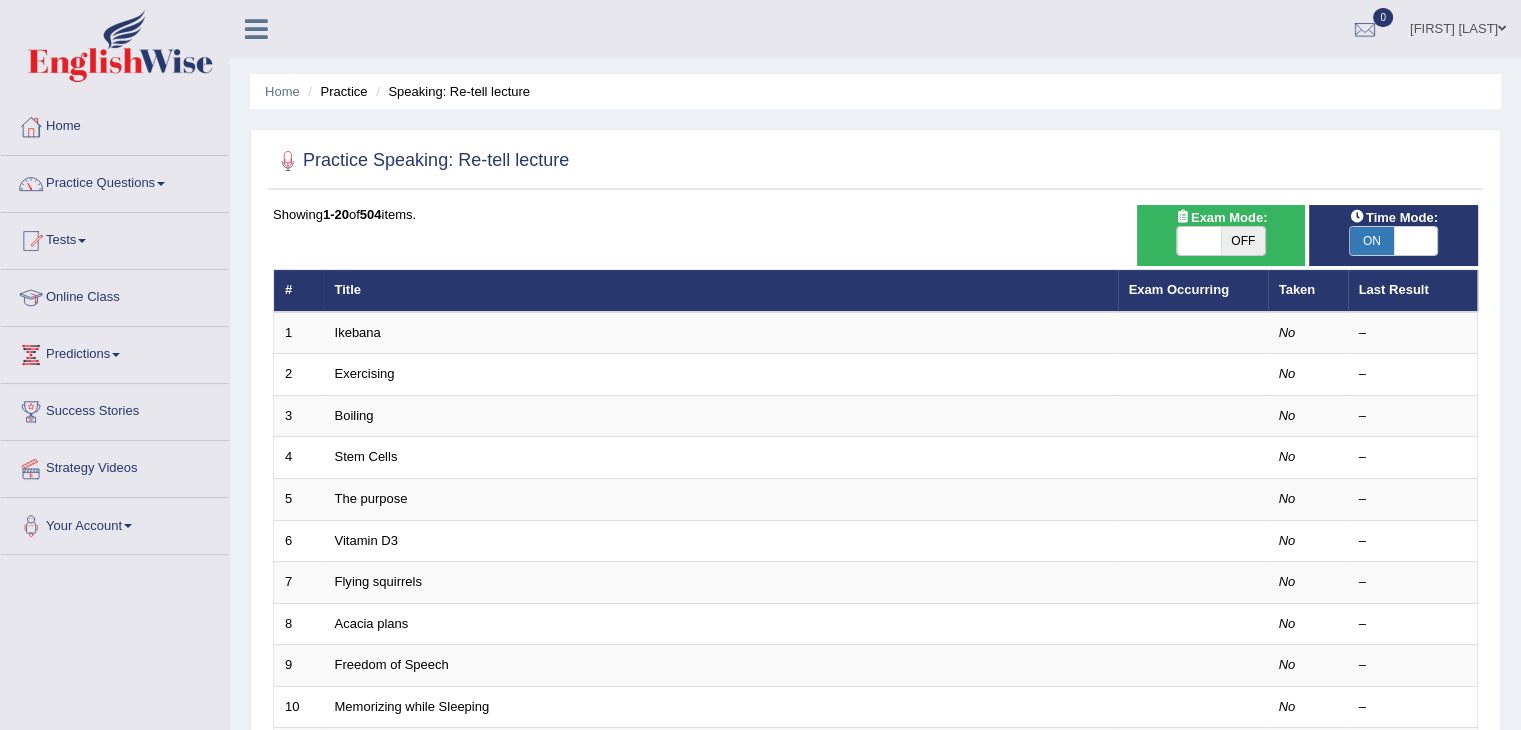 click on "OFF" at bounding box center (1243, 241) 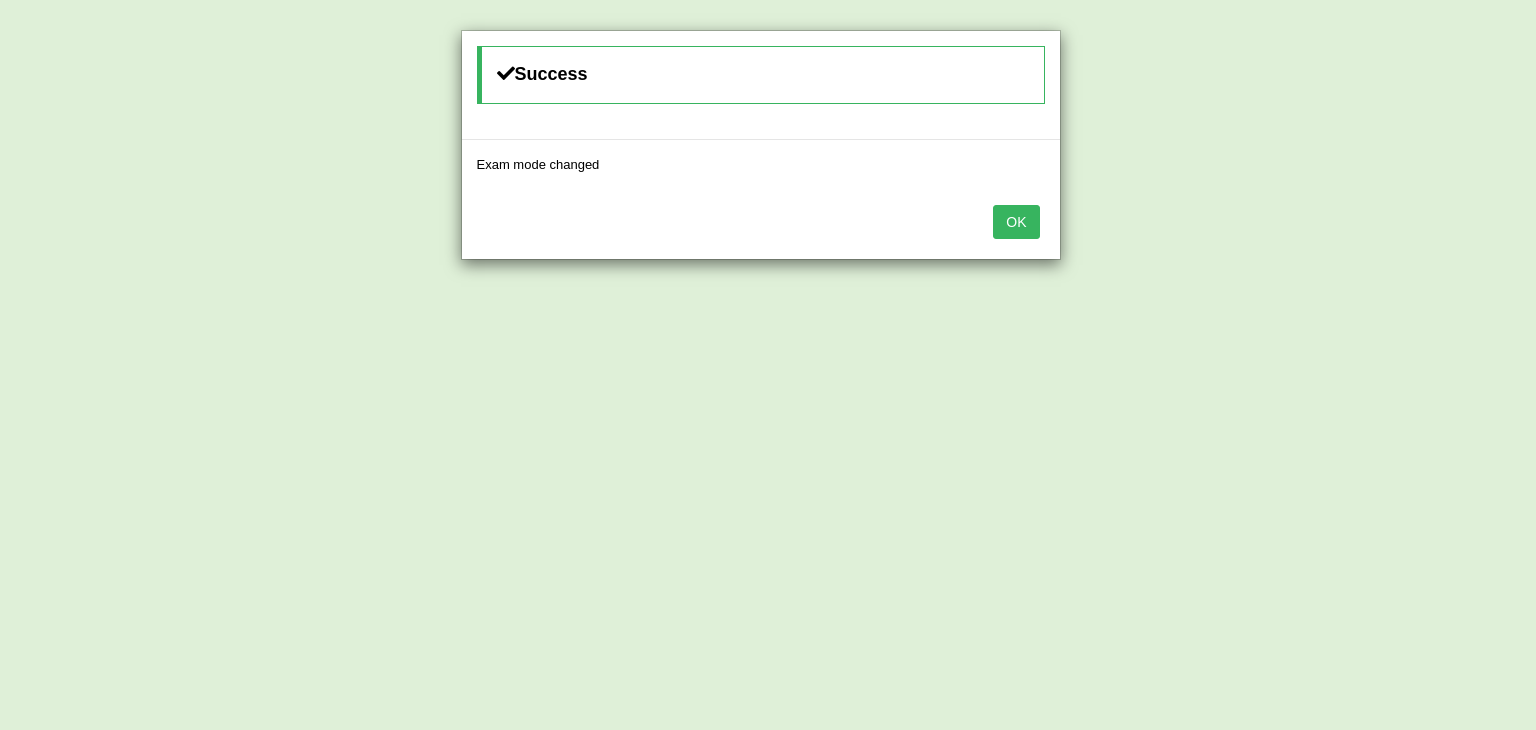 click on "OK" at bounding box center (1016, 222) 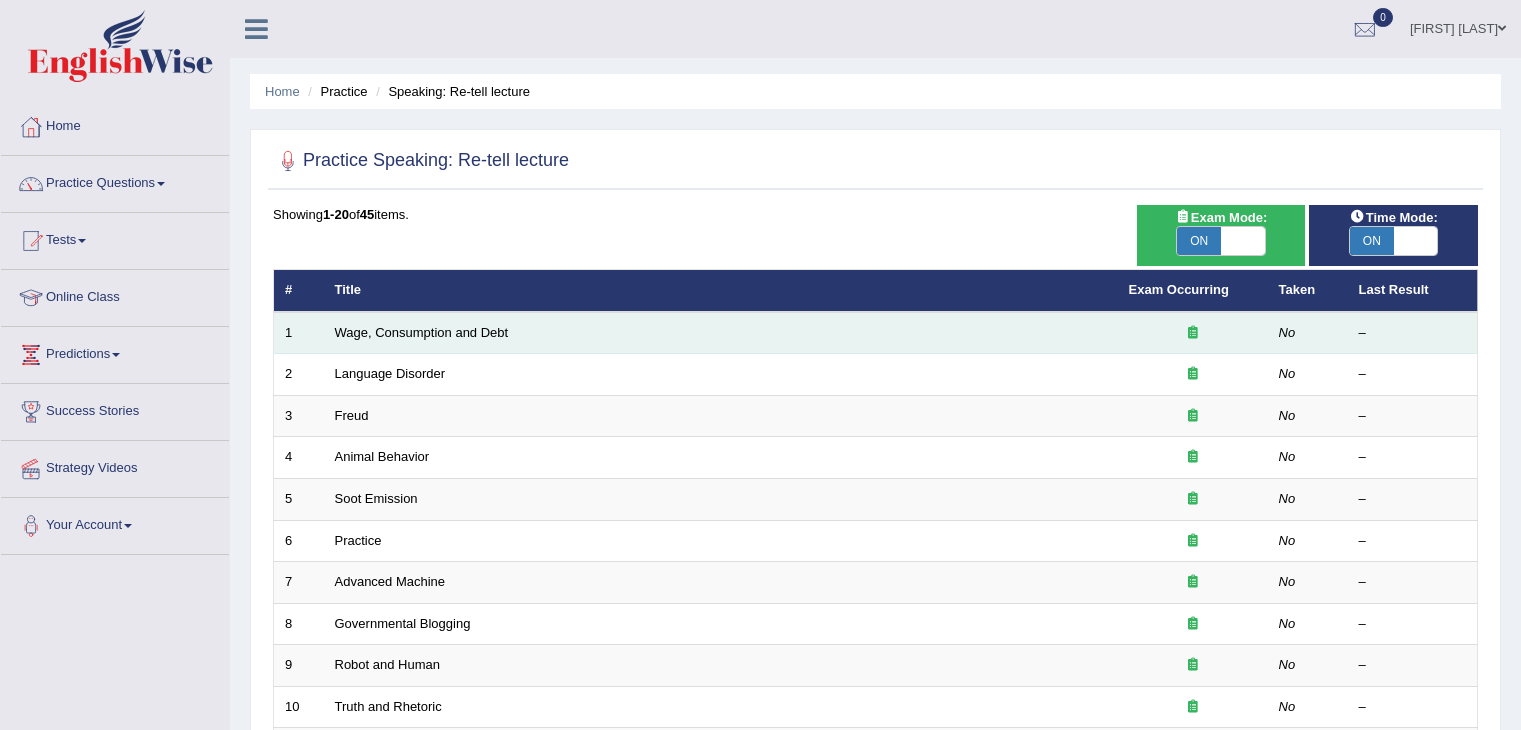 scroll, scrollTop: 0, scrollLeft: 0, axis: both 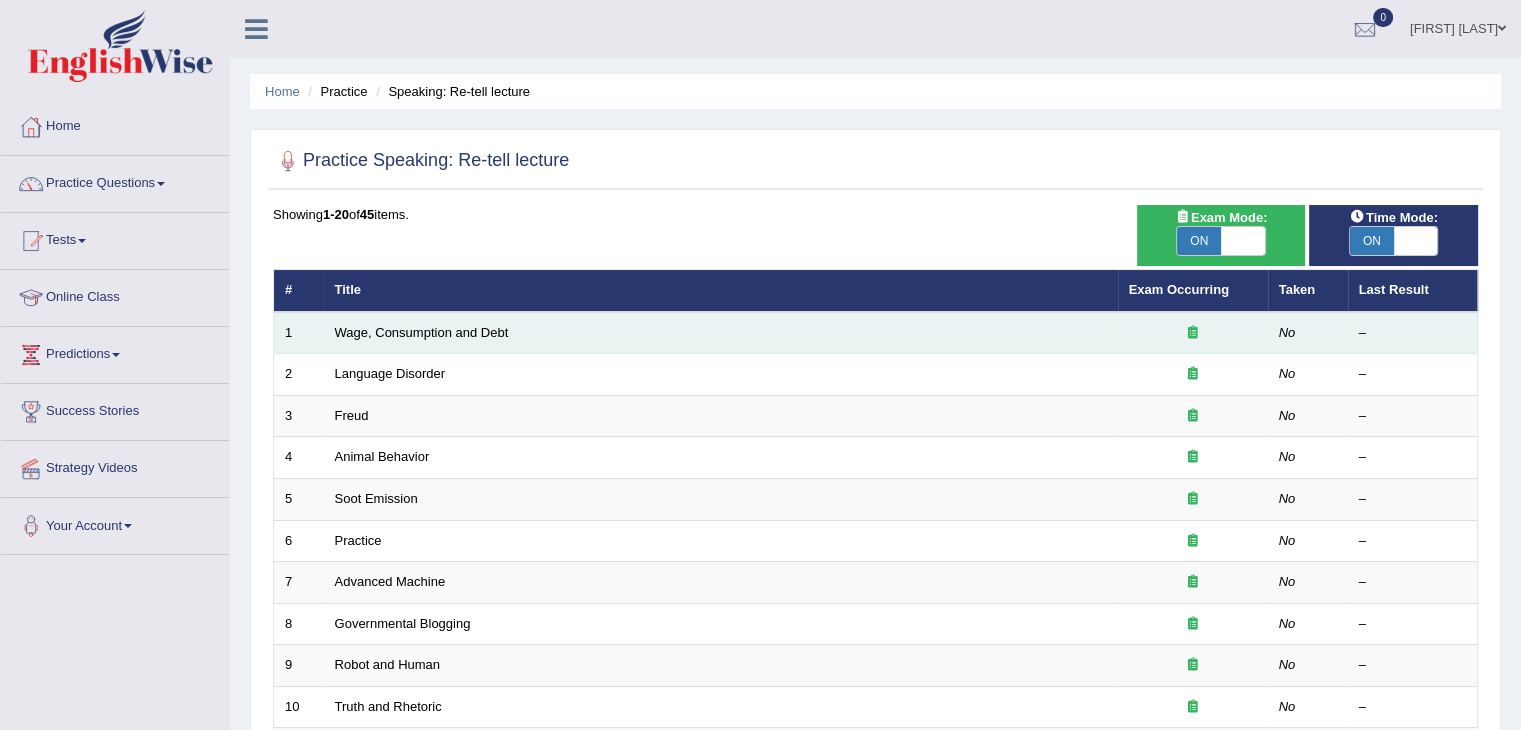 click on "Wage, Consumption and Debt" at bounding box center (721, 333) 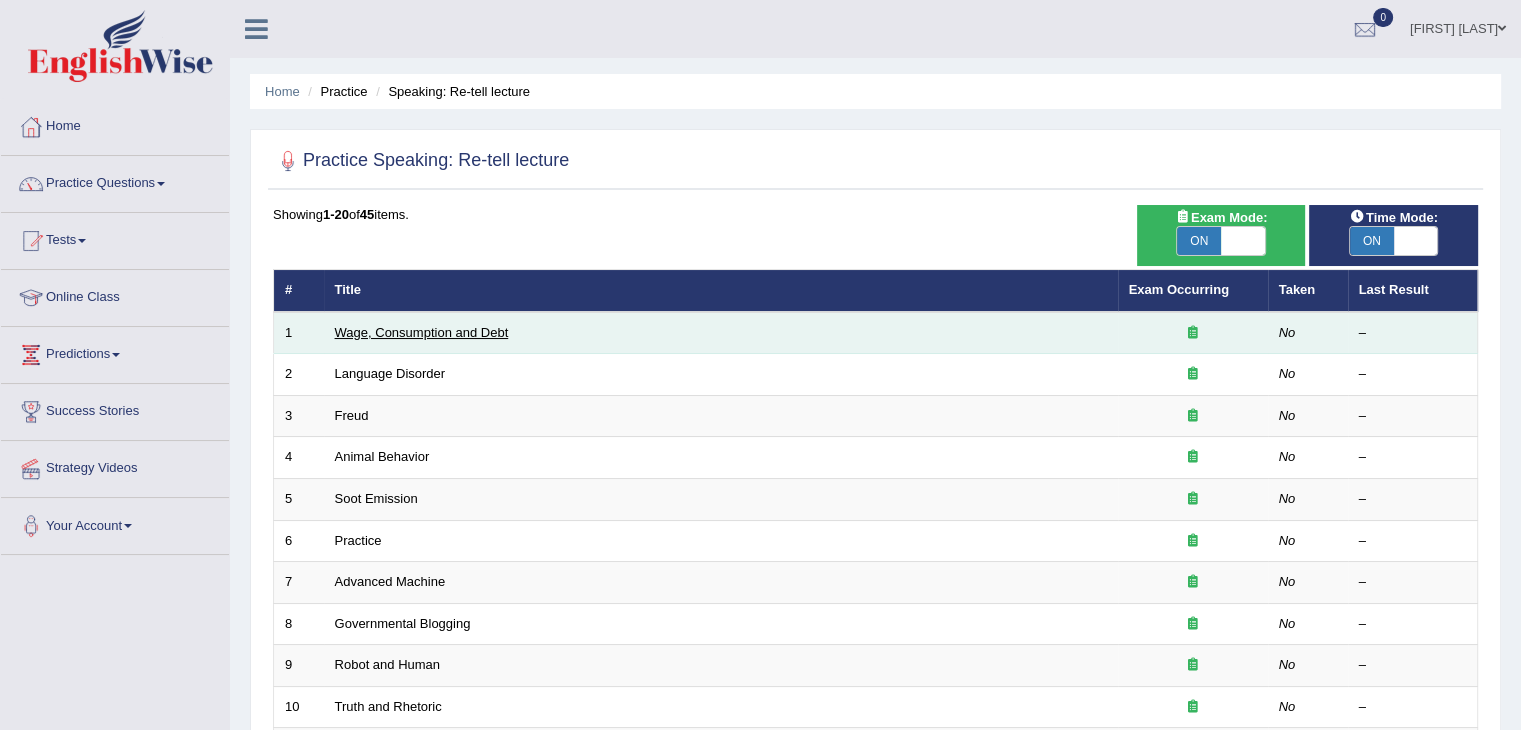 click on "Wage, Consumption and Debt" at bounding box center (422, 332) 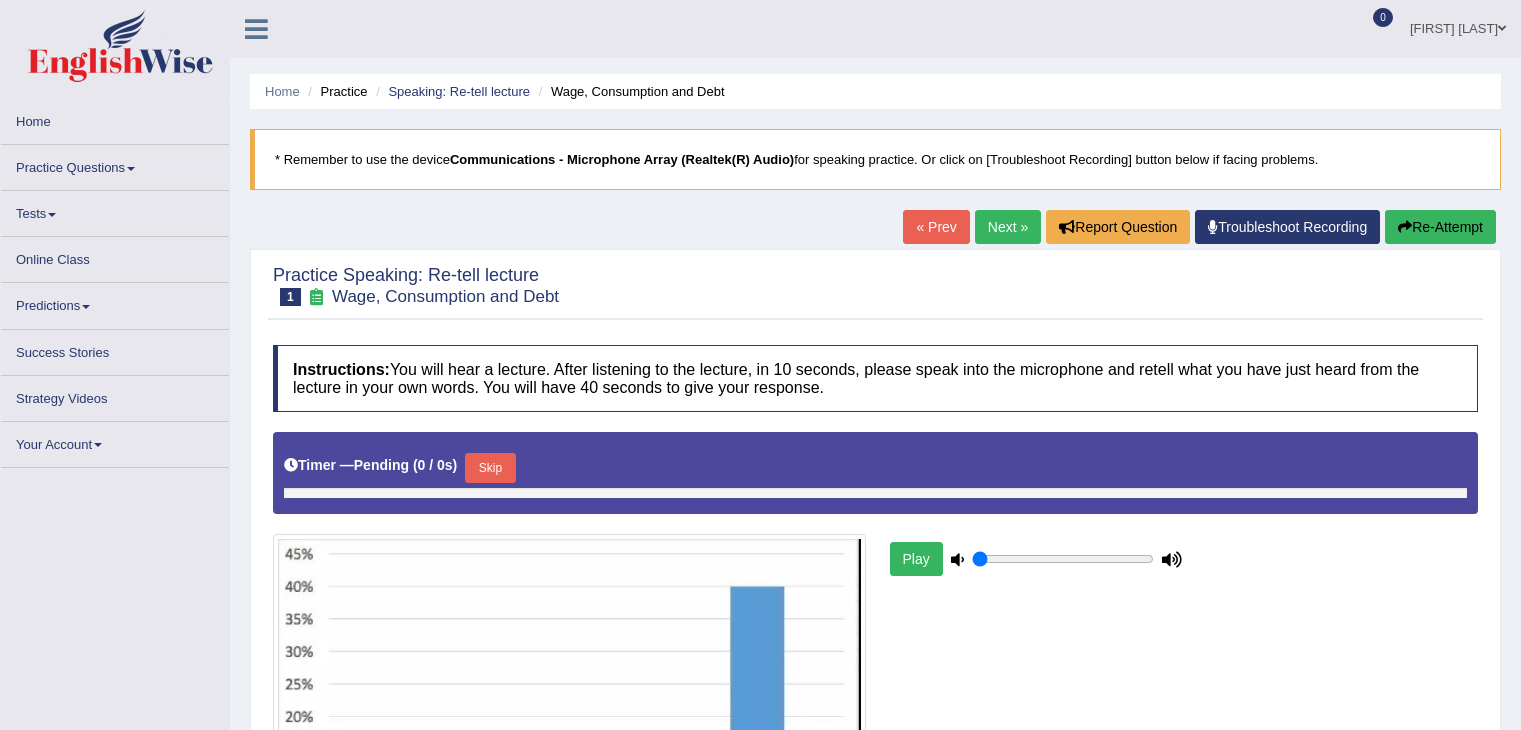 scroll, scrollTop: 0, scrollLeft: 0, axis: both 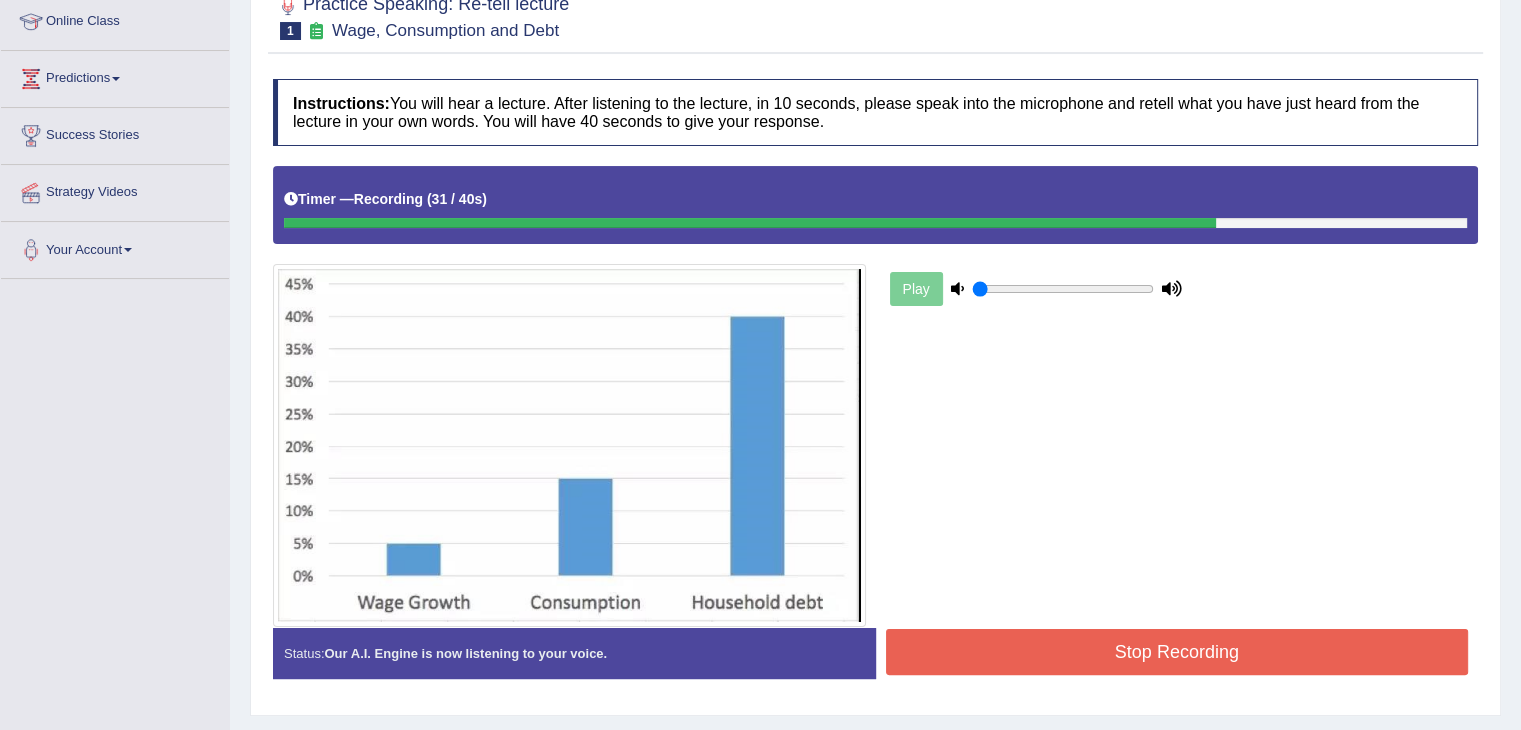 click on "Stop Recording" at bounding box center [1177, 652] 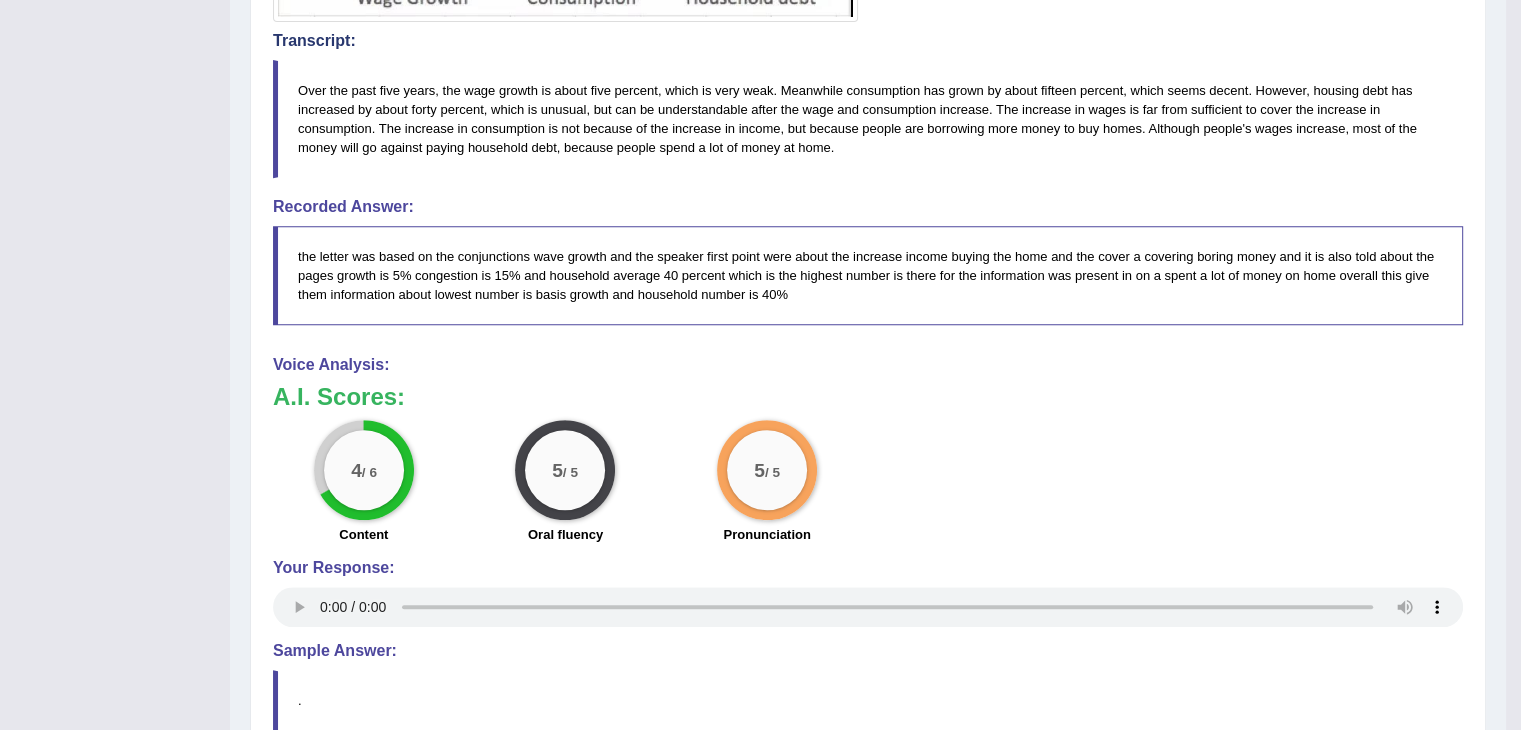 scroll, scrollTop: 1047, scrollLeft: 0, axis: vertical 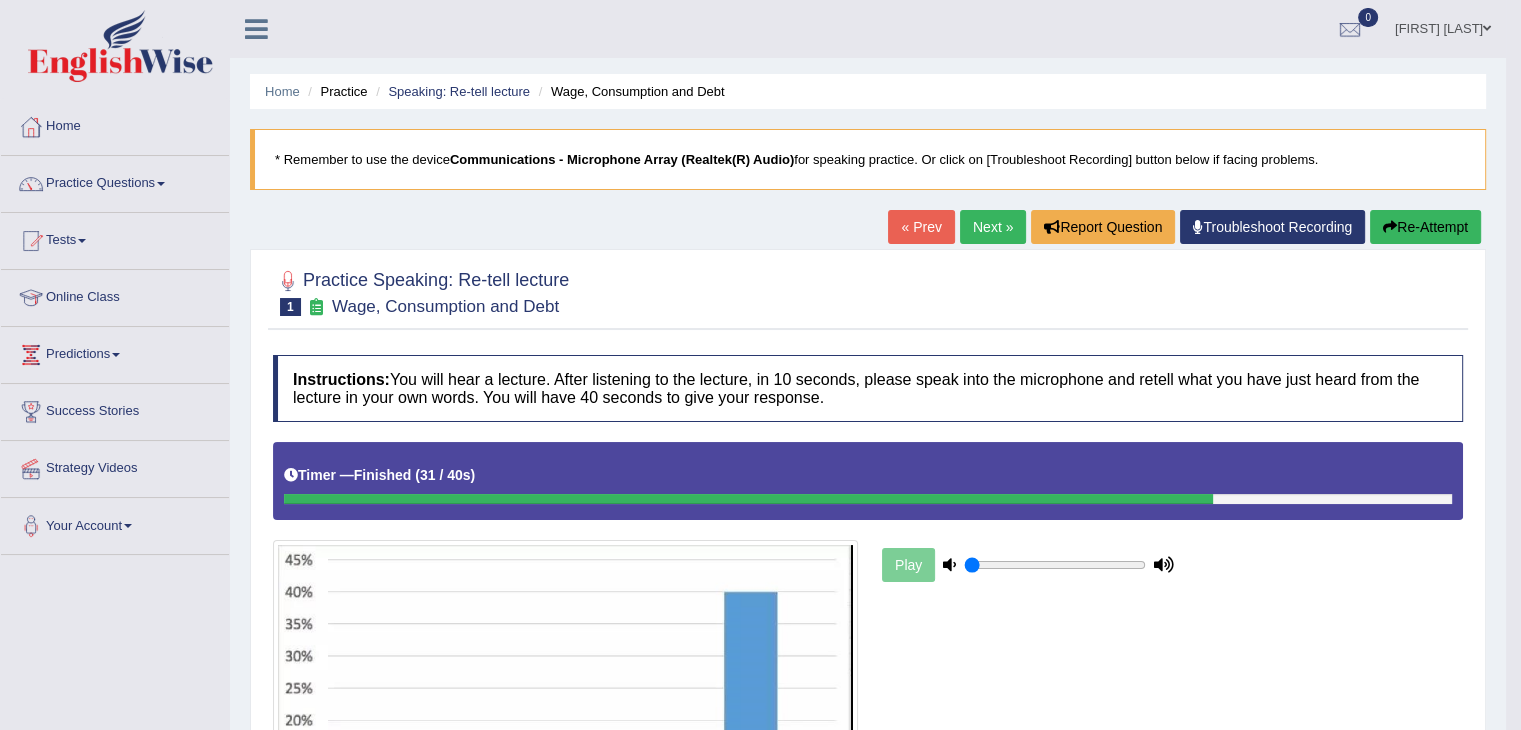 click on "Next »" at bounding box center [993, 227] 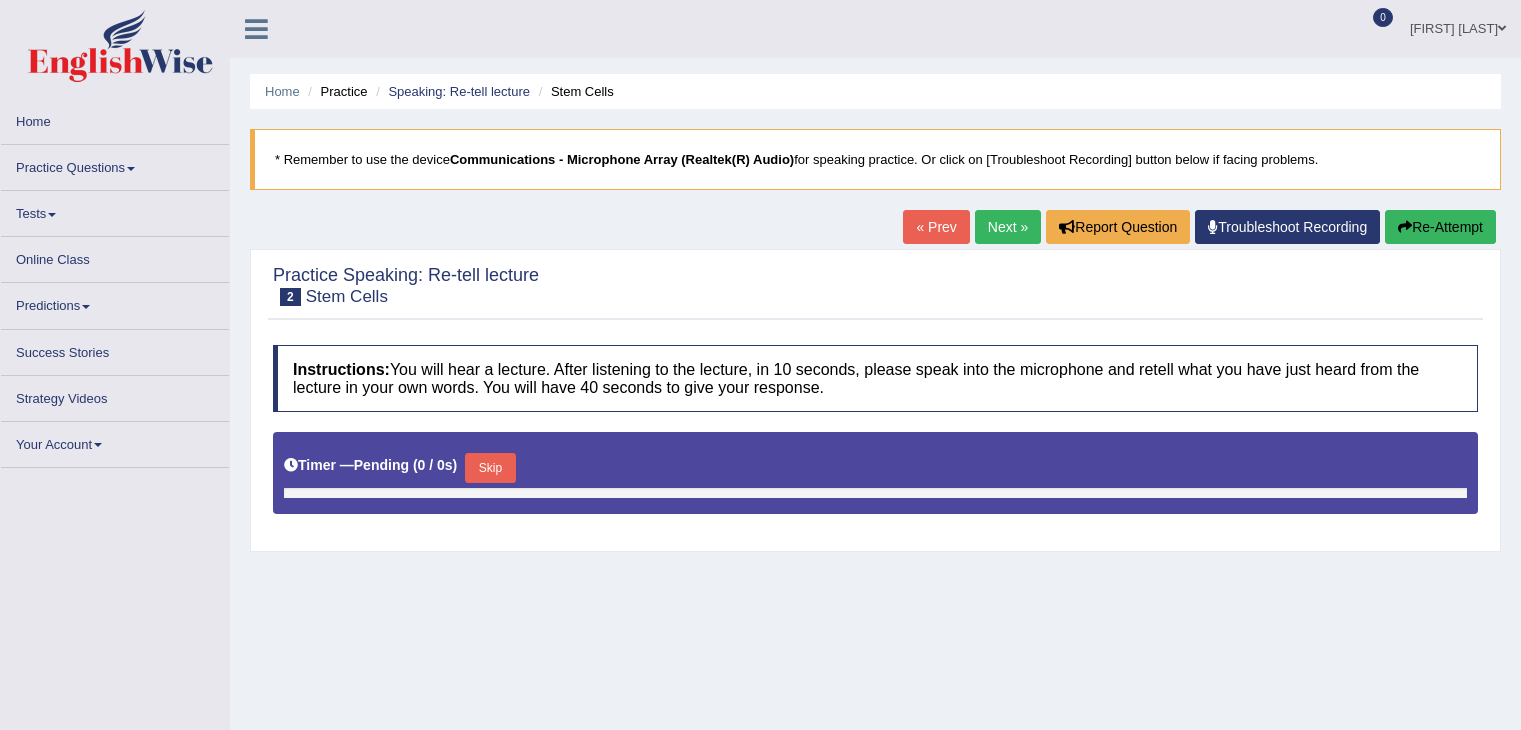 scroll, scrollTop: 0, scrollLeft: 0, axis: both 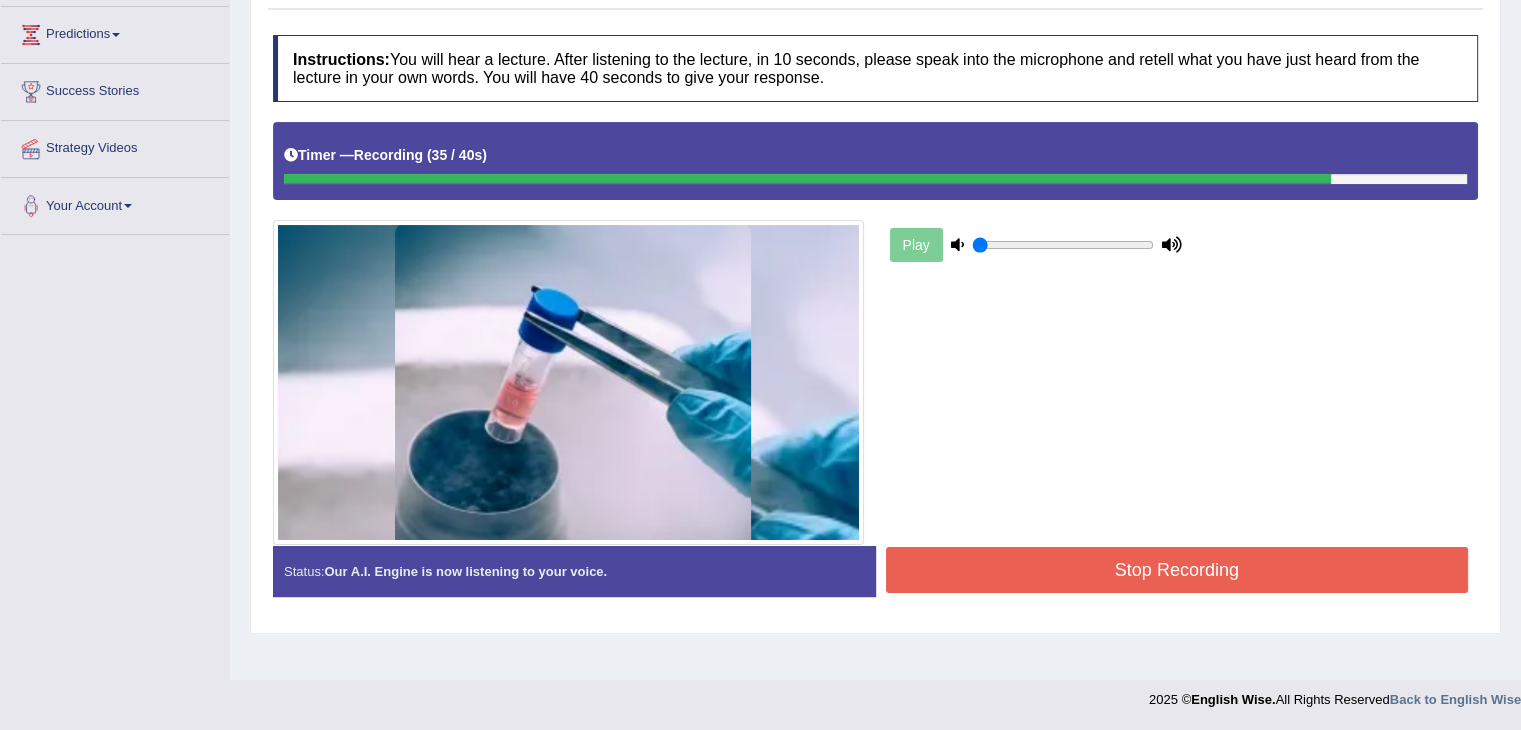 click on "Stop Recording" at bounding box center (1177, 570) 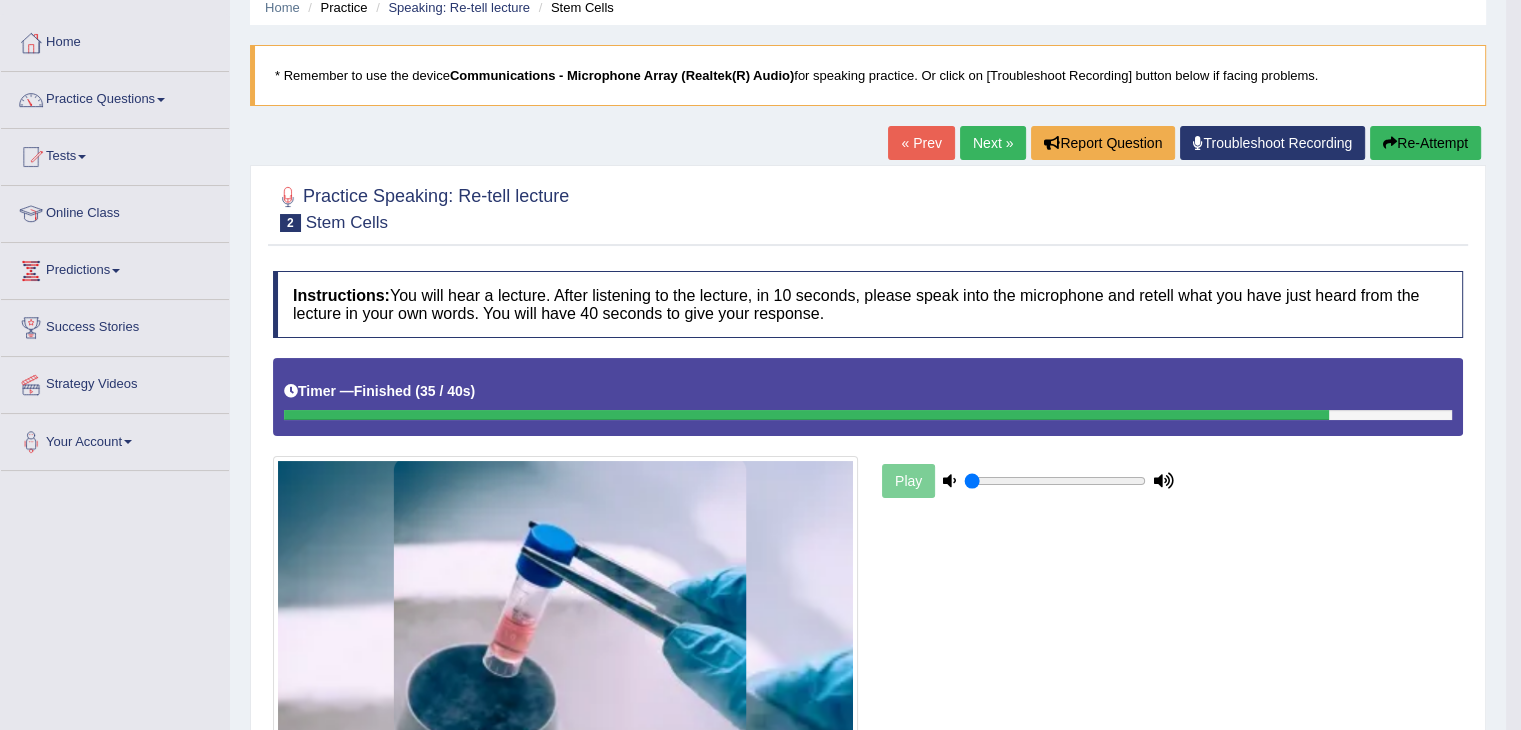 scroll, scrollTop: 26, scrollLeft: 0, axis: vertical 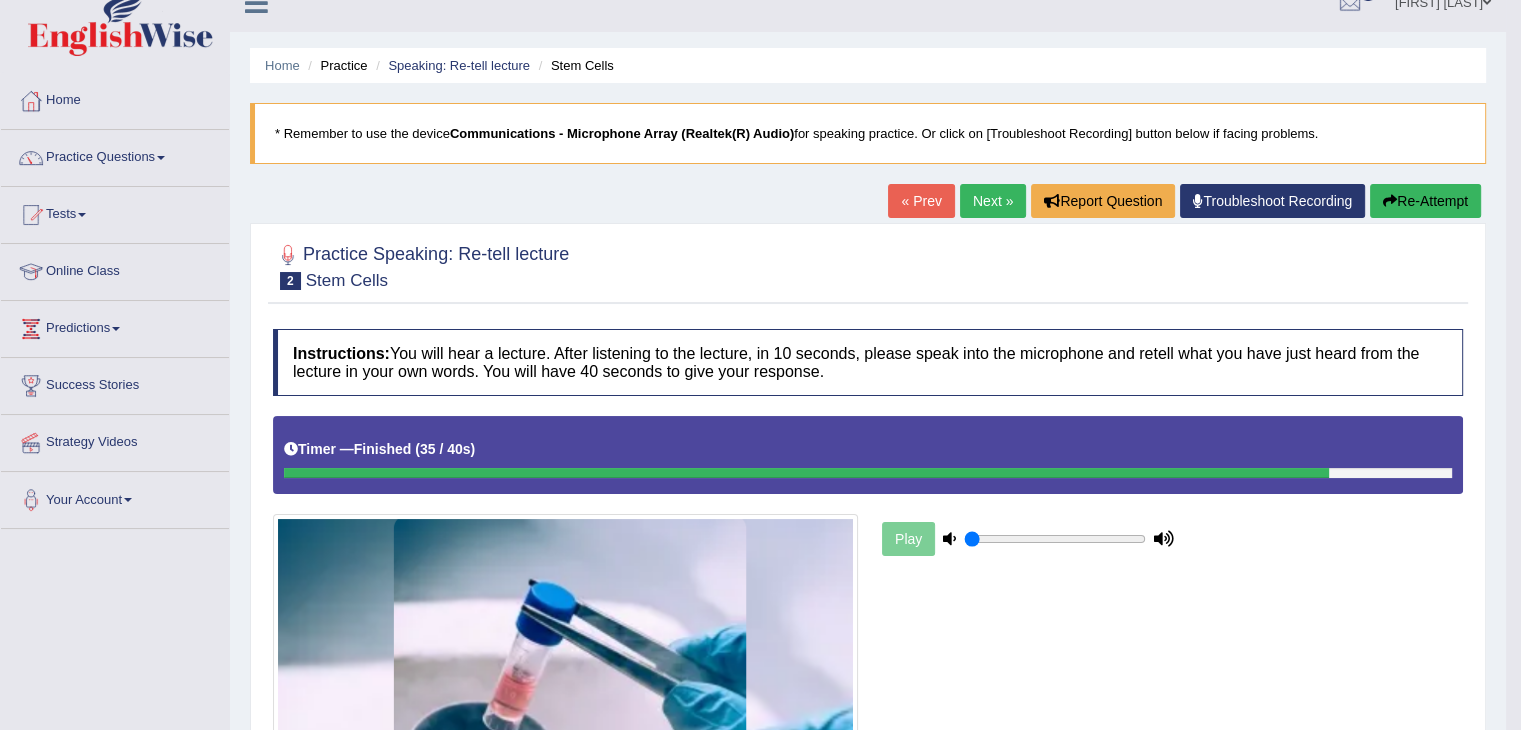 click on "Next »" at bounding box center [993, 201] 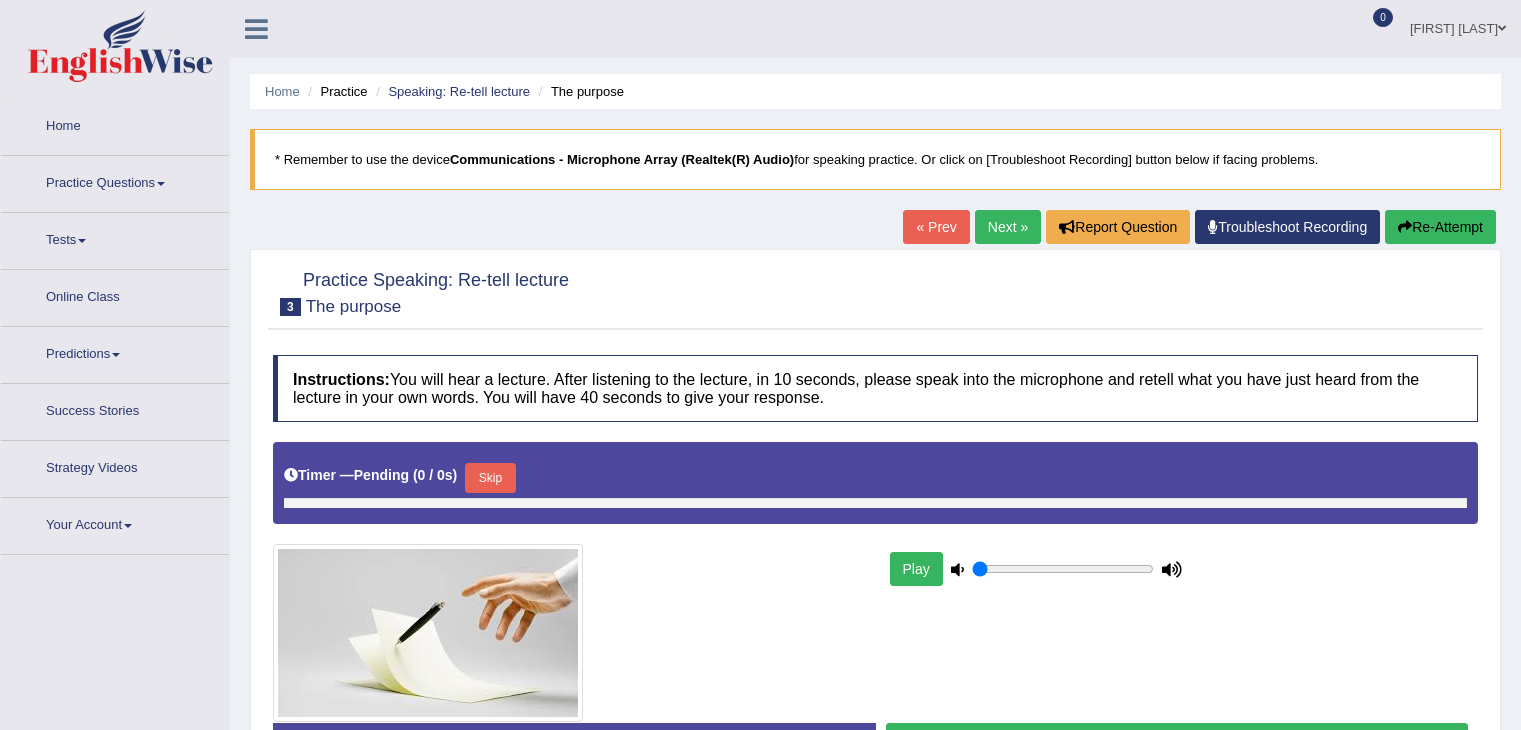 scroll, scrollTop: 0, scrollLeft: 0, axis: both 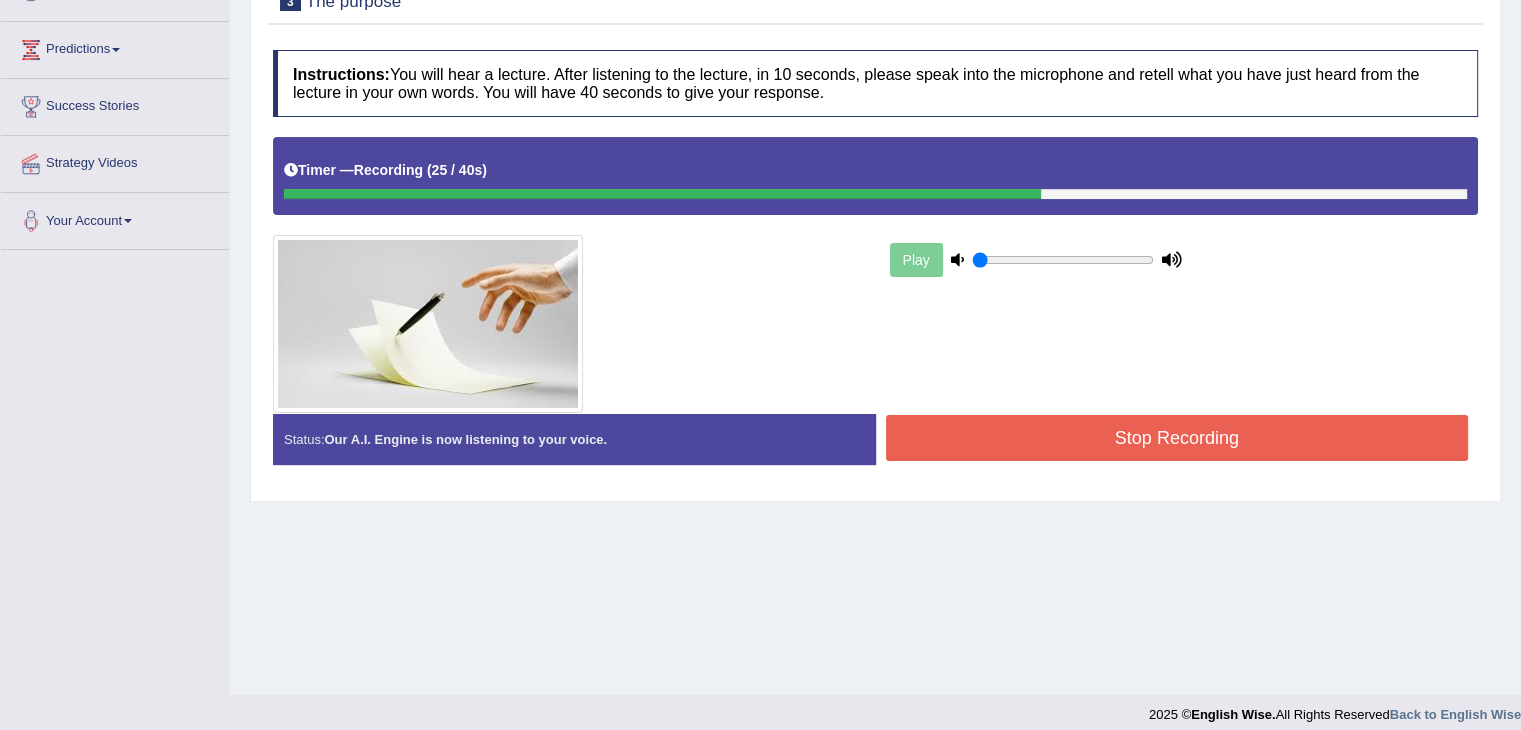 click on "Stop Recording" at bounding box center [1177, 438] 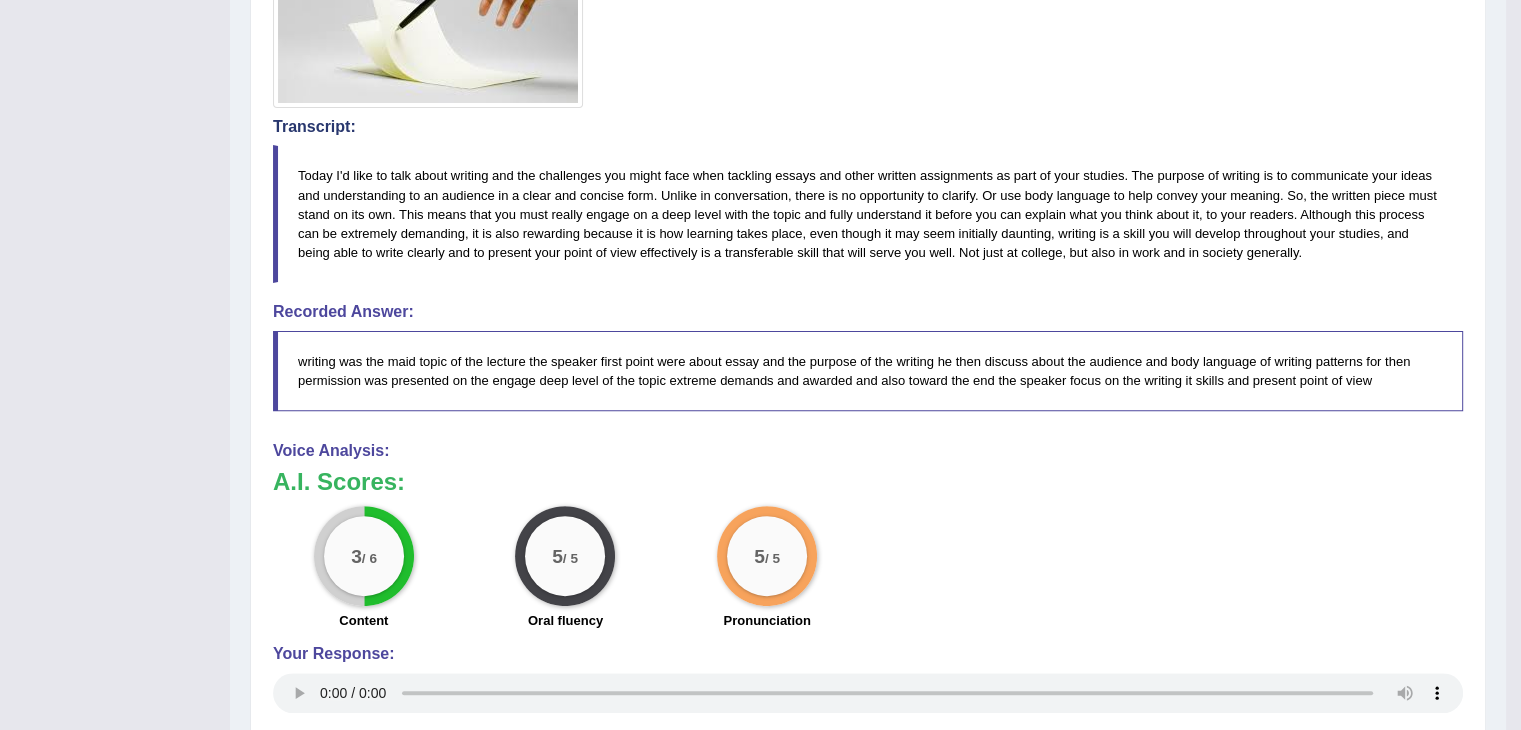 drag, startPoint x: 1523, startPoint y: 313, endPoint x: 1475, endPoint y: 729, distance: 418.76007 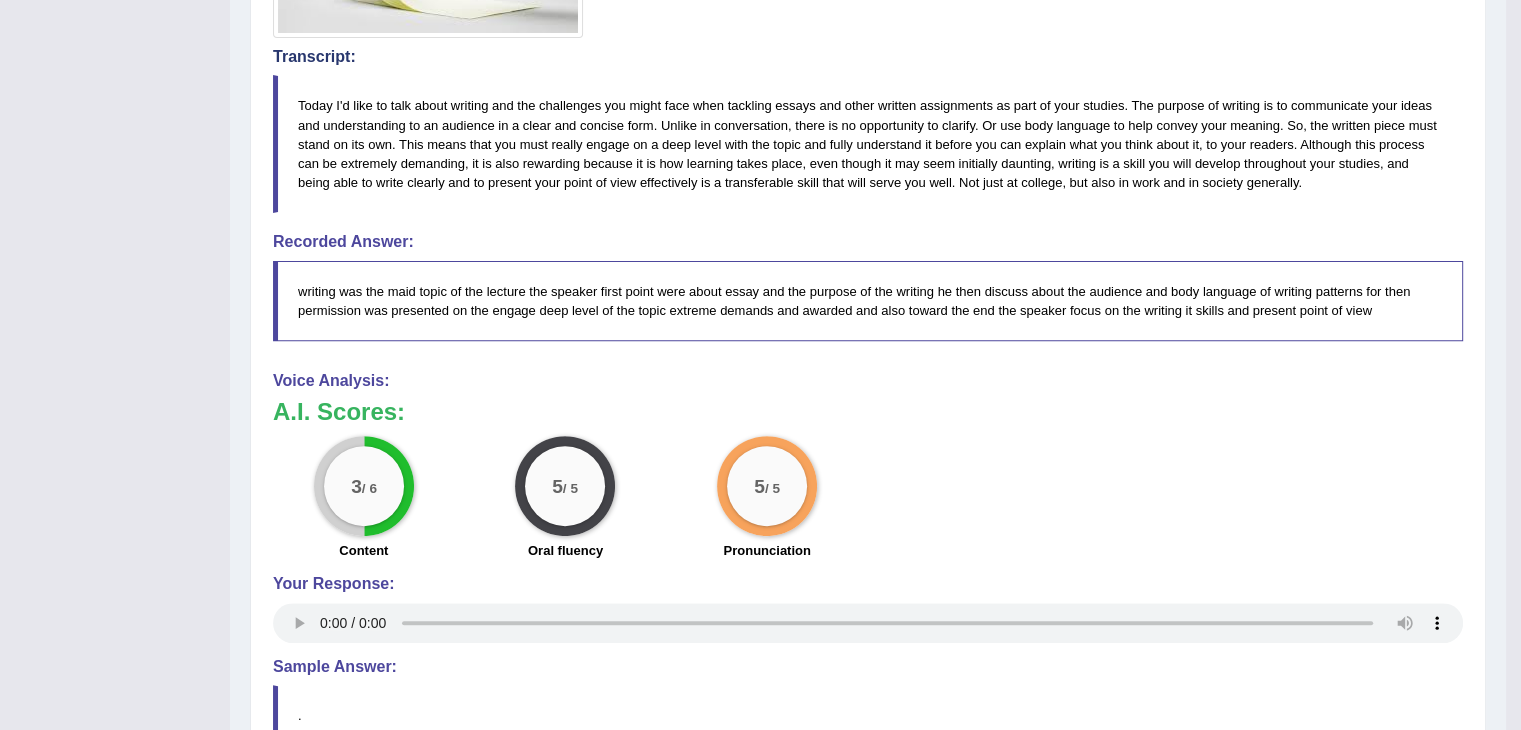 scroll, scrollTop: 866, scrollLeft: 0, axis: vertical 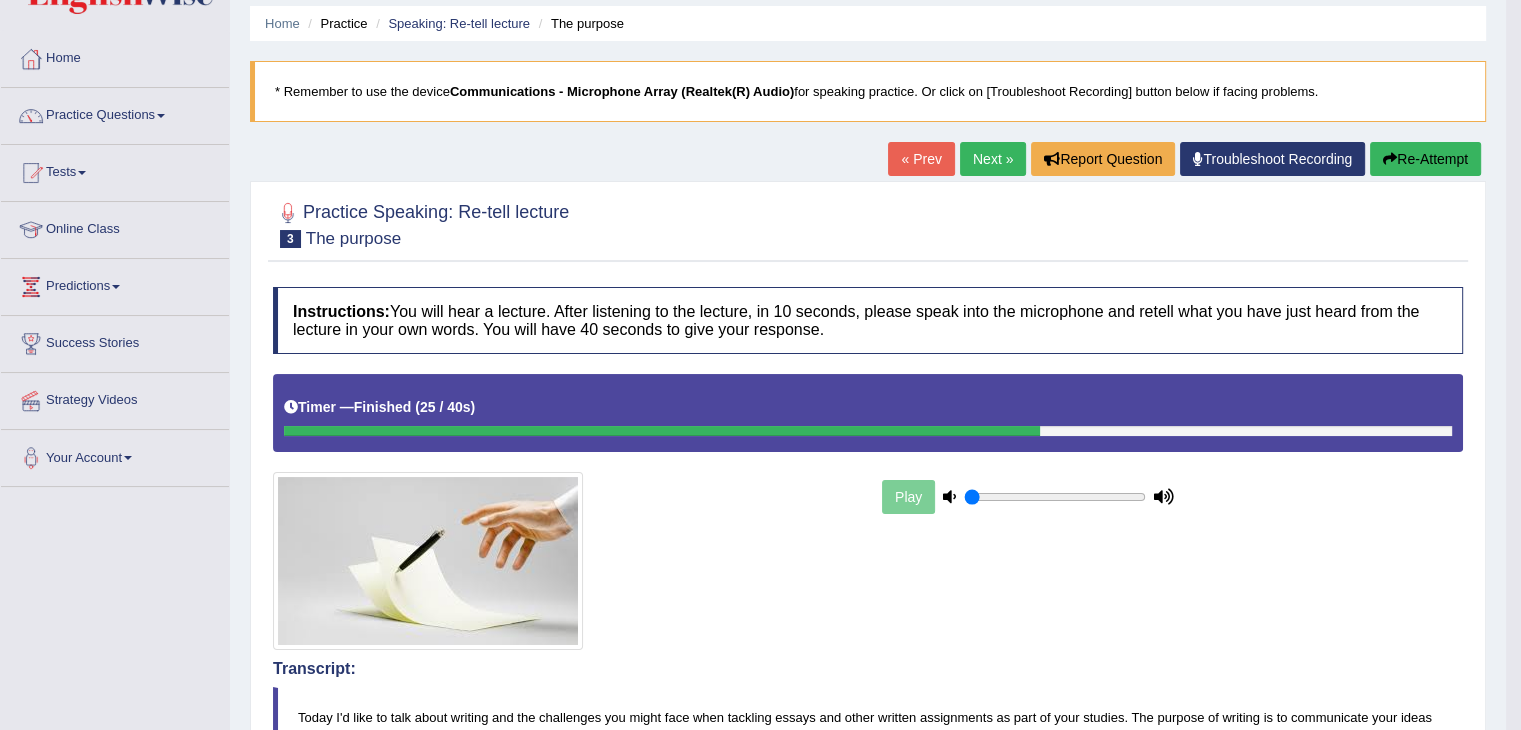 click on "Next »" at bounding box center (993, 159) 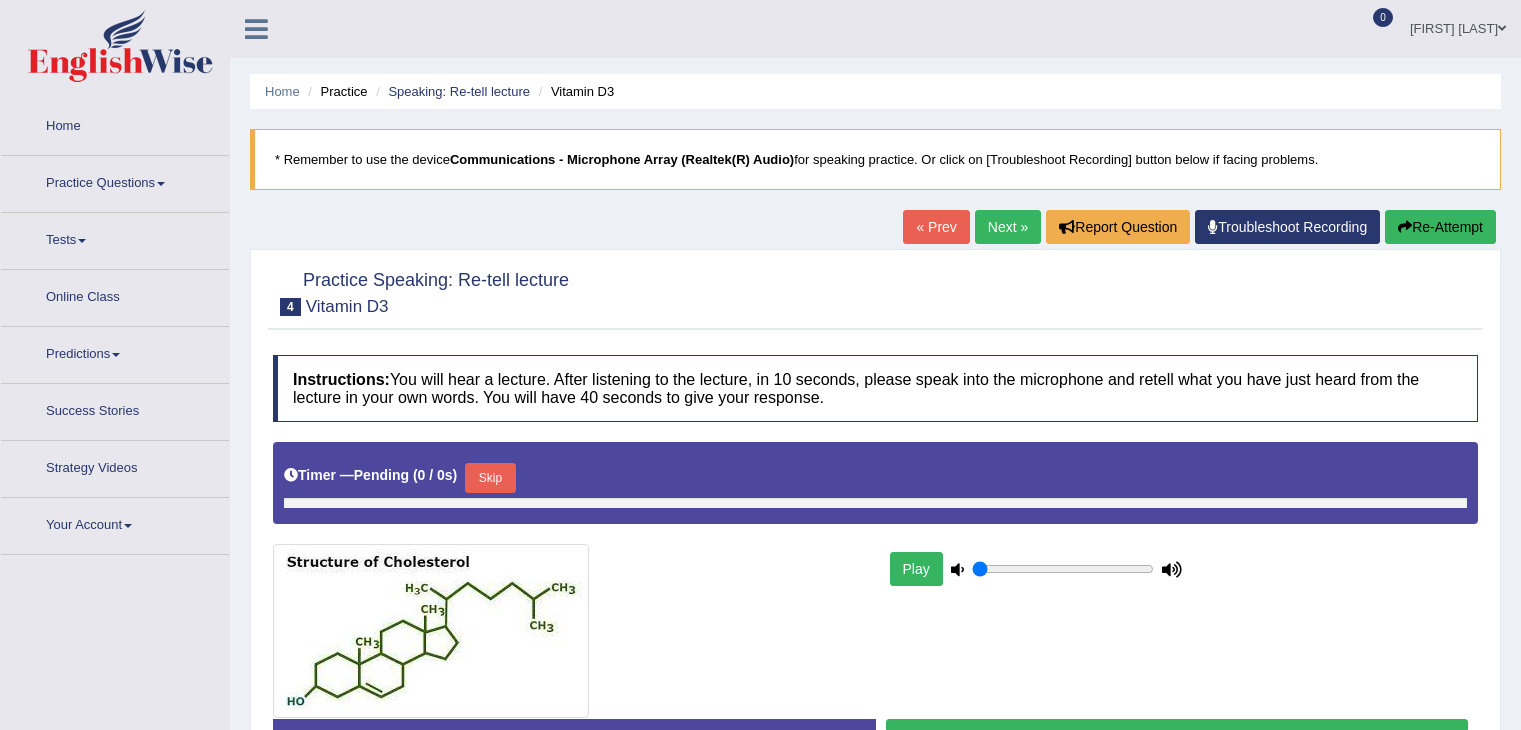 scroll, scrollTop: 0, scrollLeft: 0, axis: both 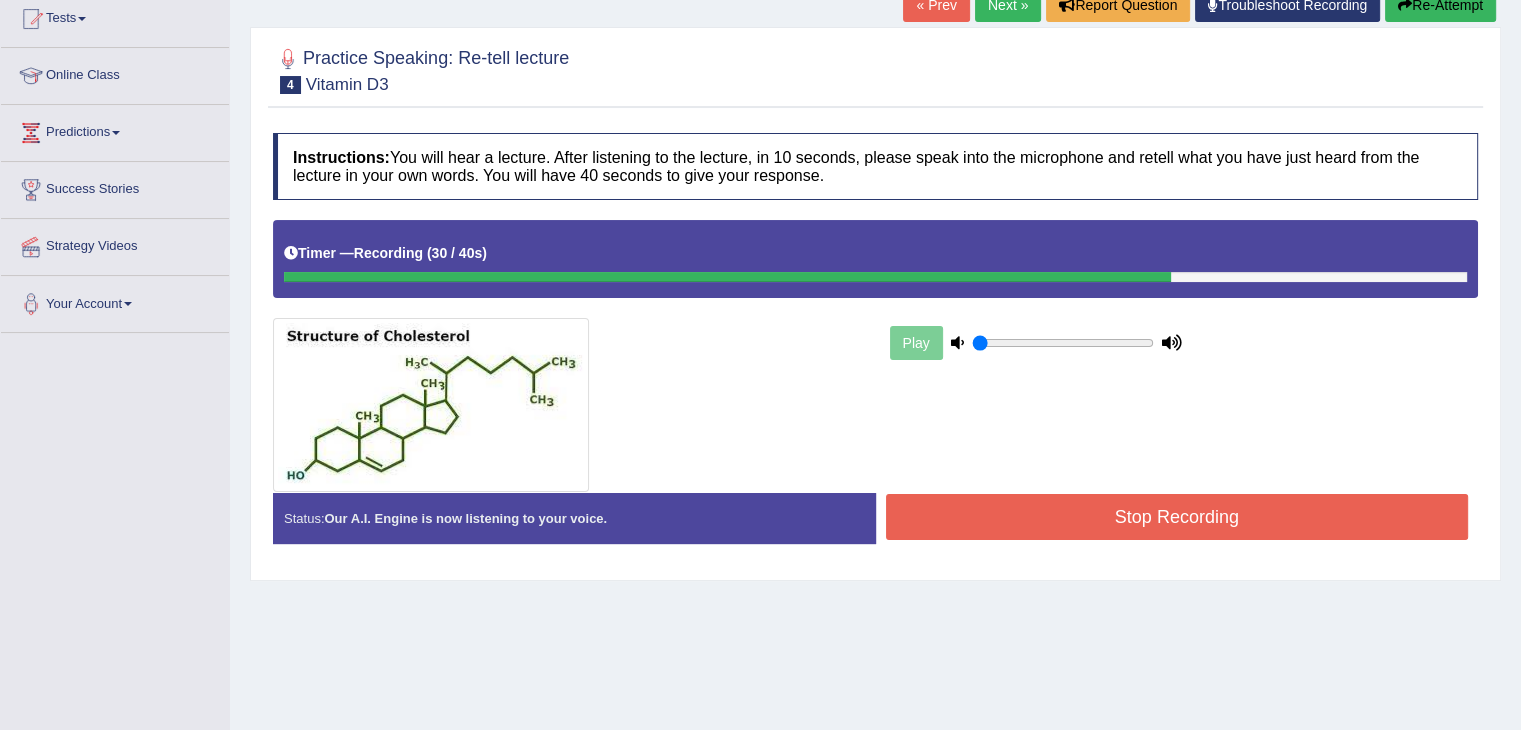 click on "Stop Recording" at bounding box center [1177, 517] 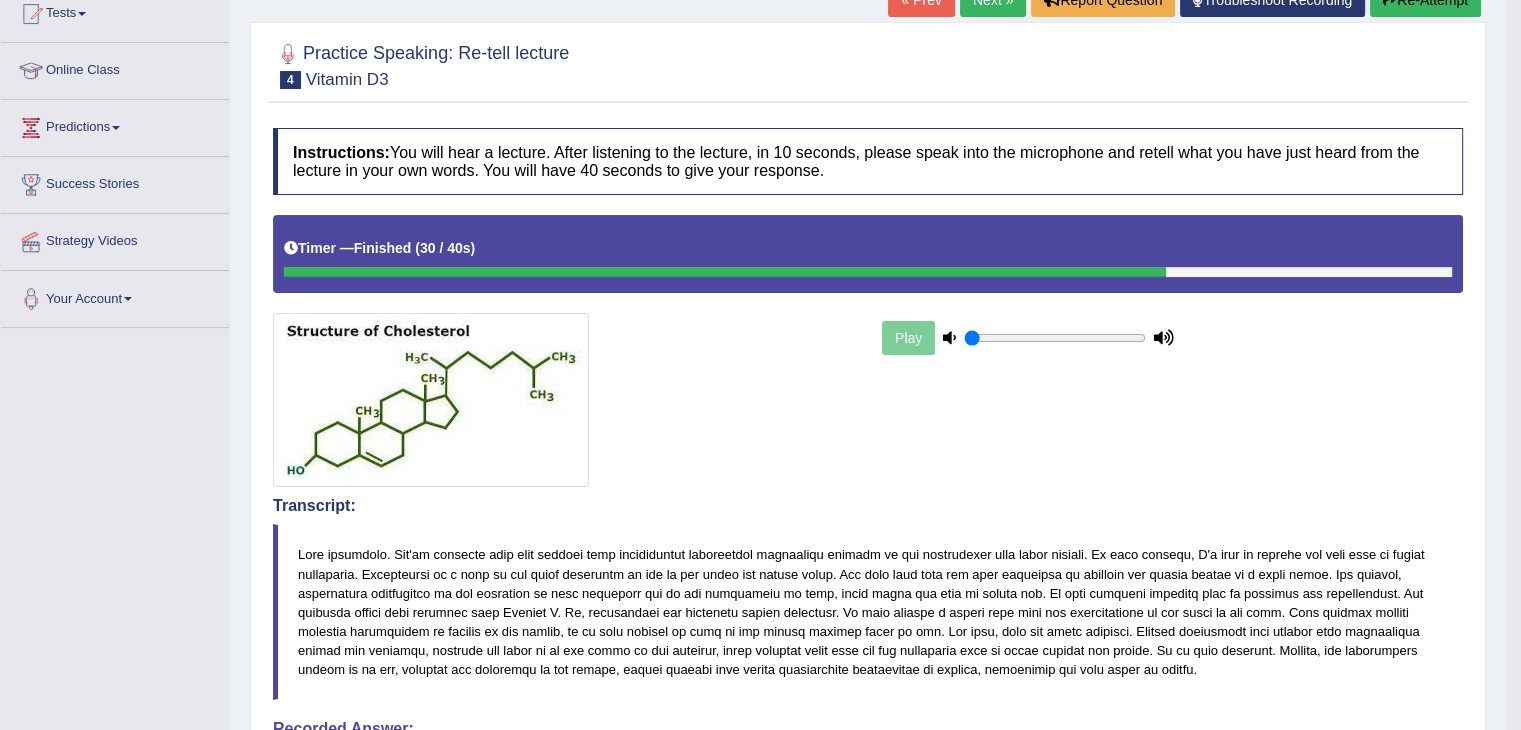 scroll, scrollTop: 189, scrollLeft: 0, axis: vertical 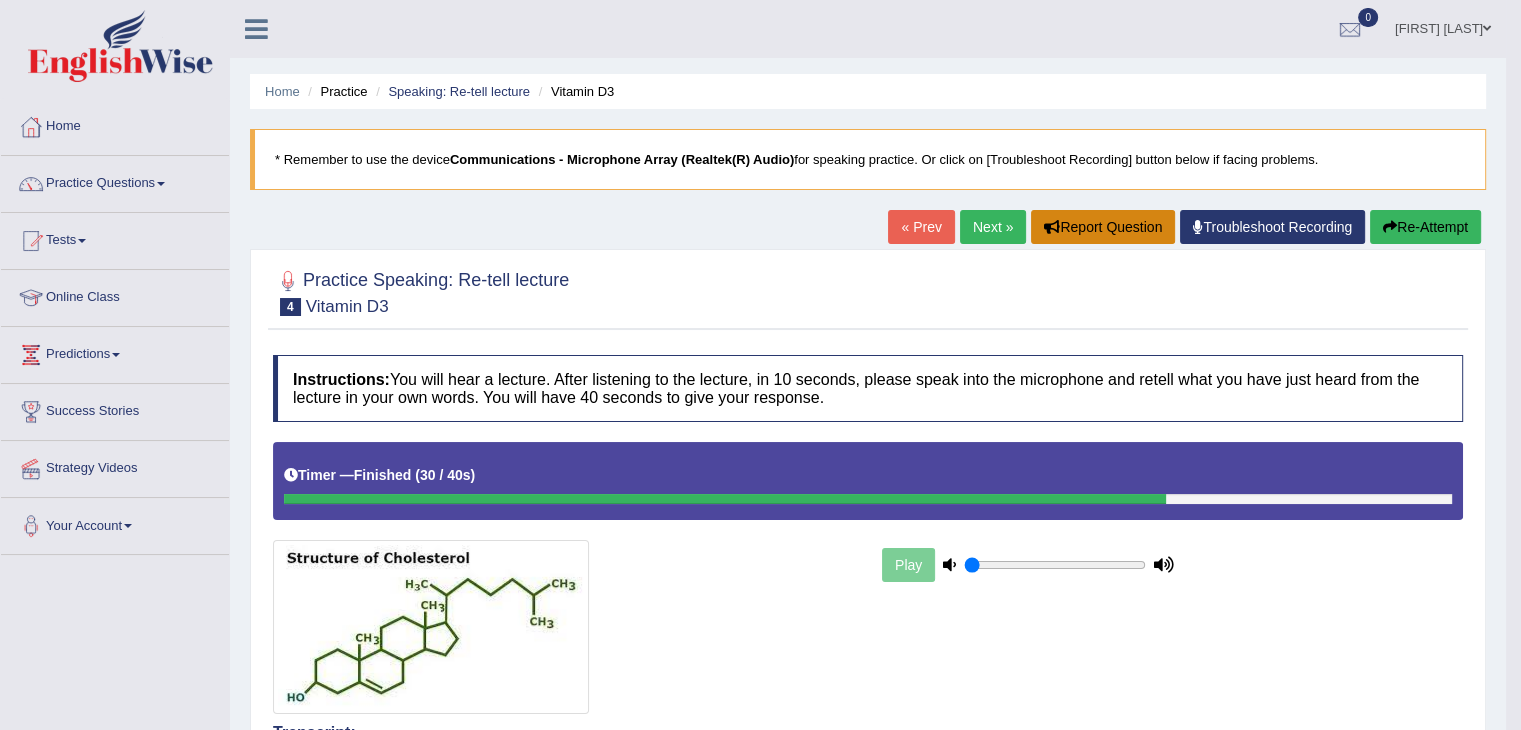 click on "Report Question" at bounding box center [1103, 227] 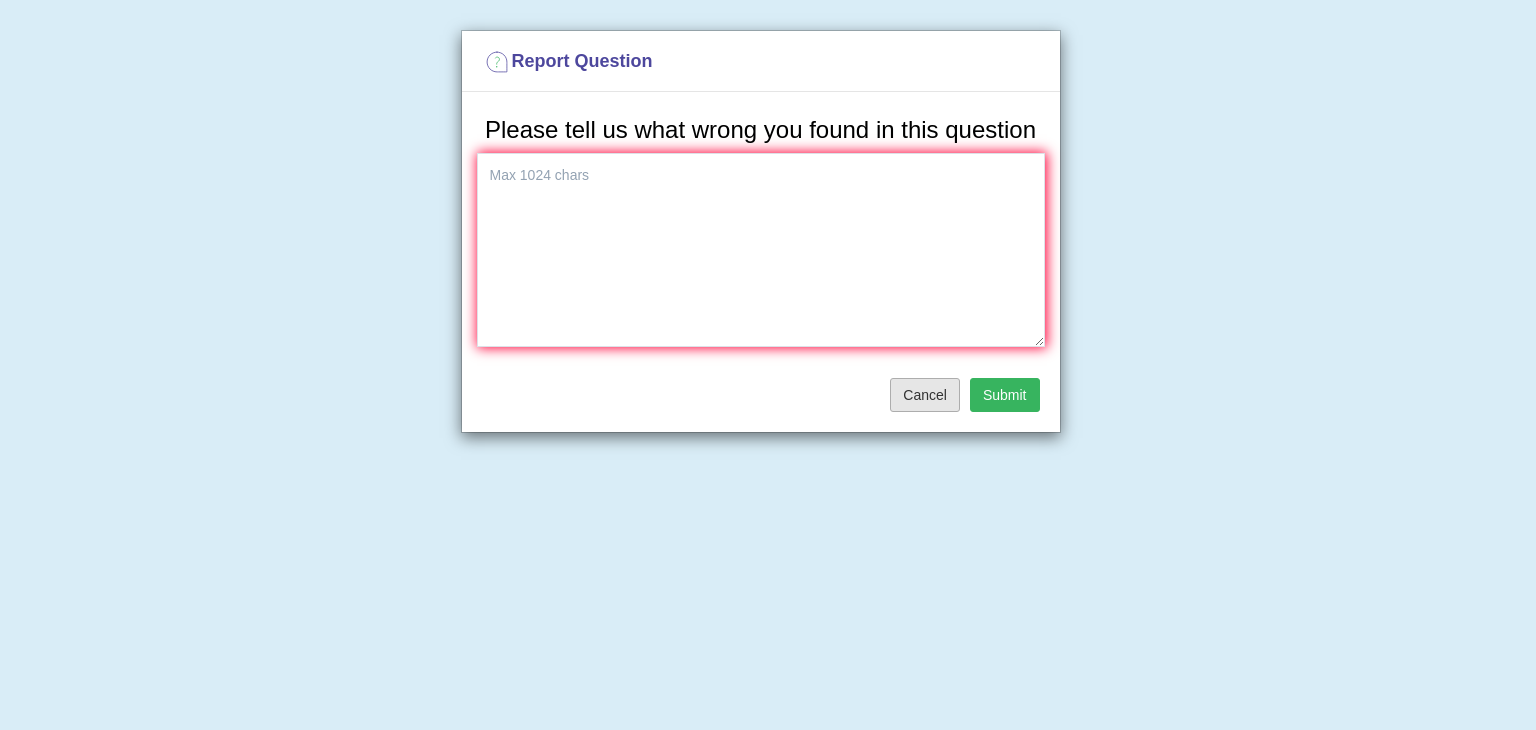 click on "Cancel" at bounding box center [925, 395] 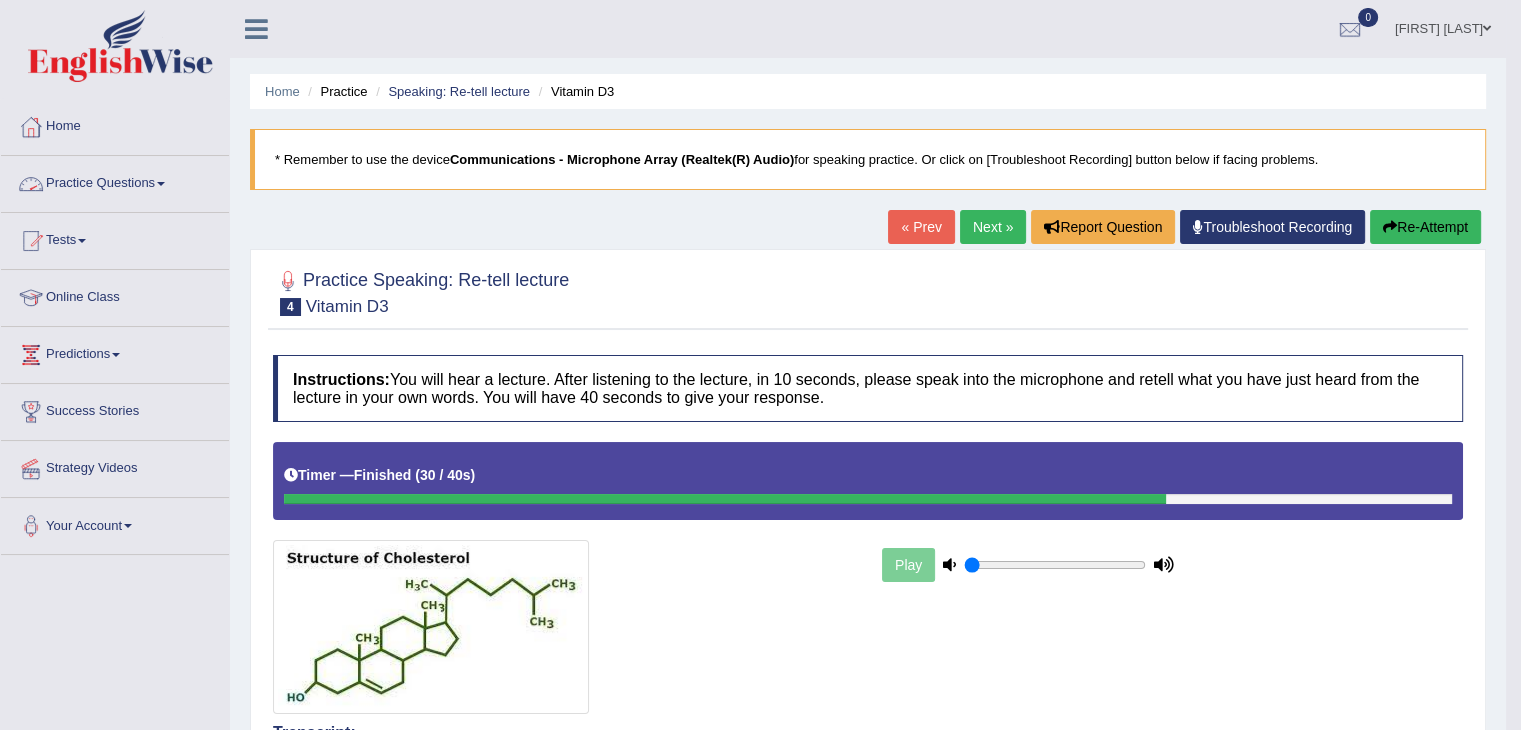 click on "Practice Questions" at bounding box center [115, 181] 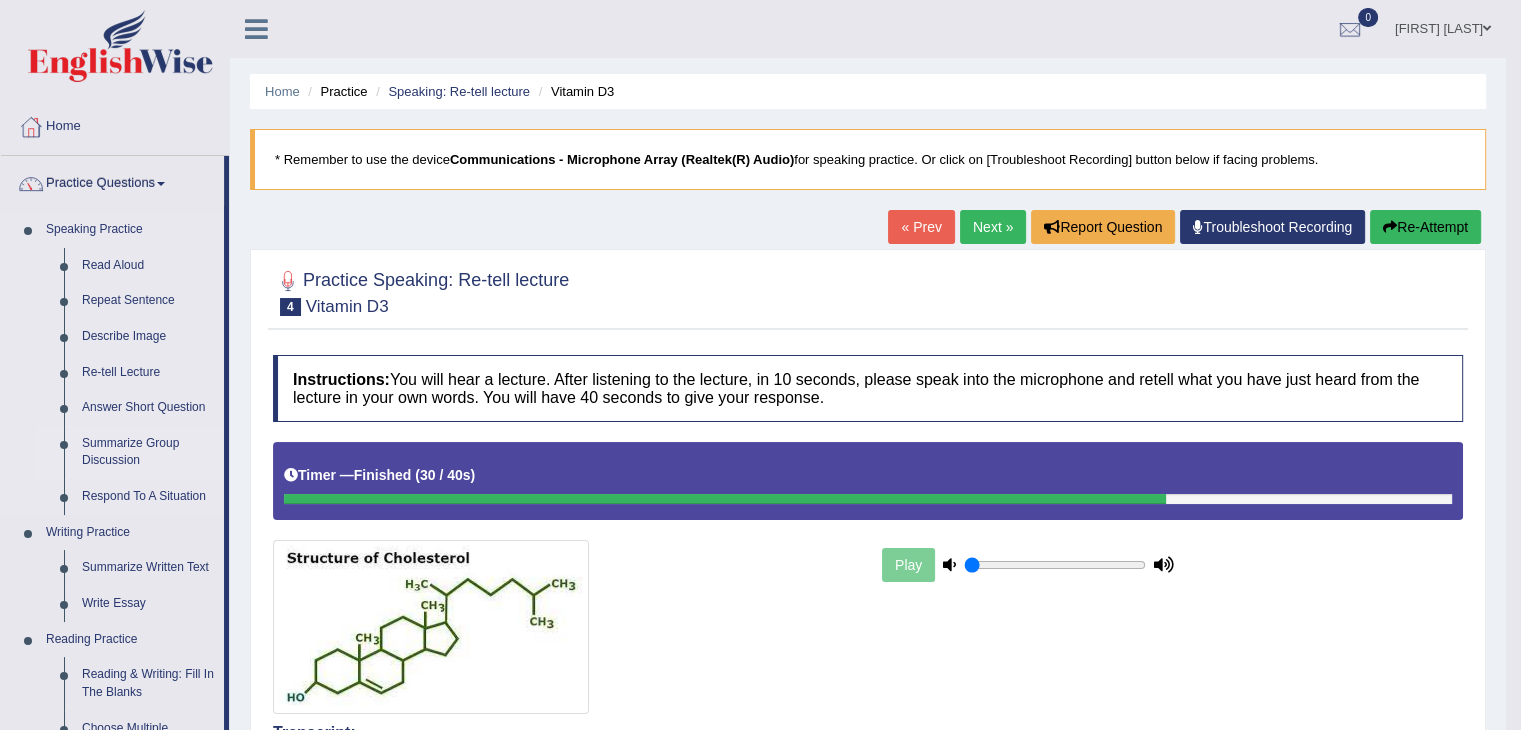 click on "Summarize Group Discussion" at bounding box center [148, 452] 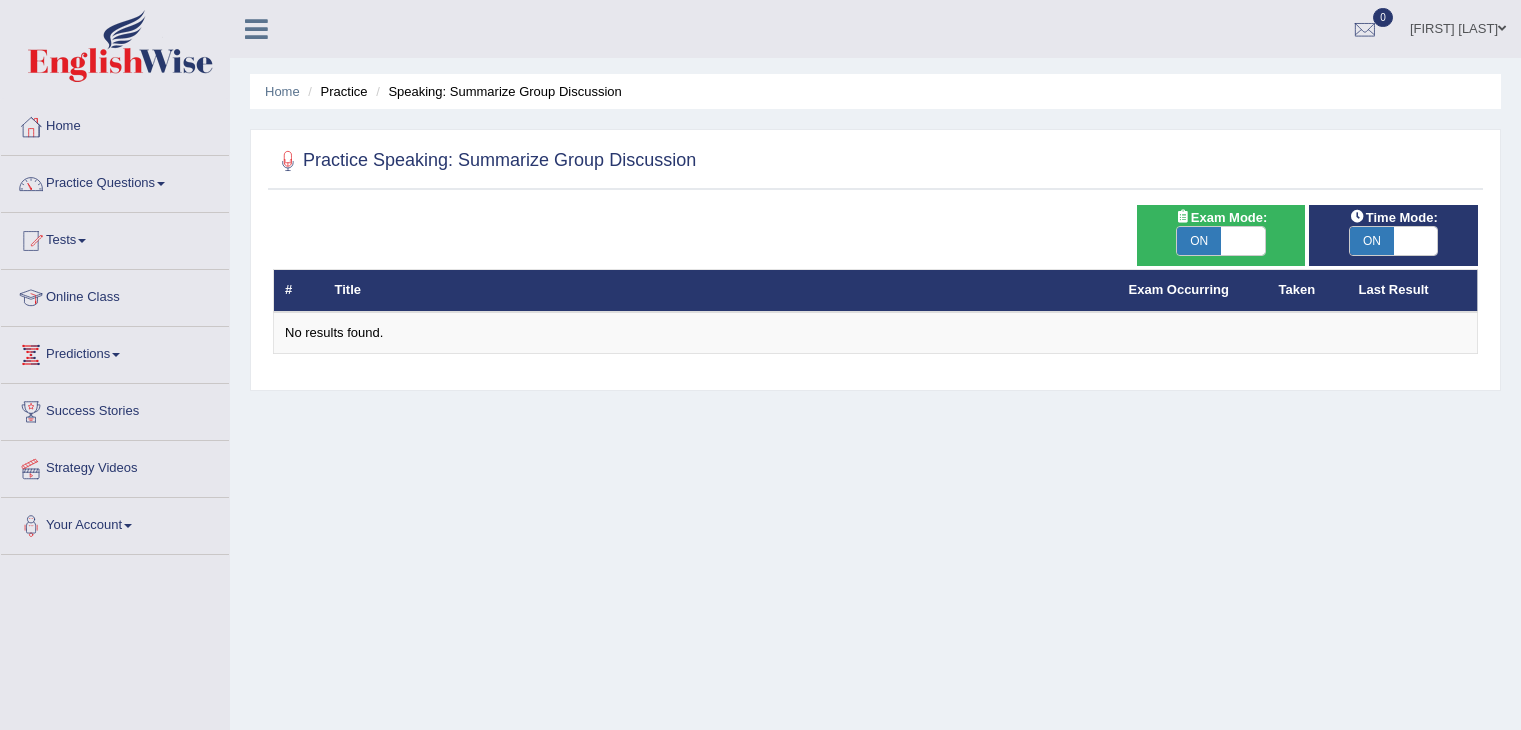 scroll, scrollTop: 0, scrollLeft: 0, axis: both 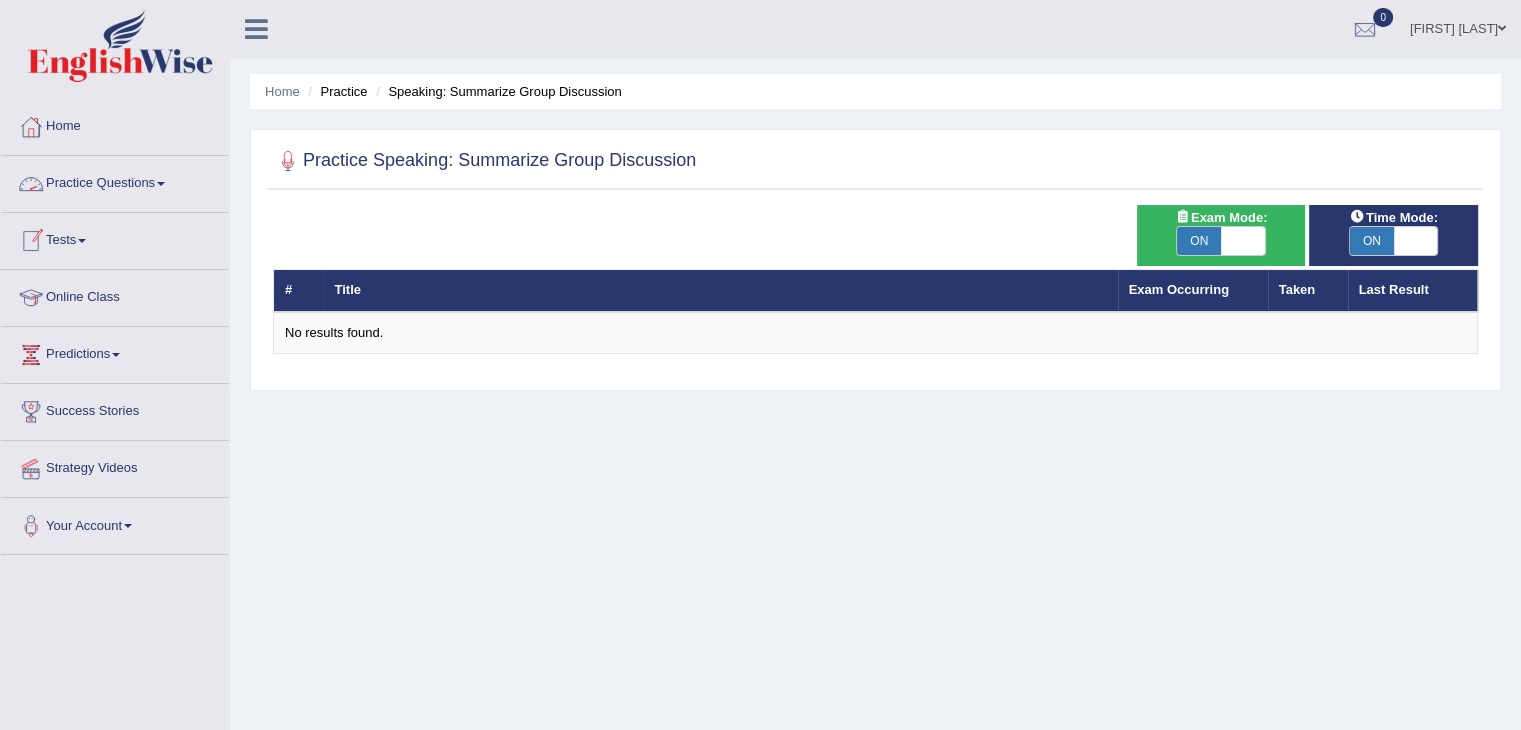 click on "Practice Questions" at bounding box center [115, 181] 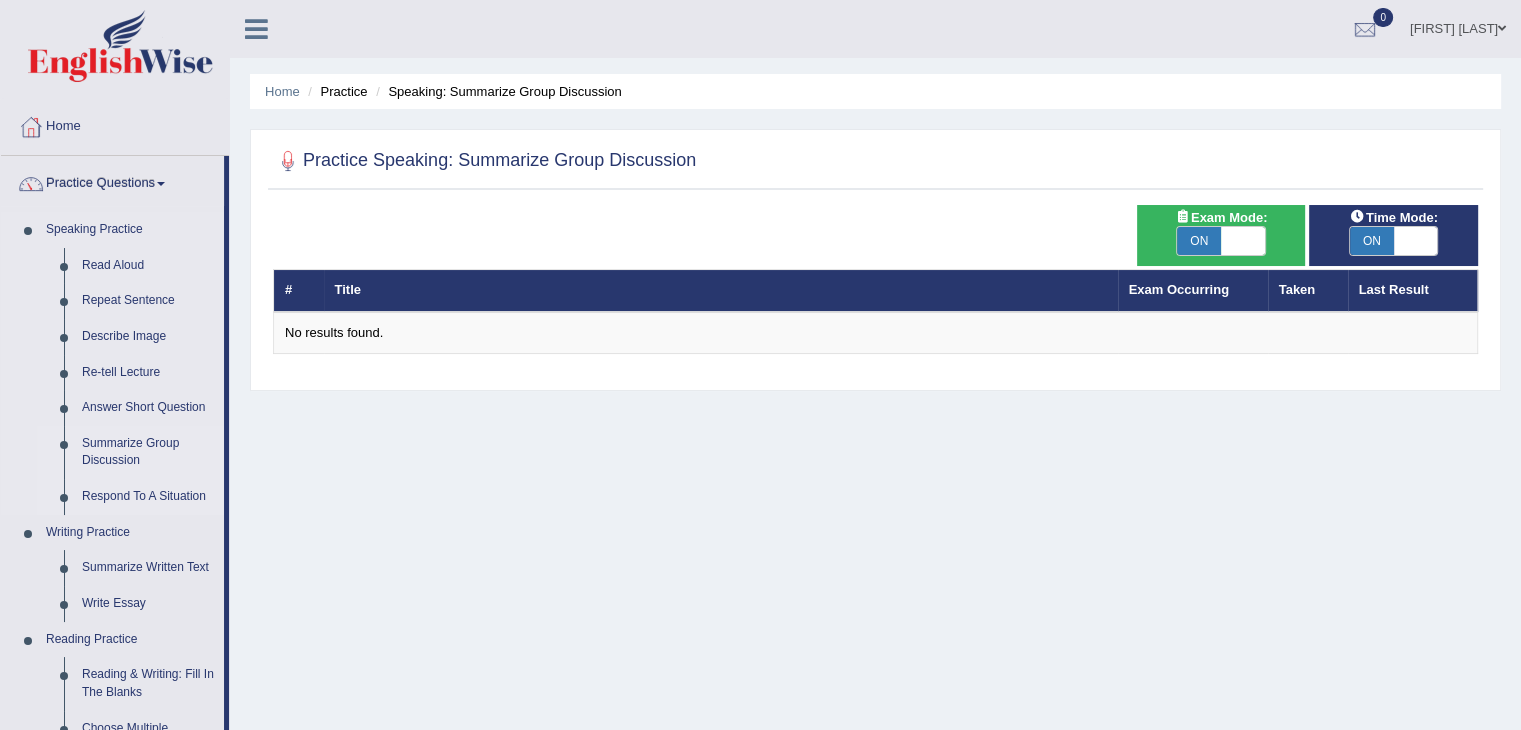 click on "Respond To A Situation" at bounding box center [148, 497] 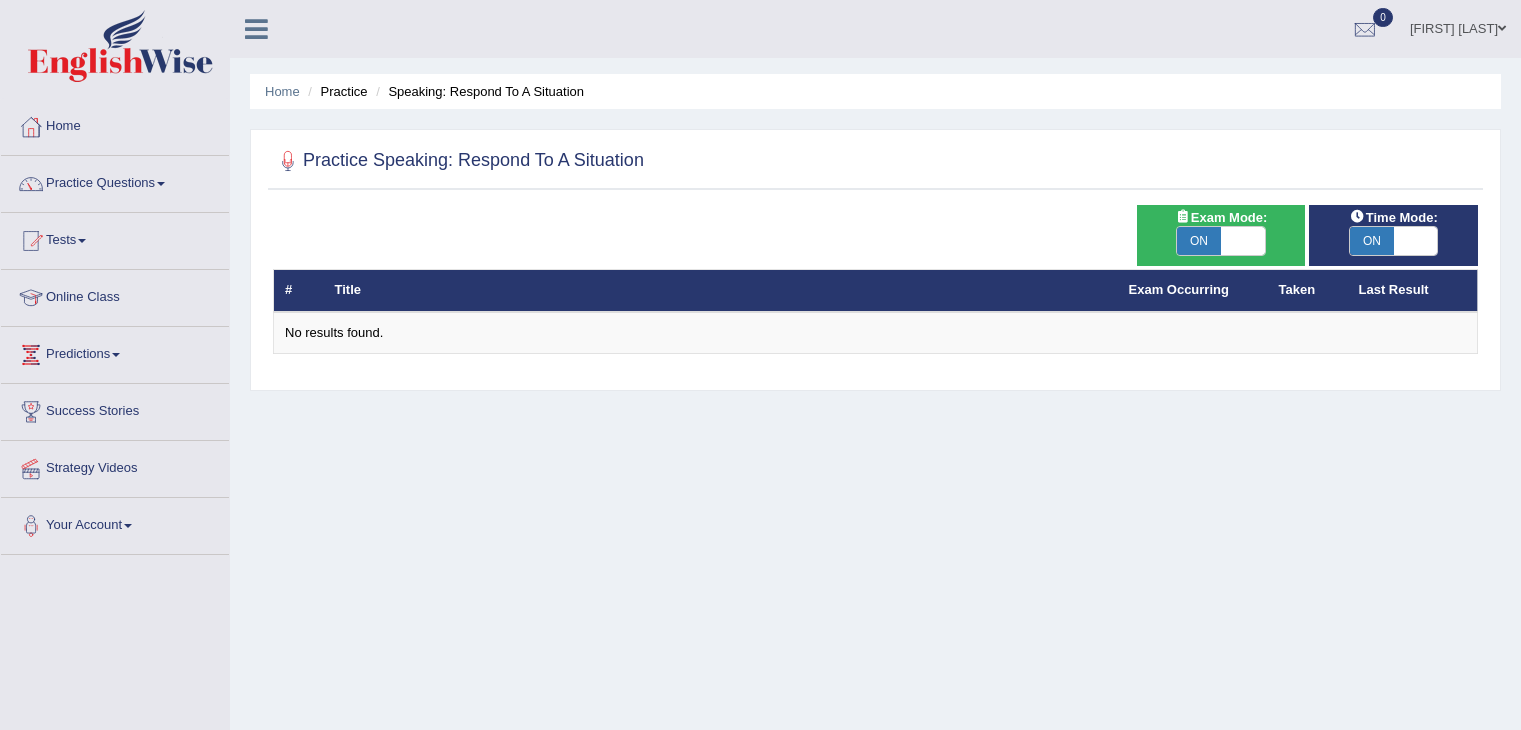 scroll, scrollTop: 0, scrollLeft: 0, axis: both 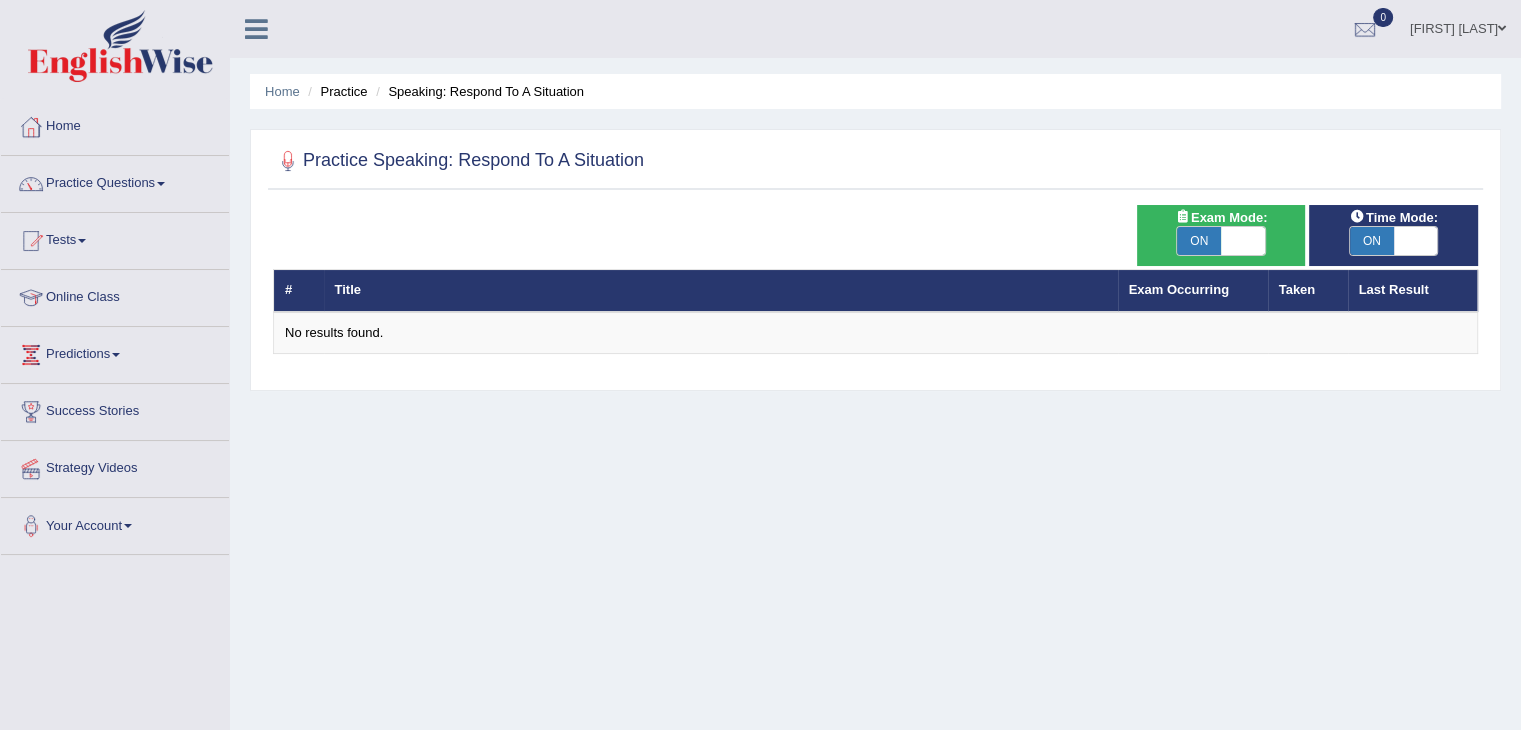 click on "ON" at bounding box center [1199, 241] 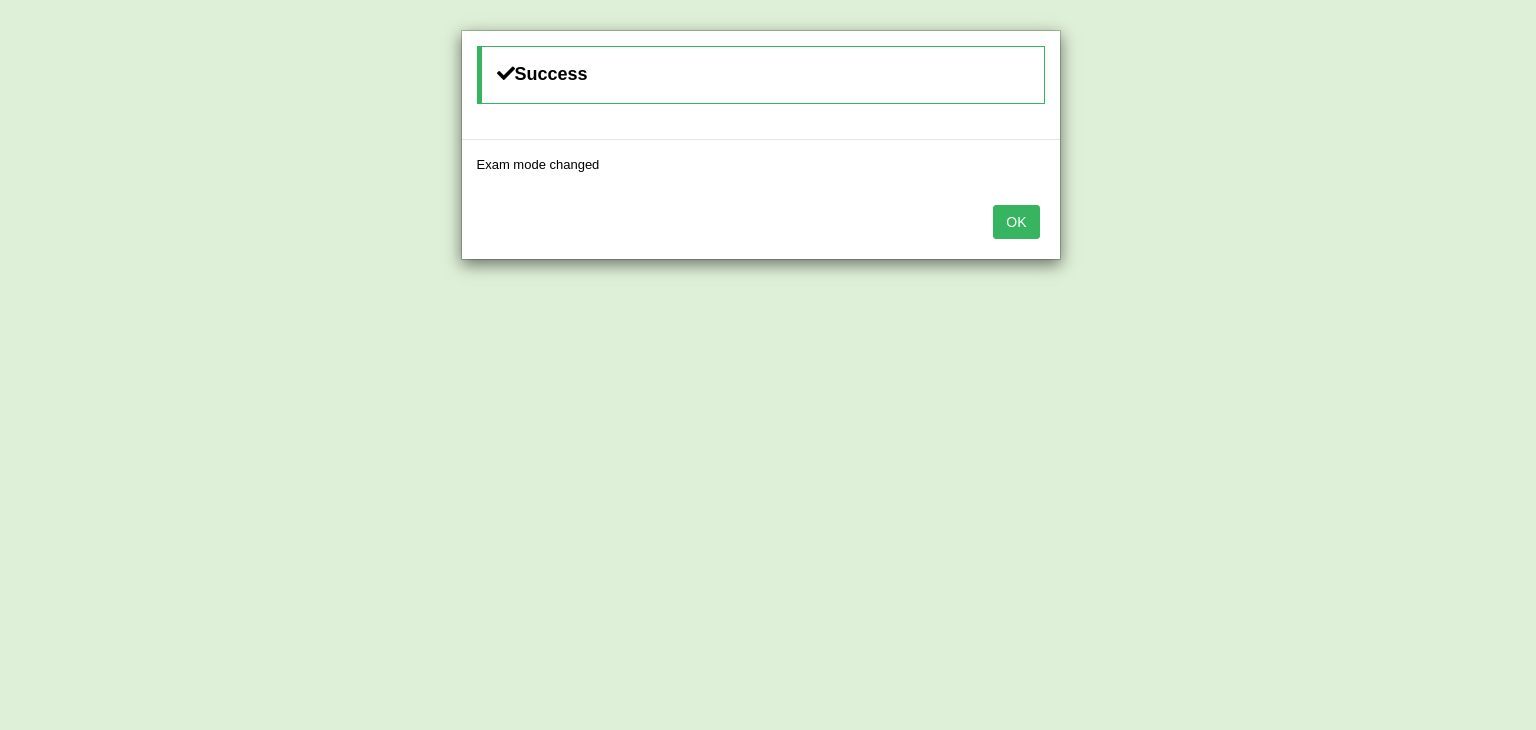 click on "OK" at bounding box center [1016, 222] 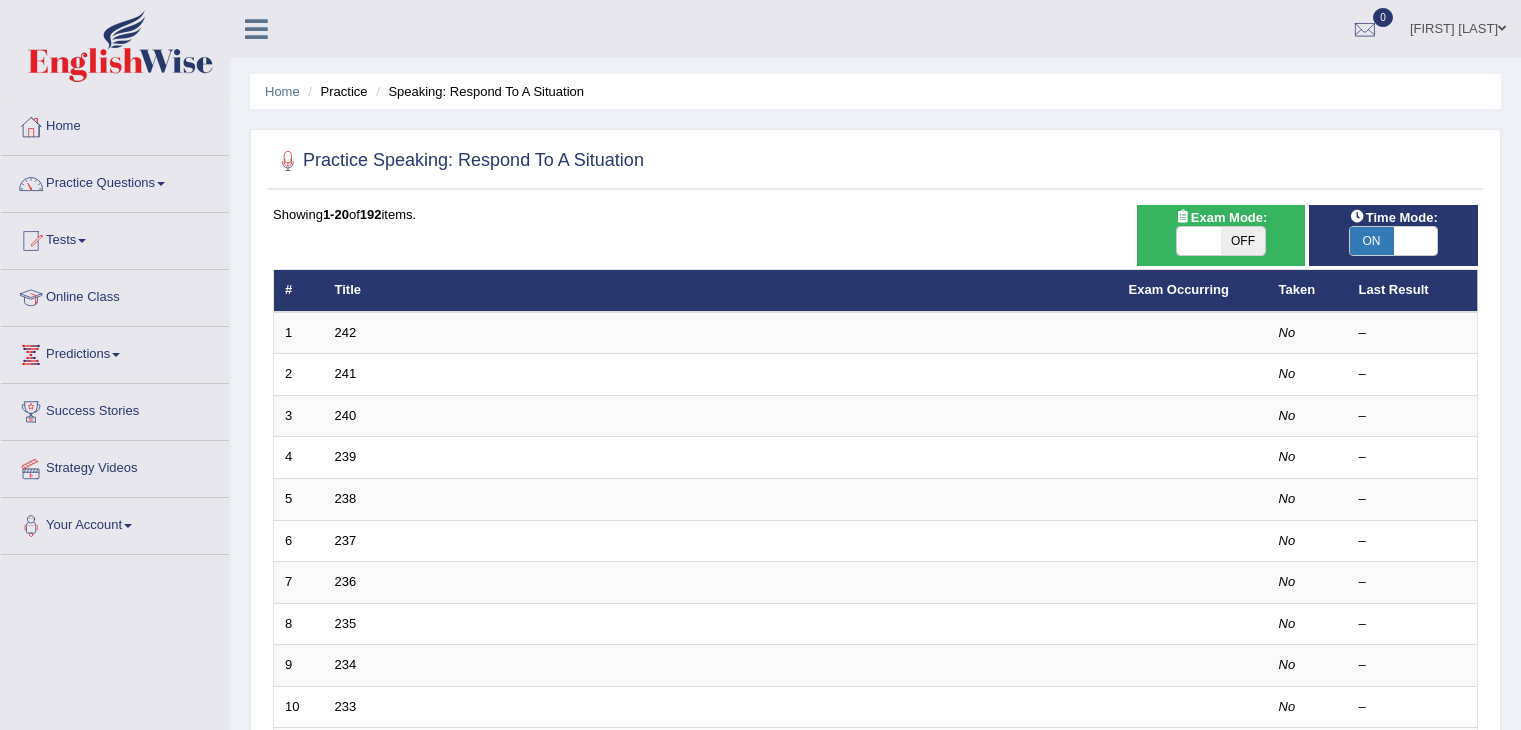 scroll, scrollTop: 0, scrollLeft: 0, axis: both 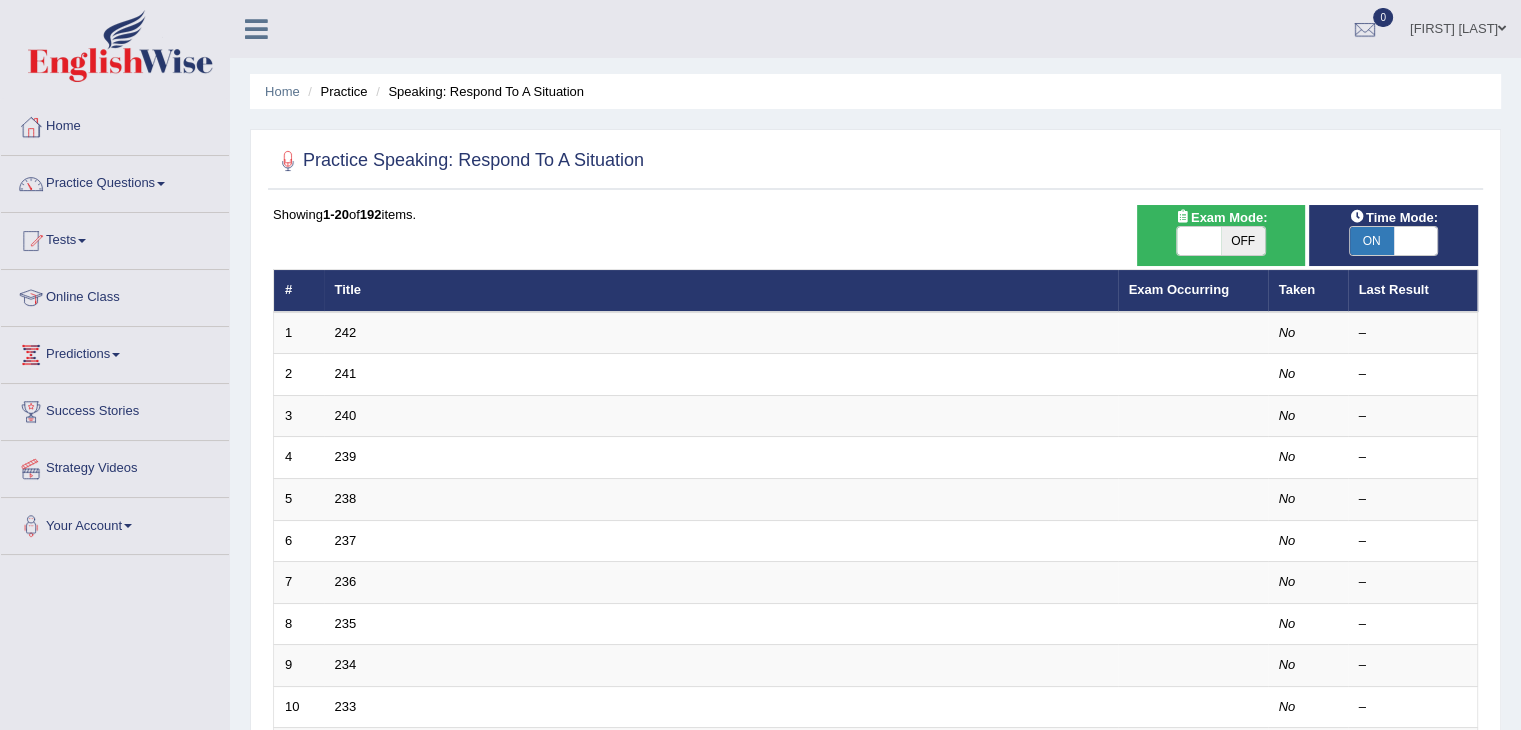 click on "ON" at bounding box center [1372, 241] 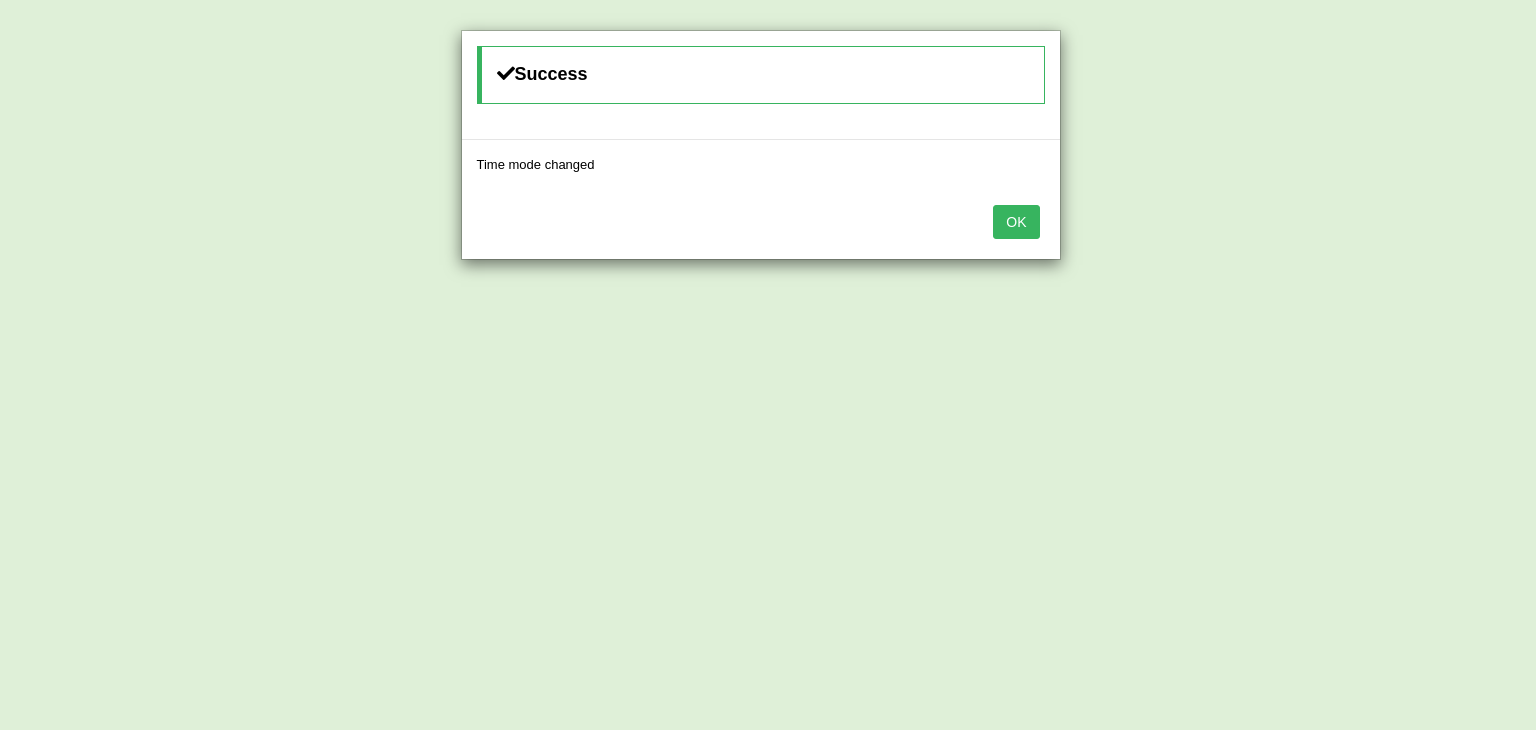 click on "OK" at bounding box center [1016, 222] 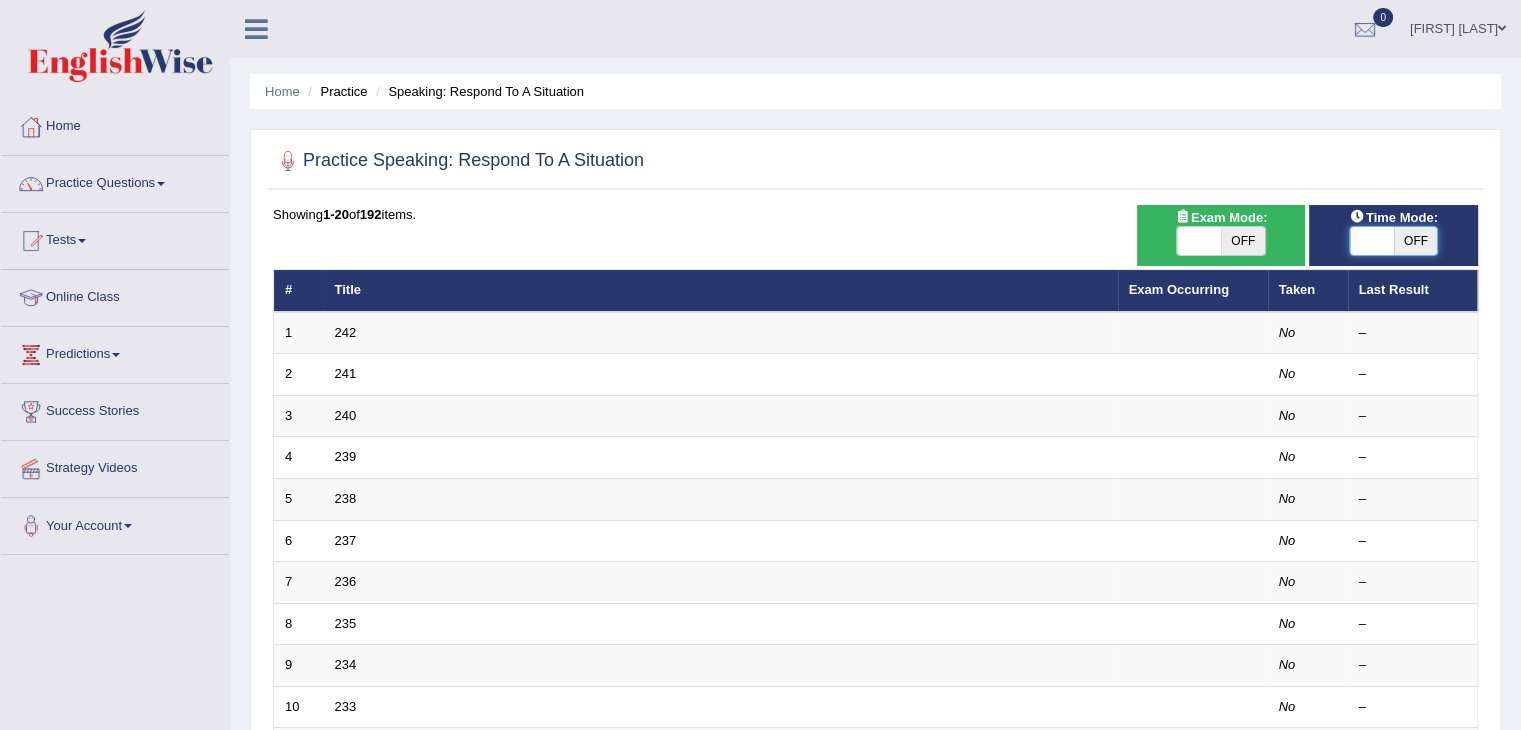 click at bounding box center (1372, 241) 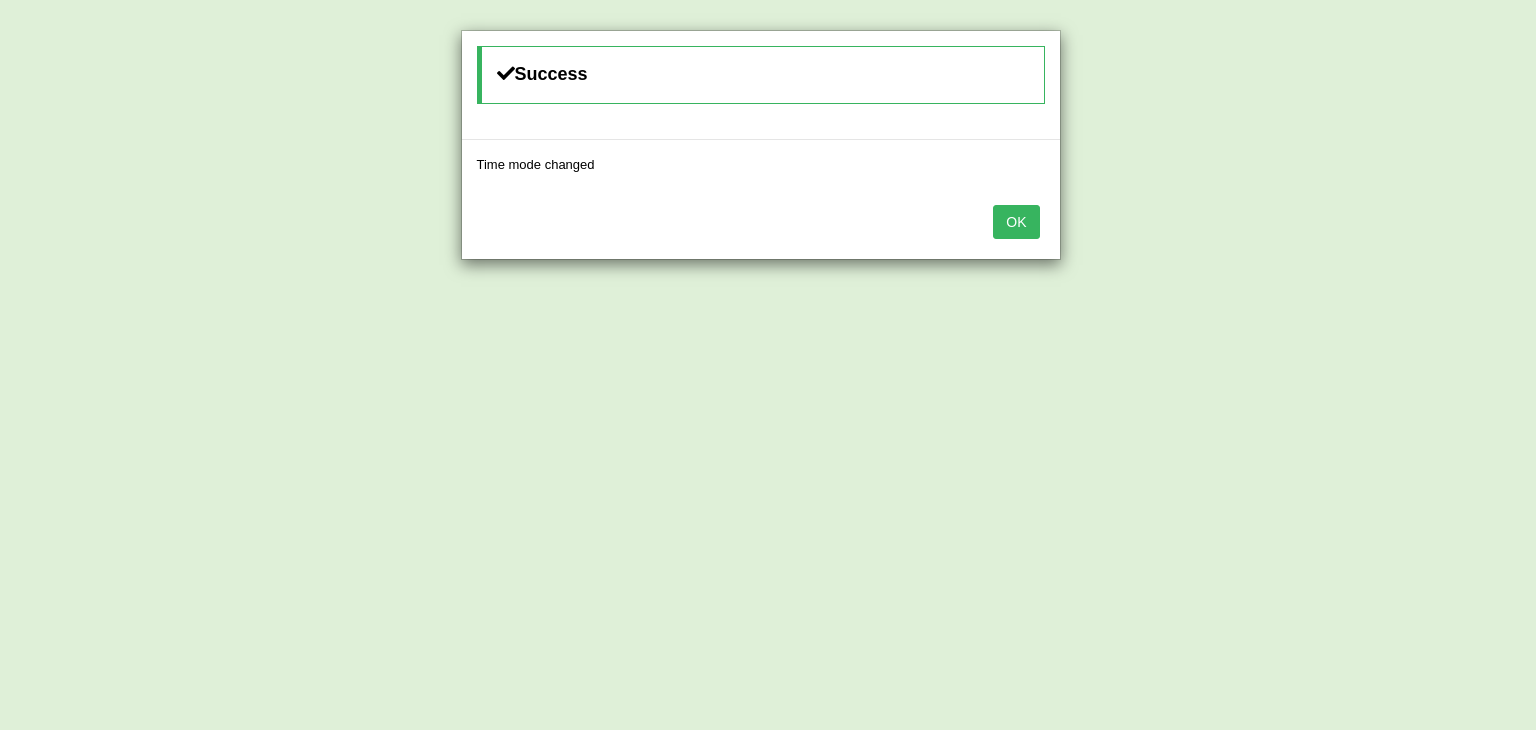 click on "OK" at bounding box center (1016, 222) 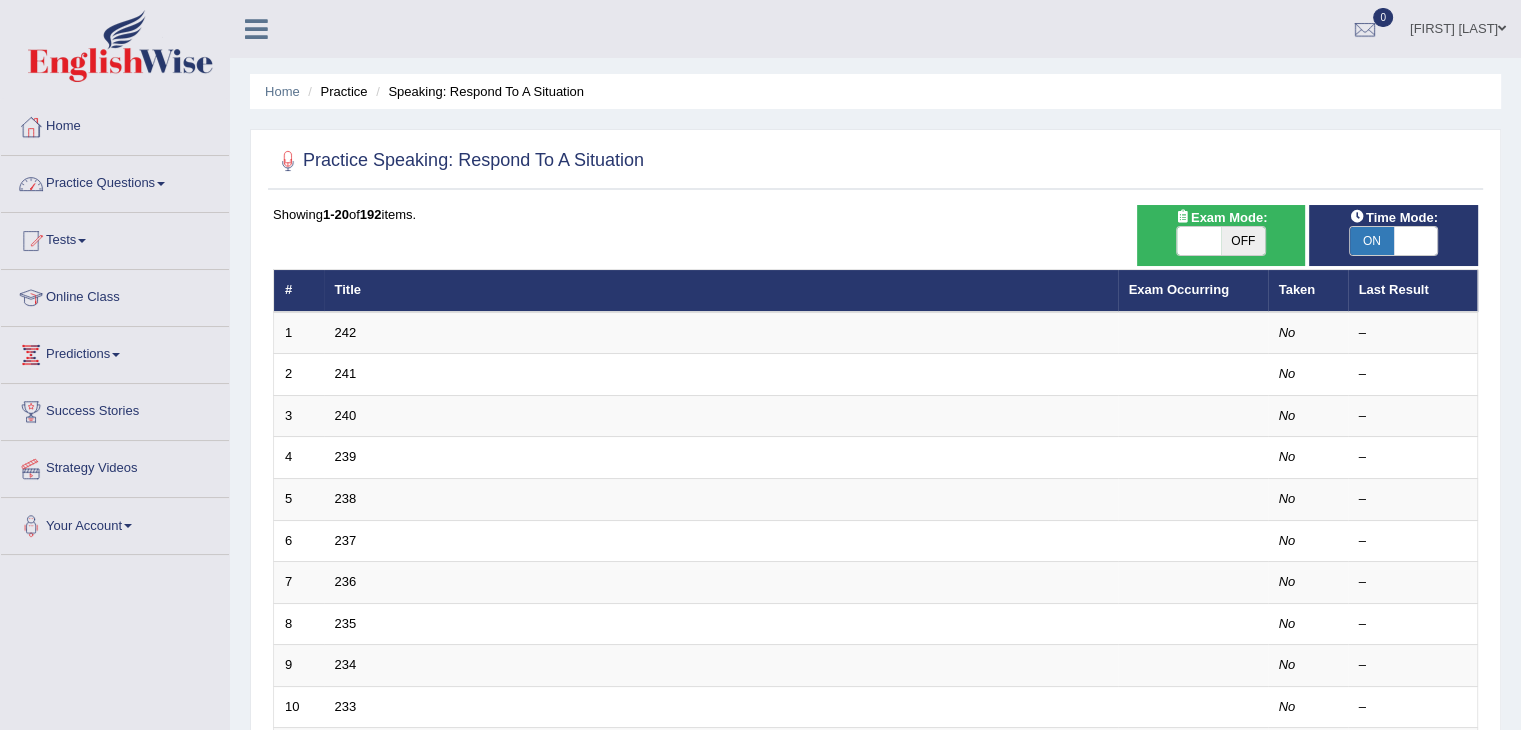 click on "Practice Questions" at bounding box center (115, 181) 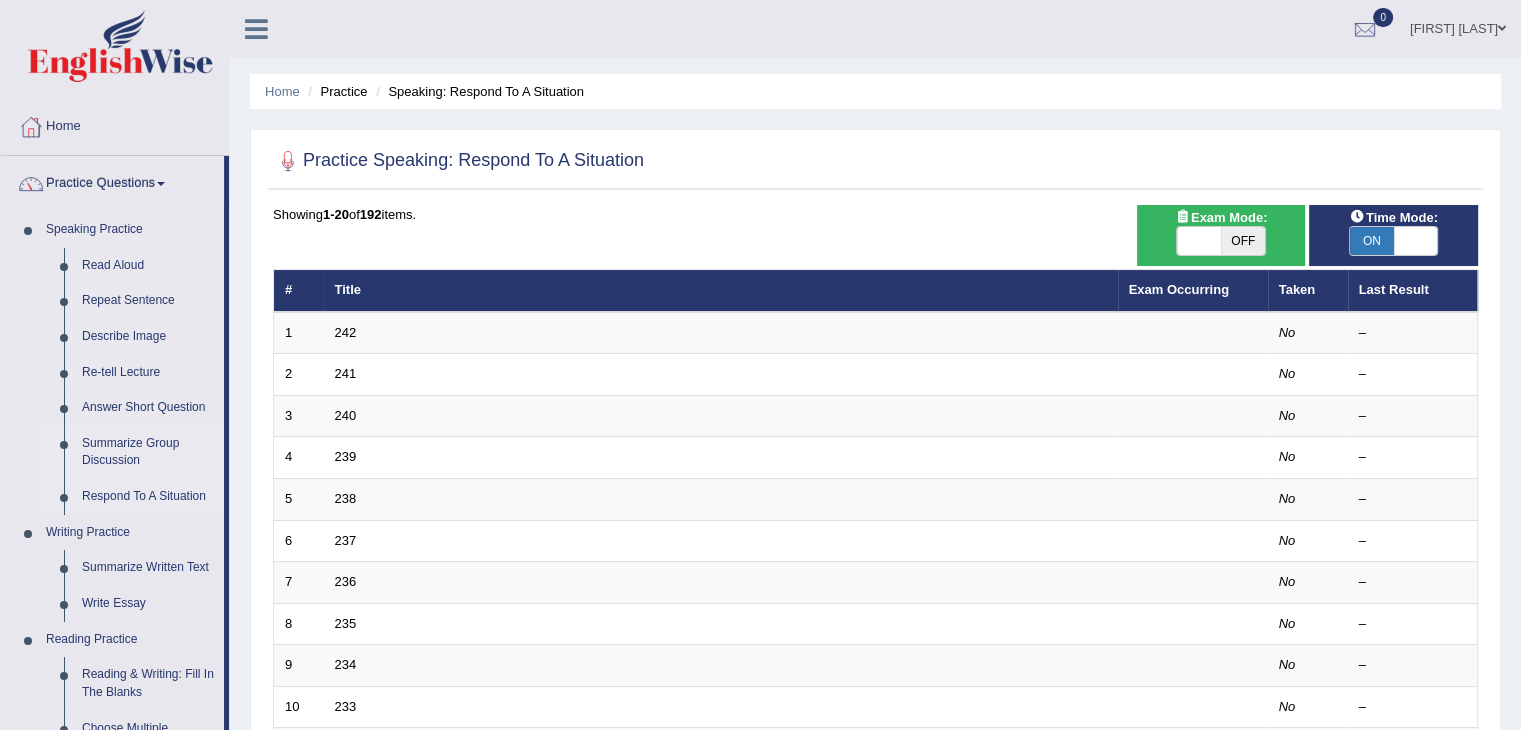 click on "Summarize Group Discussion" at bounding box center (148, 452) 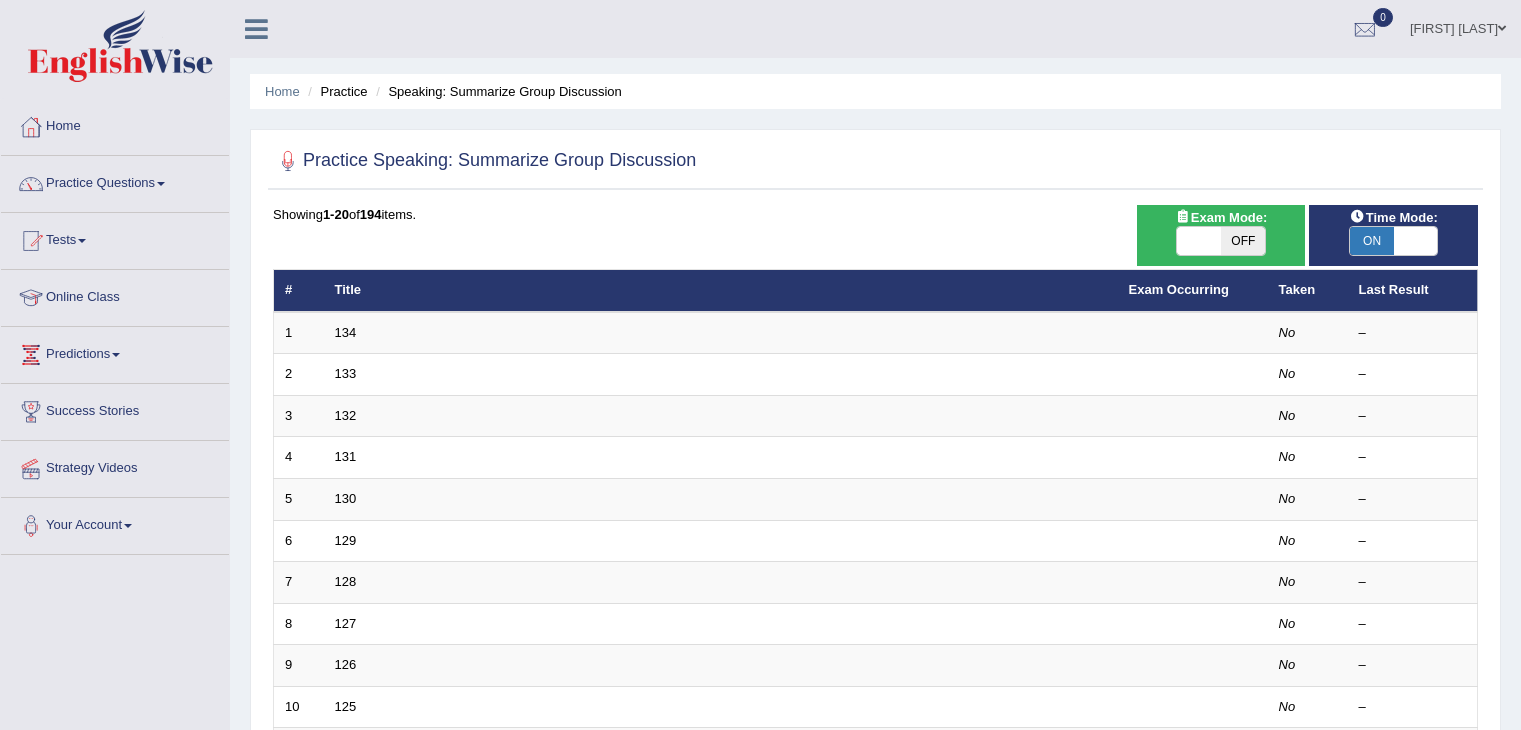 scroll, scrollTop: 0, scrollLeft: 0, axis: both 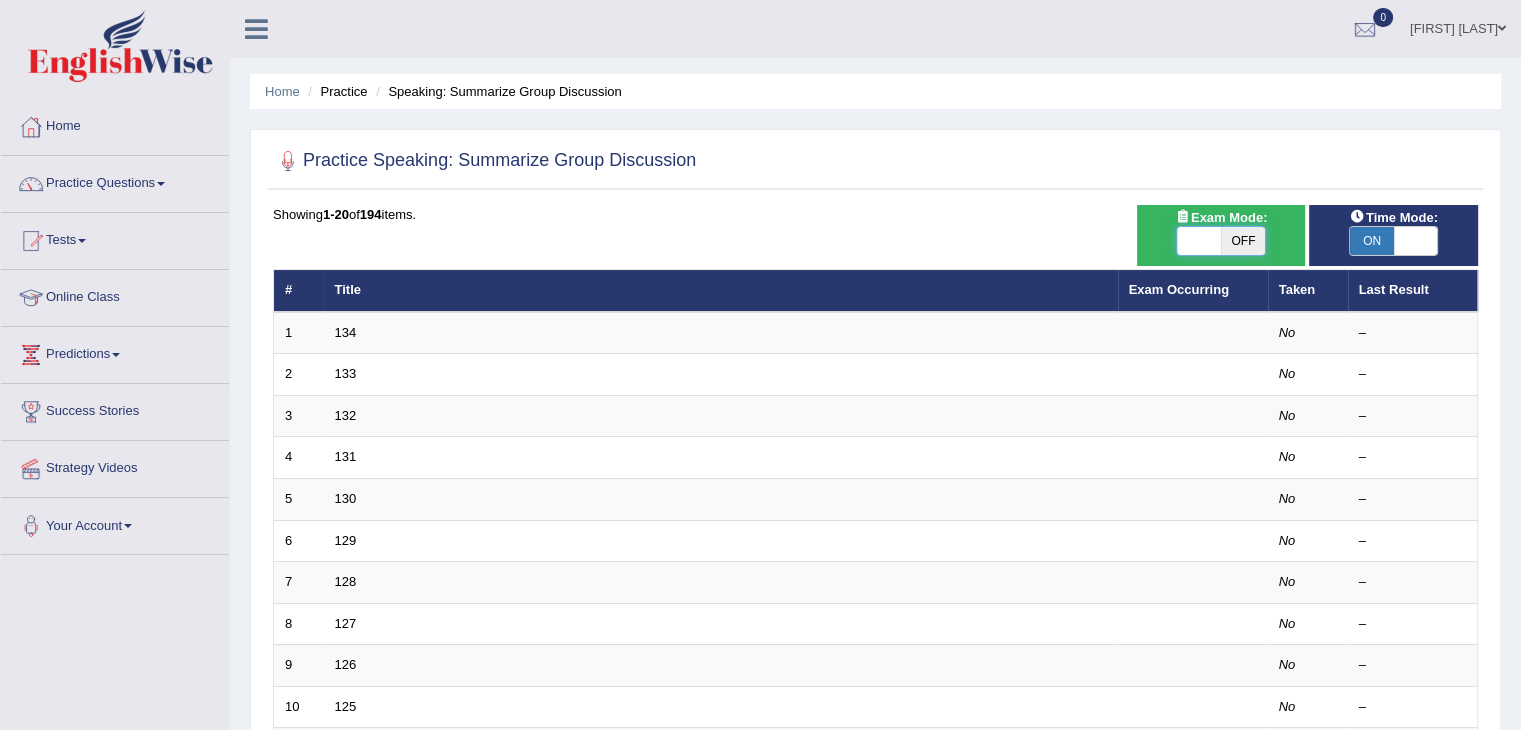 click at bounding box center [1199, 241] 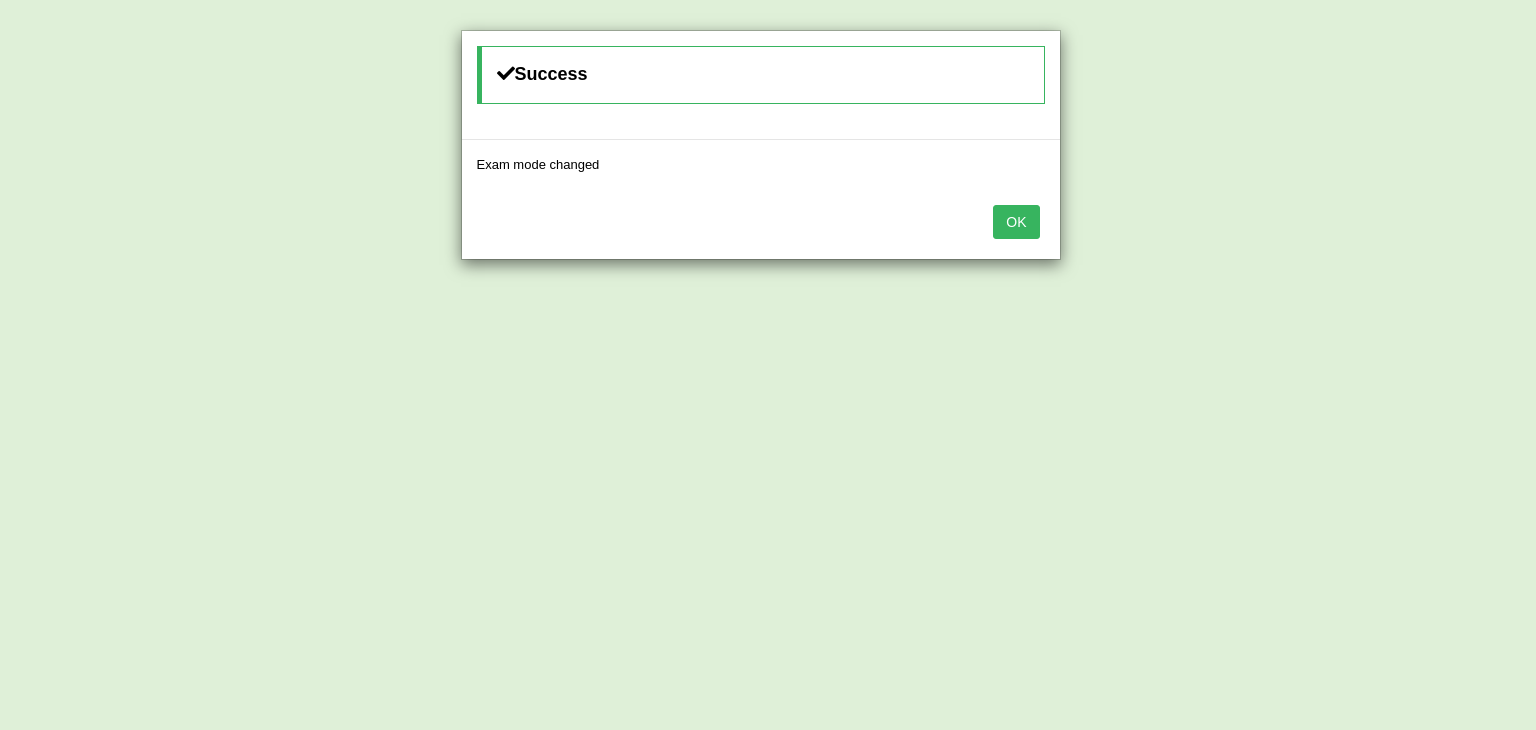 click on "OK" at bounding box center (1016, 222) 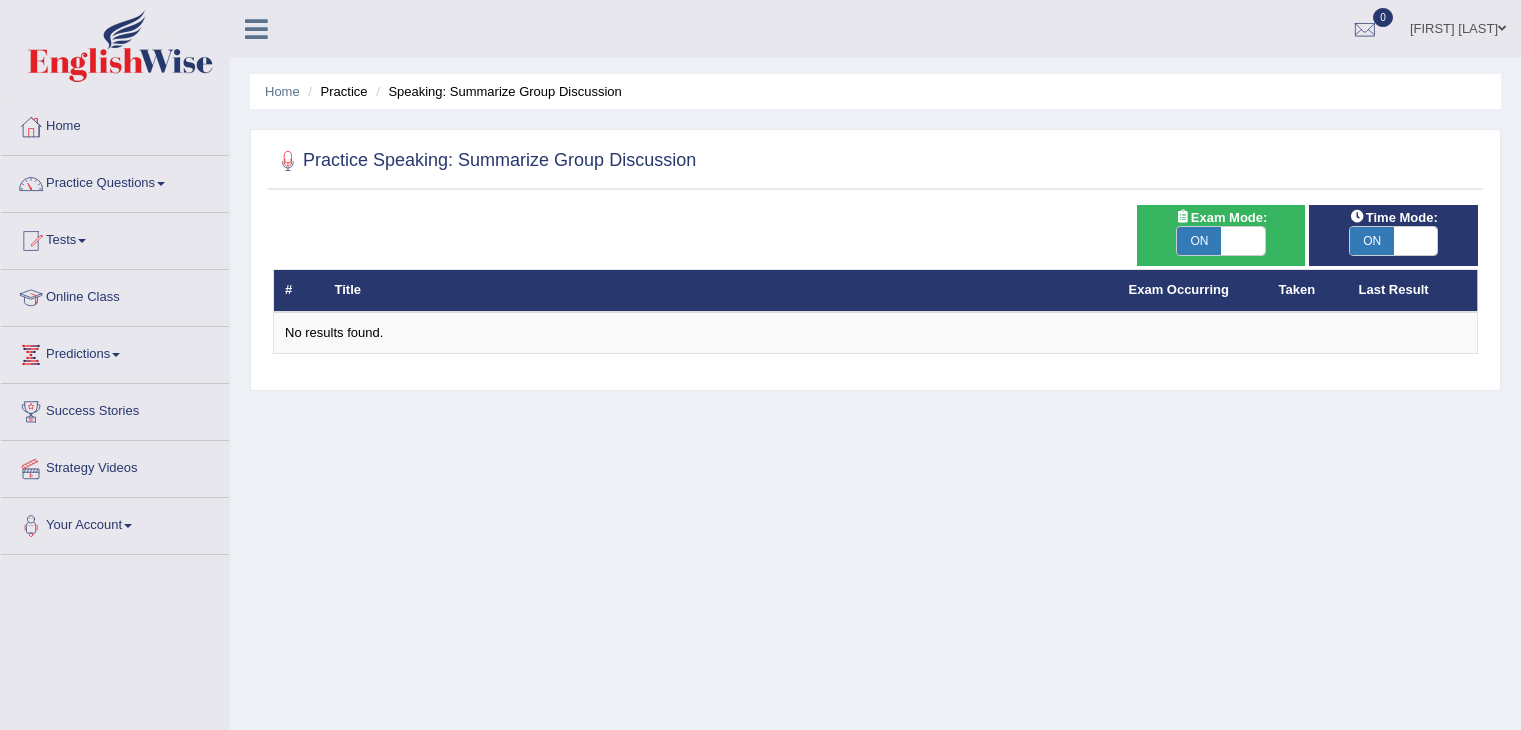 scroll, scrollTop: 0, scrollLeft: 0, axis: both 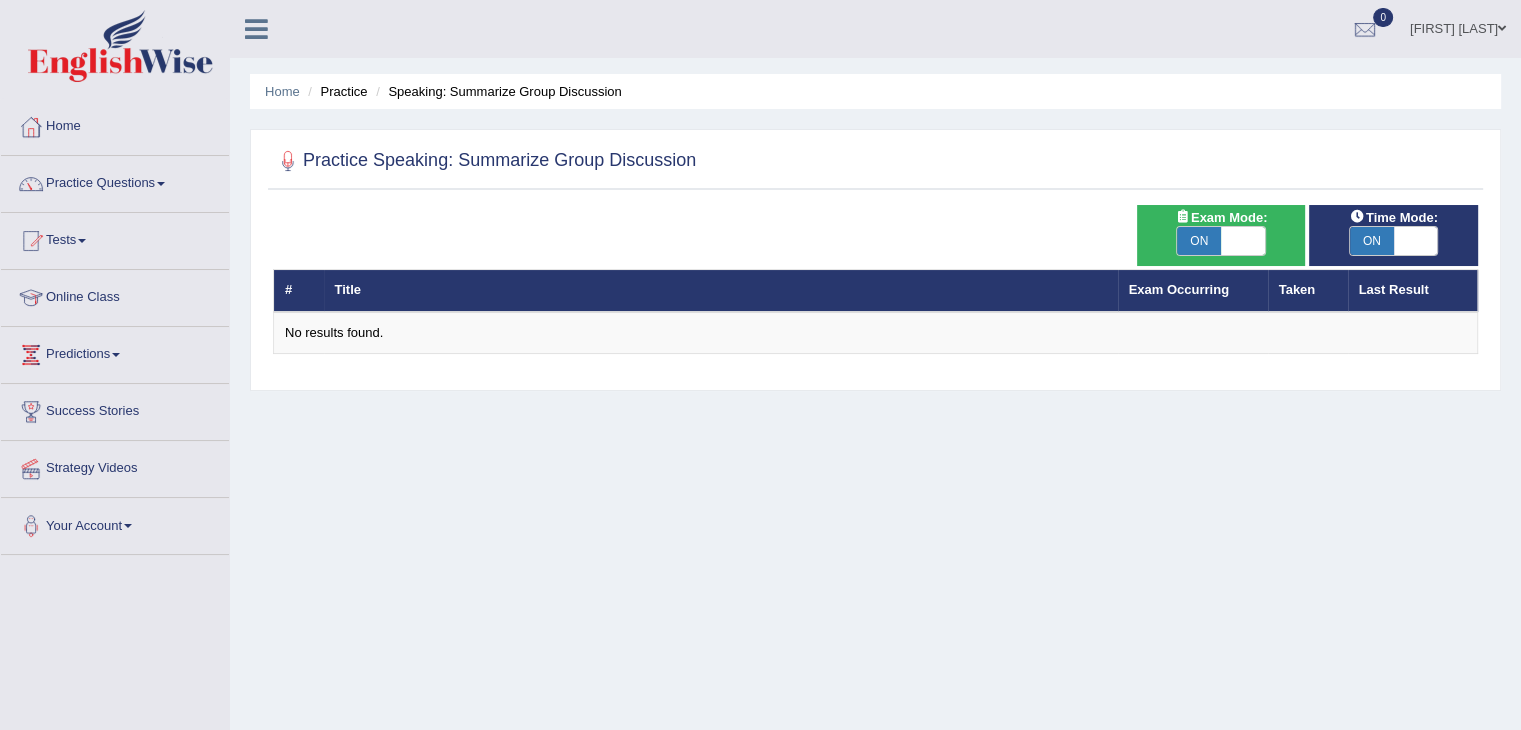 click on "ON" at bounding box center [1199, 241] 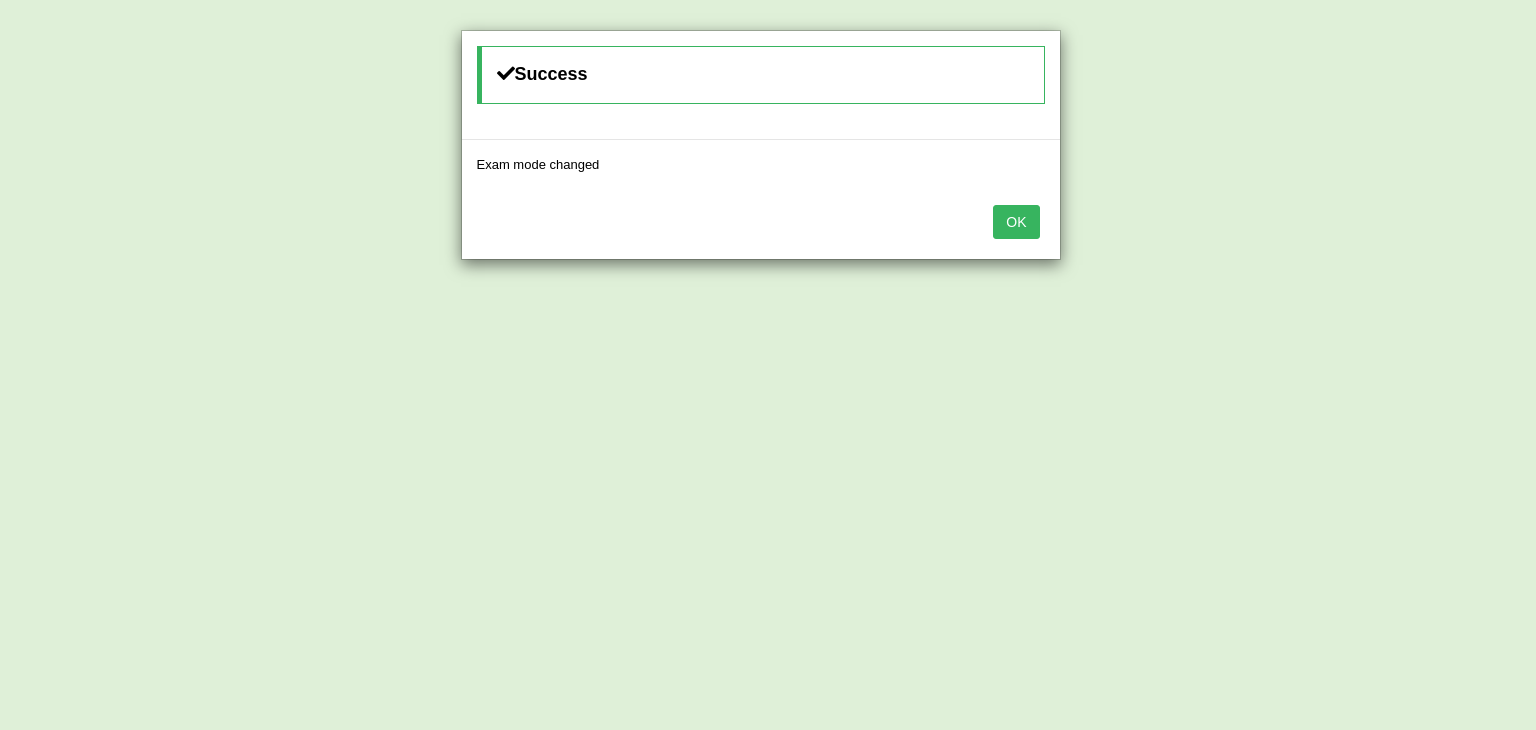click on "OK" at bounding box center [1016, 222] 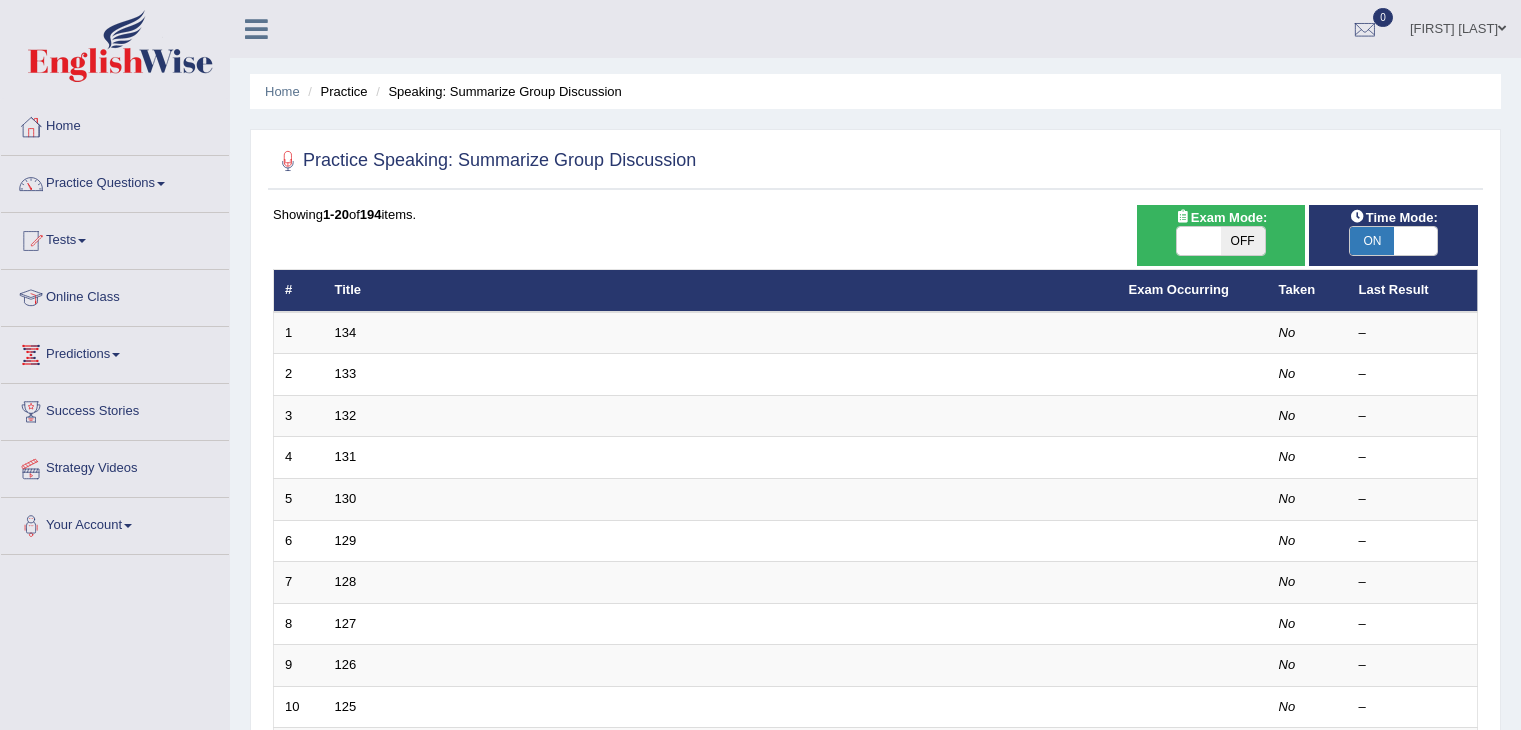 scroll, scrollTop: 0, scrollLeft: 0, axis: both 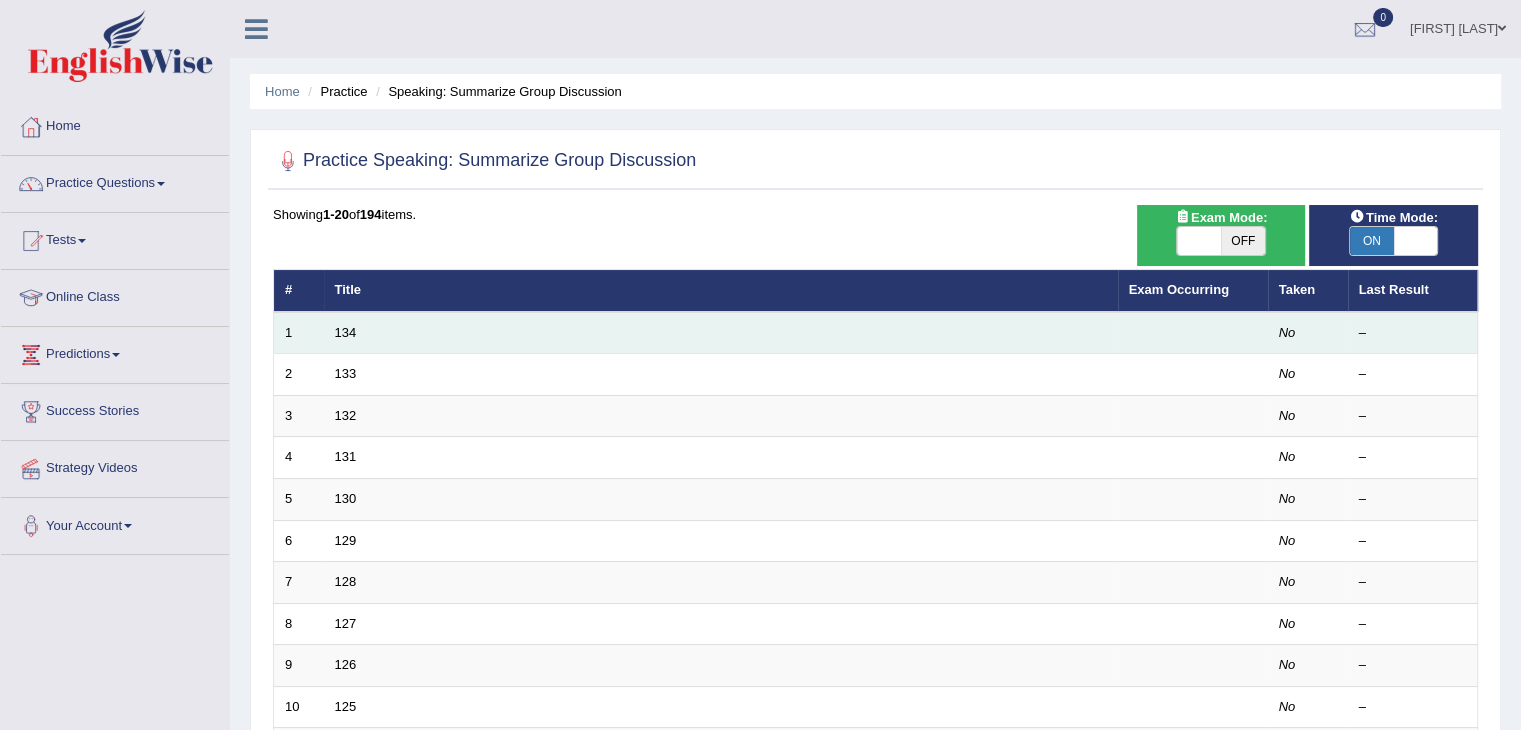 click on "134" at bounding box center [721, 333] 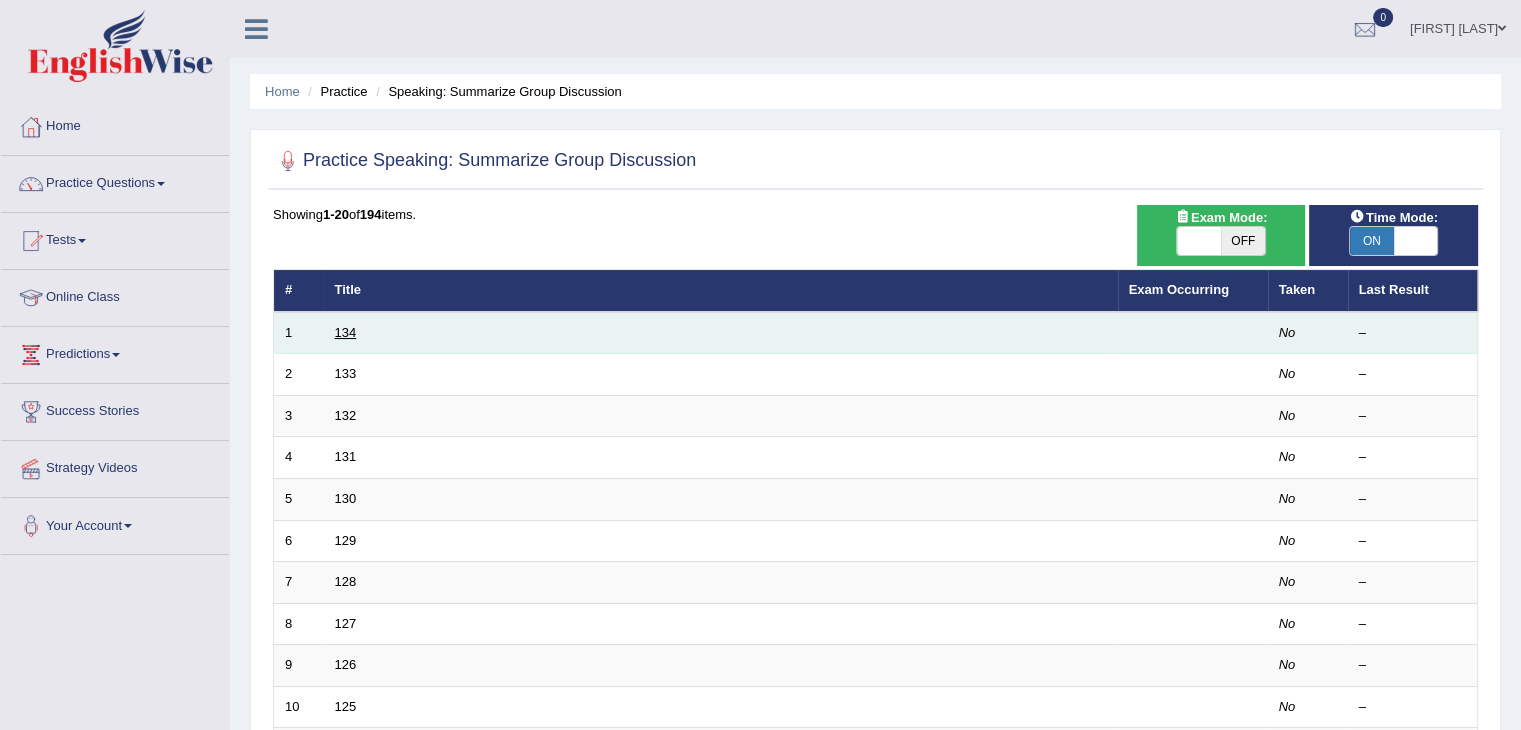 click on "134" at bounding box center (346, 332) 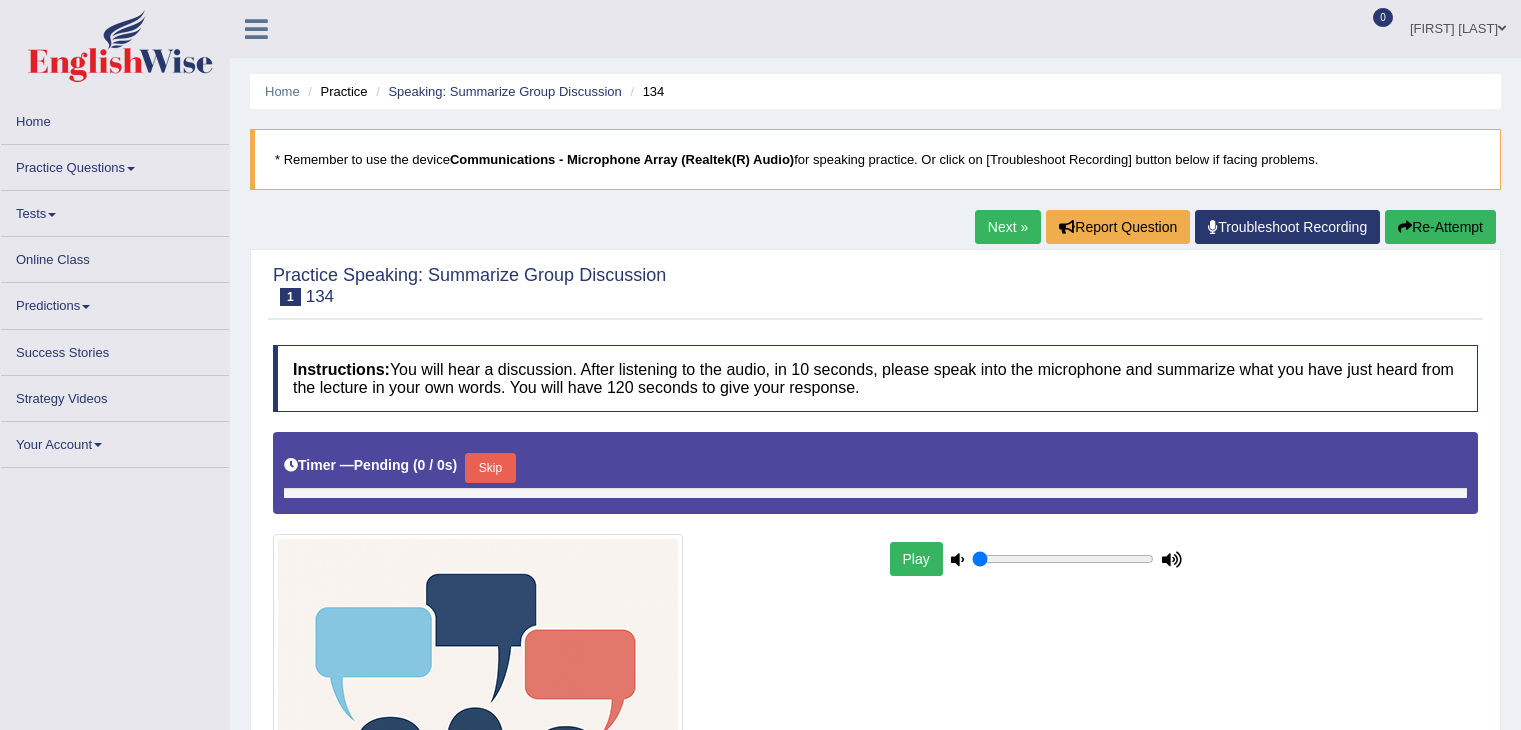 scroll, scrollTop: 0, scrollLeft: 0, axis: both 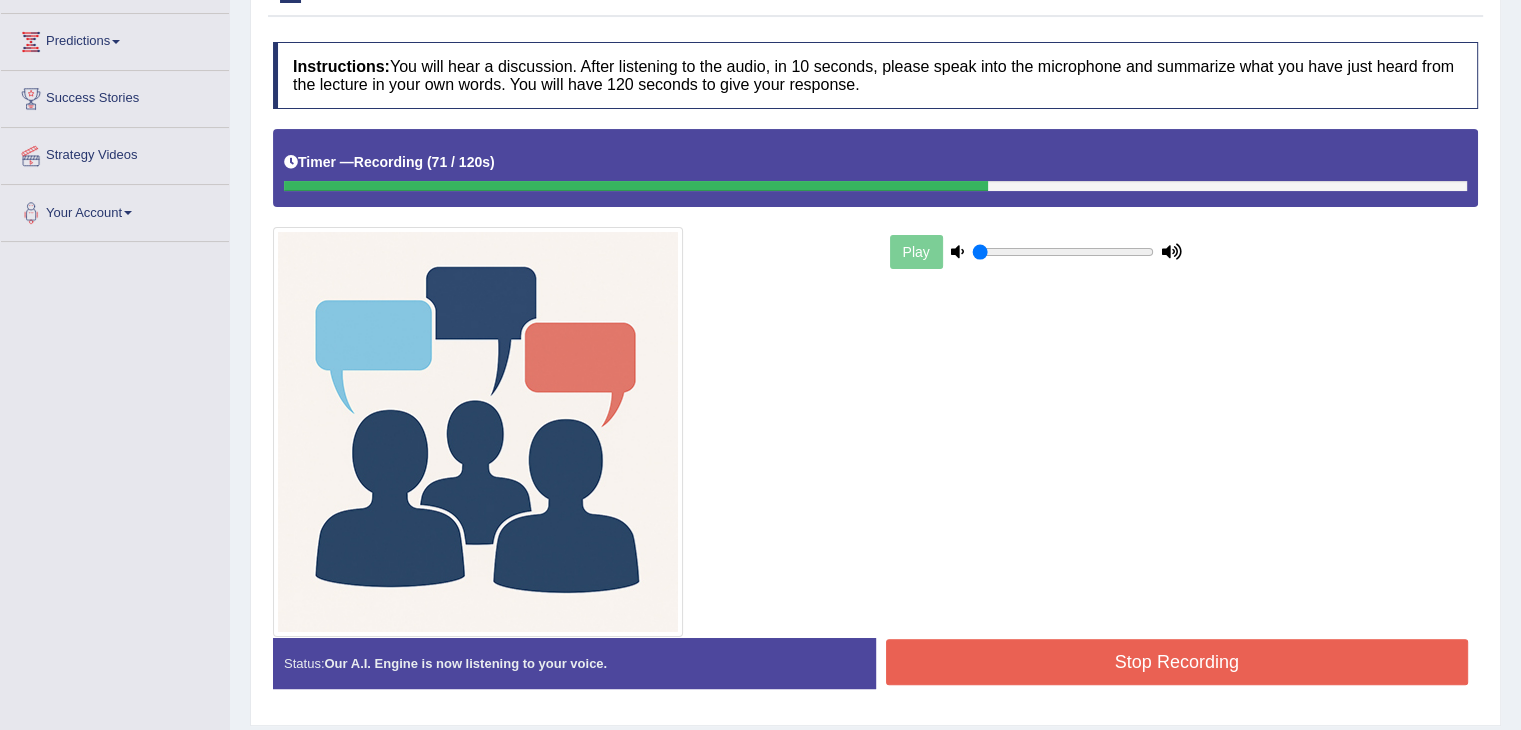 click on "Stop Recording" at bounding box center (1177, 662) 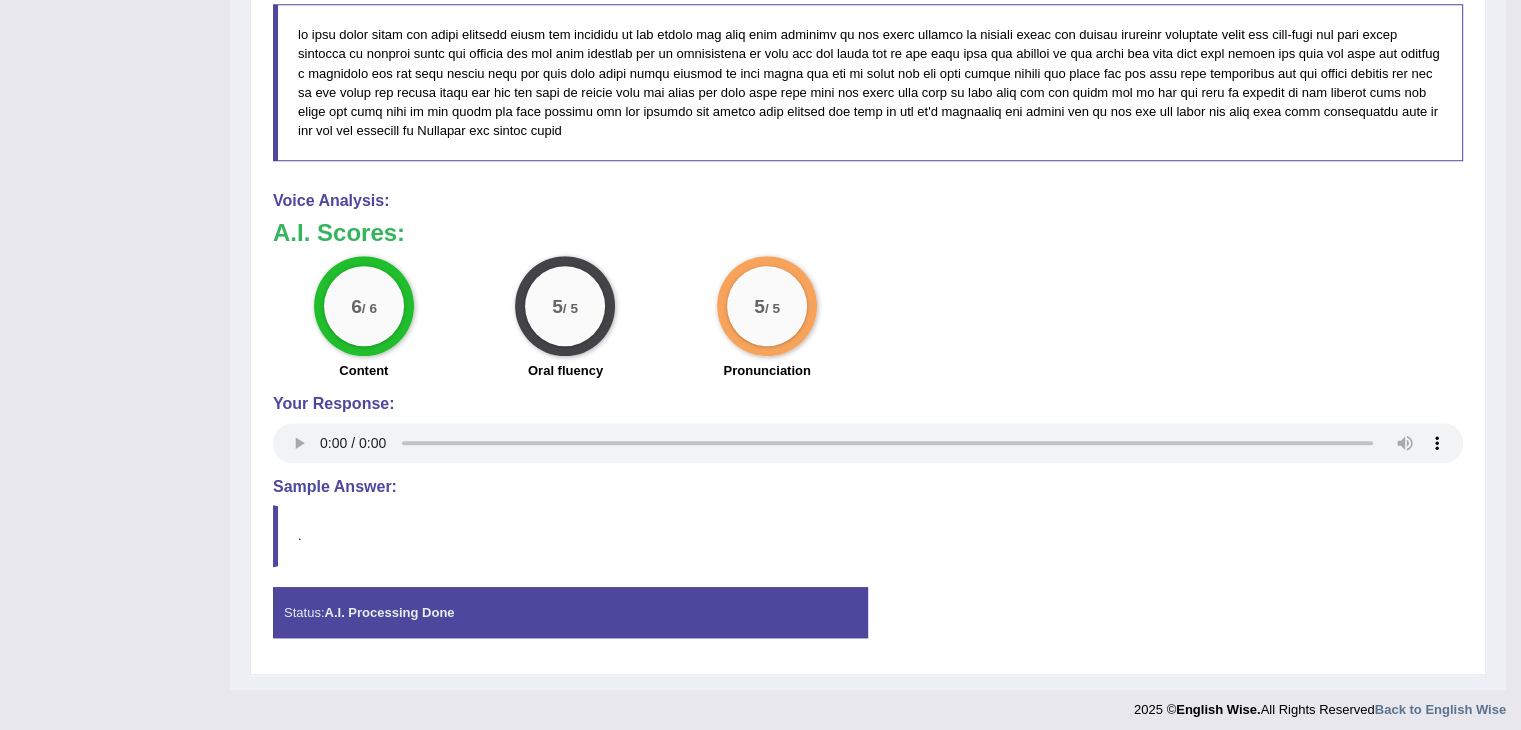 scroll, scrollTop: 1308, scrollLeft: 0, axis: vertical 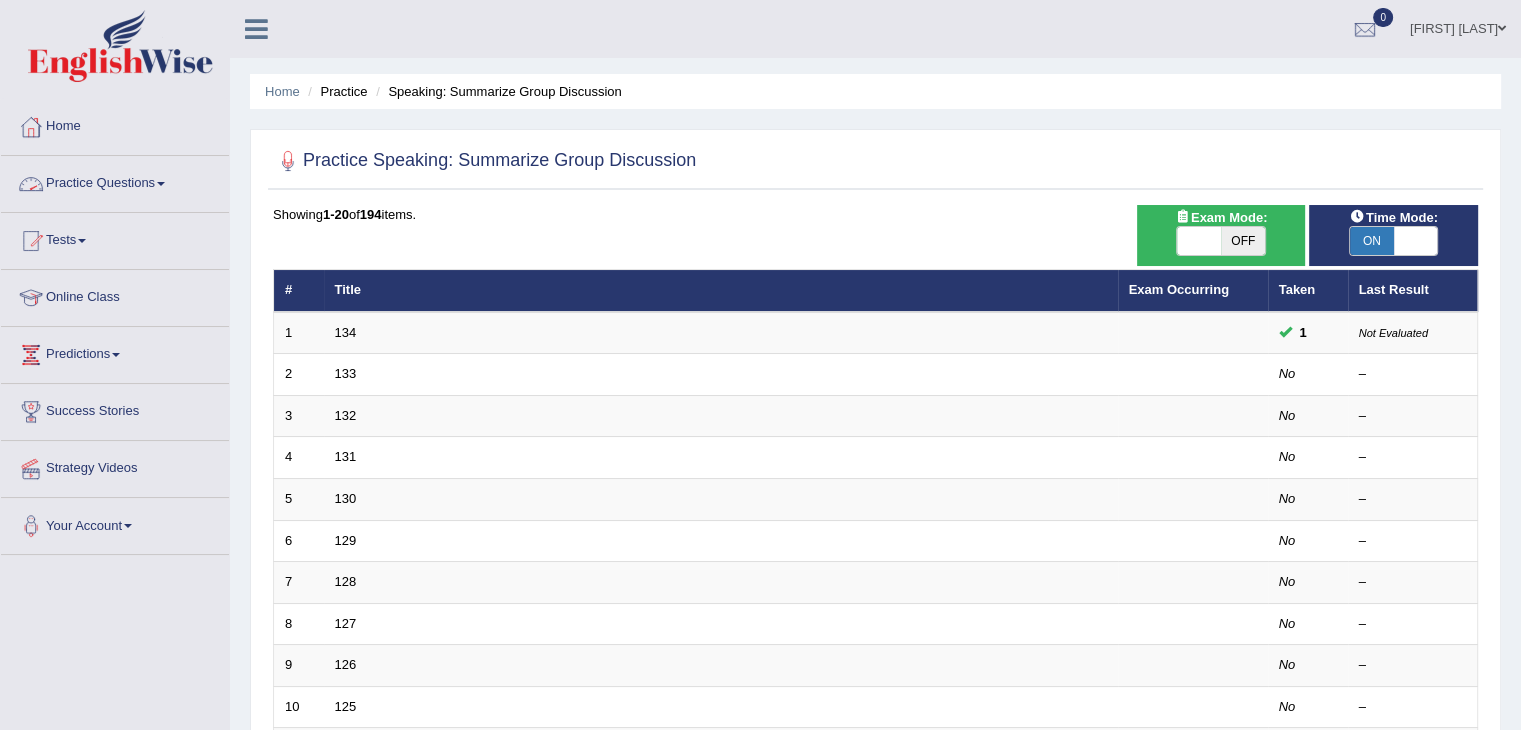 click on "Practice Questions" at bounding box center [115, 181] 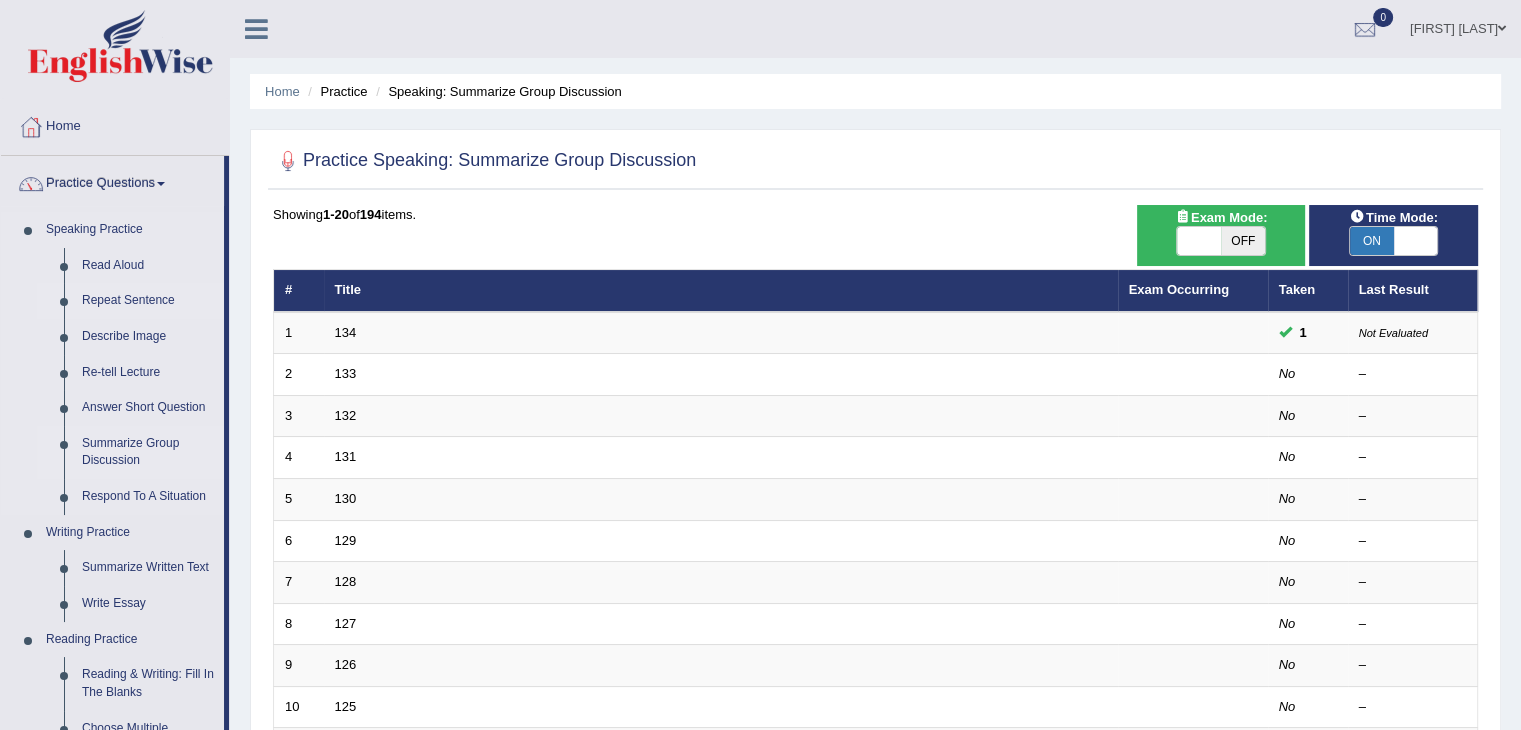 click on "Repeat Sentence" at bounding box center [148, 301] 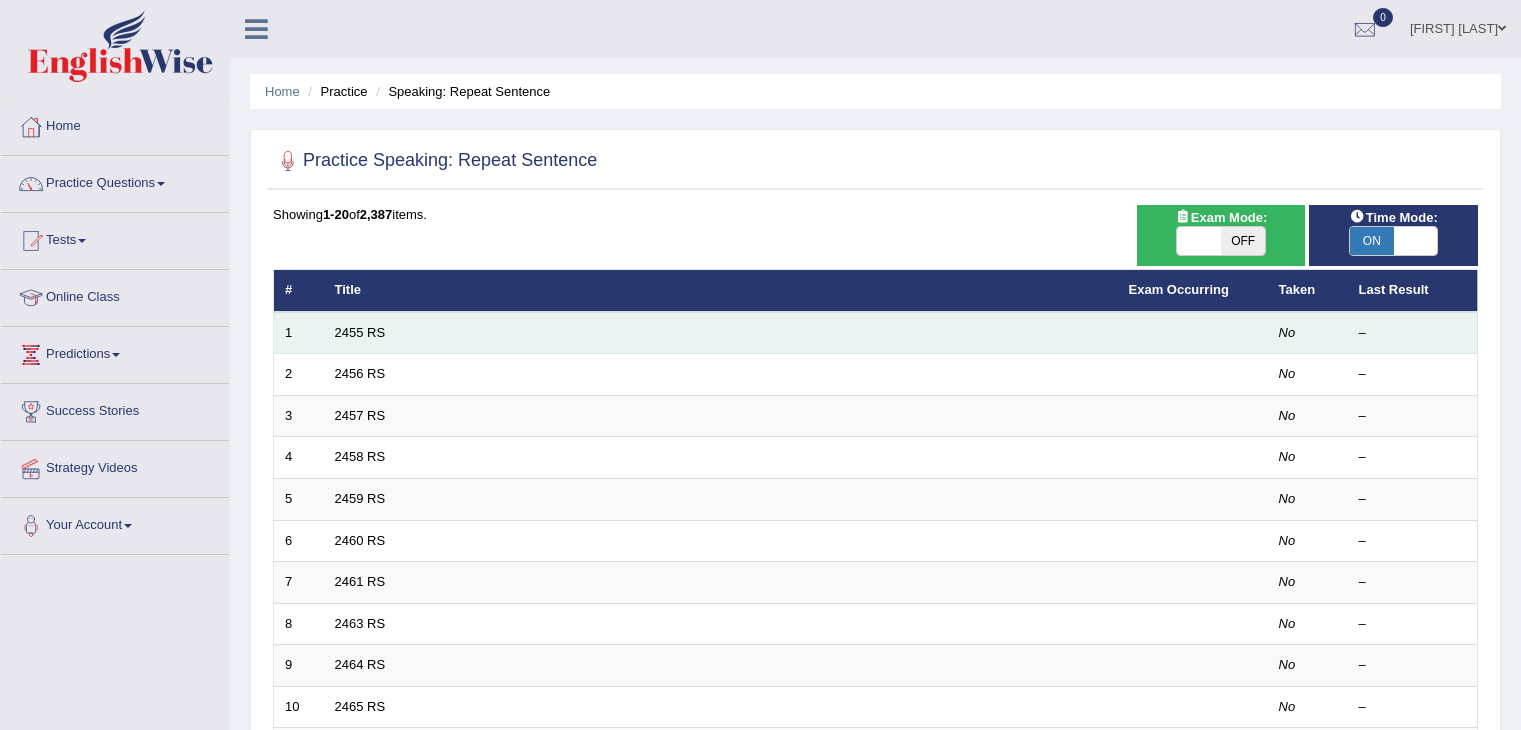scroll, scrollTop: 0, scrollLeft: 0, axis: both 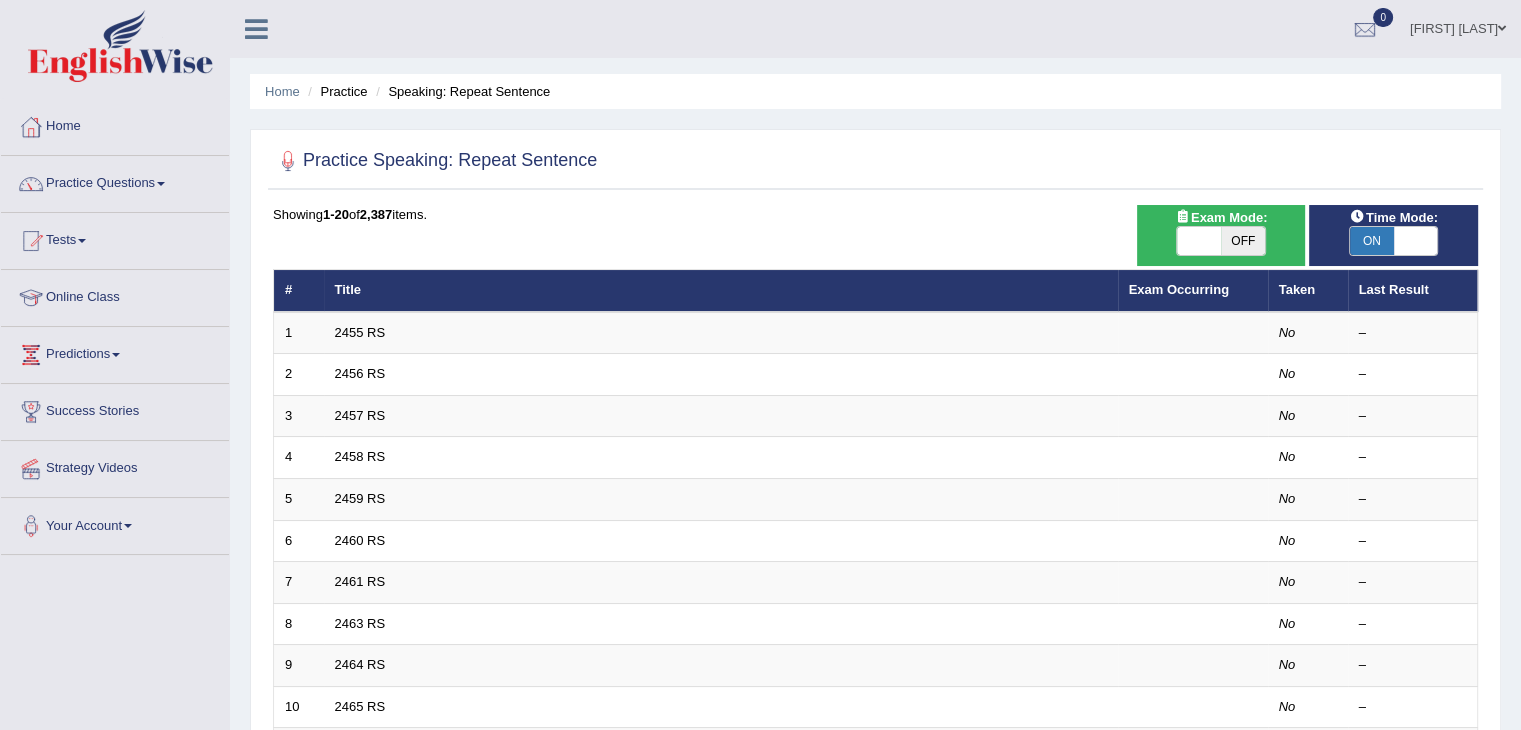 click on "OFF" at bounding box center [1243, 241] 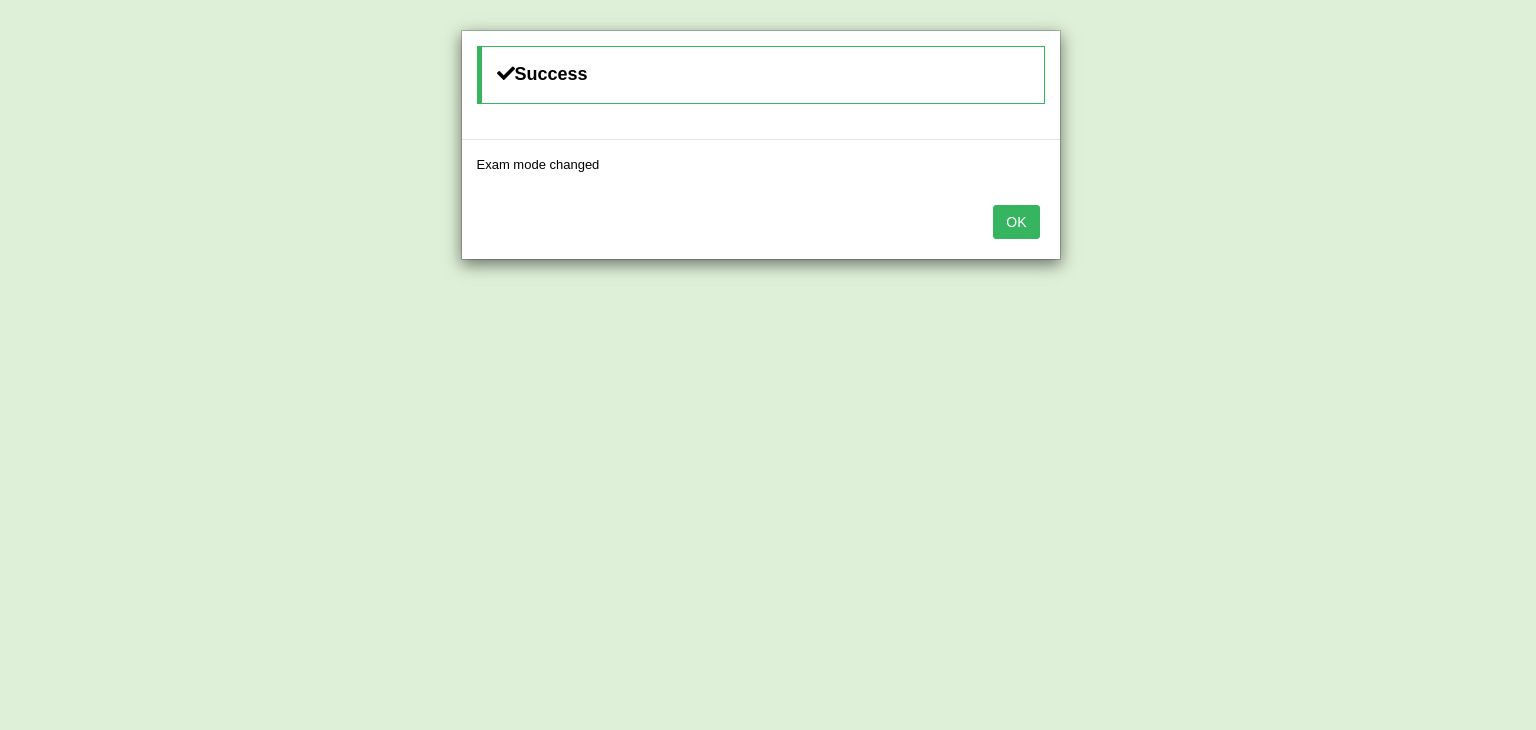 click on "OK" at bounding box center (1016, 222) 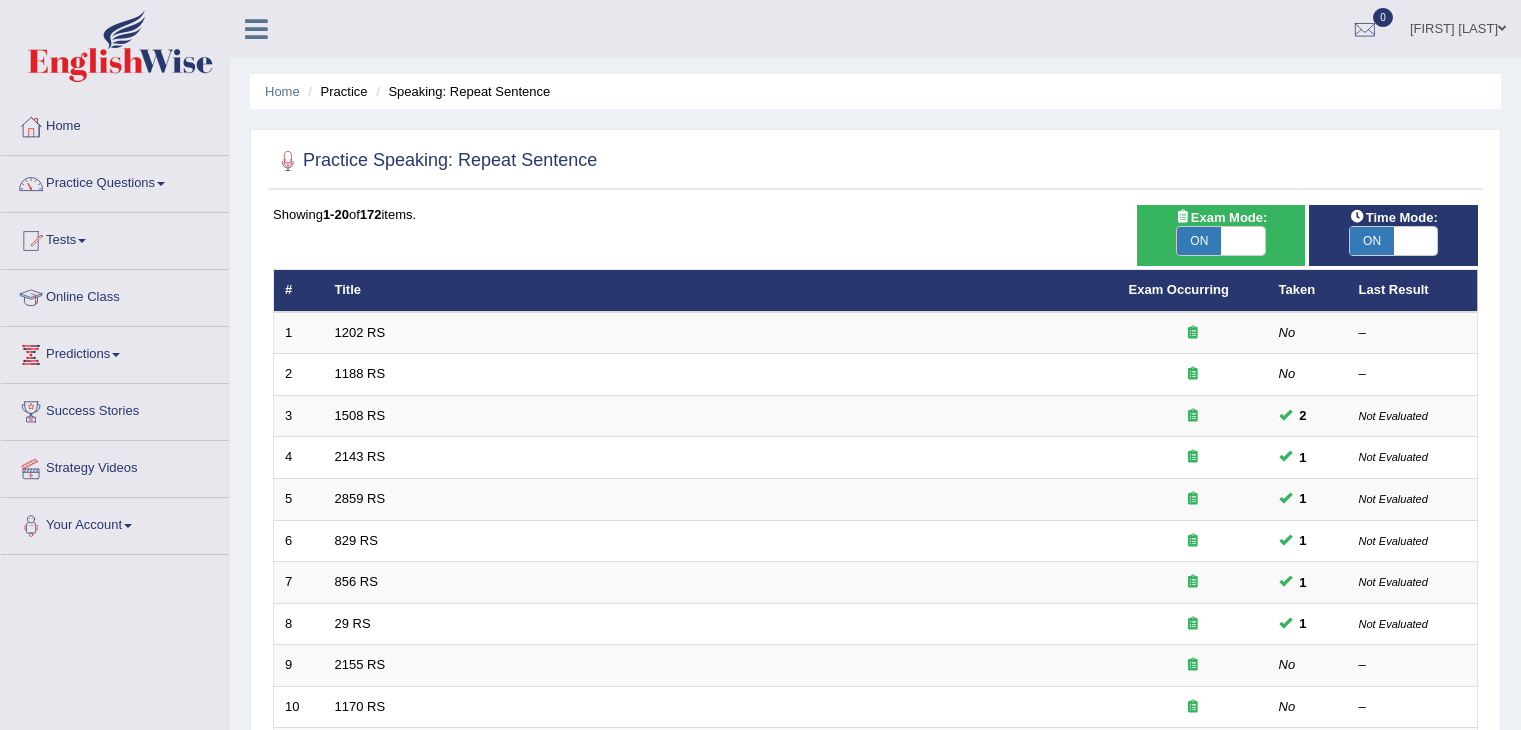 scroll, scrollTop: 0, scrollLeft: 0, axis: both 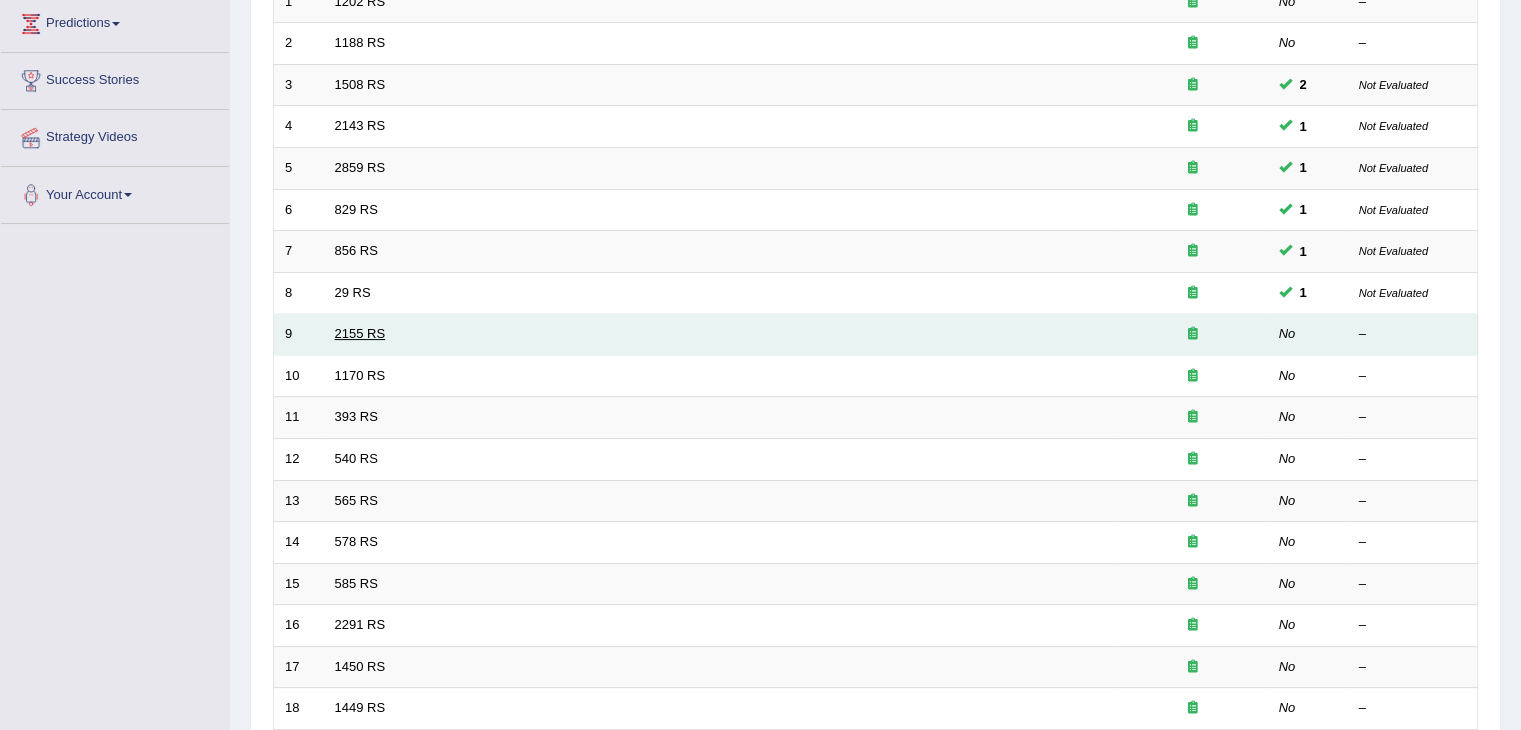 click on "2155 RS" at bounding box center [360, 333] 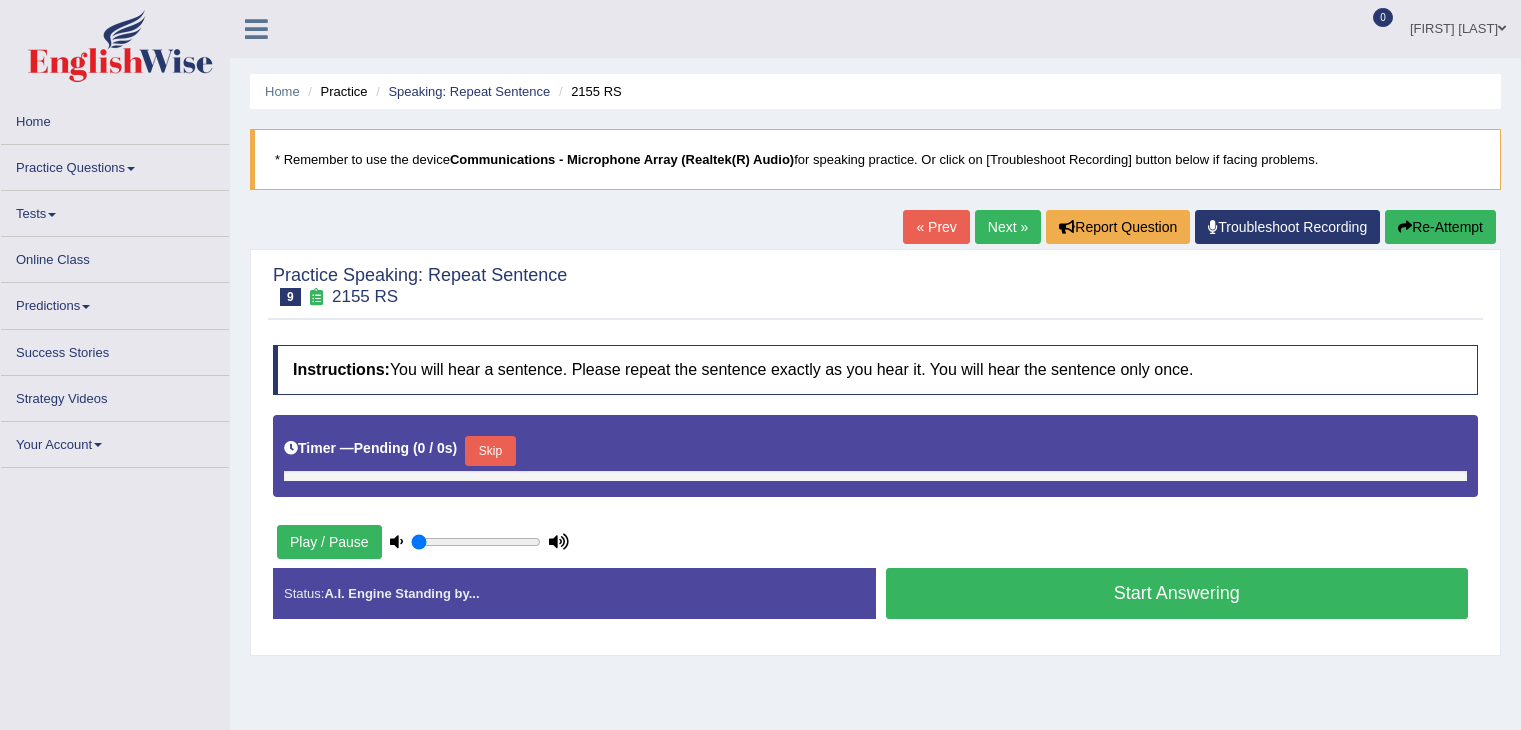scroll, scrollTop: 0, scrollLeft: 0, axis: both 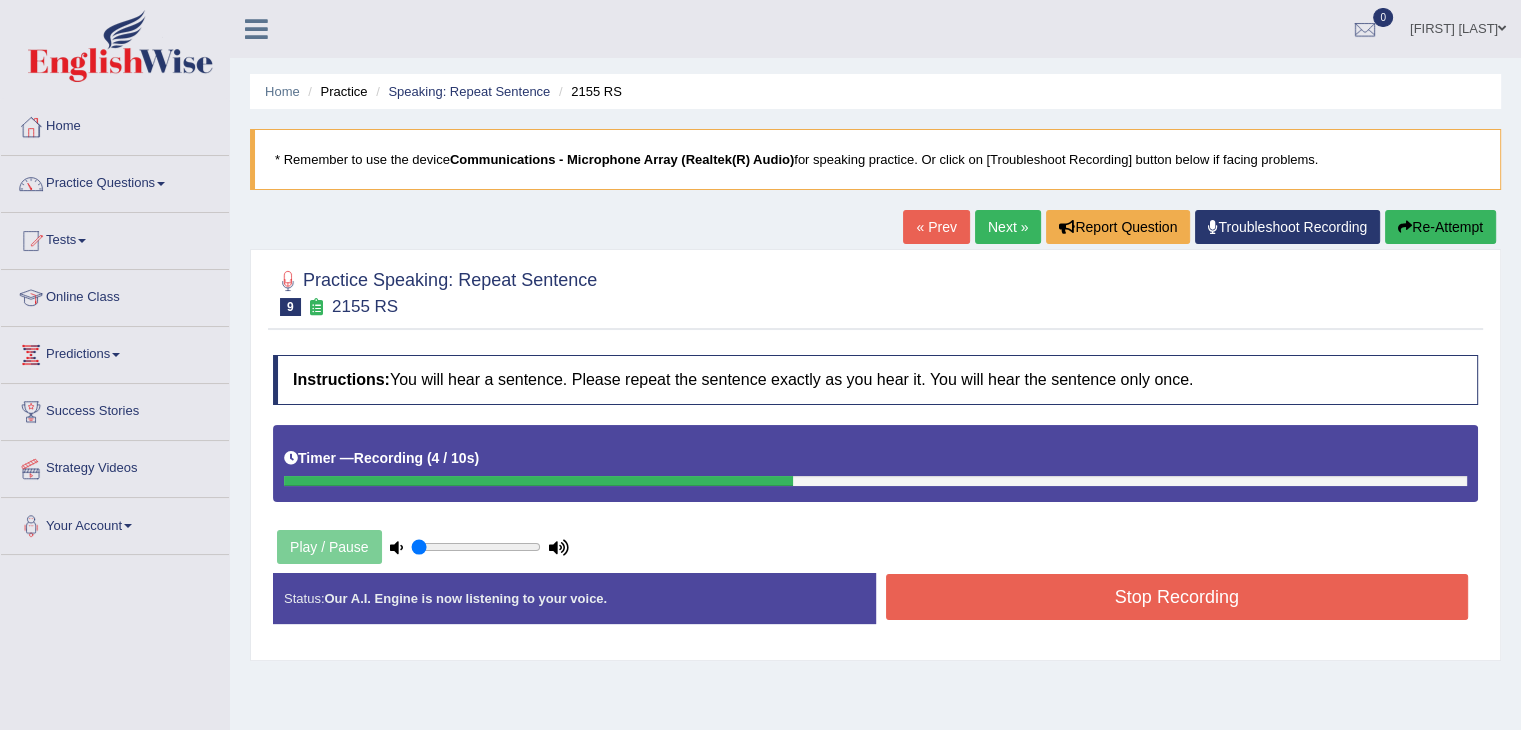 click on "Stop Recording" at bounding box center [1177, 597] 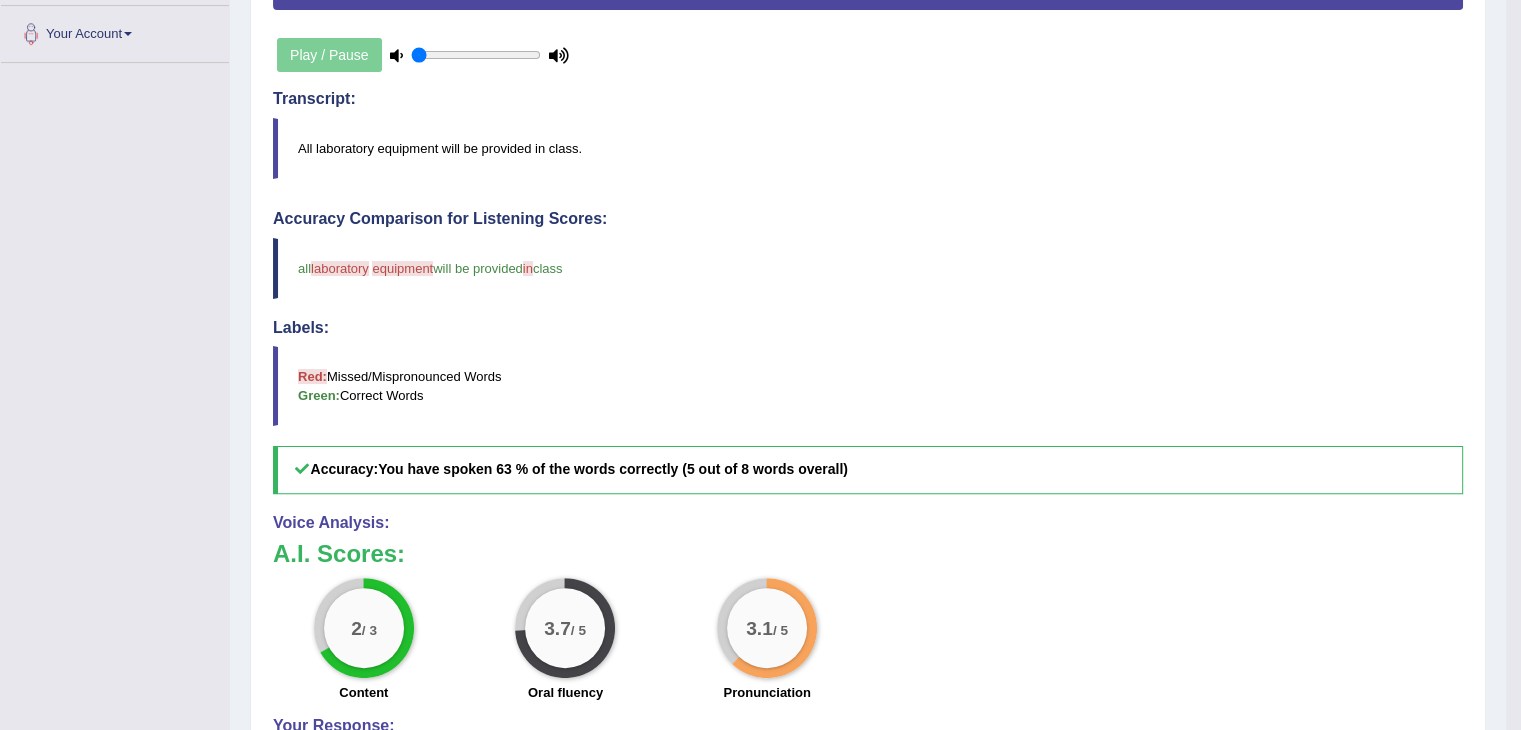 scroll, scrollTop: 488, scrollLeft: 0, axis: vertical 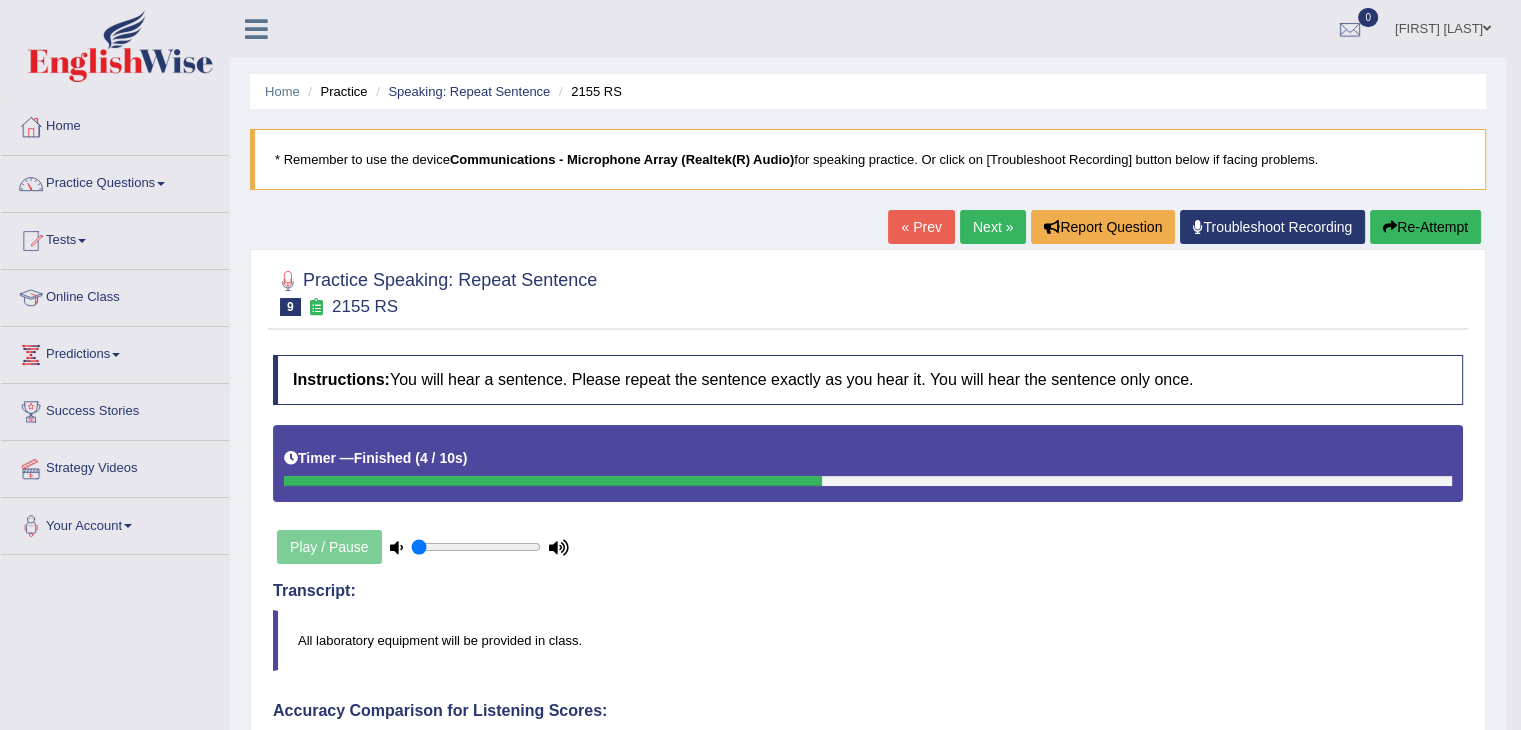 click on "Next »" at bounding box center (993, 227) 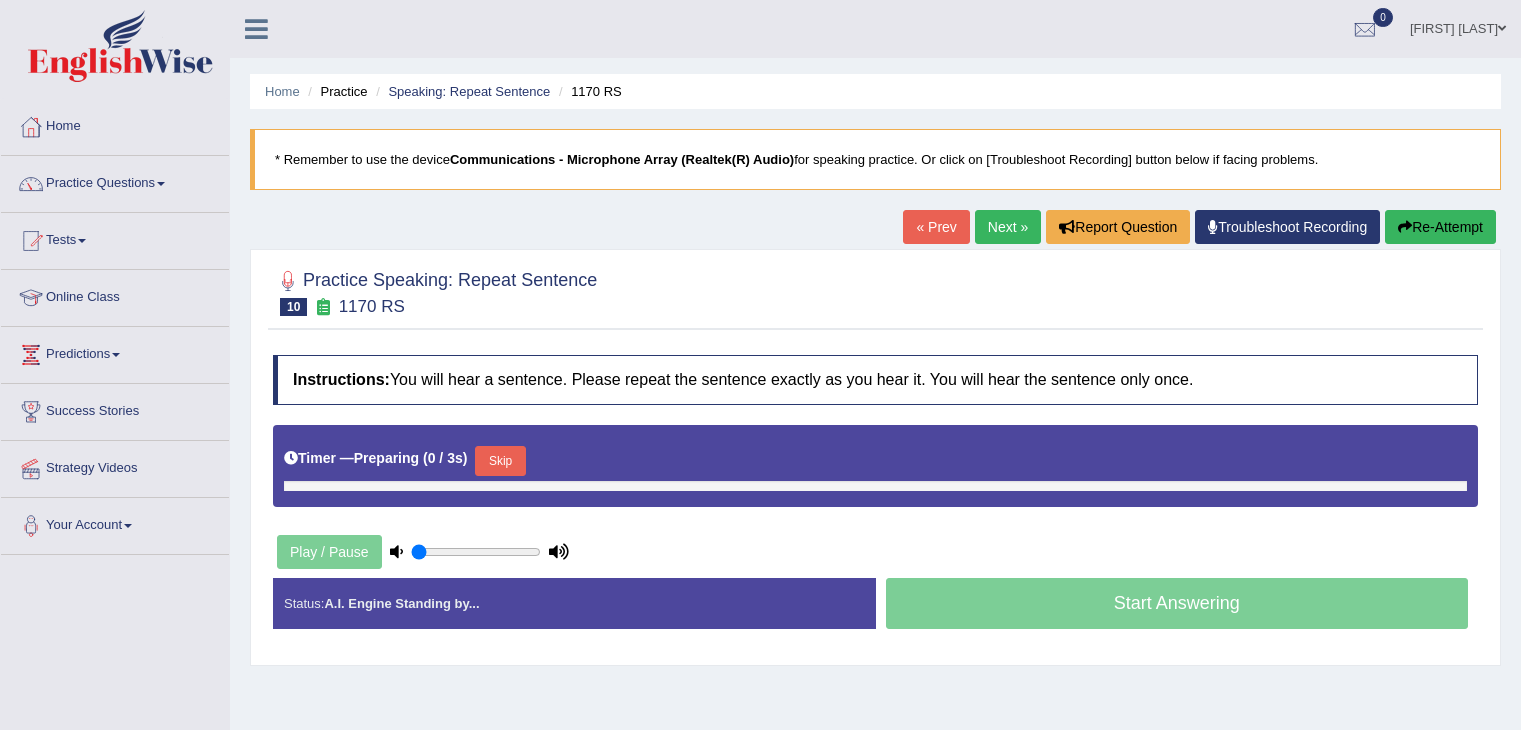 scroll, scrollTop: 0, scrollLeft: 0, axis: both 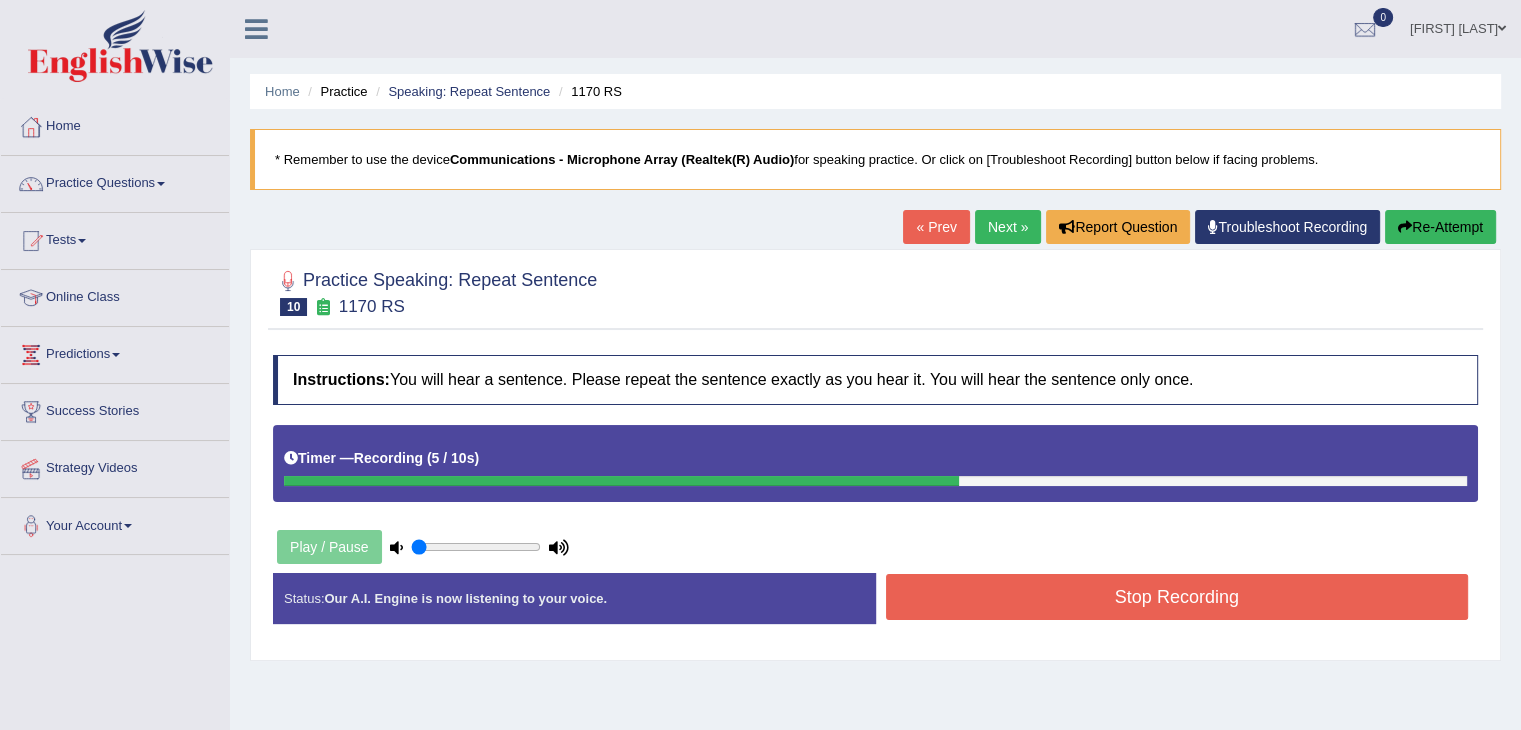 click on "Stop Recording" at bounding box center [1177, 597] 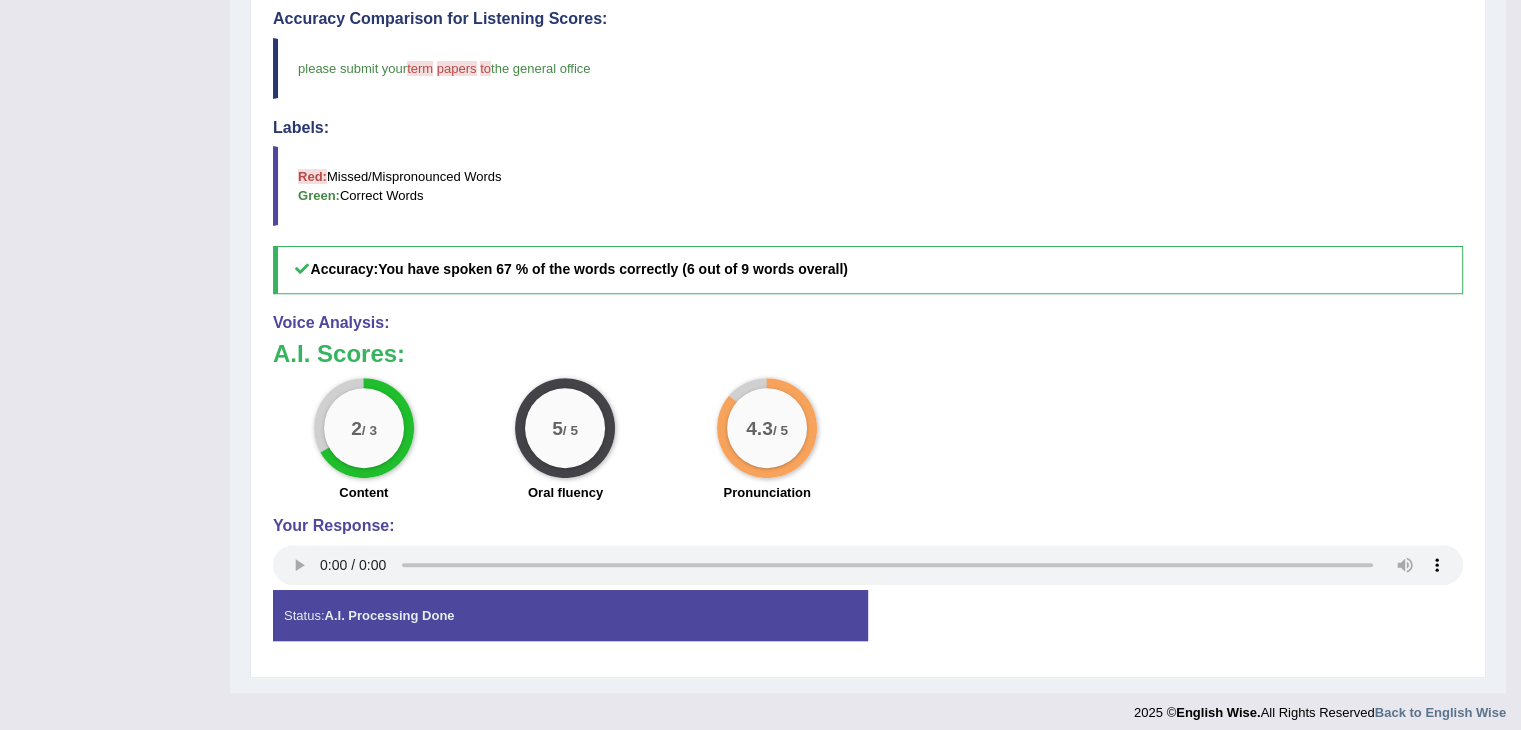 scroll, scrollTop: 695, scrollLeft: 0, axis: vertical 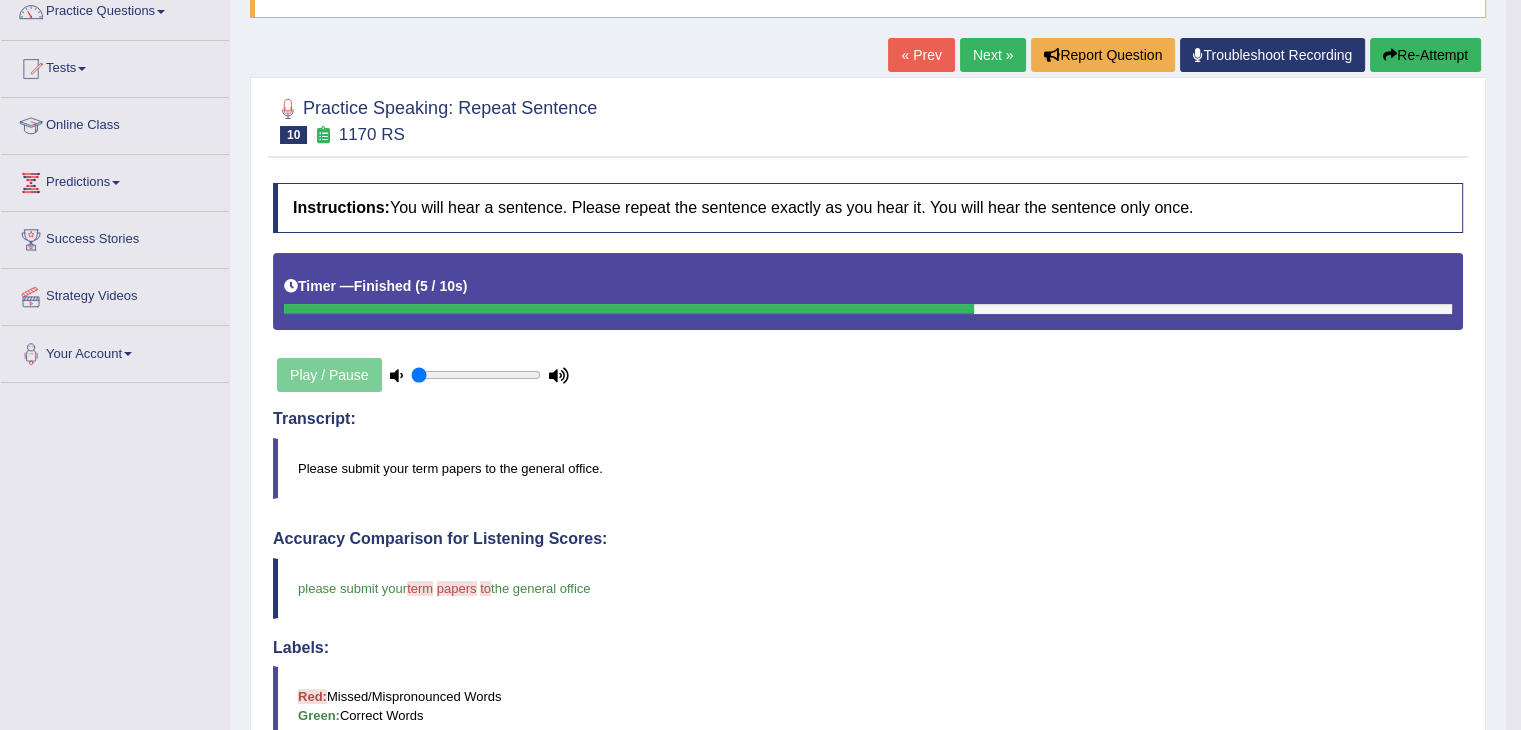click on "Re-Attempt" at bounding box center (1425, 55) 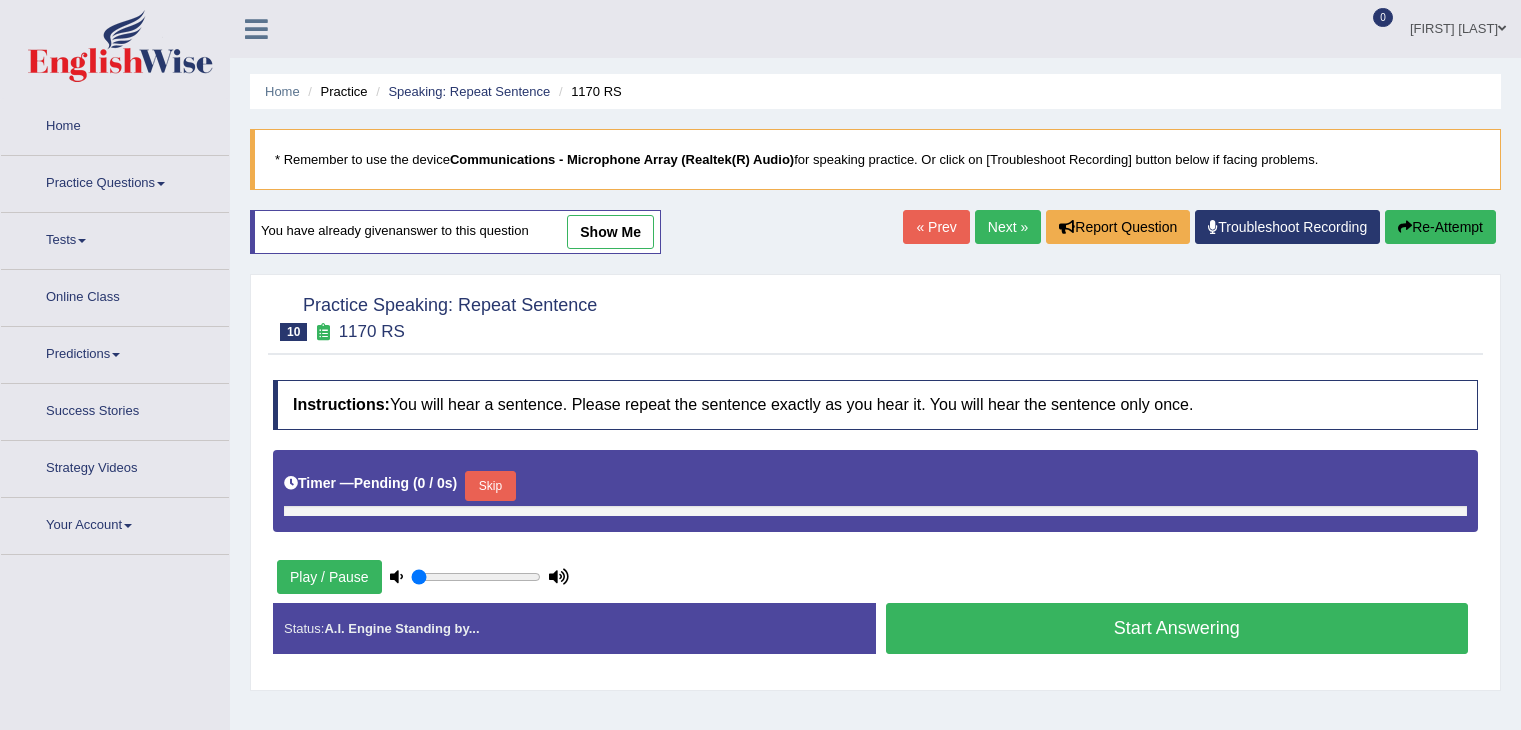scroll, scrollTop: 172, scrollLeft: 0, axis: vertical 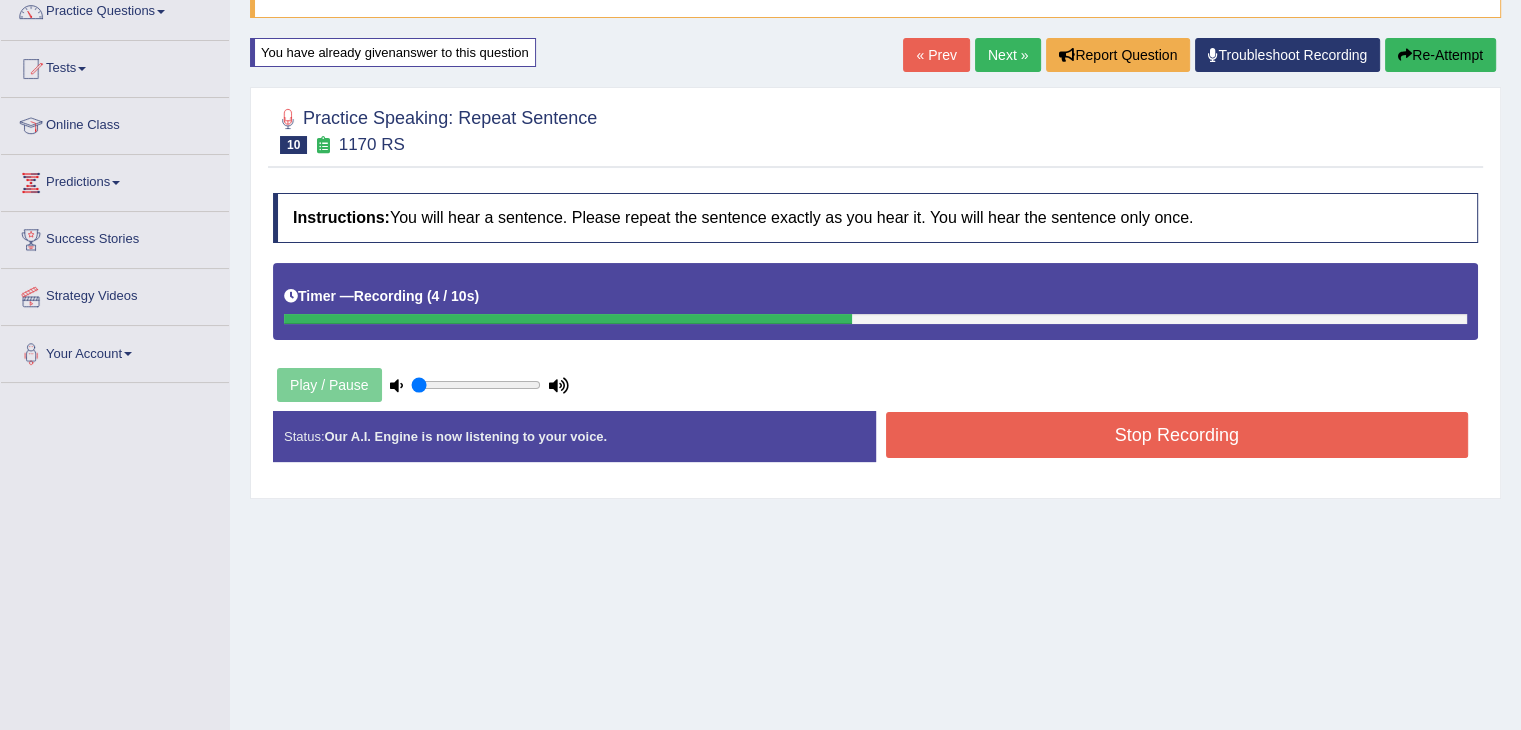 click on "Stop Recording" at bounding box center [1177, 435] 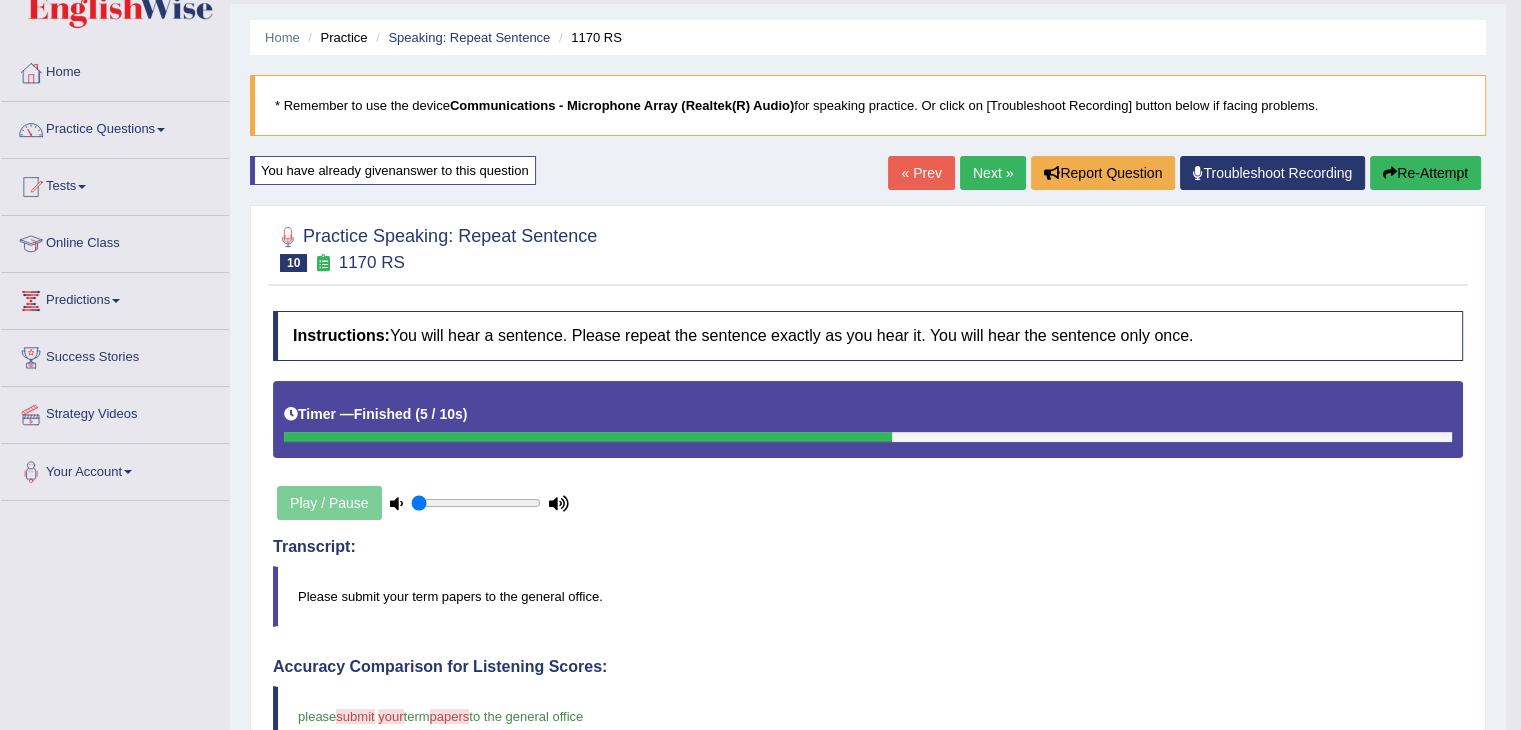 scroll, scrollTop: 0, scrollLeft: 0, axis: both 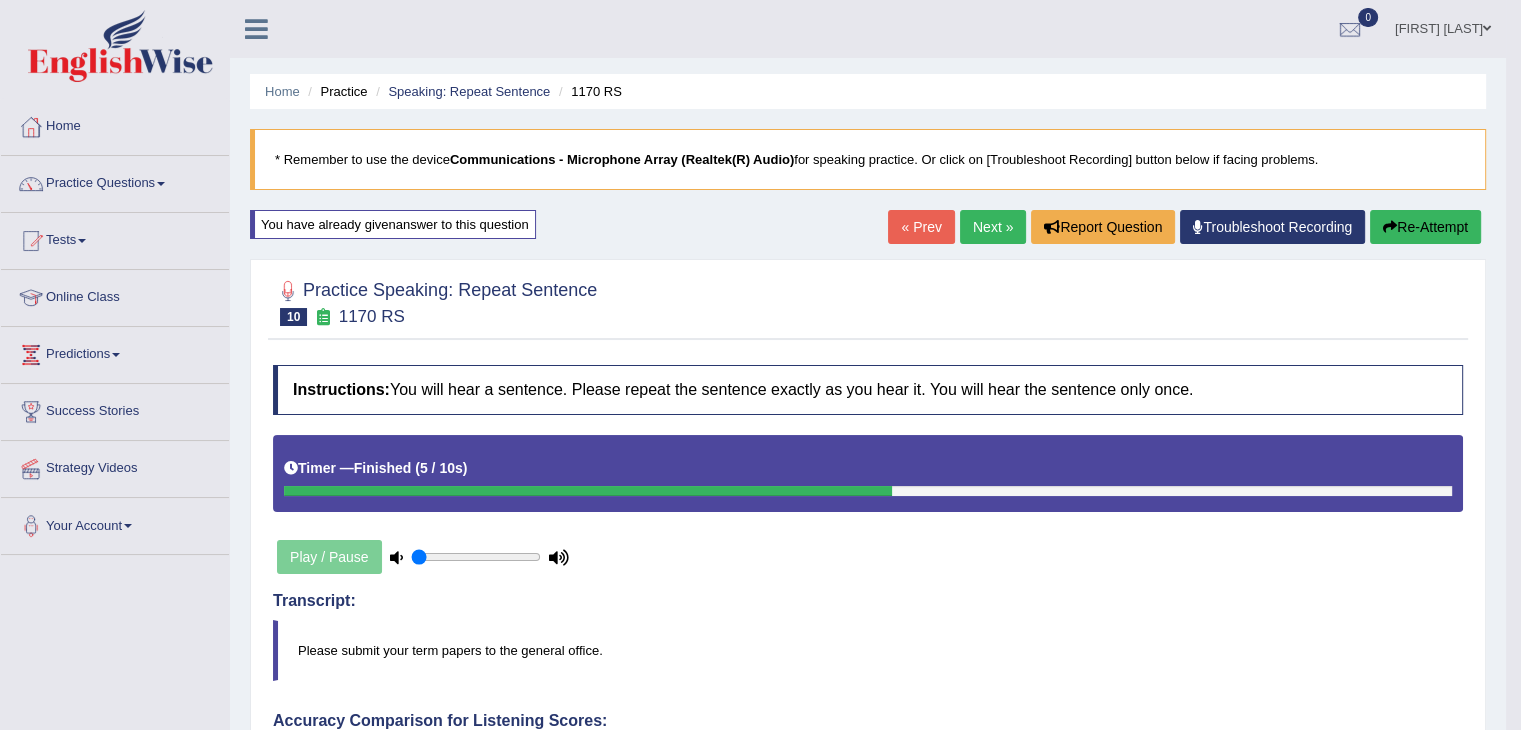 drag, startPoint x: 1526, startPoint y: 343, endPoint x: 1530, endPoint y: 316, distance: 27.294687 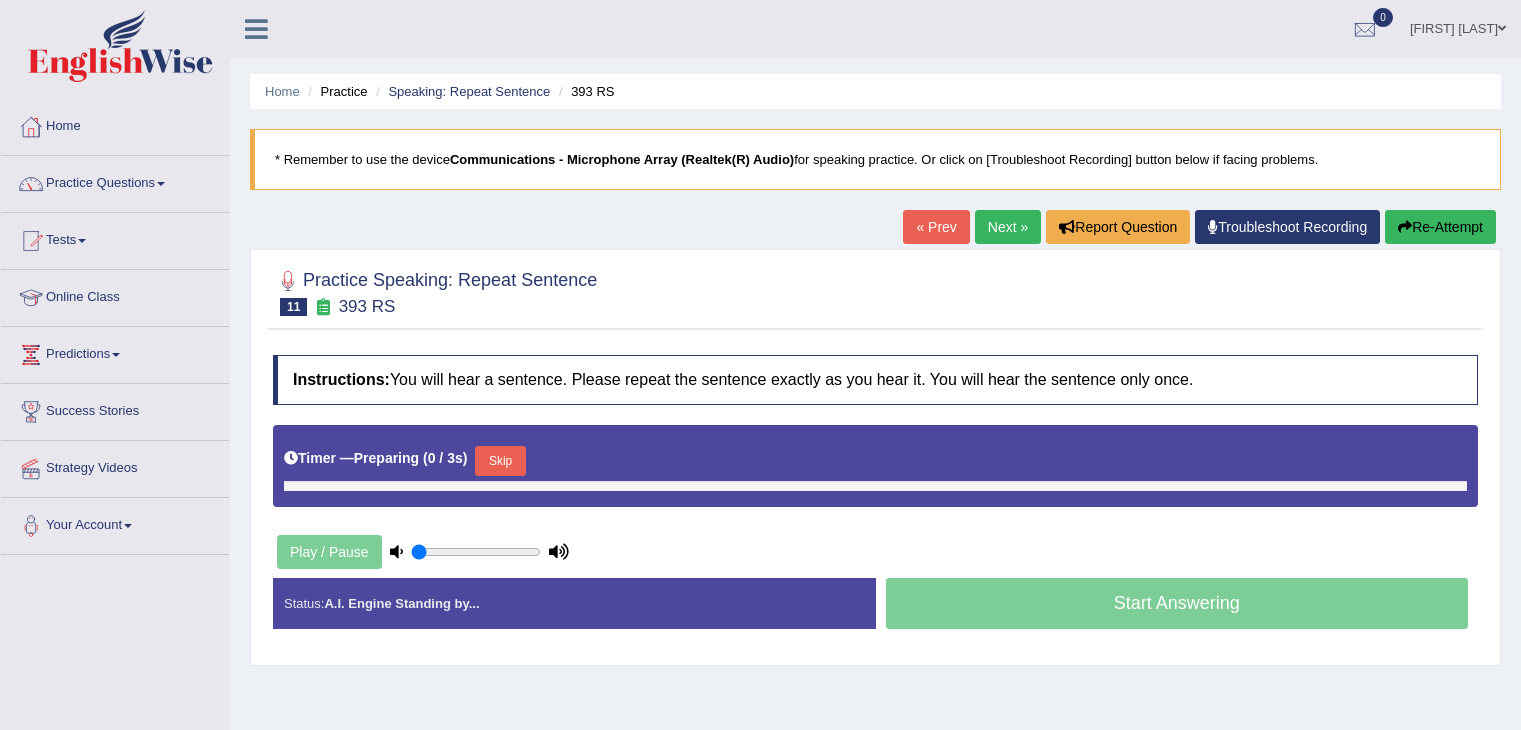 scroll, scrollTop: 0, scrollLeft: 0, axis: both 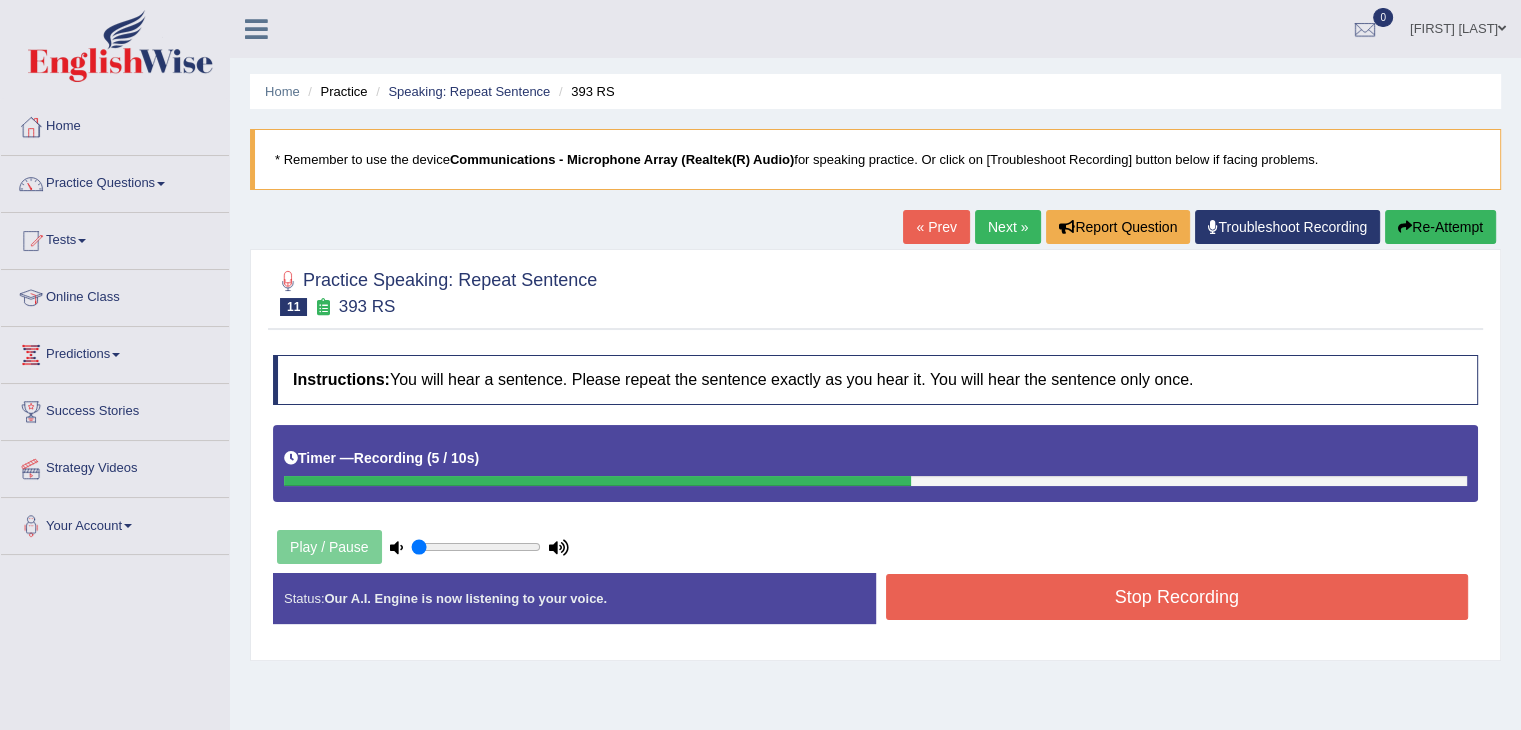click on "Stop Recording" at bounding box center [1177, 597] 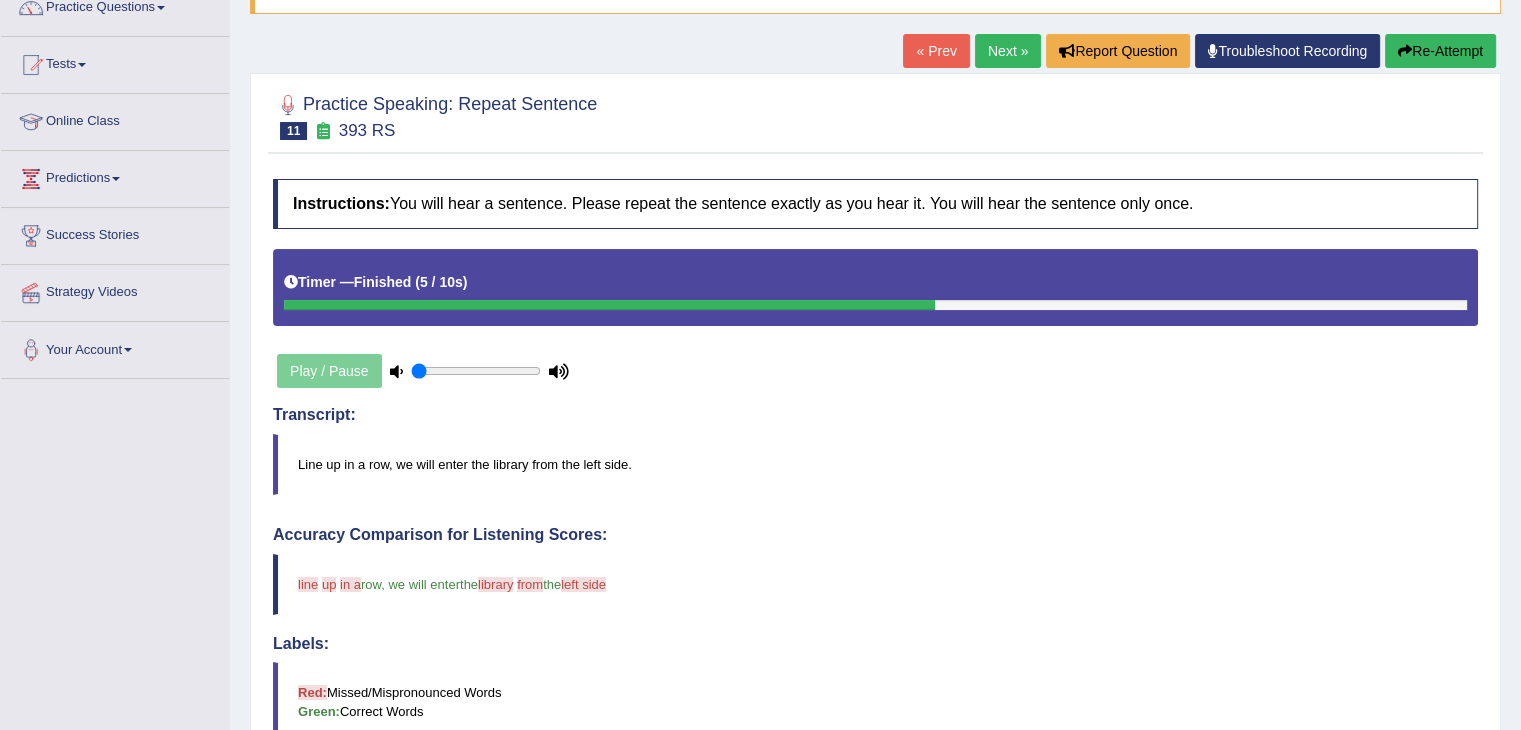 scroll, scrollTop: 638, scrollLeft: 0, axis: vertical 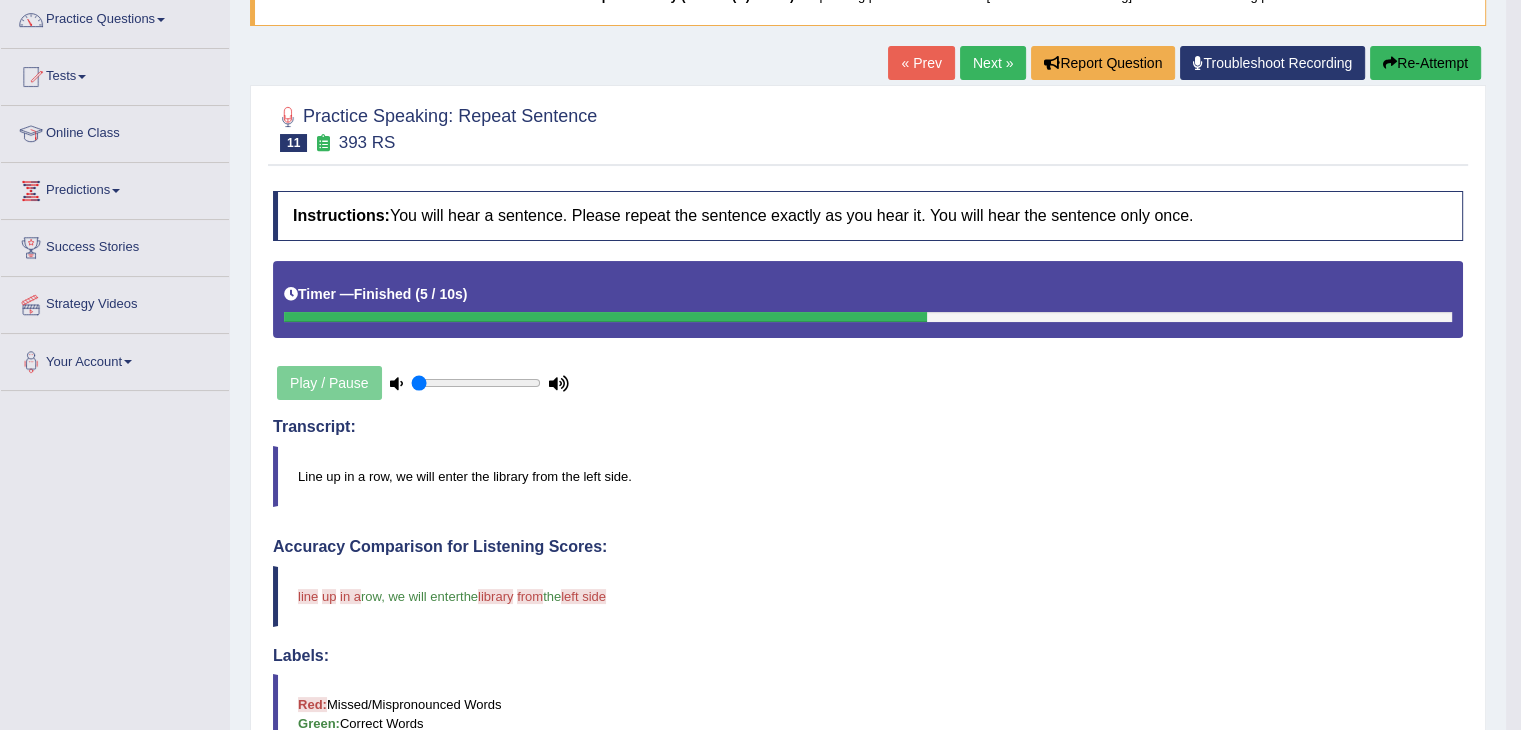 click on "Next »" at bounding box center (993, 63) 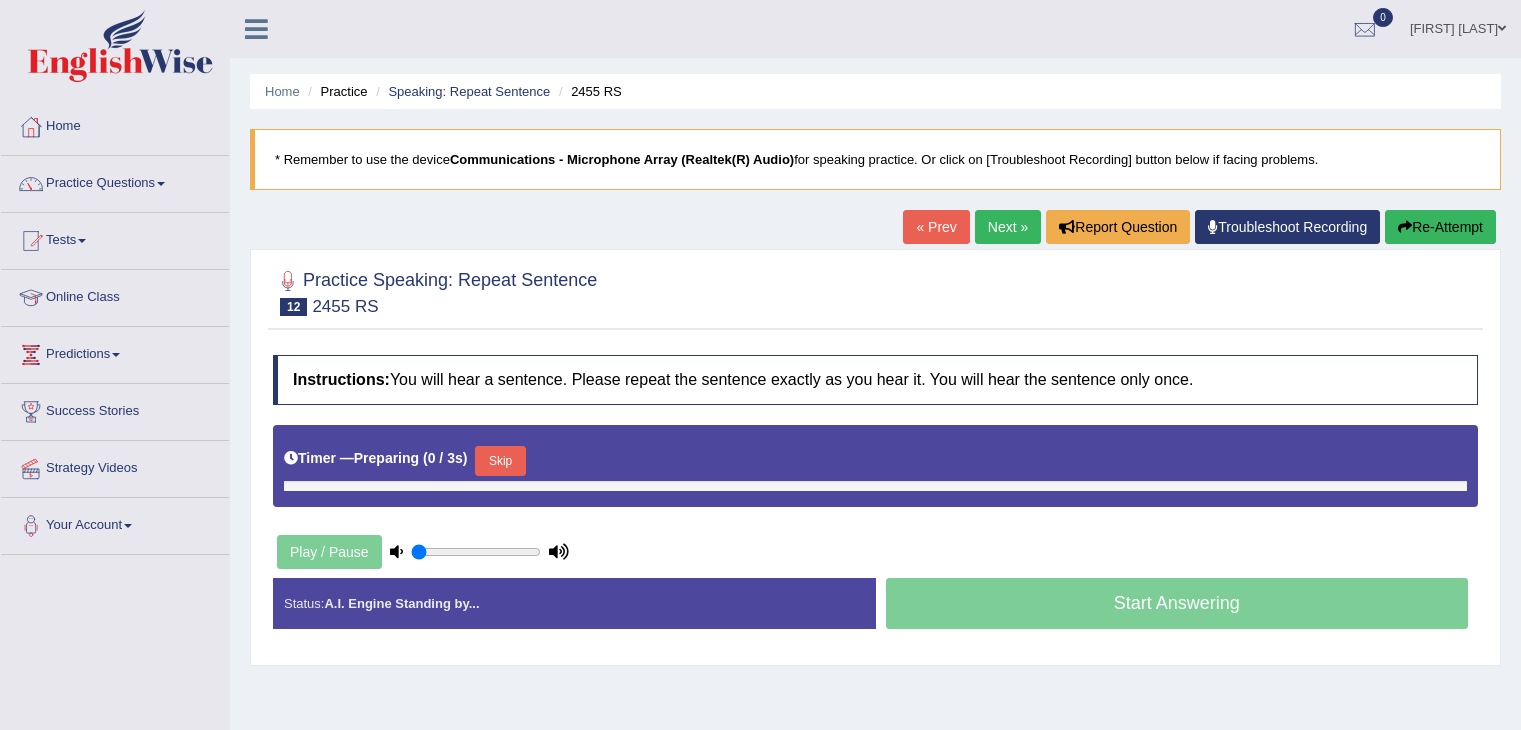 scroll, scrollTop: 0, scrollLeft: 0, axis: both 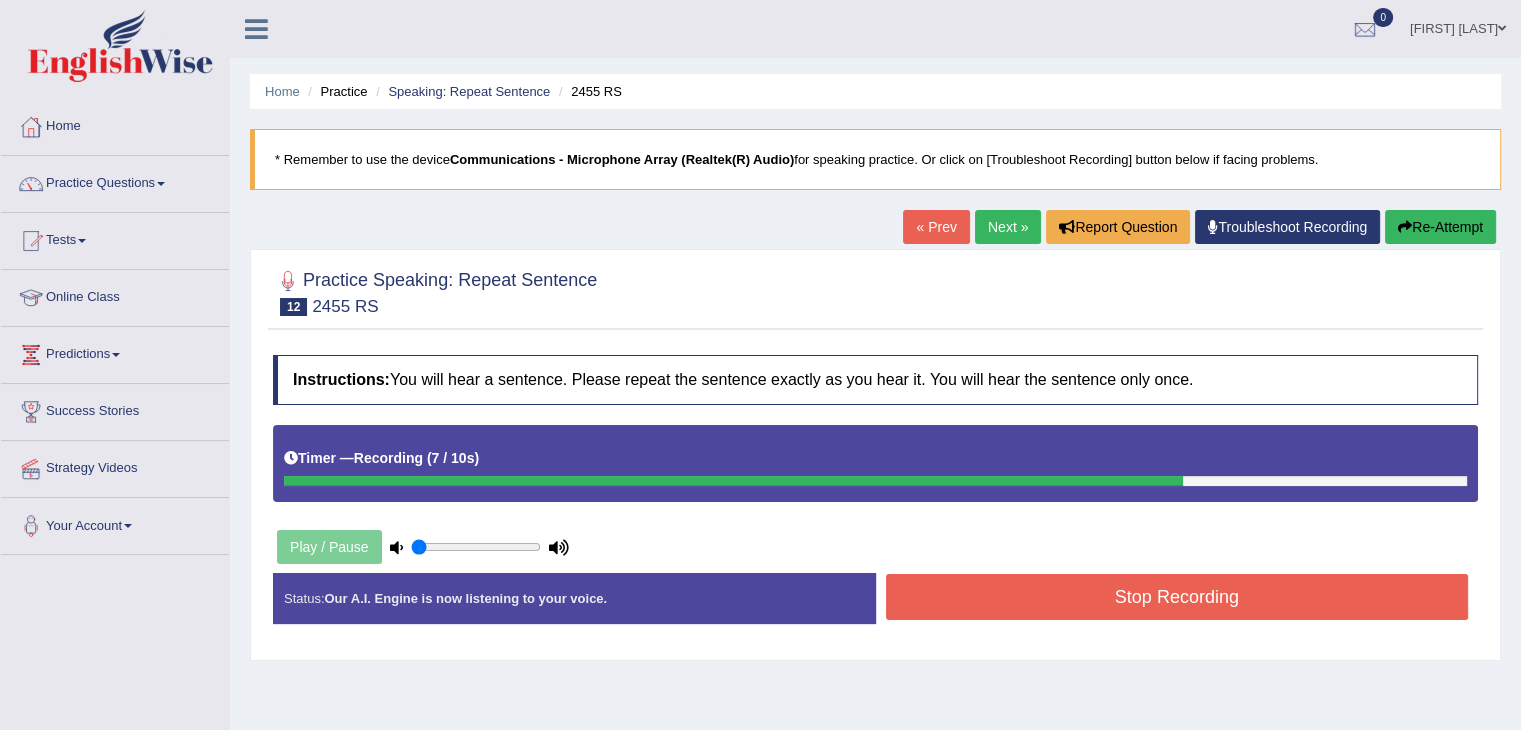 click on "Stop Recording" at bounding box center [1177, 597] 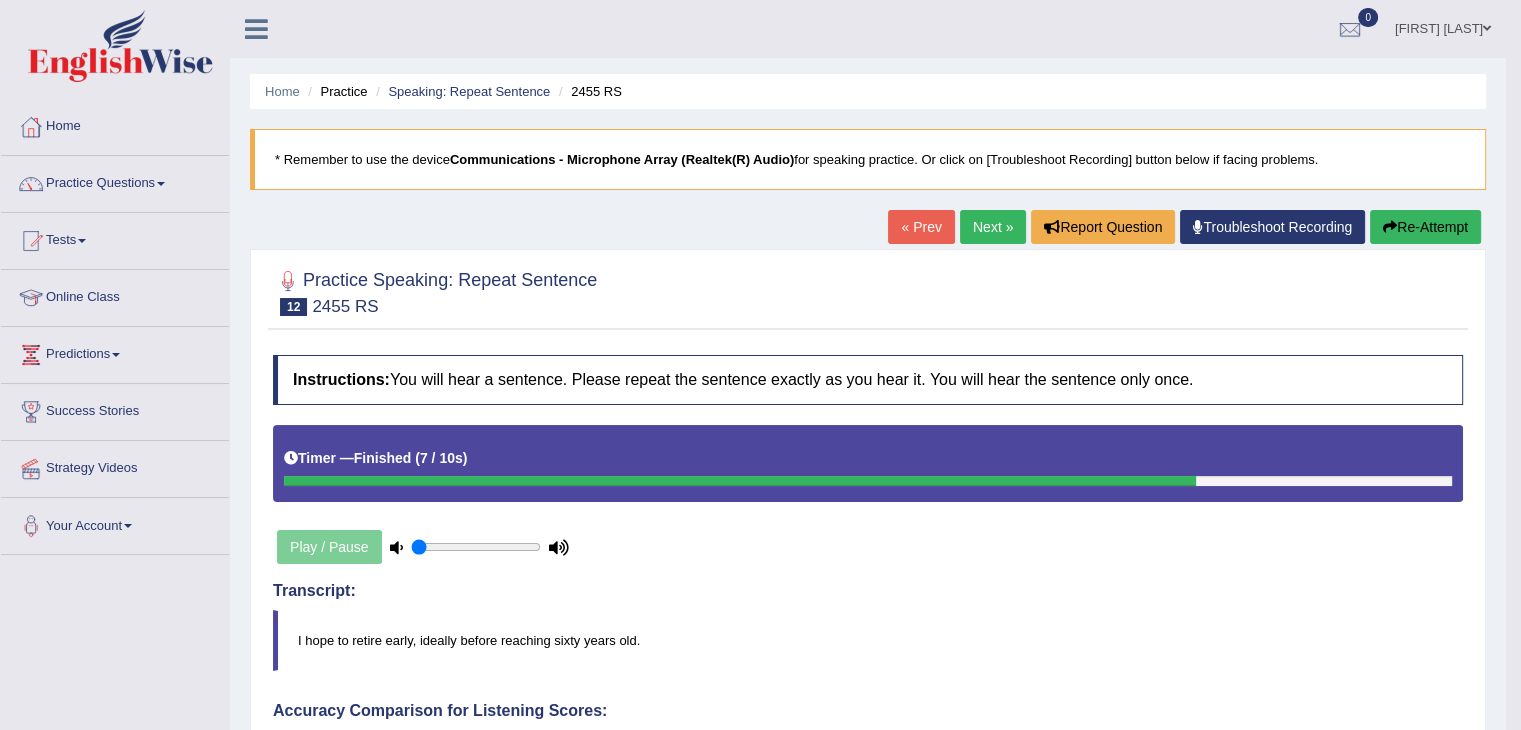 scroll, scrollTop: 638, scrollLeft: 0, axis: vertical 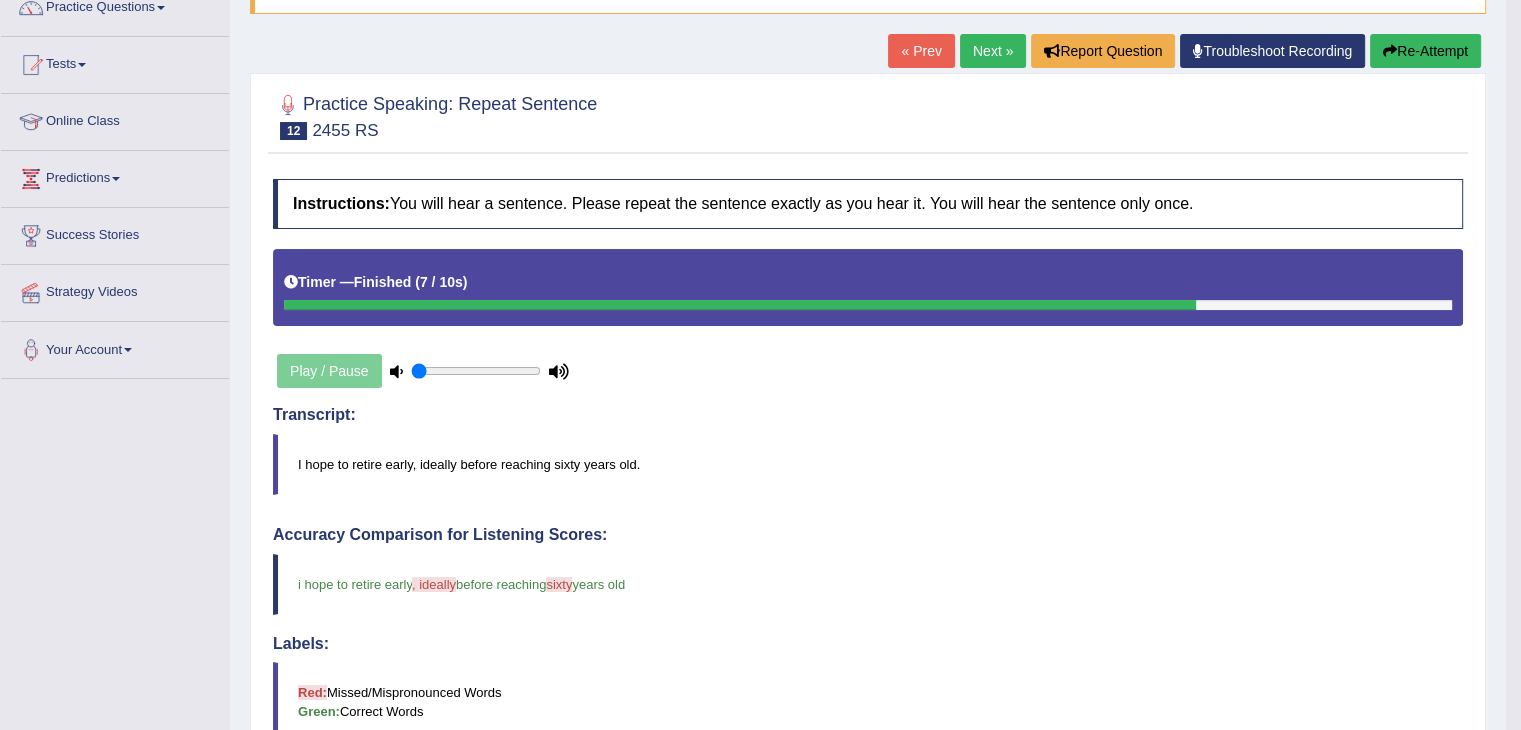 click on "Next »" at bounding box center [993, 51] 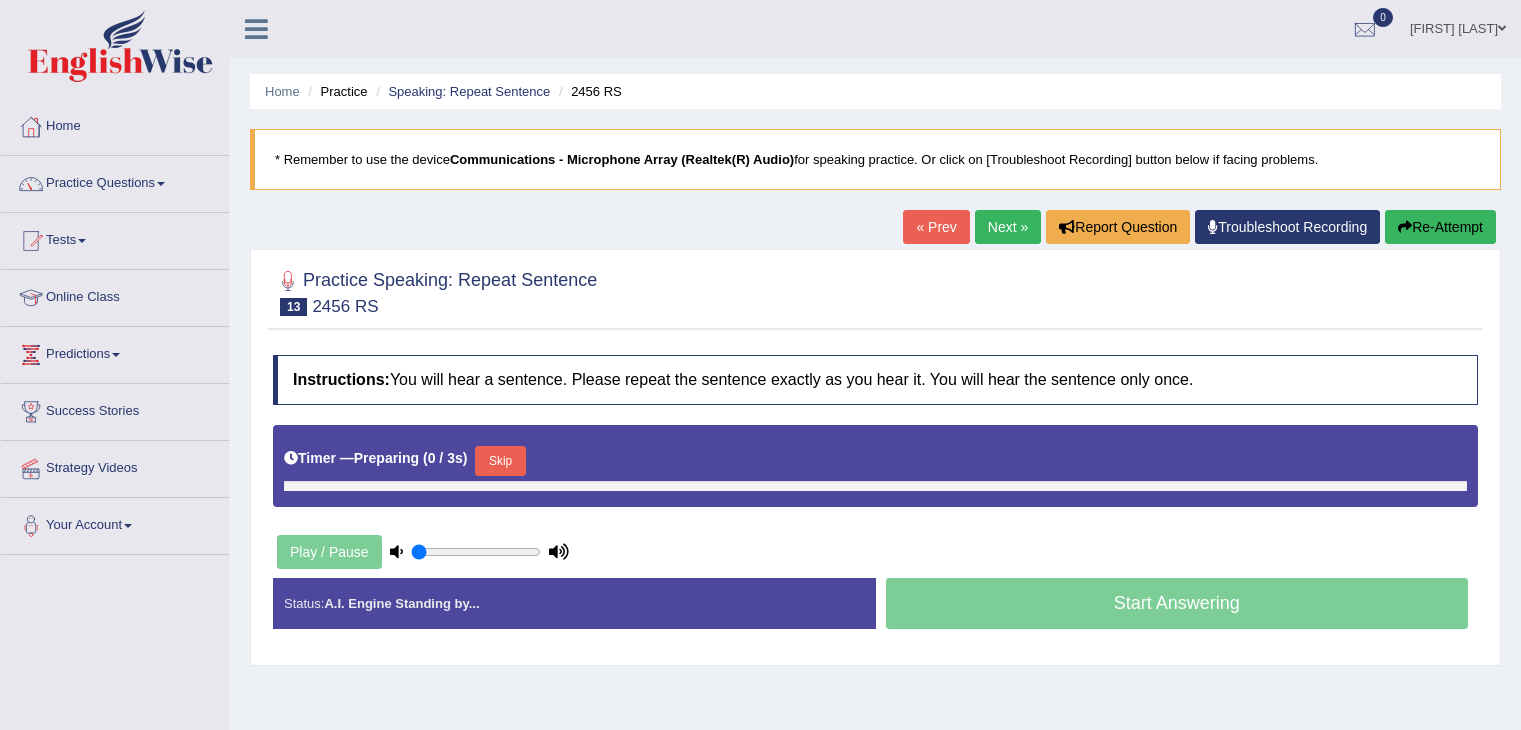 scroll, scrollTop: 0, scrollLeft: 0, axis: both 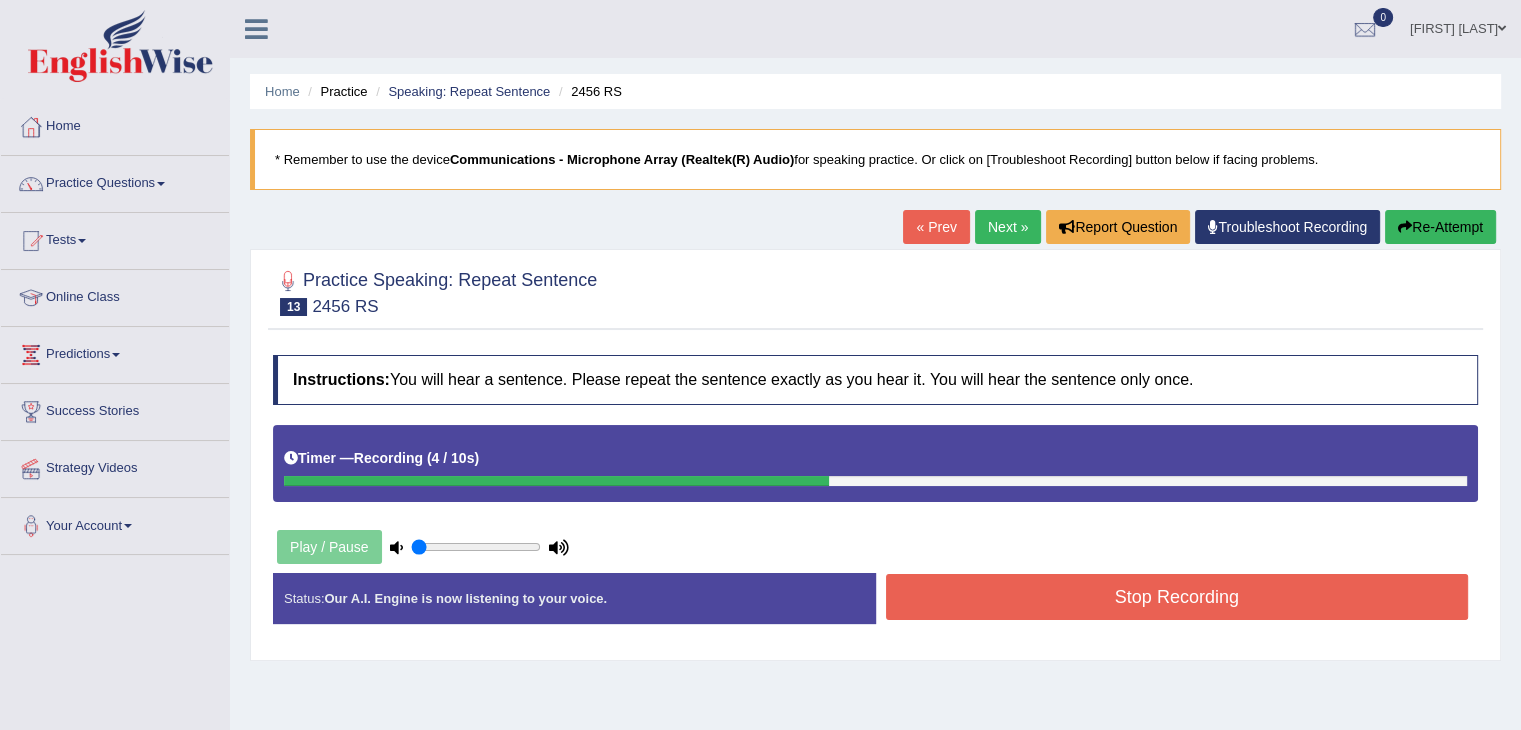 click on "Stop Recording" at bounding box center [1177, 597] 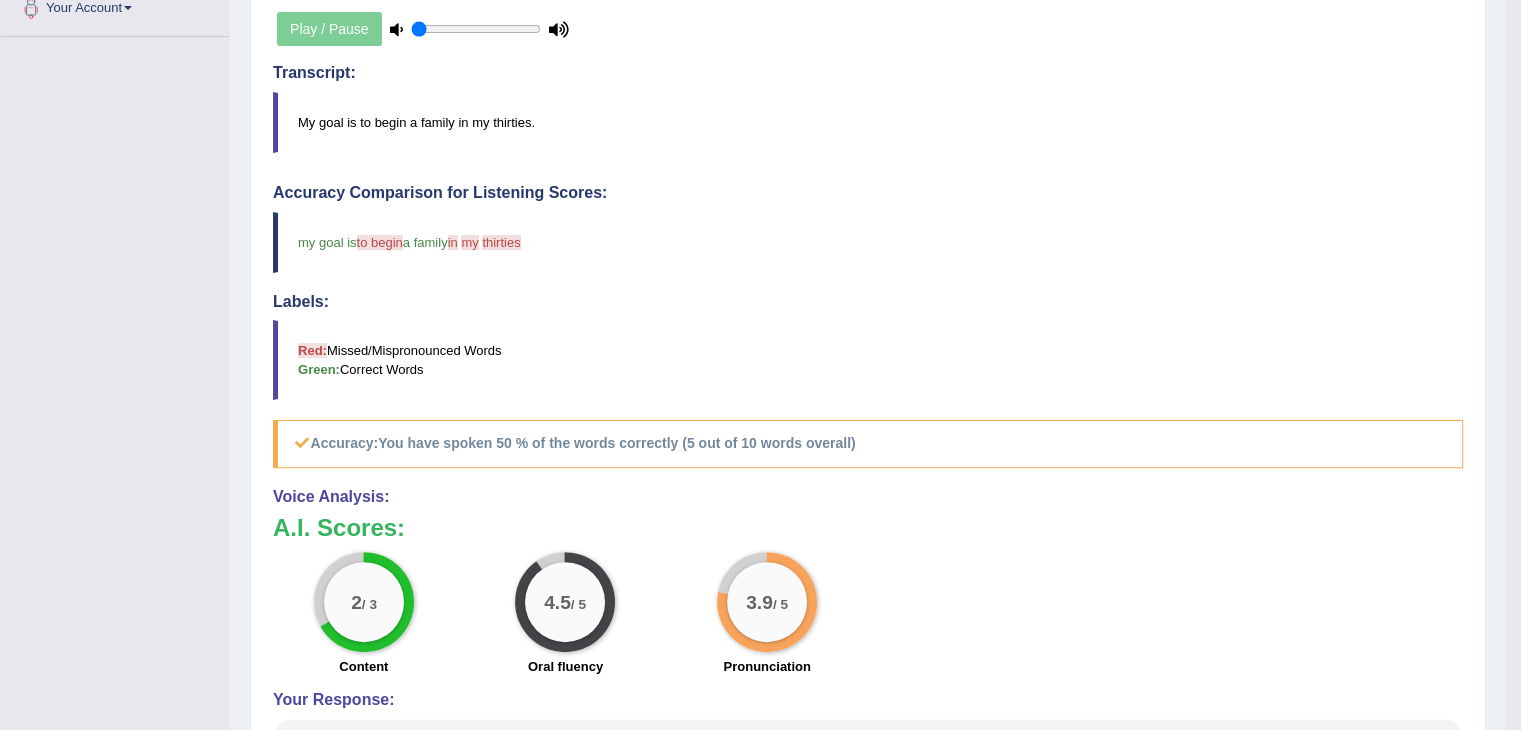 scroll, scrollTop: 523, scrollLeft: 0, axis: vertical 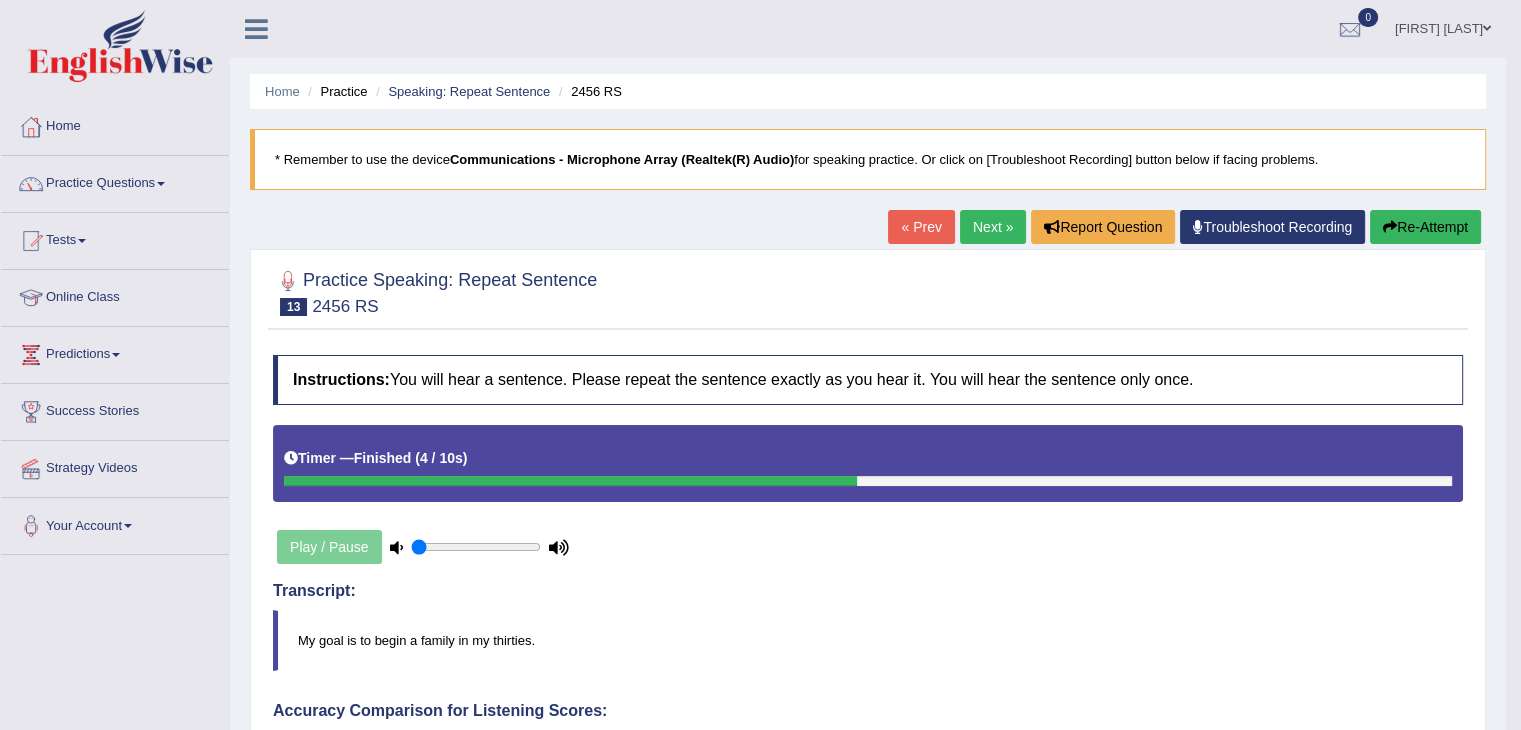 click on "Next »" at bounding box center [993, 227] 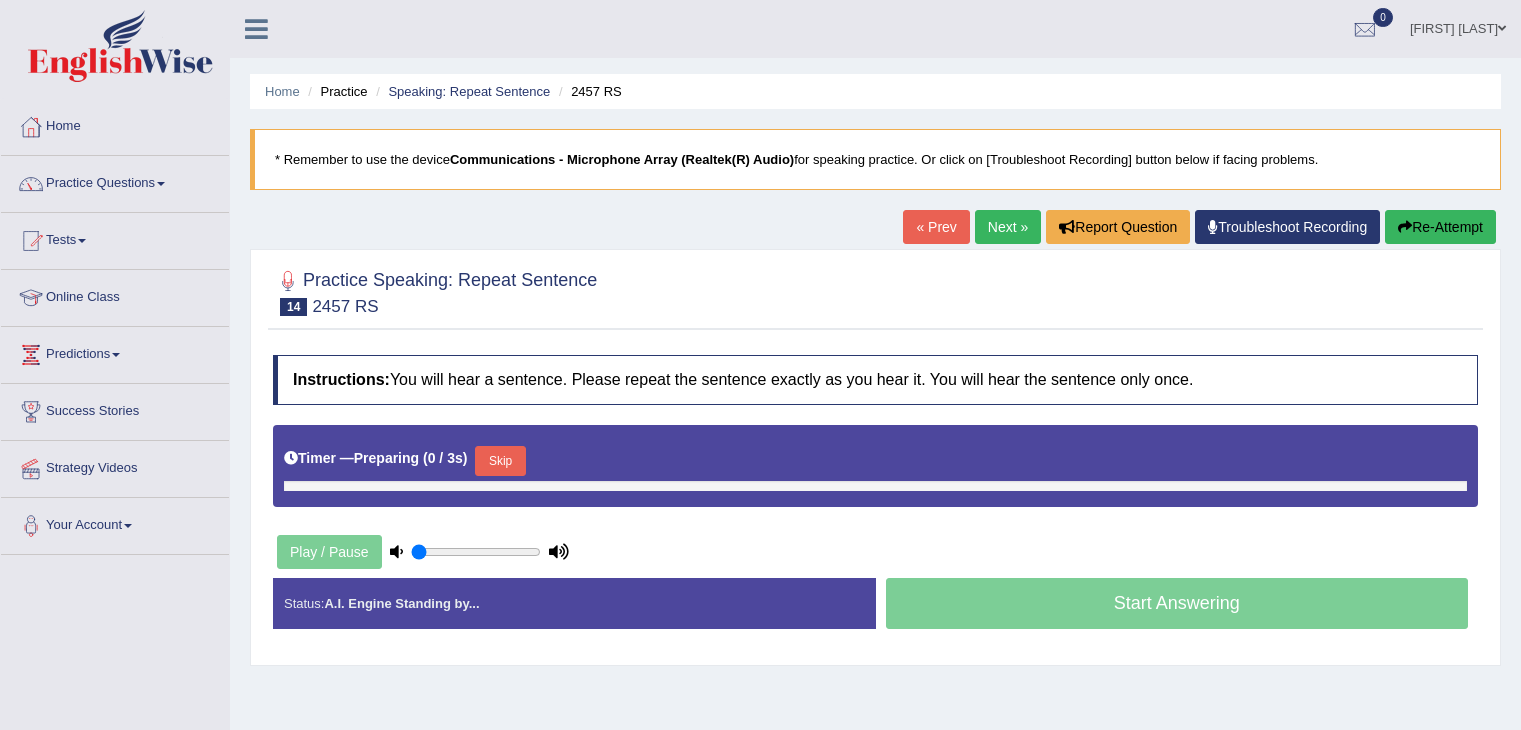 scroll, scrollTop: 0, scrollLeft: 0, axis: both 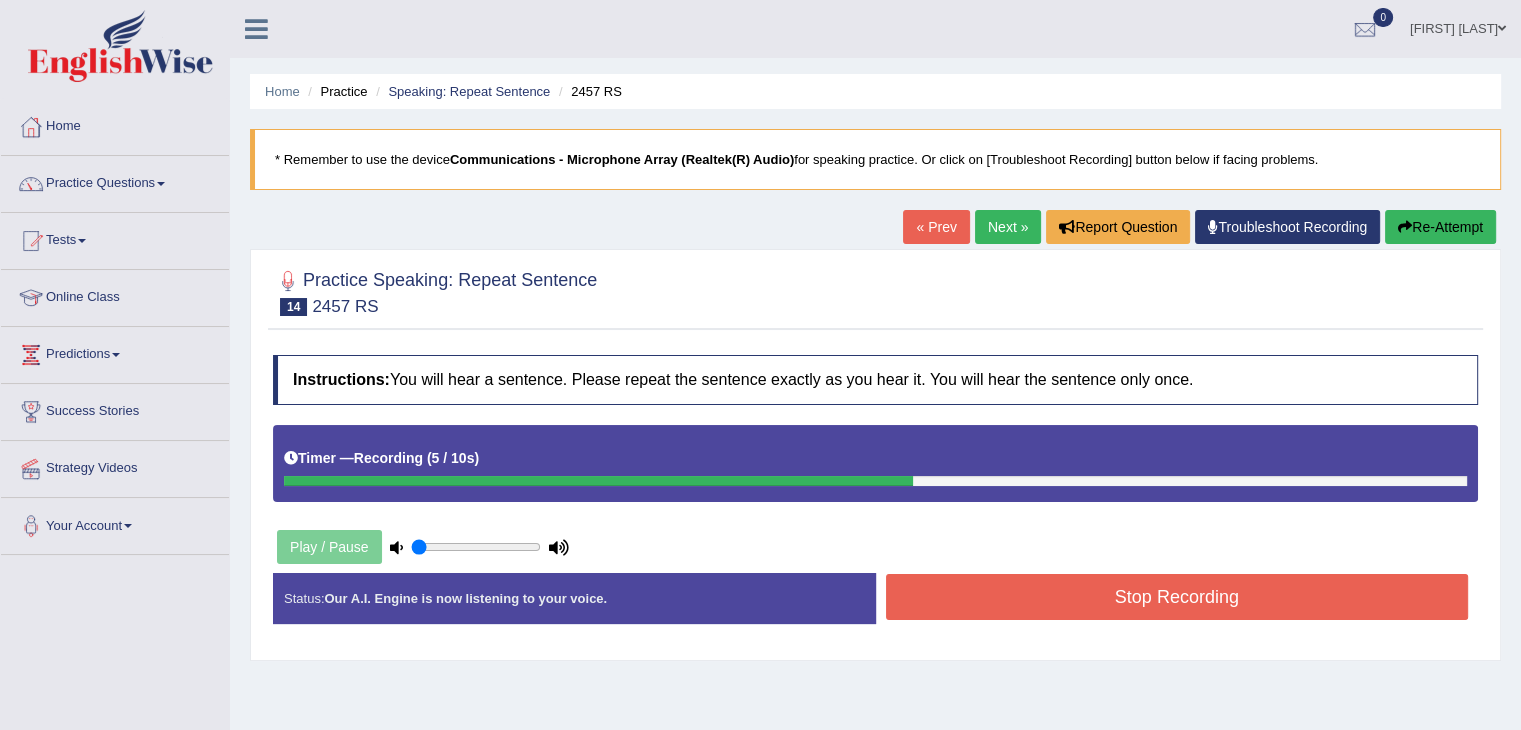 click on "Stop Recording" at bounding box center [1177, 597] 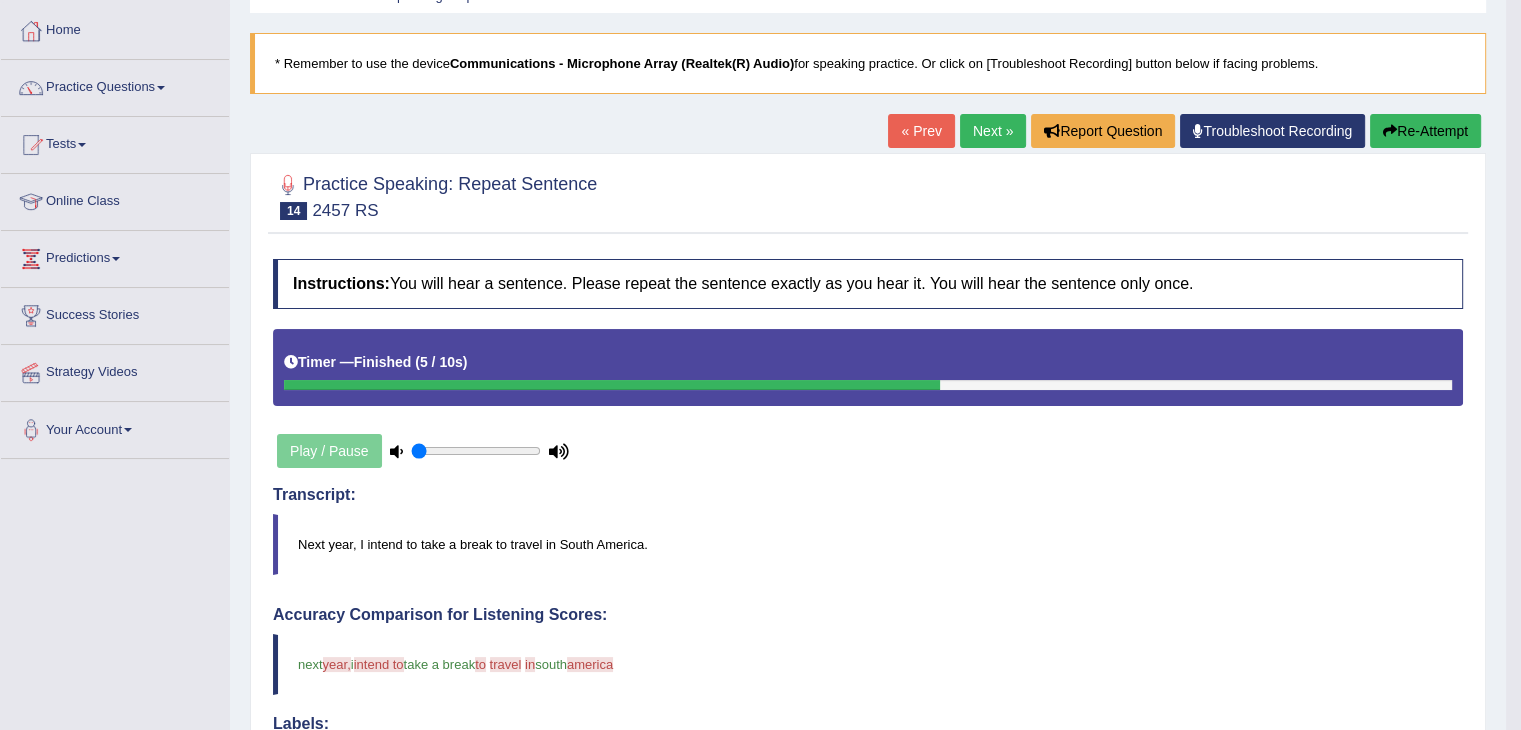 scroll, scrollTop: 0, scrollLeft: 0, axis: both 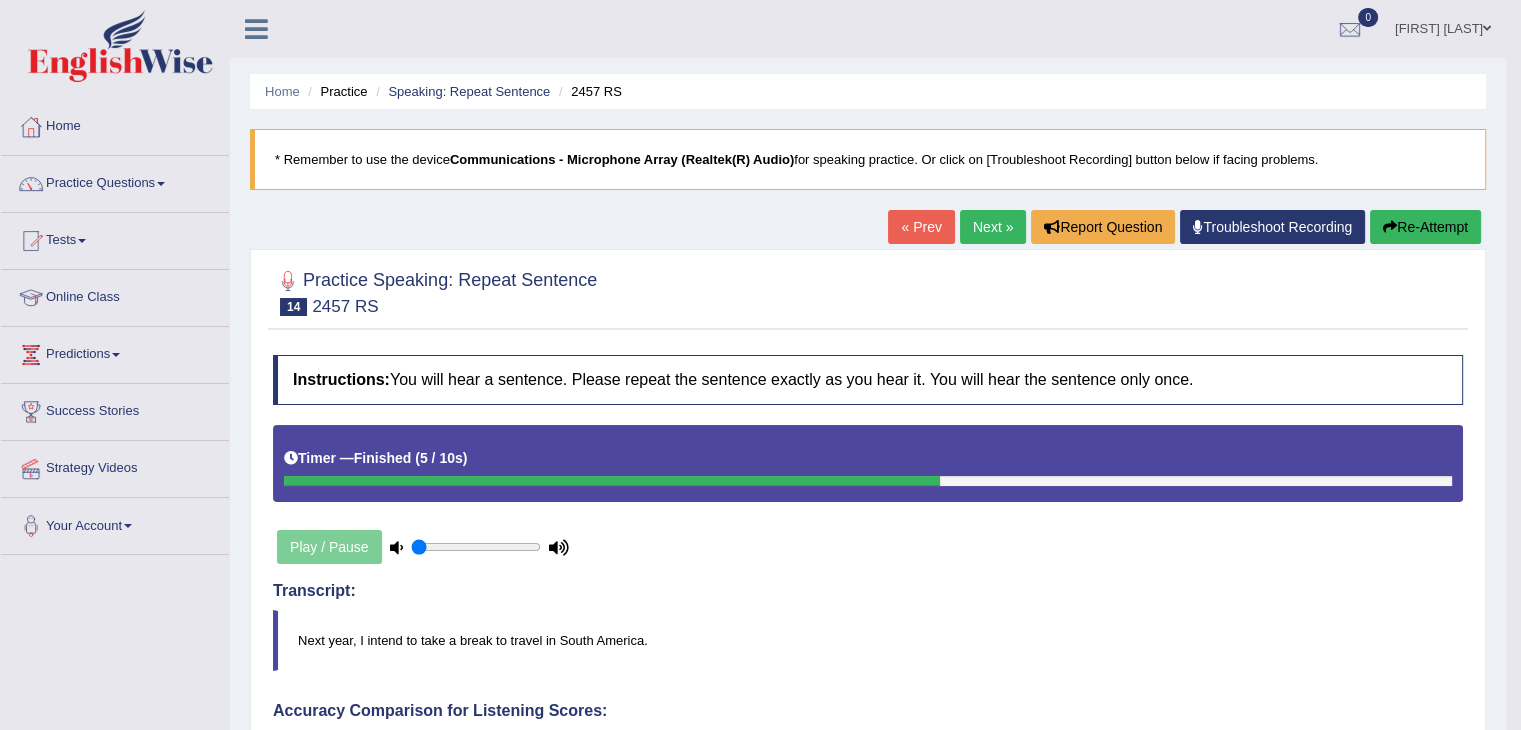 click on "Next »" at bounding box center (993, 227) 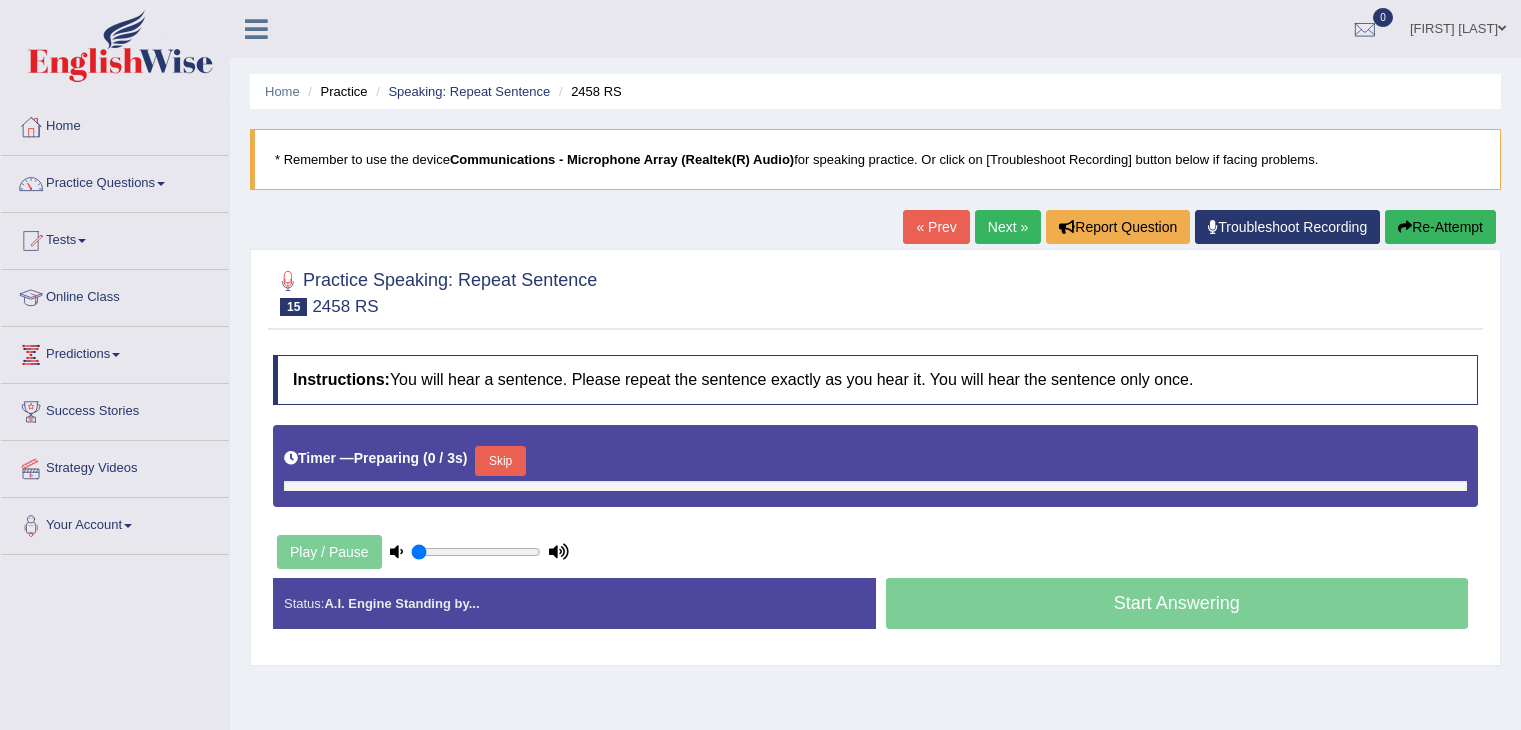 scroll, scrollTop: 0, scrollLeft: 0, axis: both 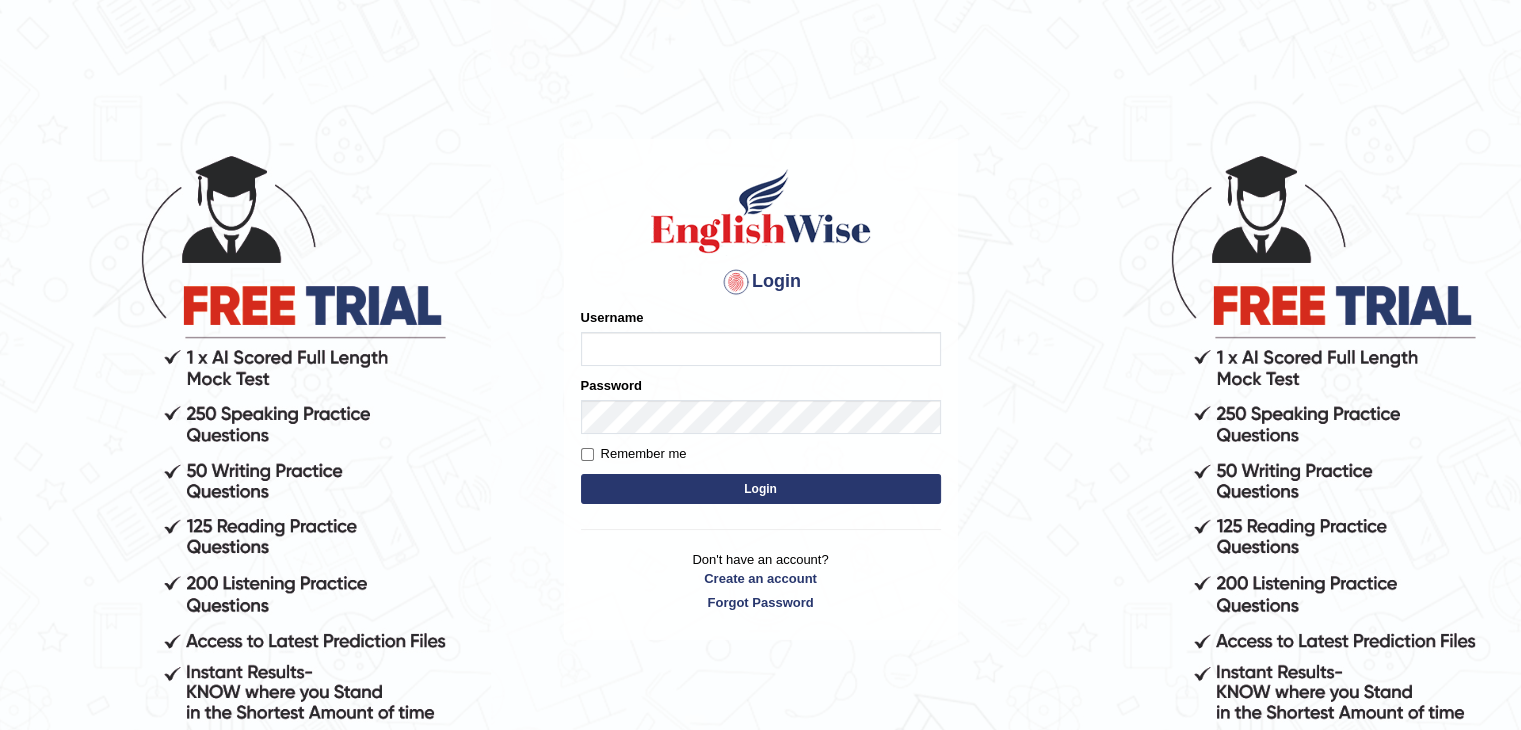 type on "[USERNAME]" 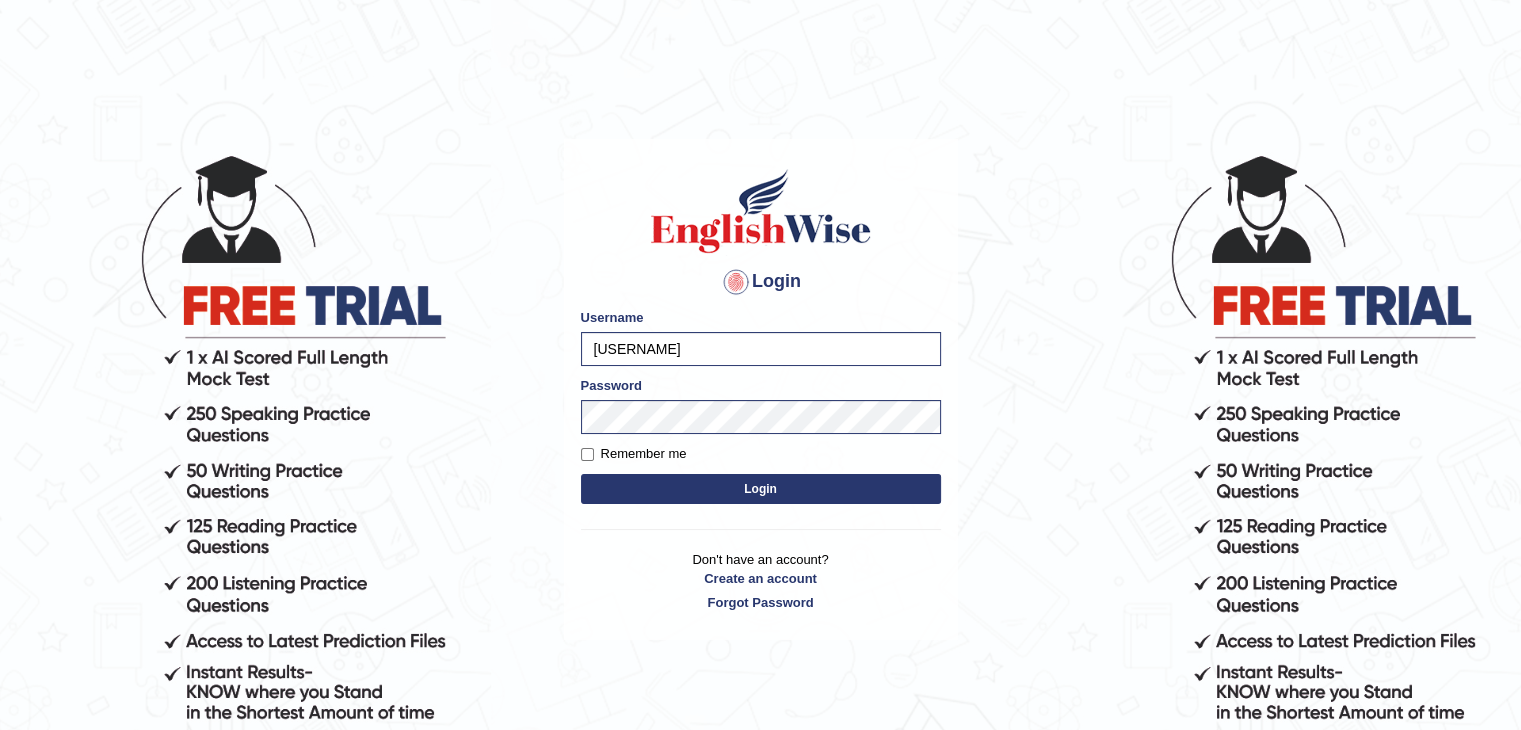 click on "Login" at bounding box center (761, 489) 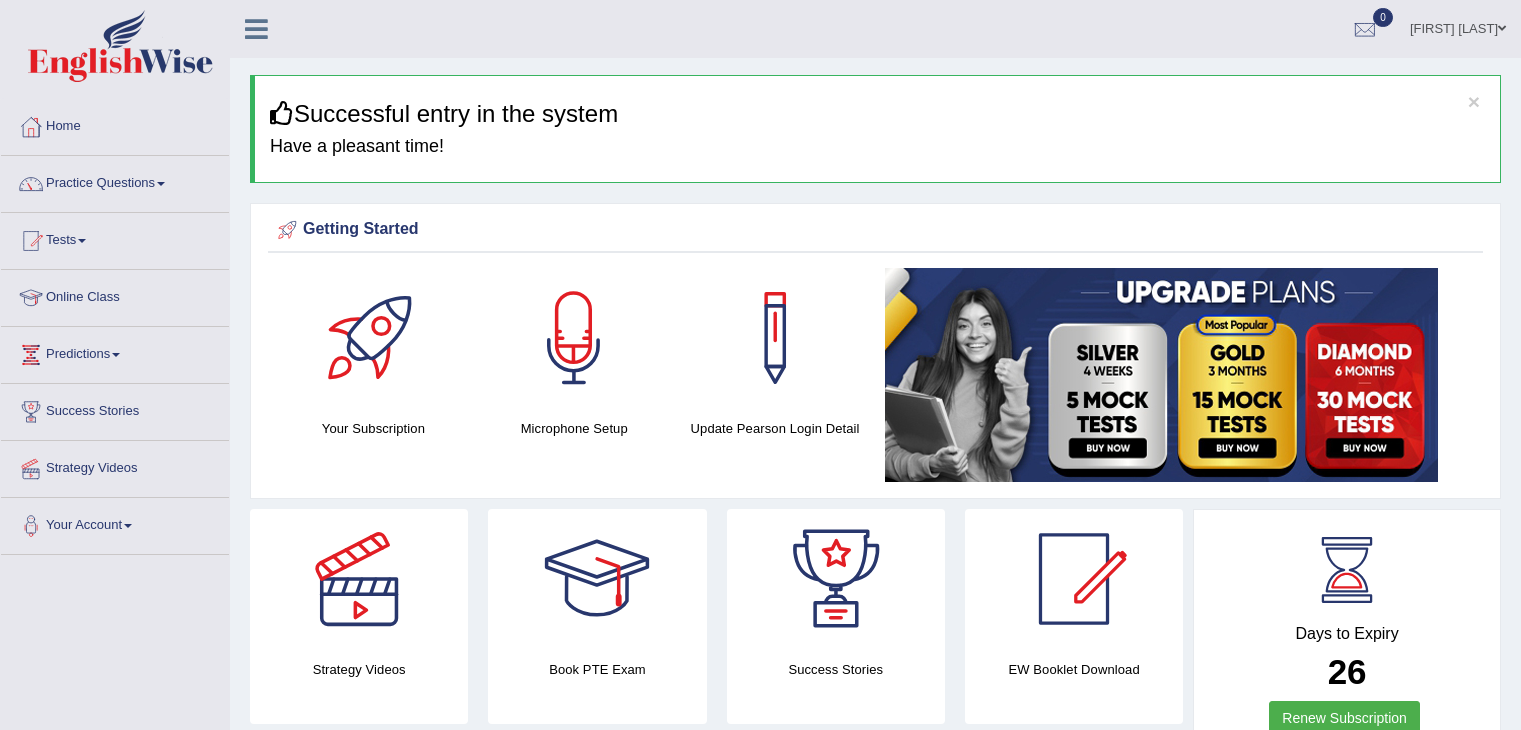 scroll, scrollTop: 0, scrollLeft: 0, axis: both 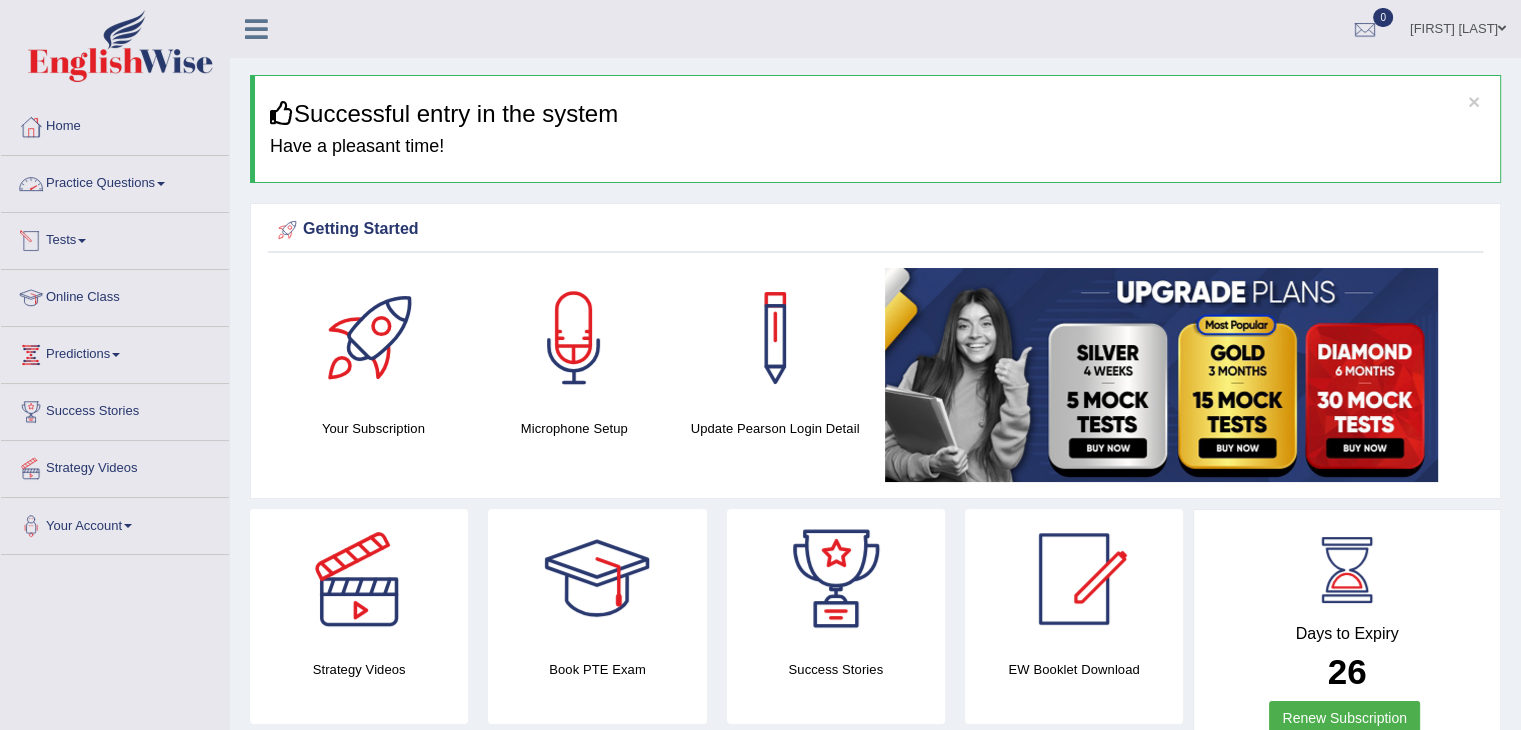 click on "Practice Questions" at bounding box center [115, 181] 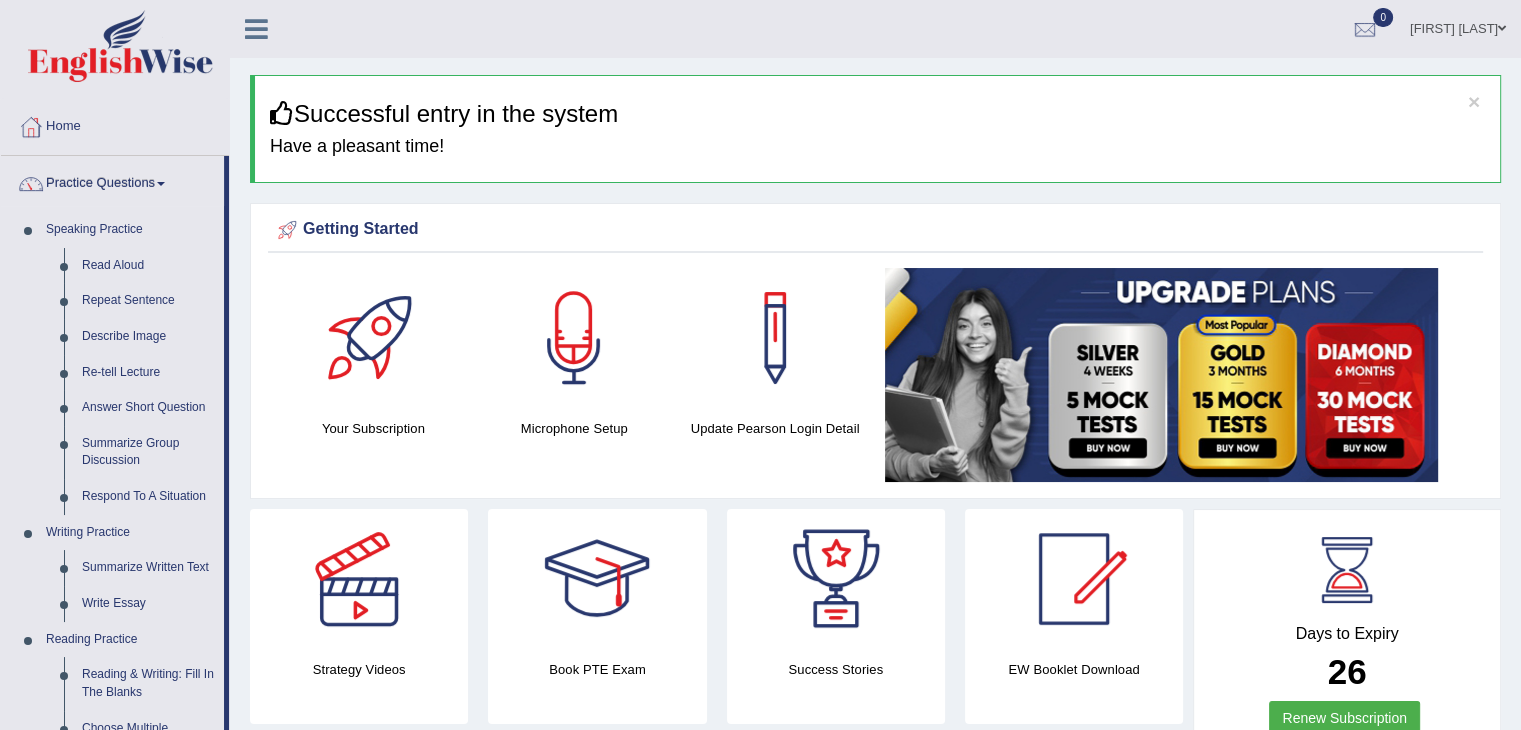 drag, startPoint x: 1520, startPoint y: 107, endPoint x: 1525, endPoint y: 163, distance: 56.22277 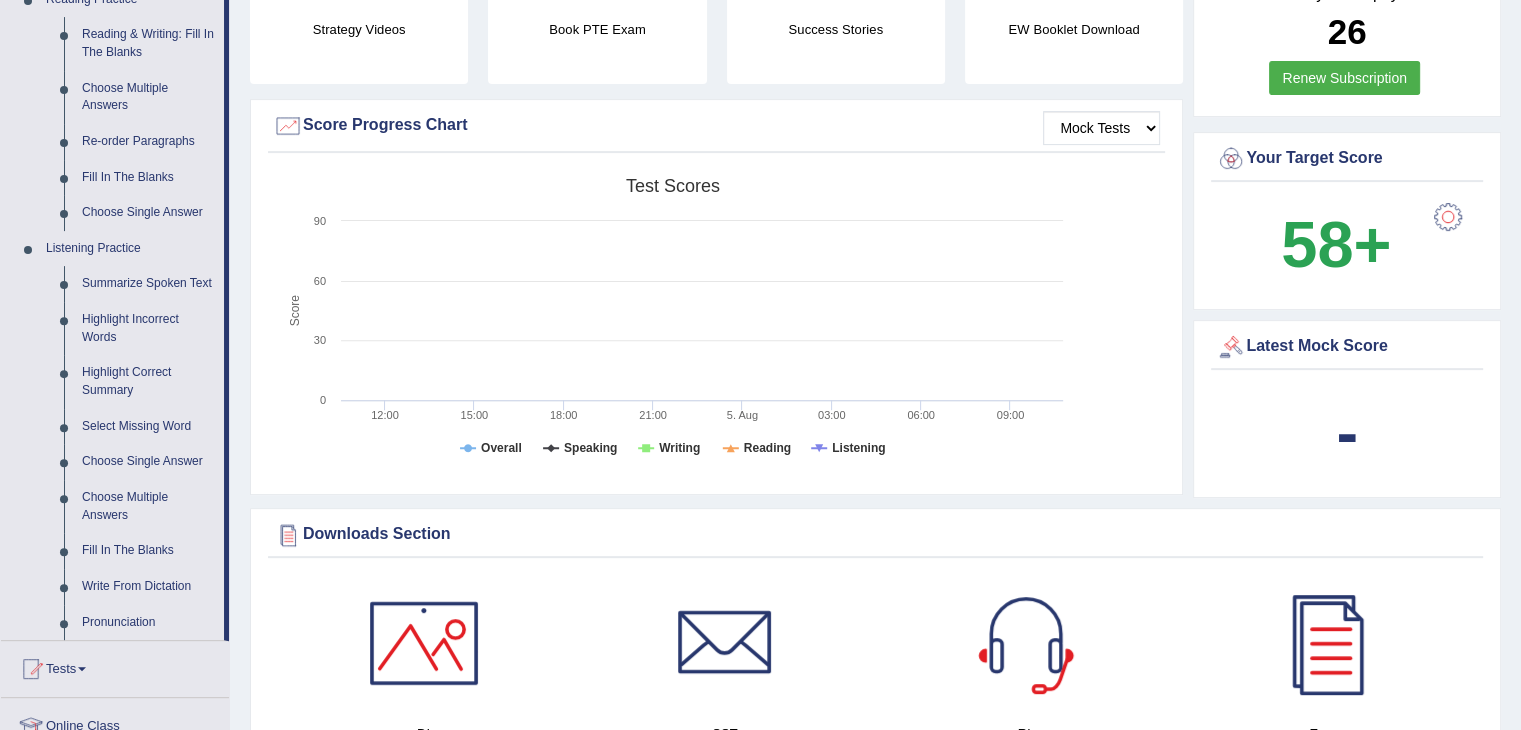 scroll, scrollTop: 648, scrollLeft: 0, axis: vertical 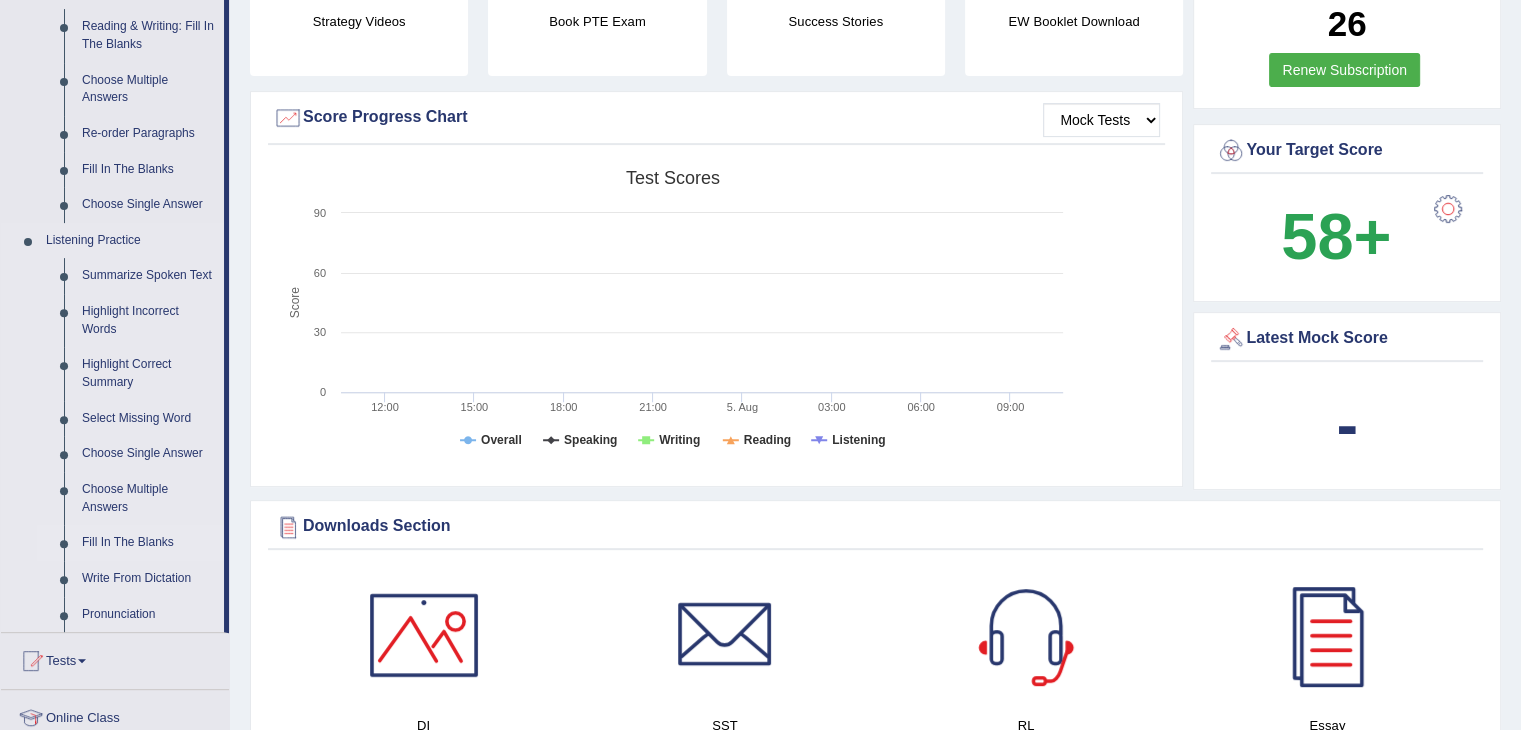 click on "Fill In The Blanks" at bounding box center [148, 543] 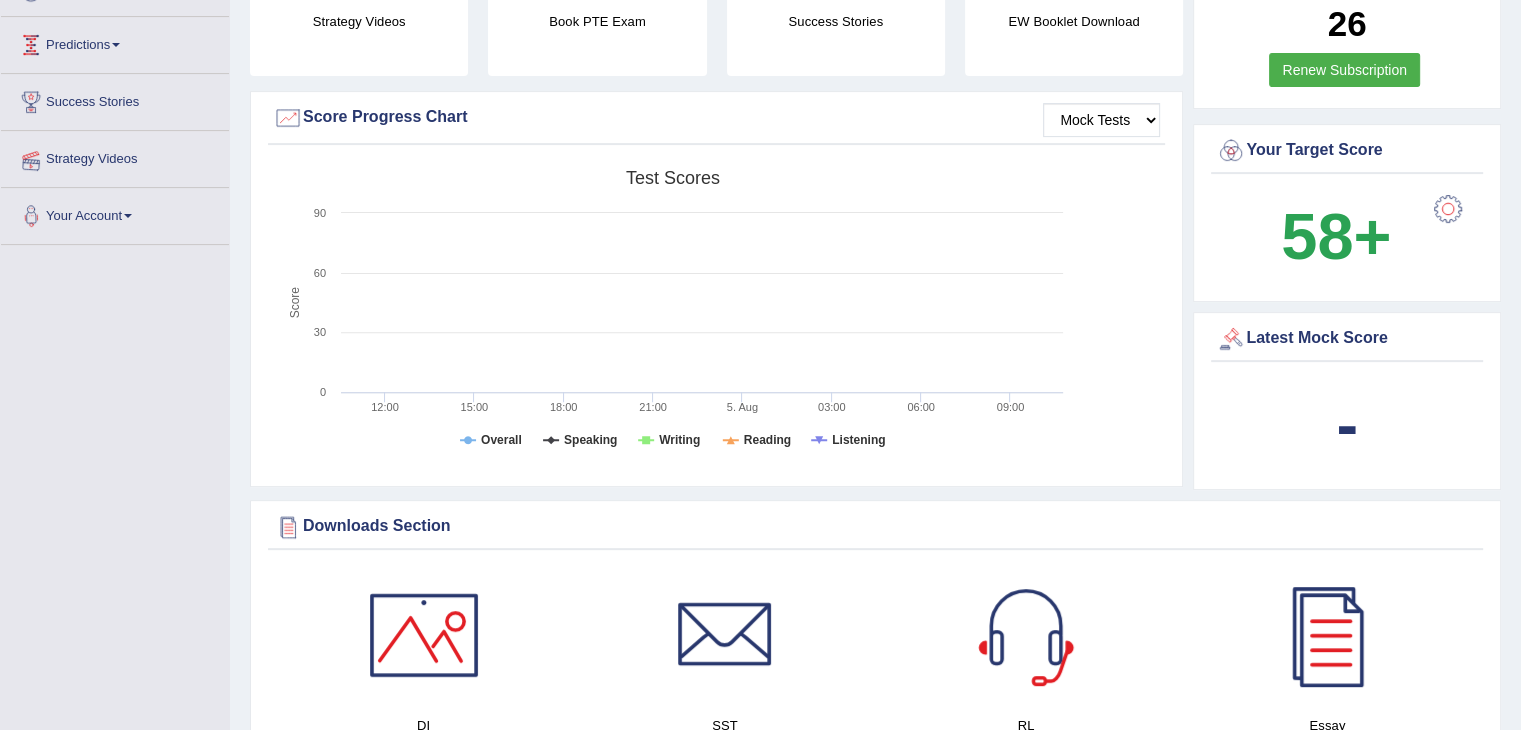 scroll, scrollTop: 262, scrollLeft: 0, axis: vertical 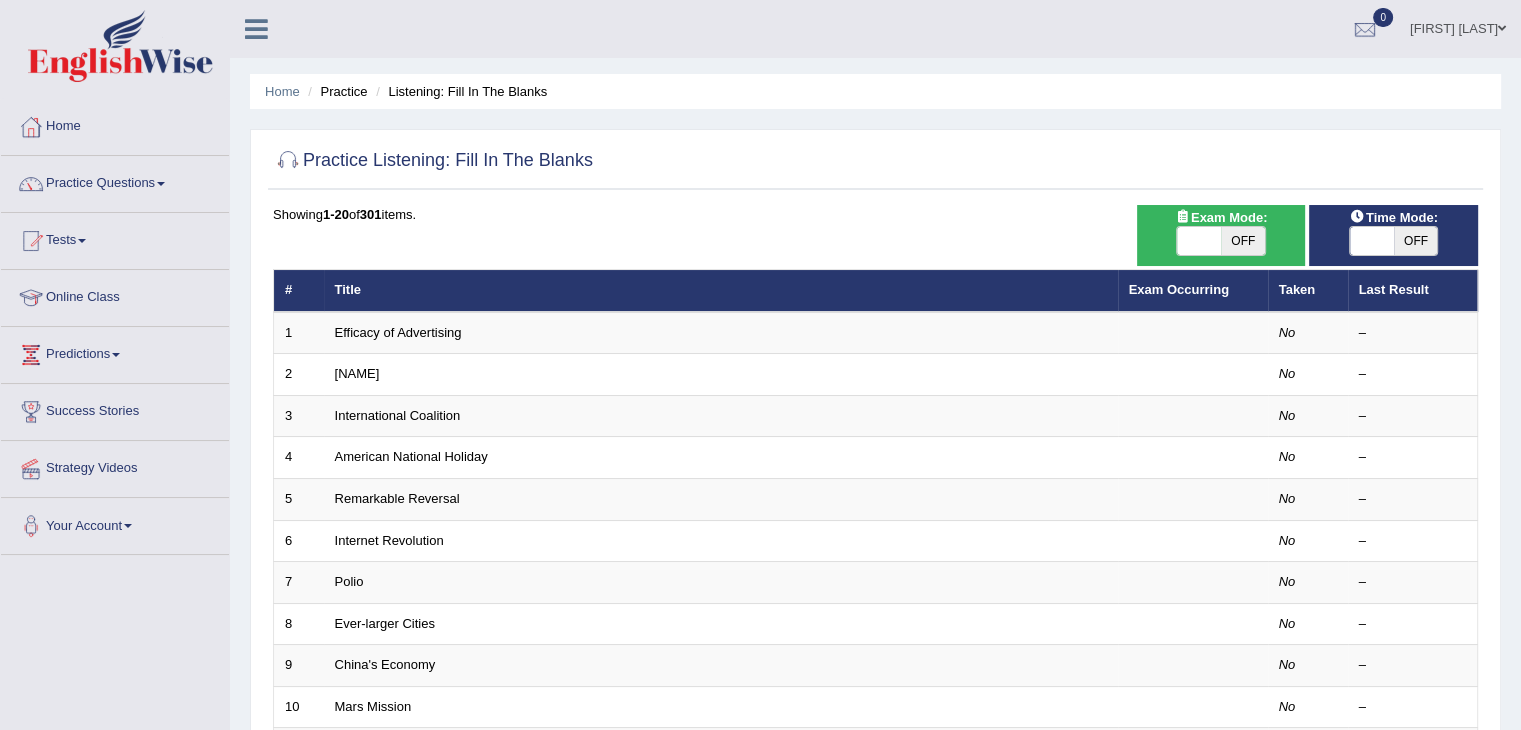 click on "OFF" at bounding box center (1243, 241) 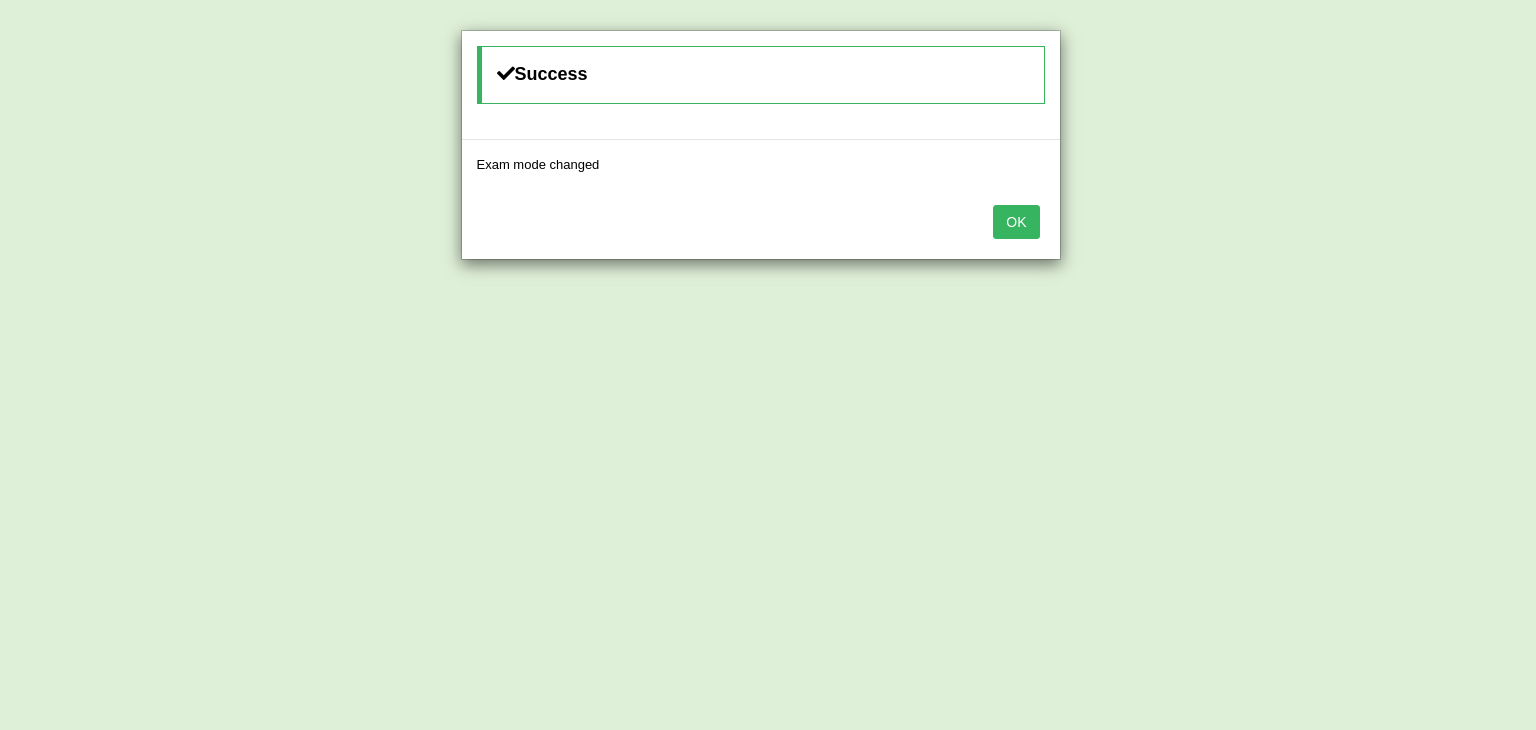 click on "OK" at bounding box center (1016, 222) 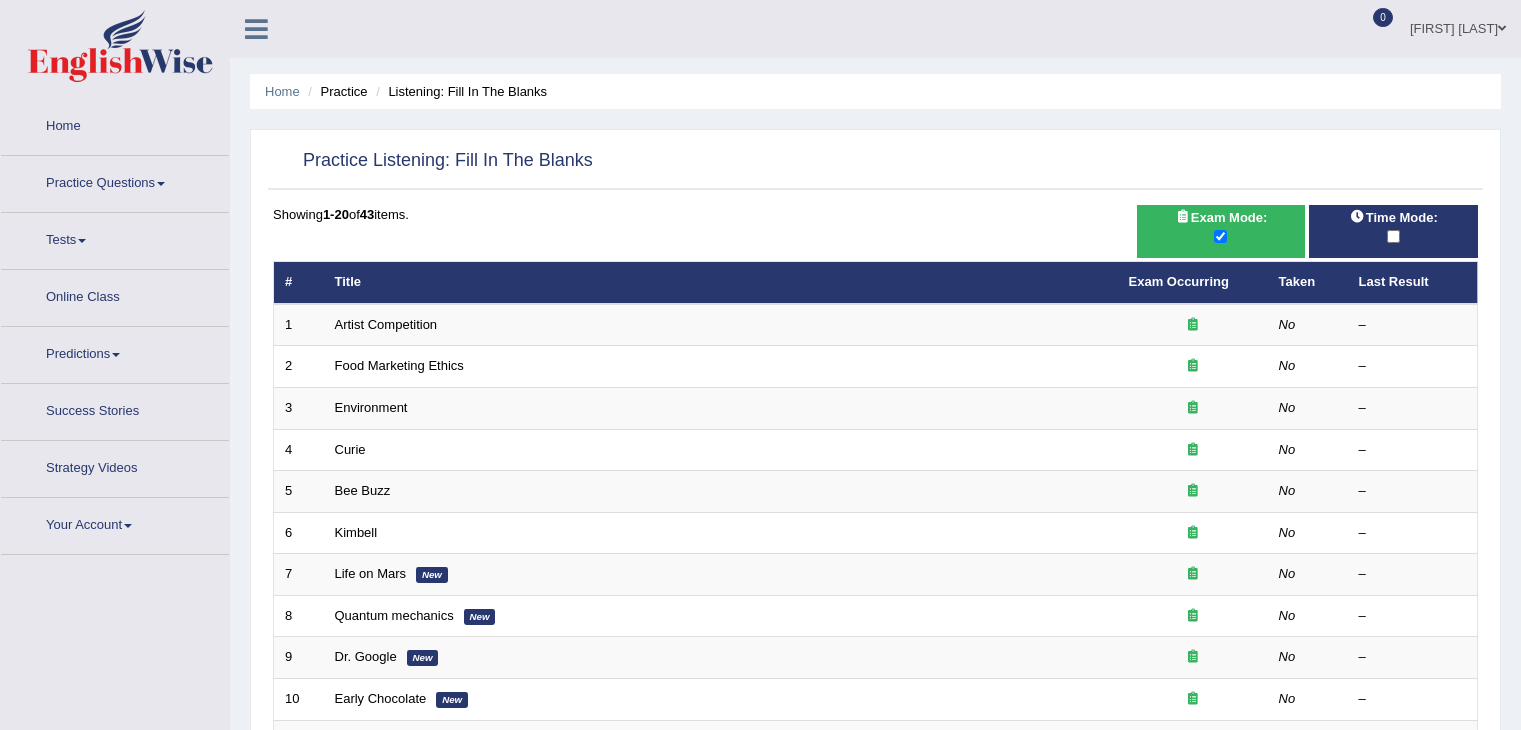 scroll, scrollTop: 0, scrollLeft: 0, axis: both 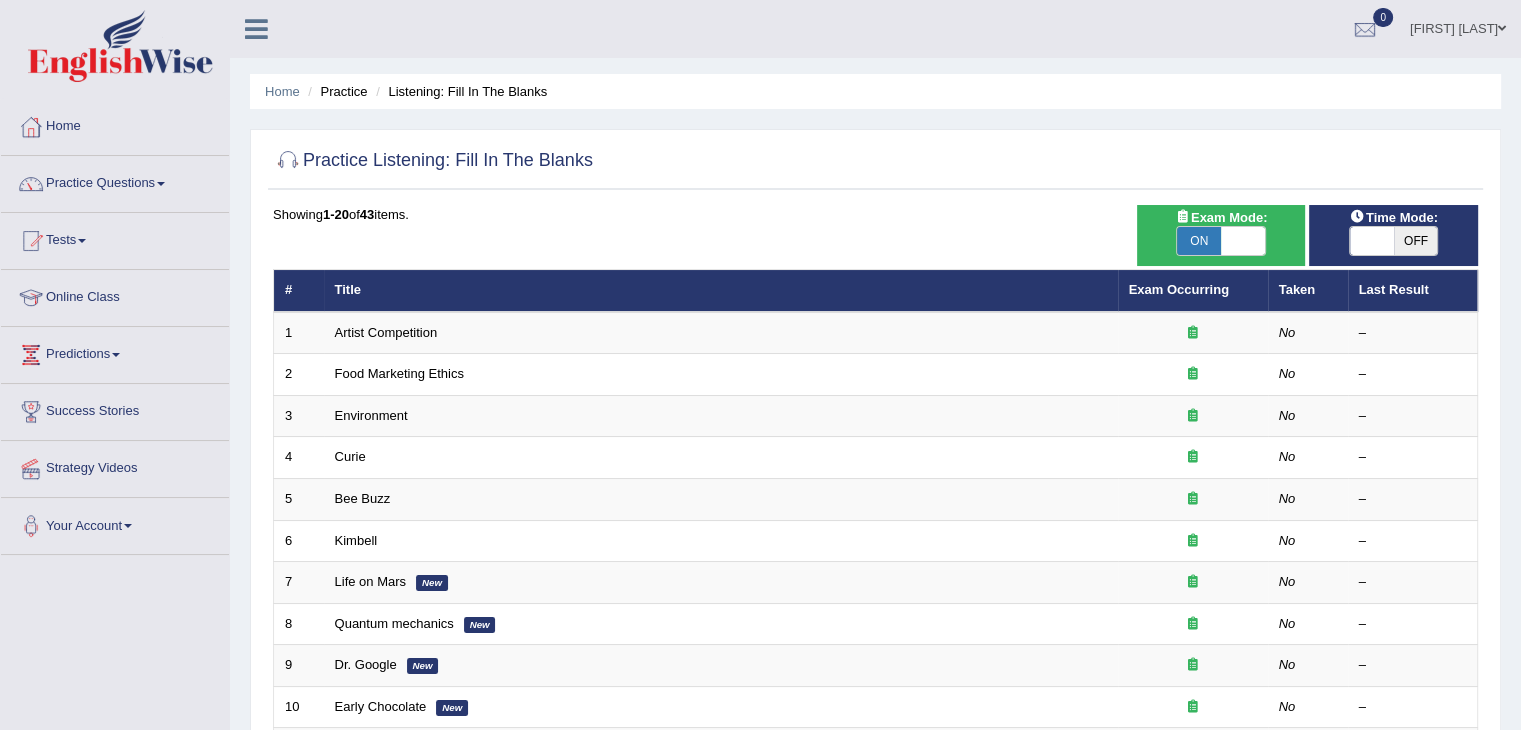click on "OFF" at bounding box center (1416, 241) 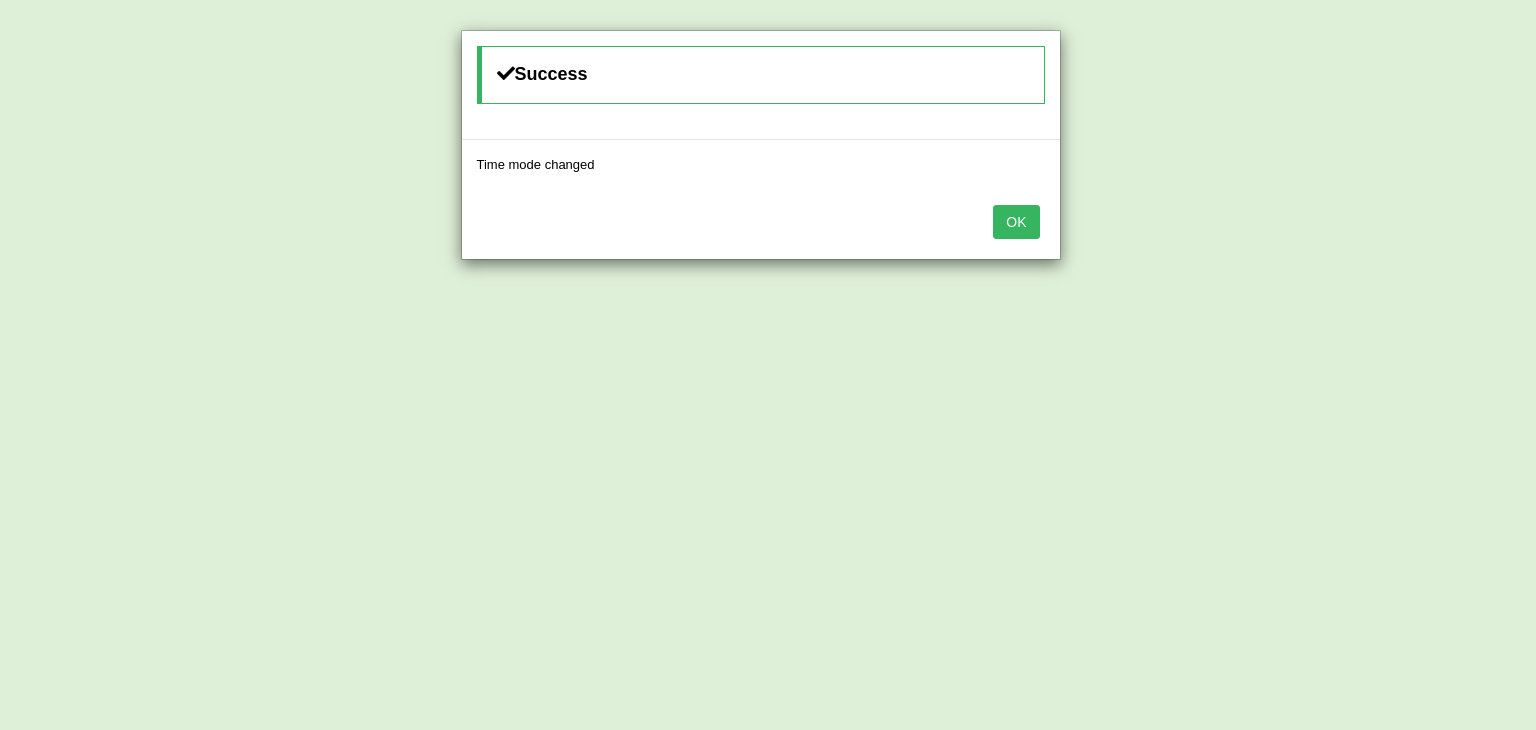 click on "OK" at bounding box center [1016, 222] 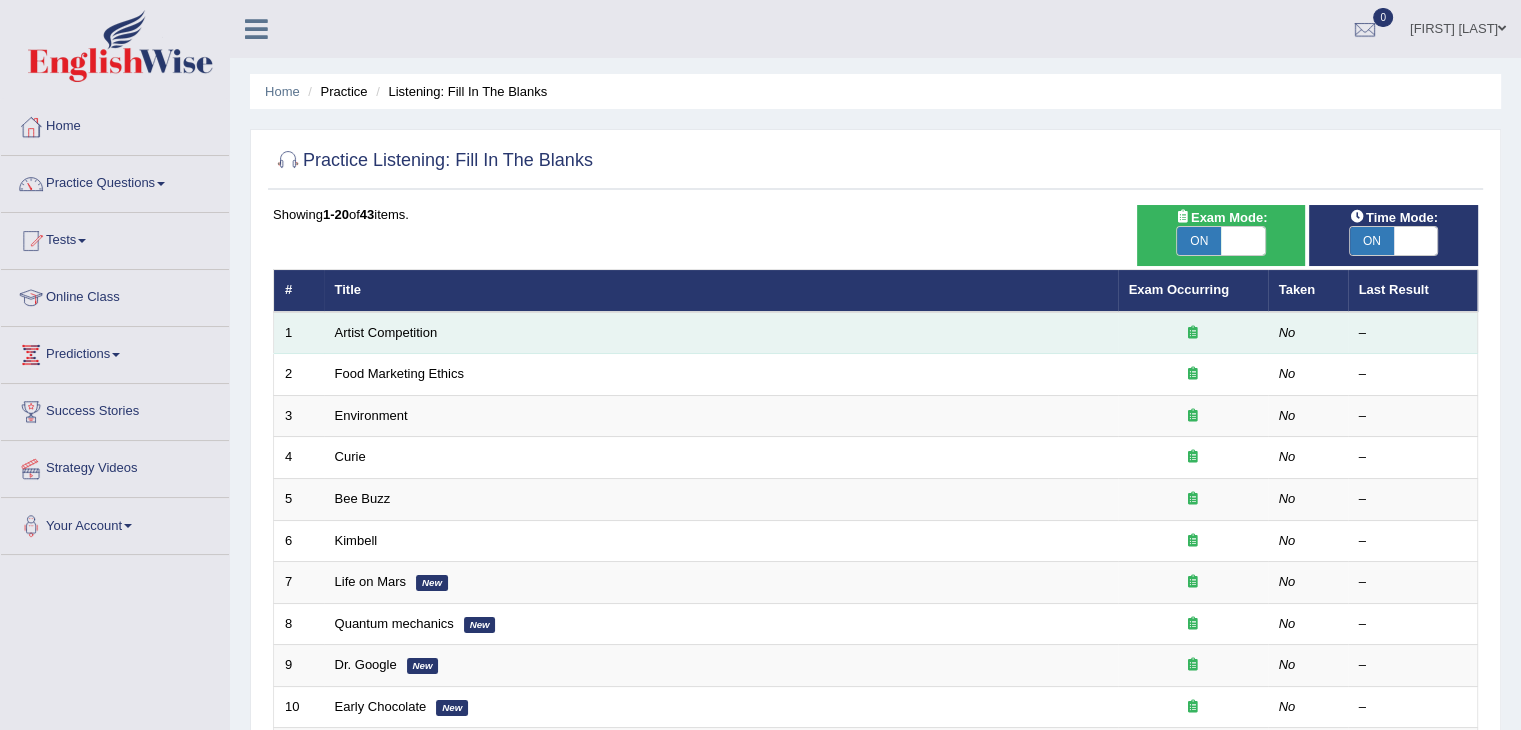 click on "Artist Competition" at bounding box center [721, 333] 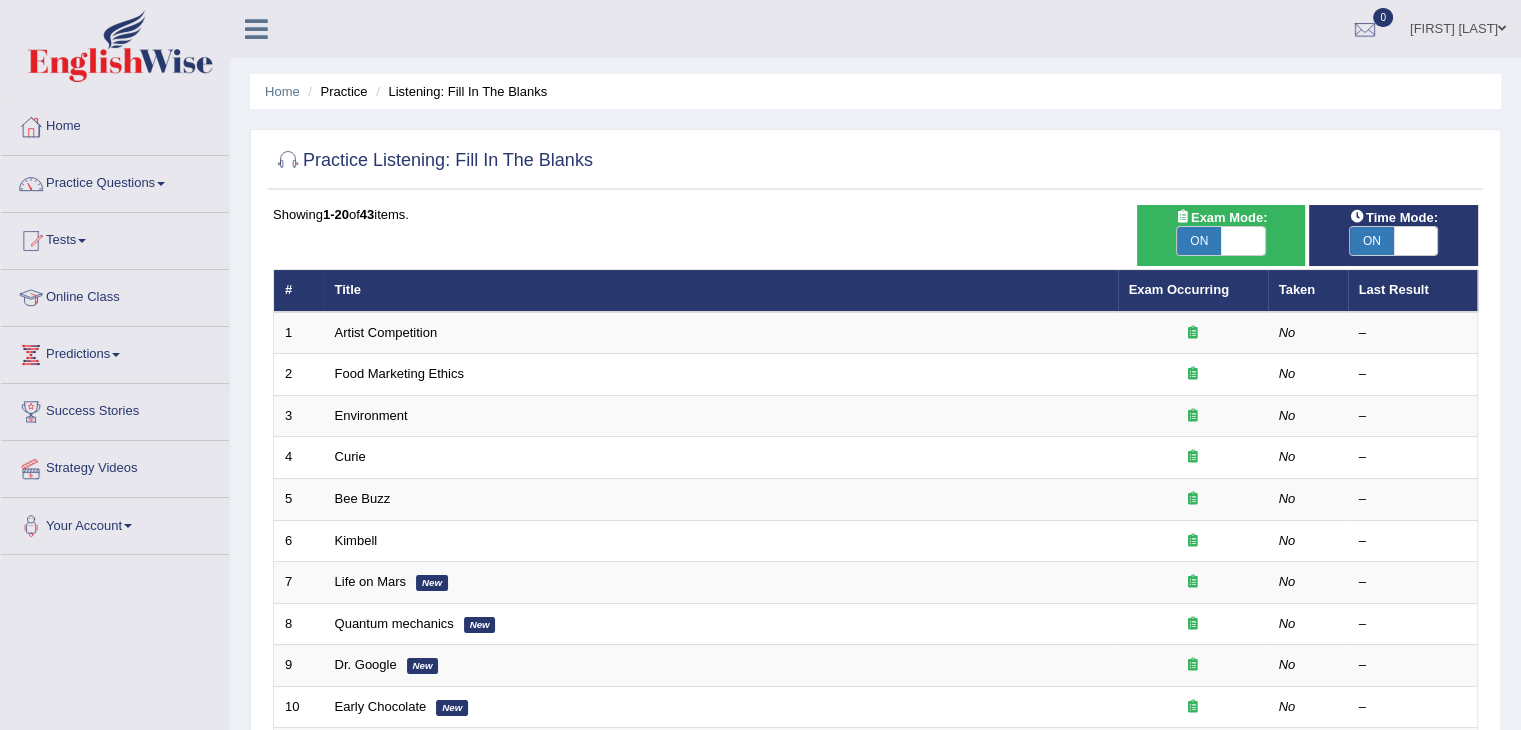 click on "ON" at bounding box center (1372, 241) 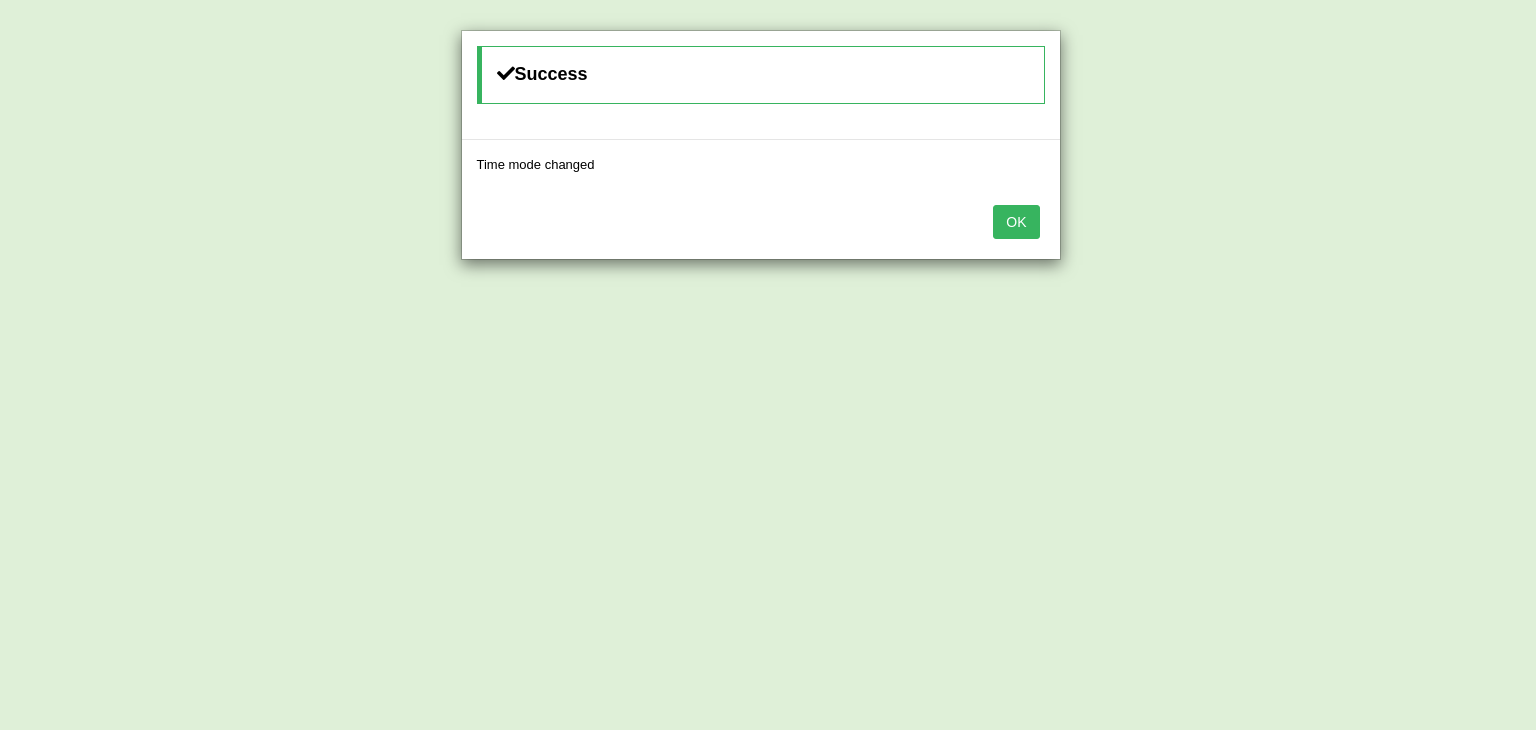 click on "OK" at bounding box center [1016, 222] 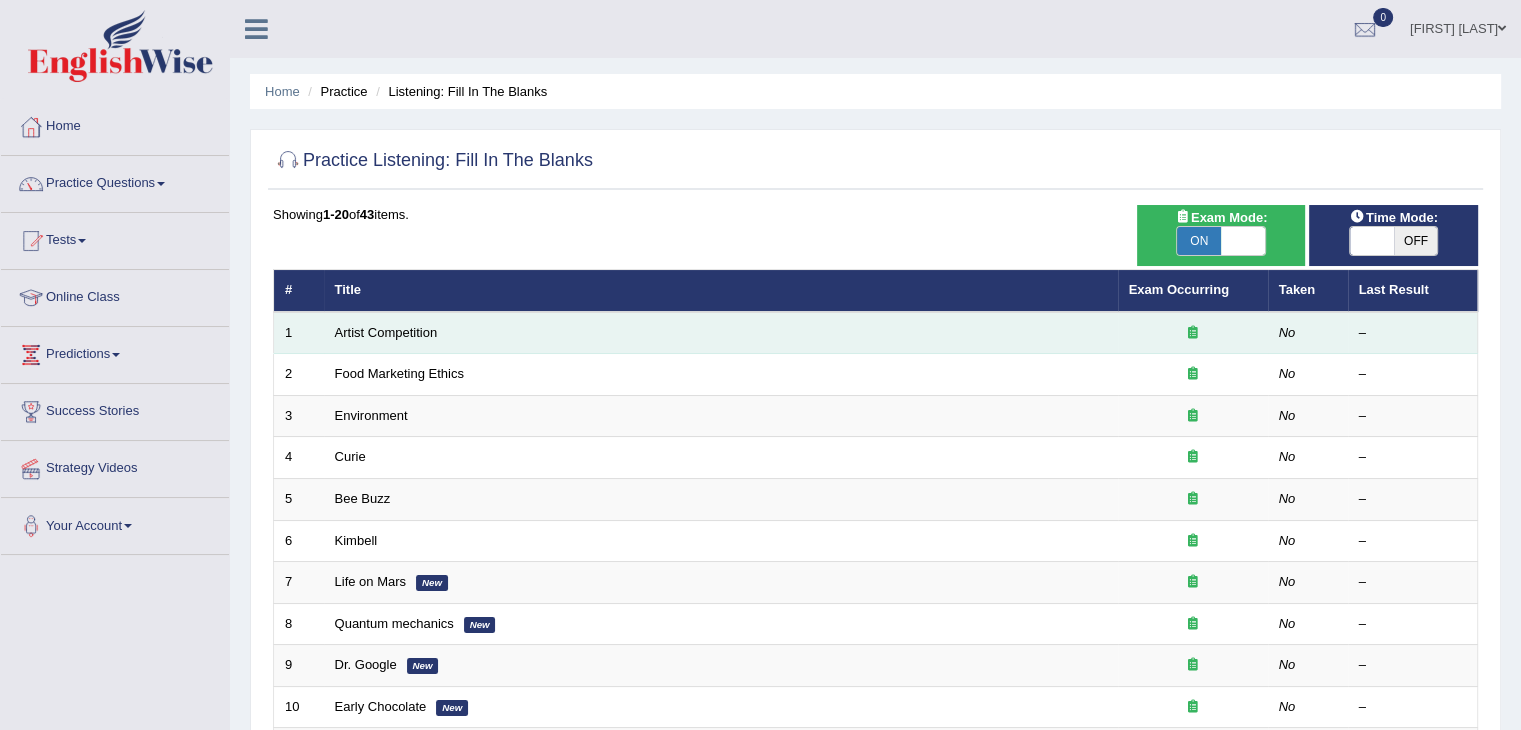 click on "Artist Competition" at bounding box center (721, 333) 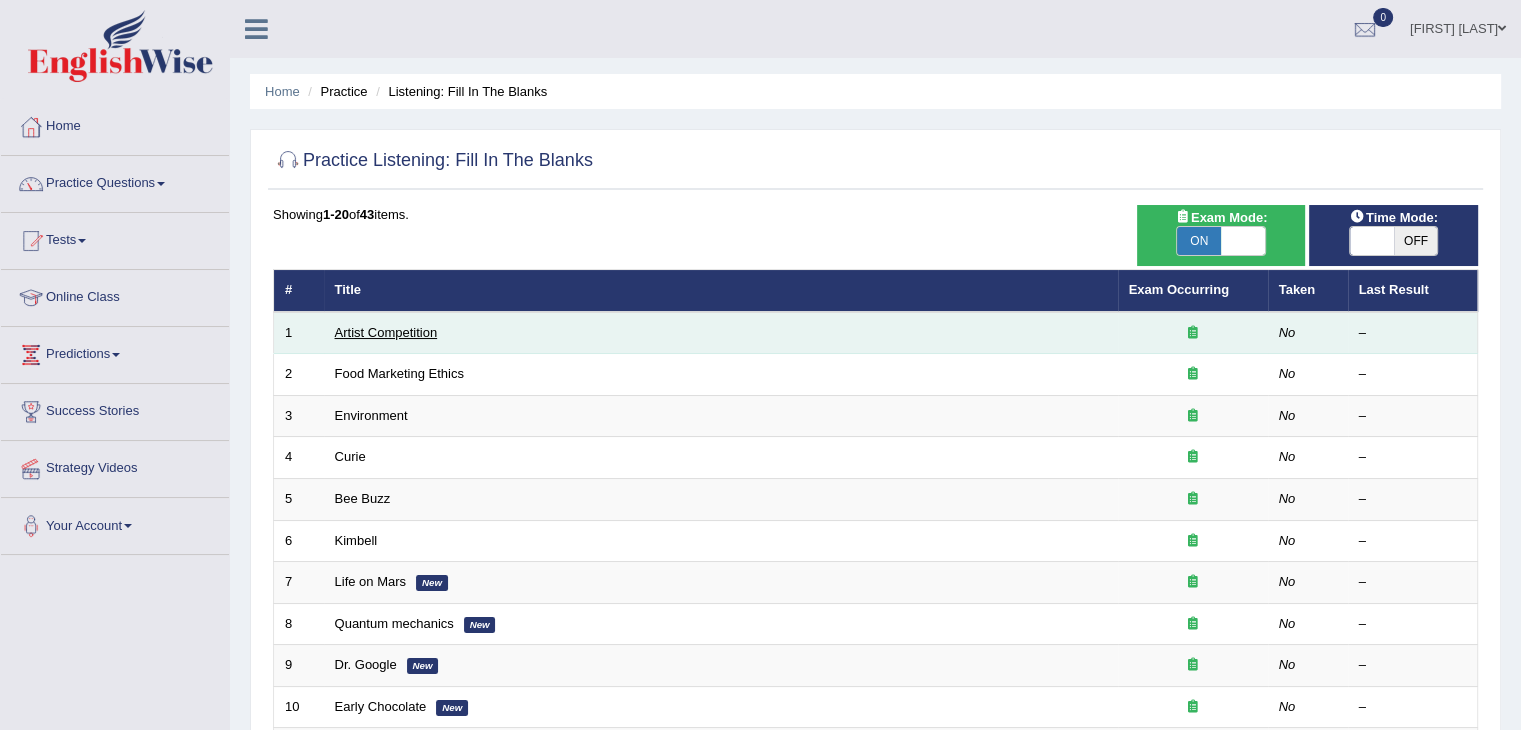 click on "Artist Competition" at bounding box center (386, 332) 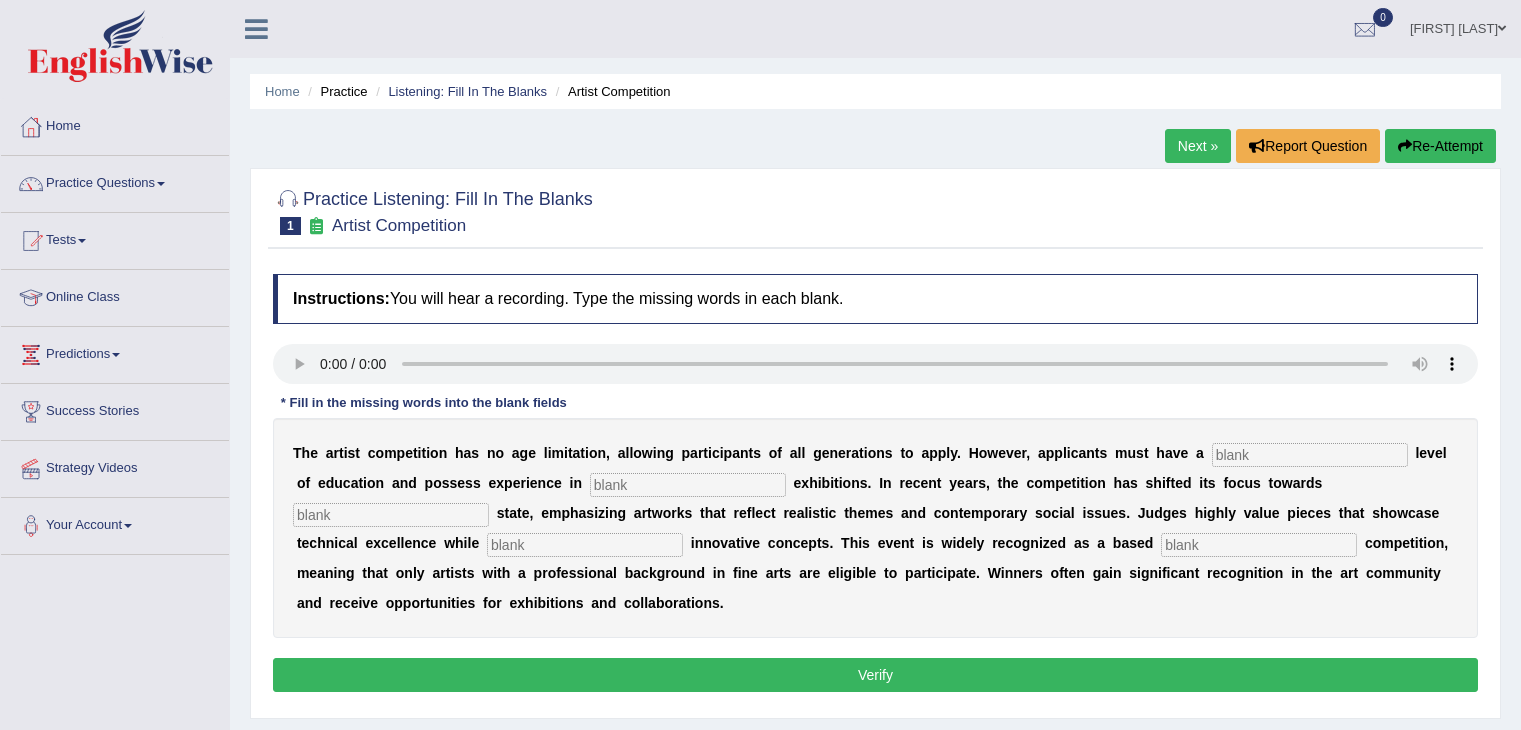 scroll, scrollTop: 0, scrollLeft: 0, axis: both 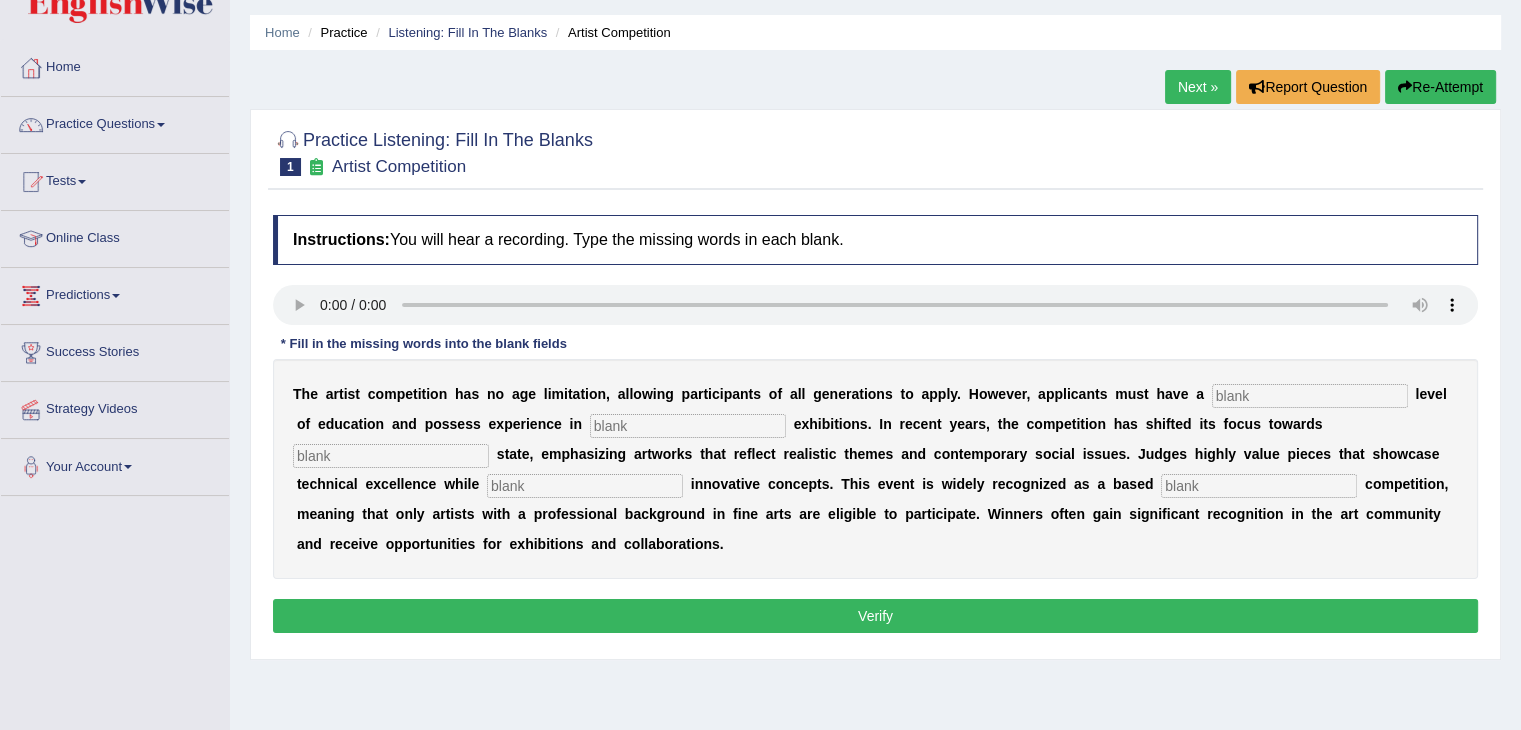 click at bounding box center [585, 486] 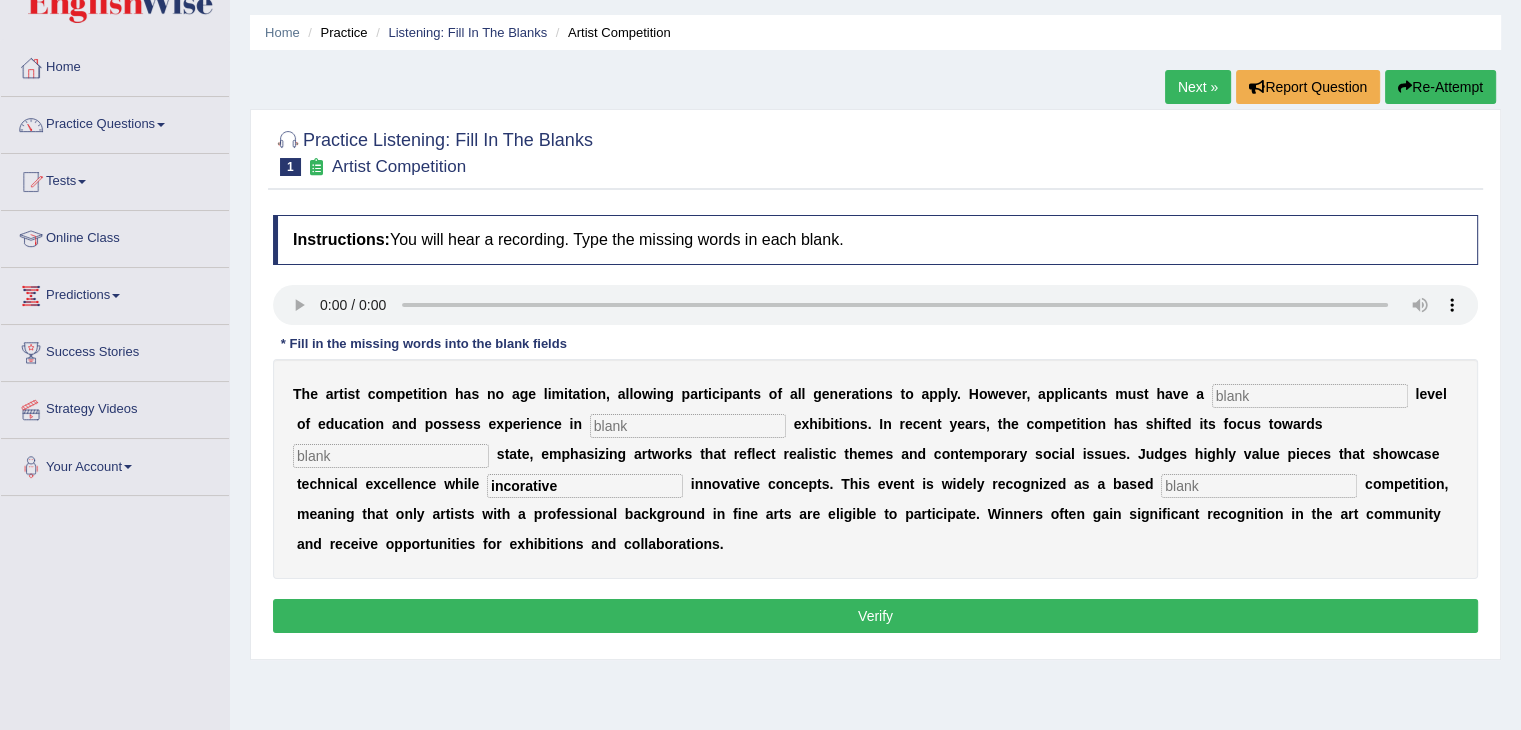 click on "incorative" at bounding box center [585, 486] 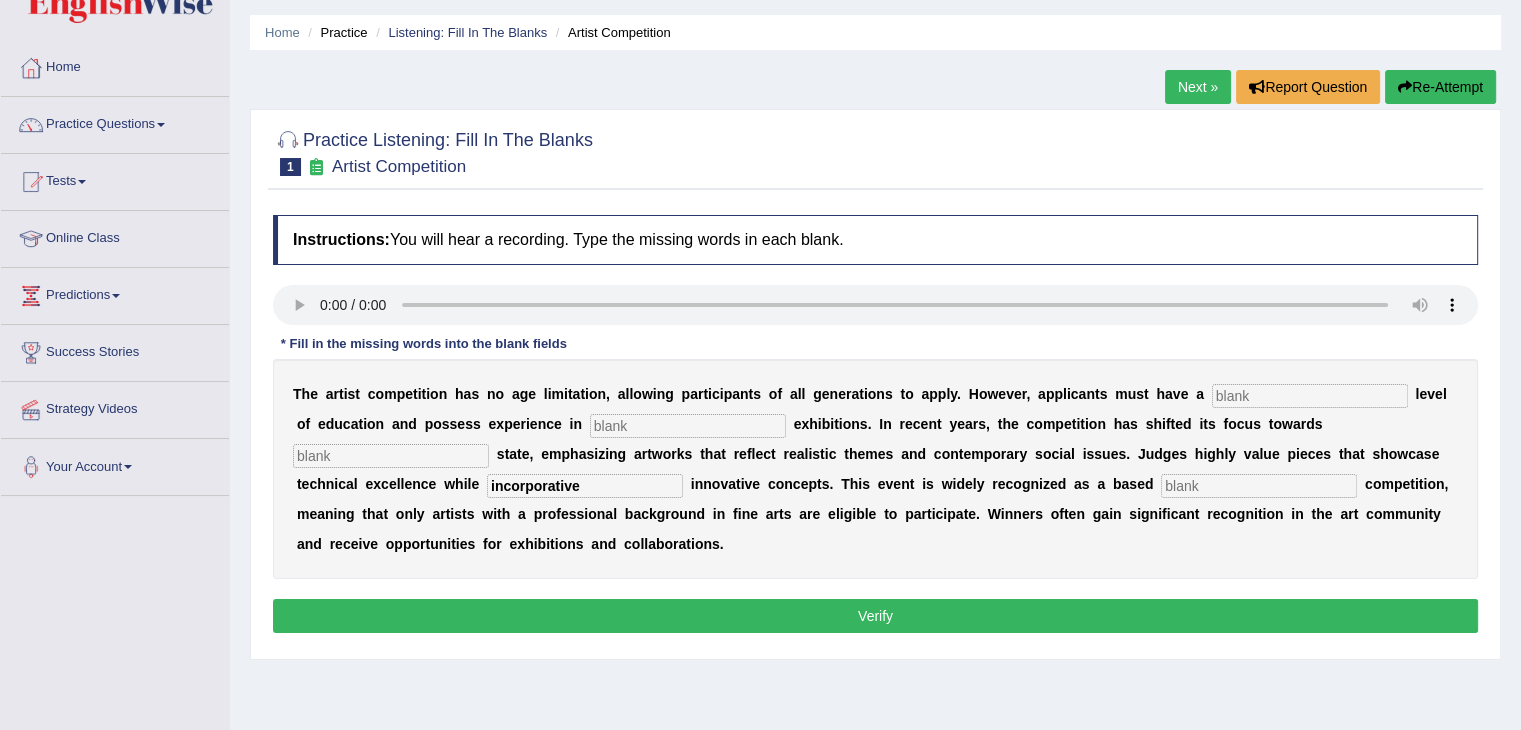 type on "incorporative" 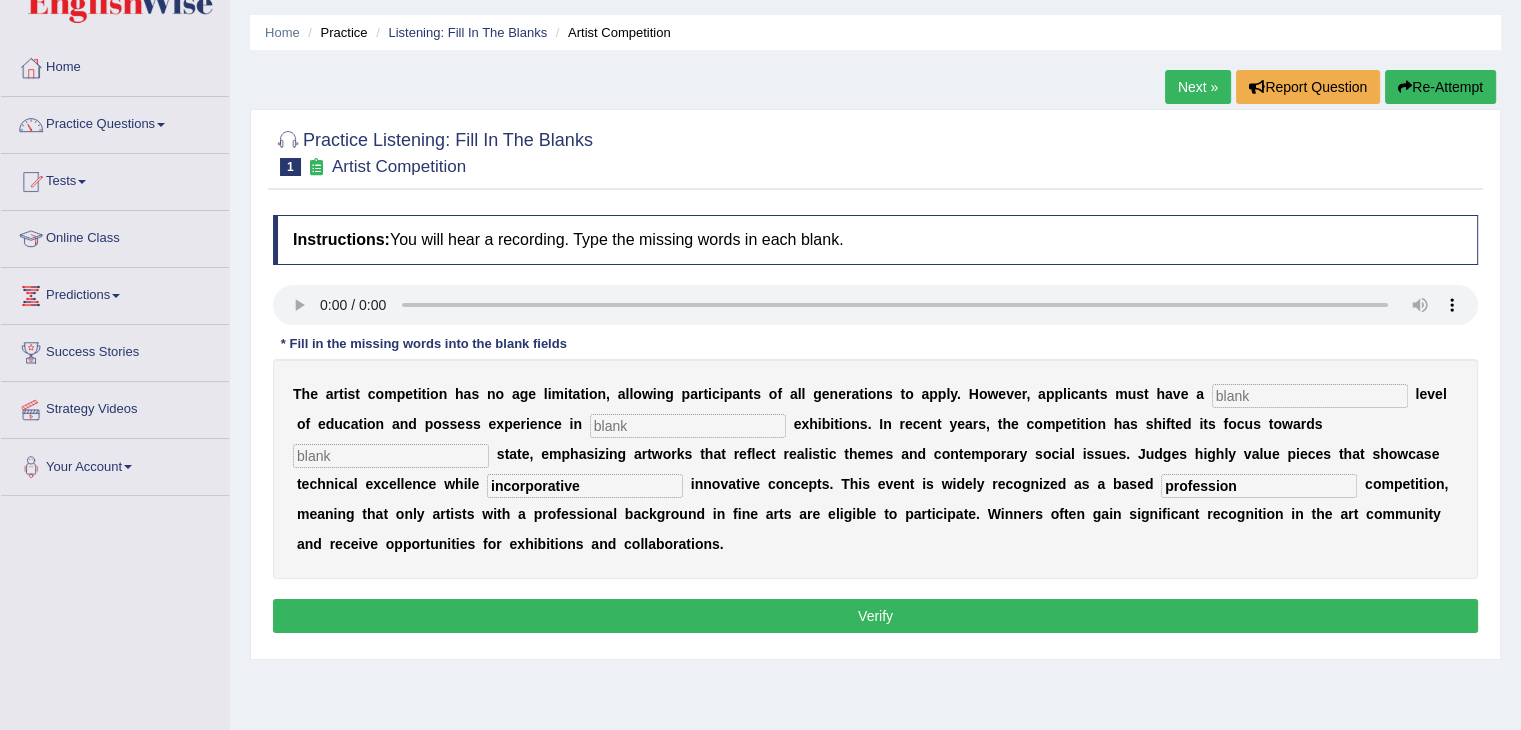 type on "profession" 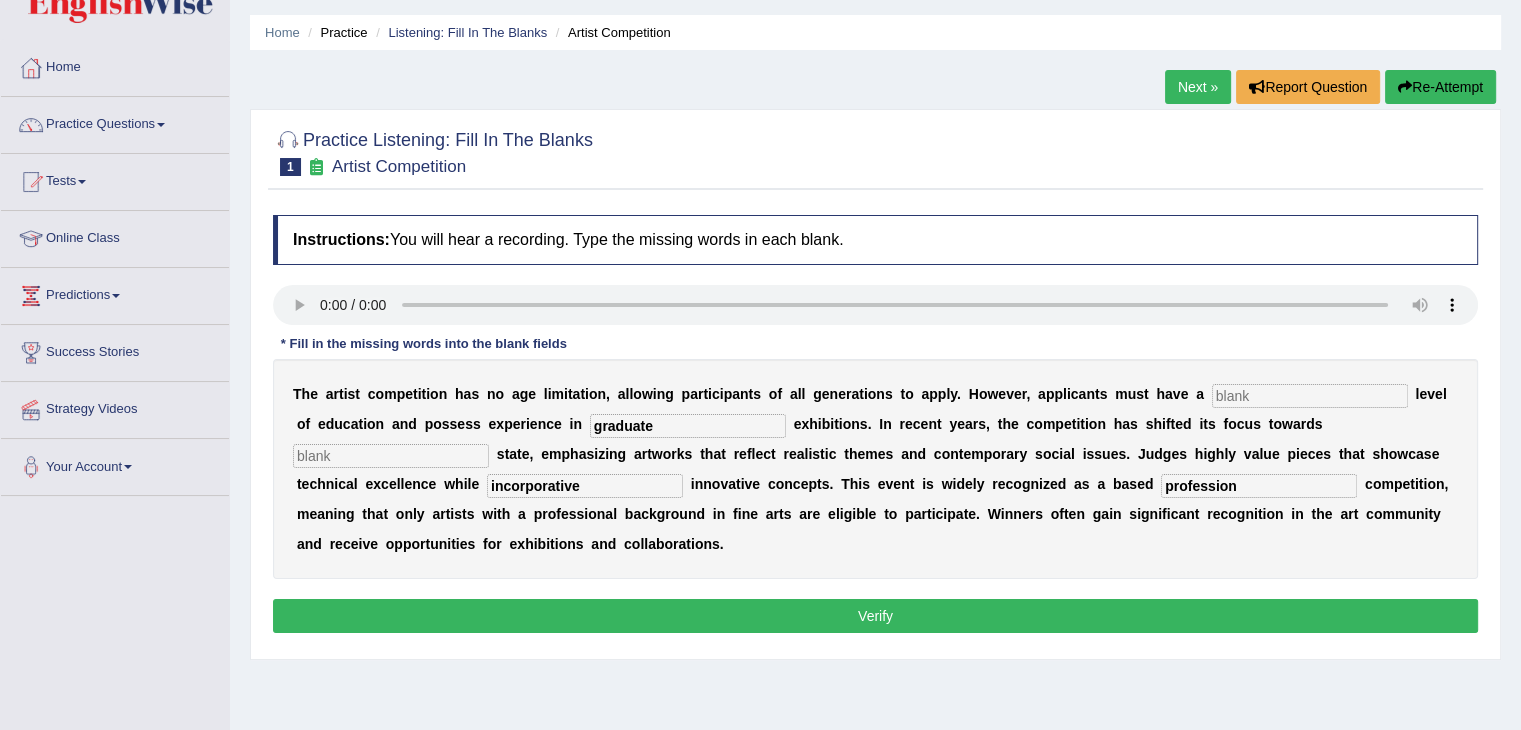 type on "graduate" 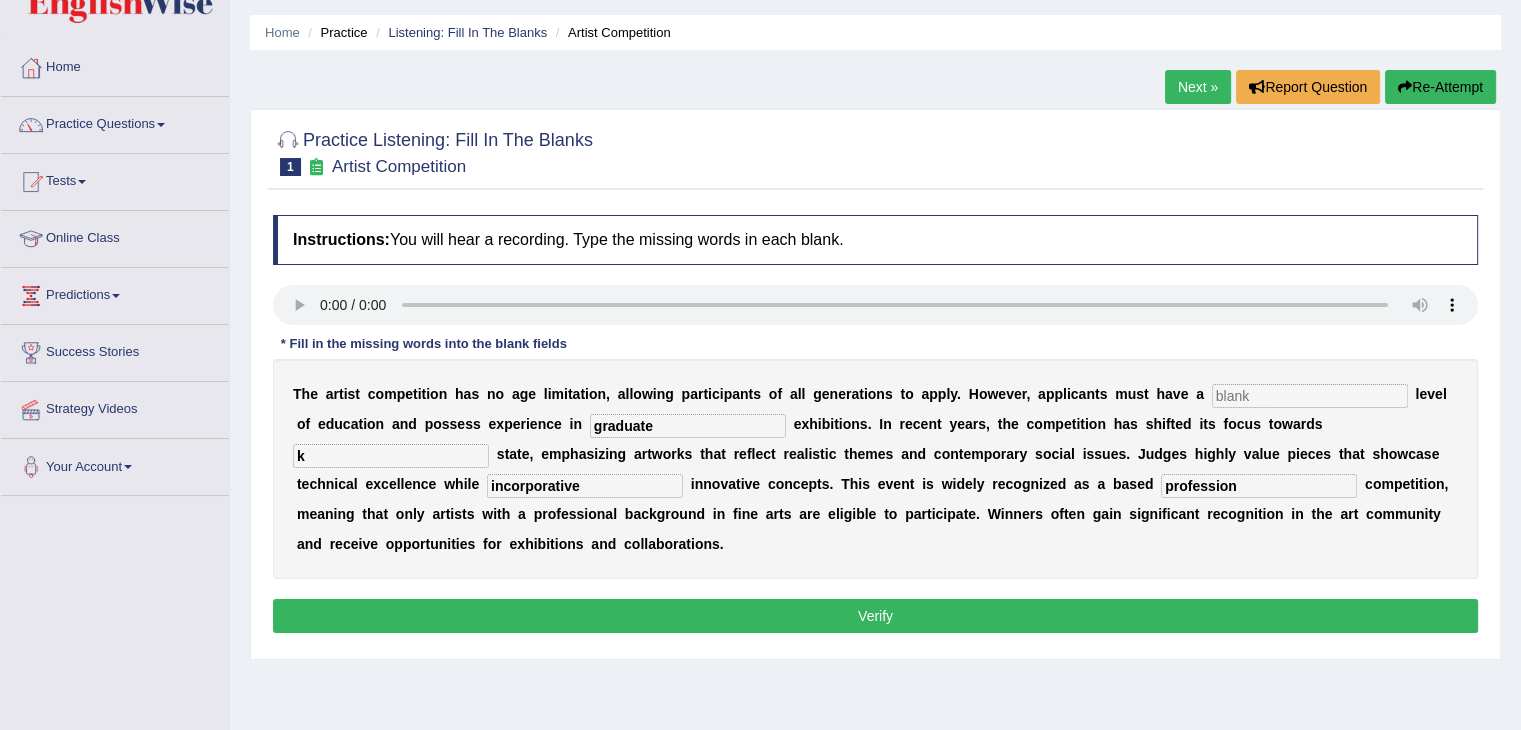 type on "k" 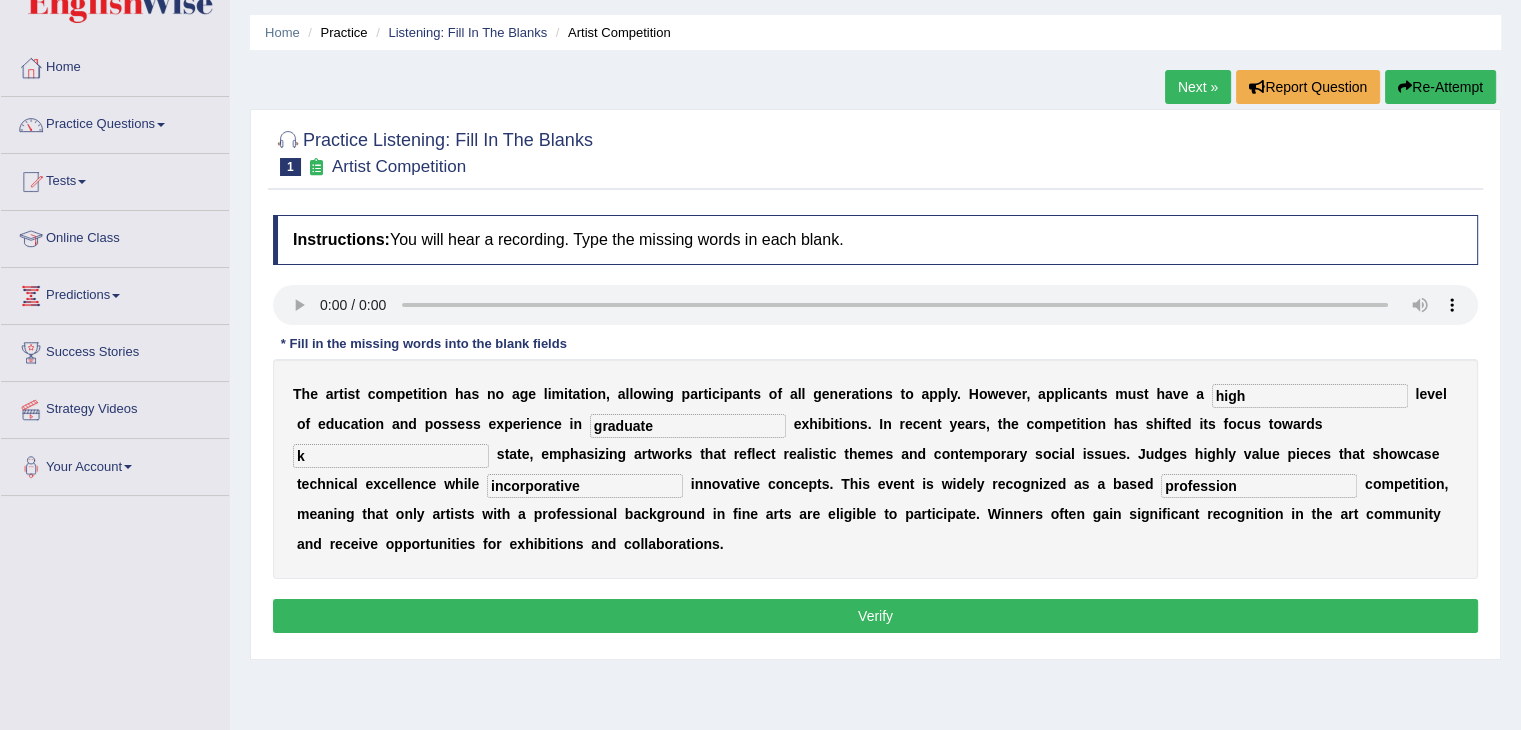 type on "high" 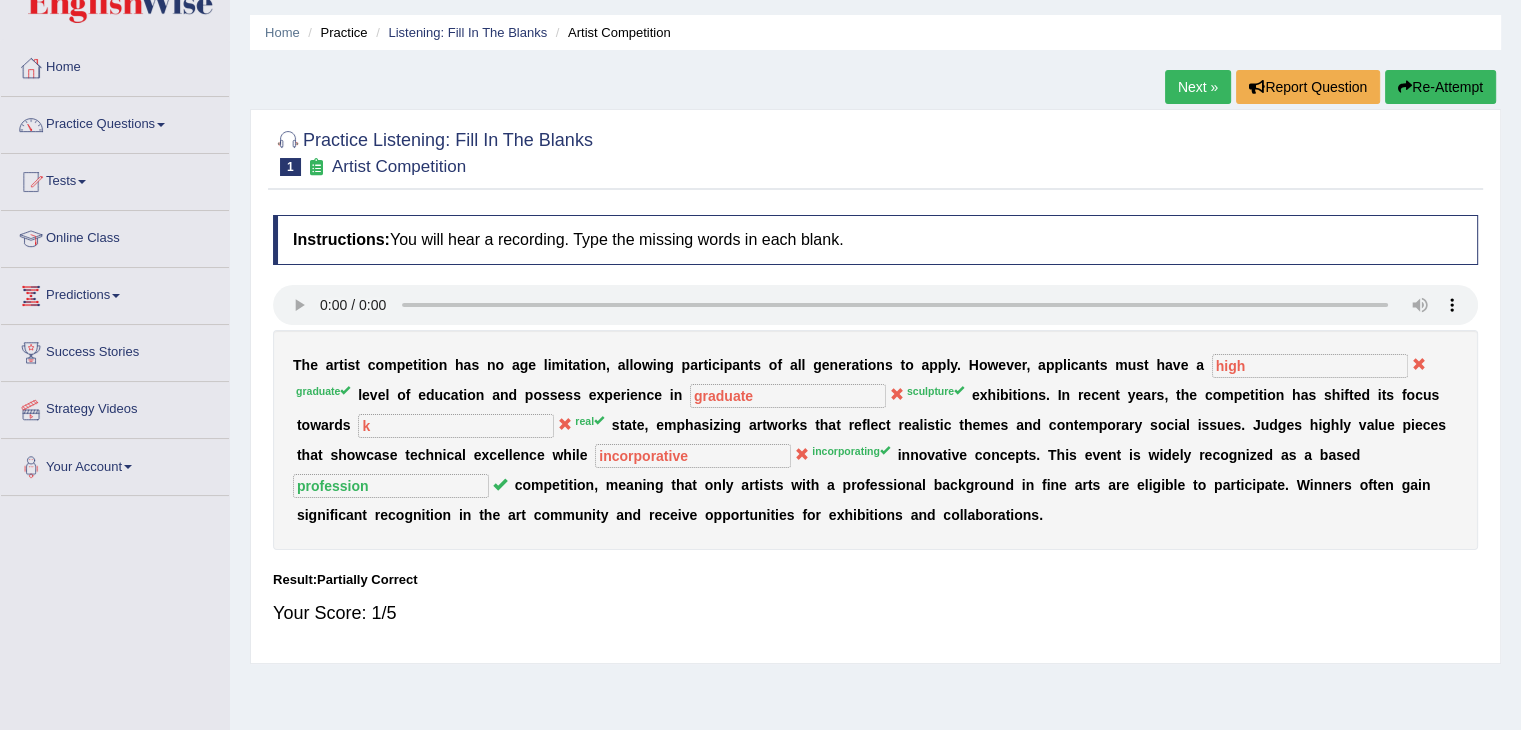click on "Re-Attempt" at bounding box center (1440, 87) 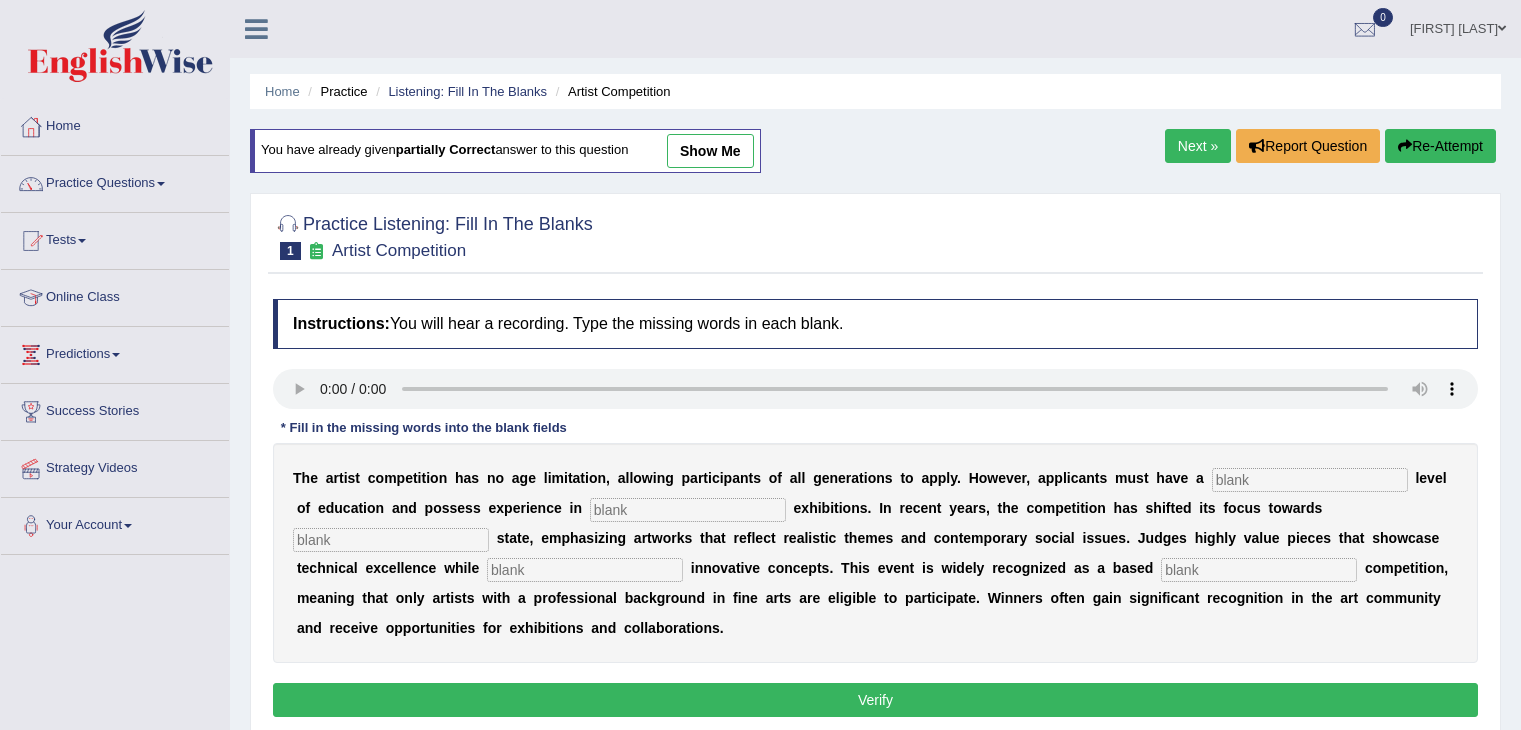 scroll, scrollTop: 59, scrollLeft: 0, axis: vertical 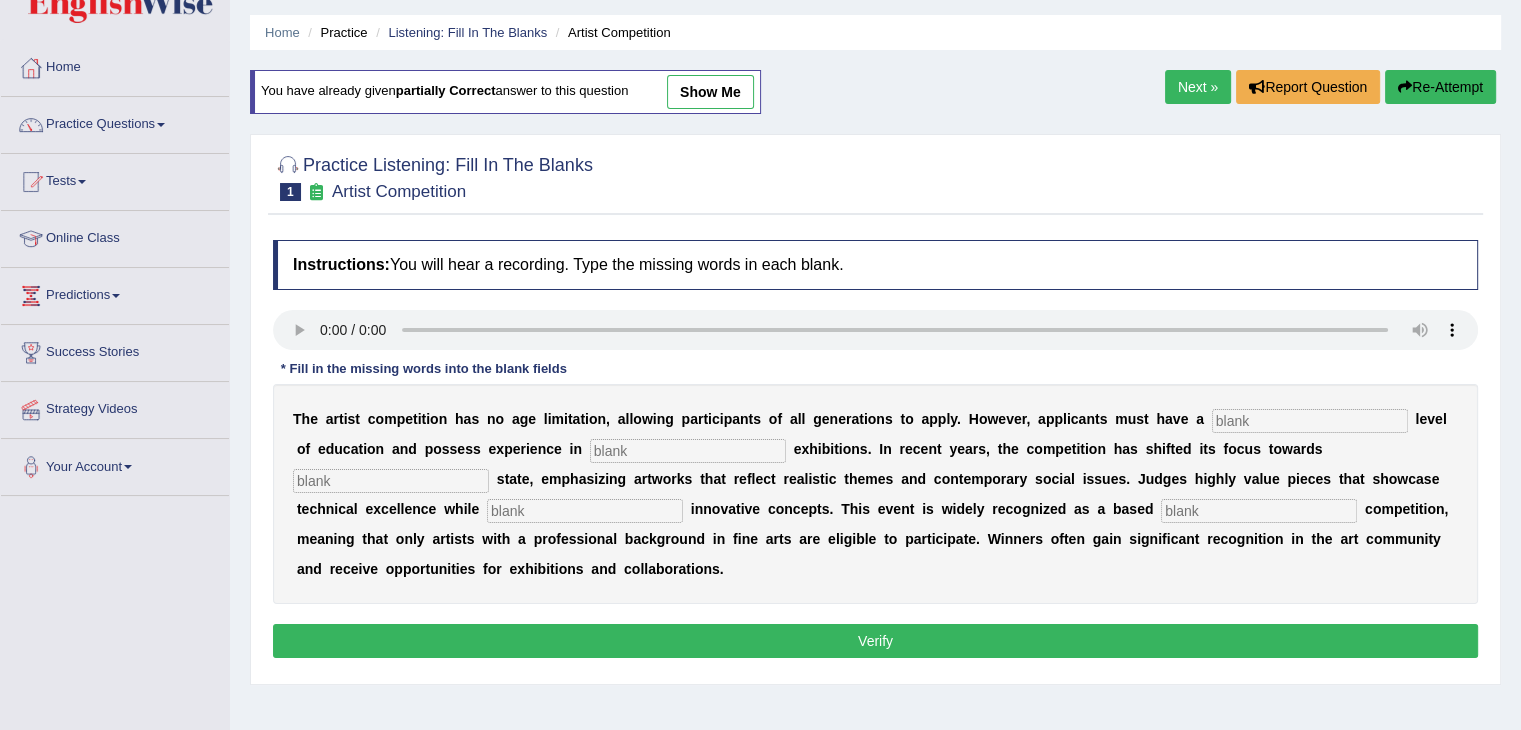 click at bounding box center [688, 451] 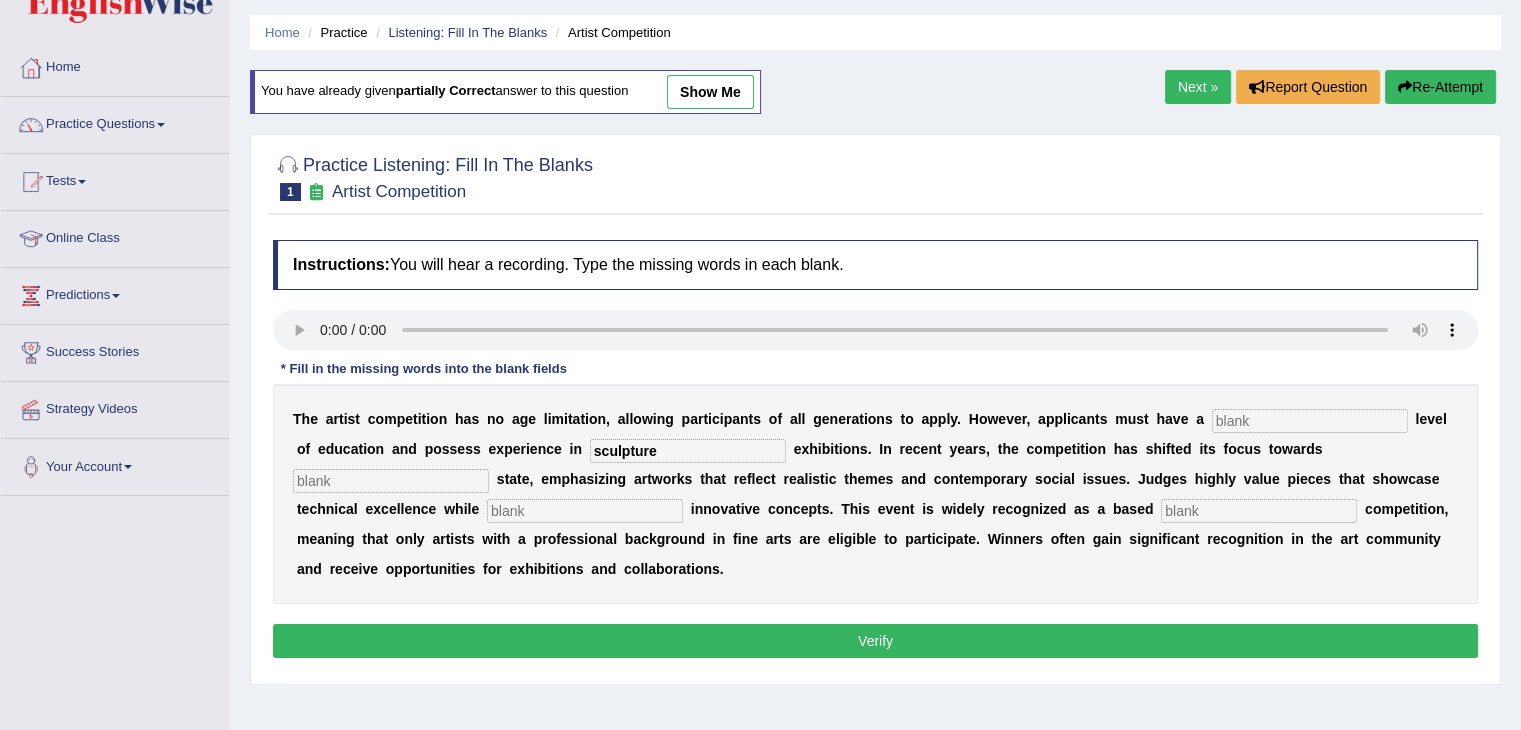 type on "sculpture" 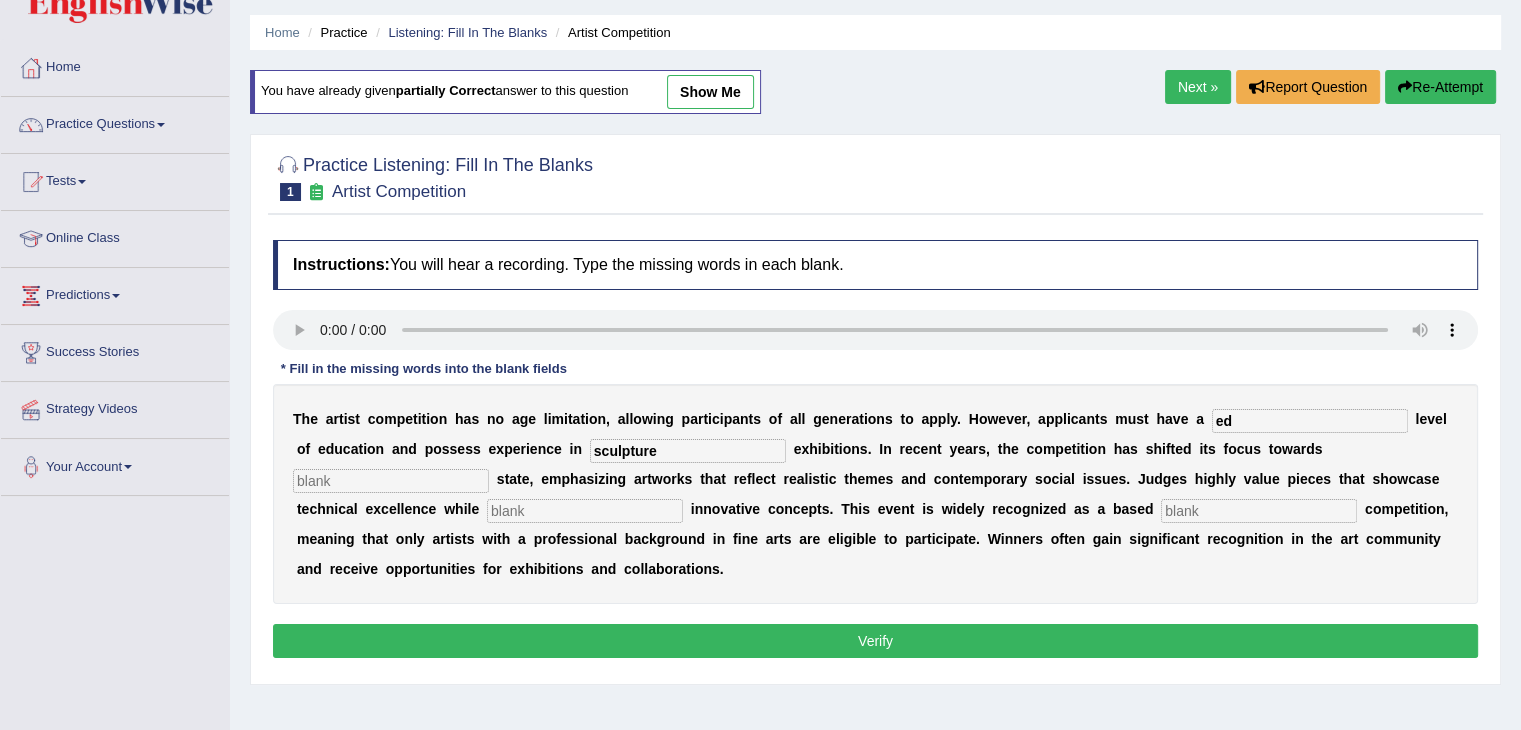 type on "e" 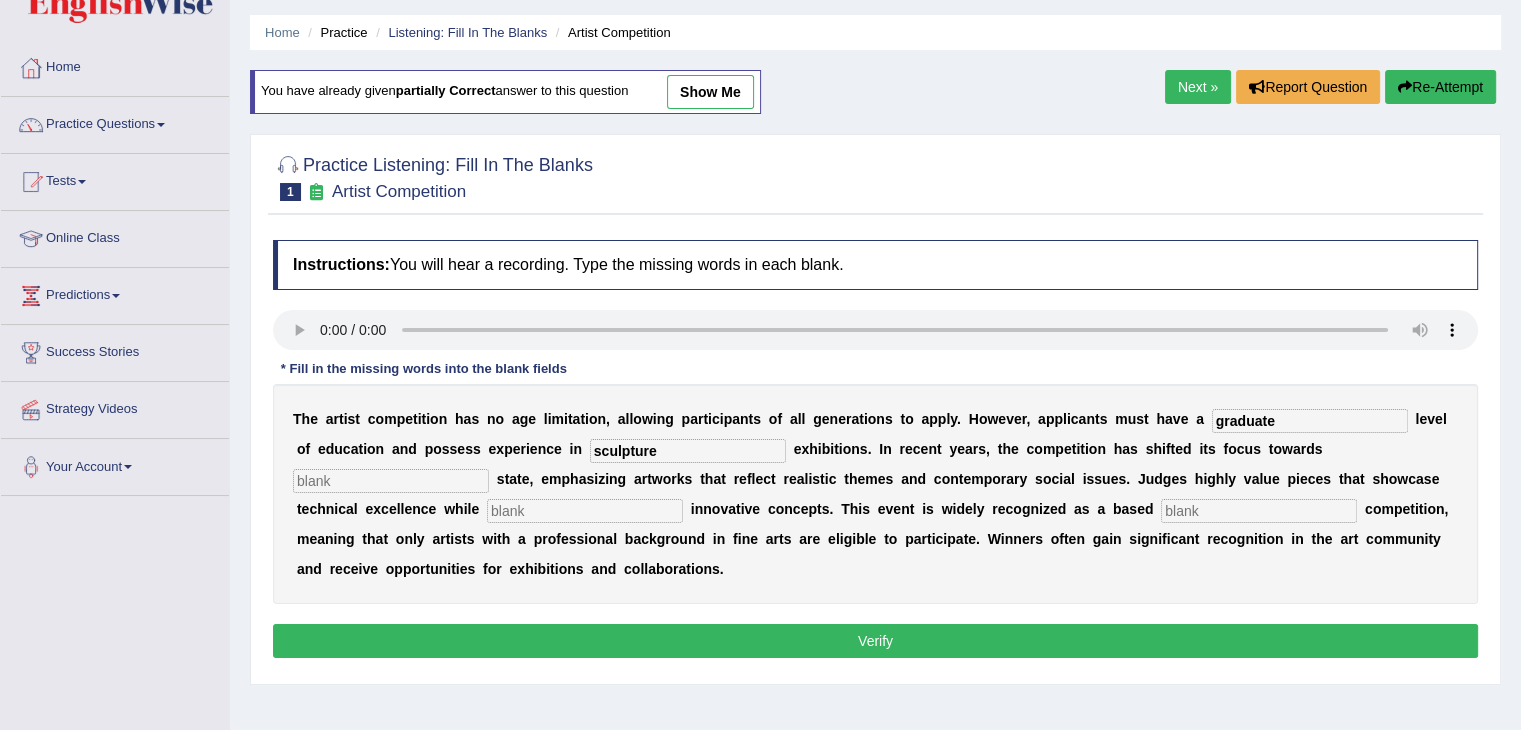 type on "graduate" 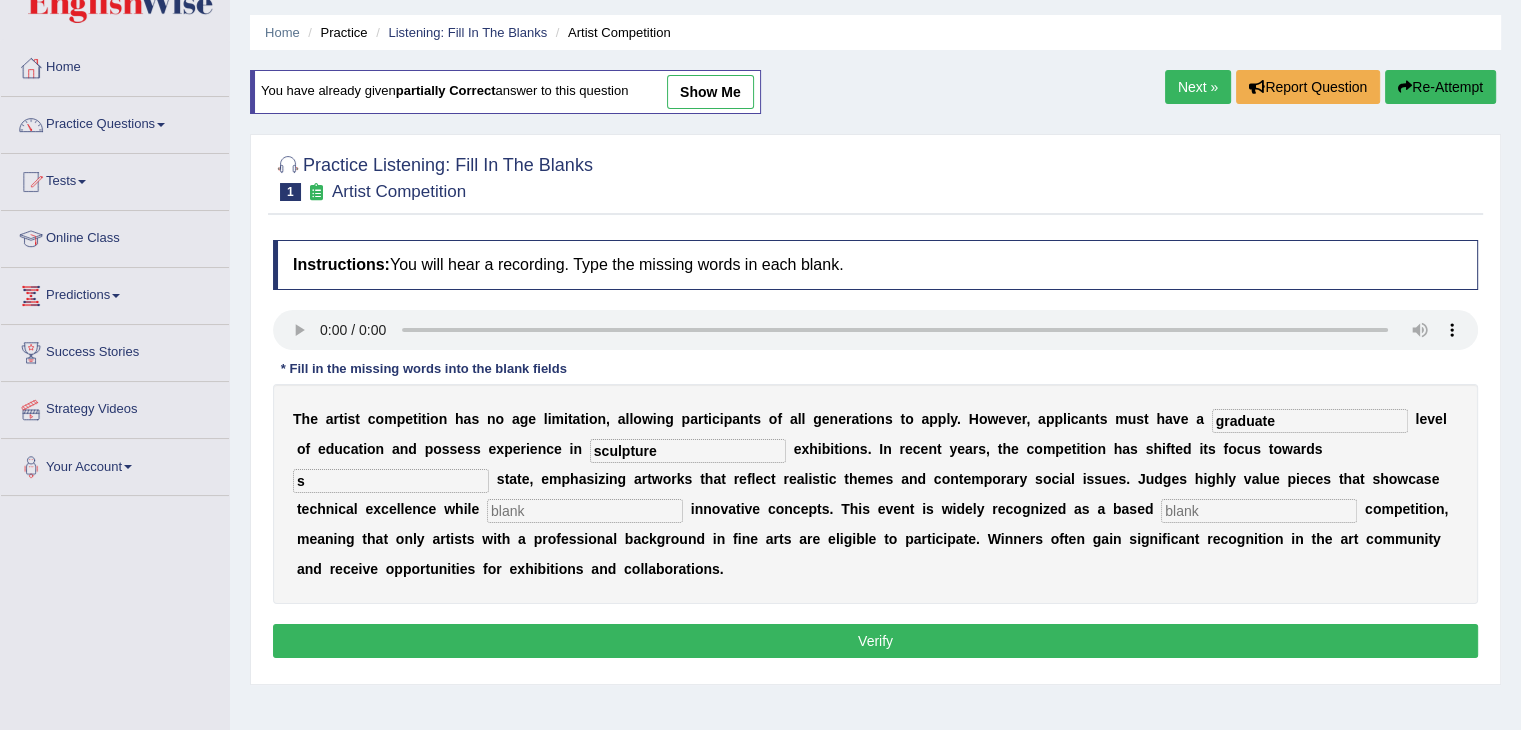type on "s" 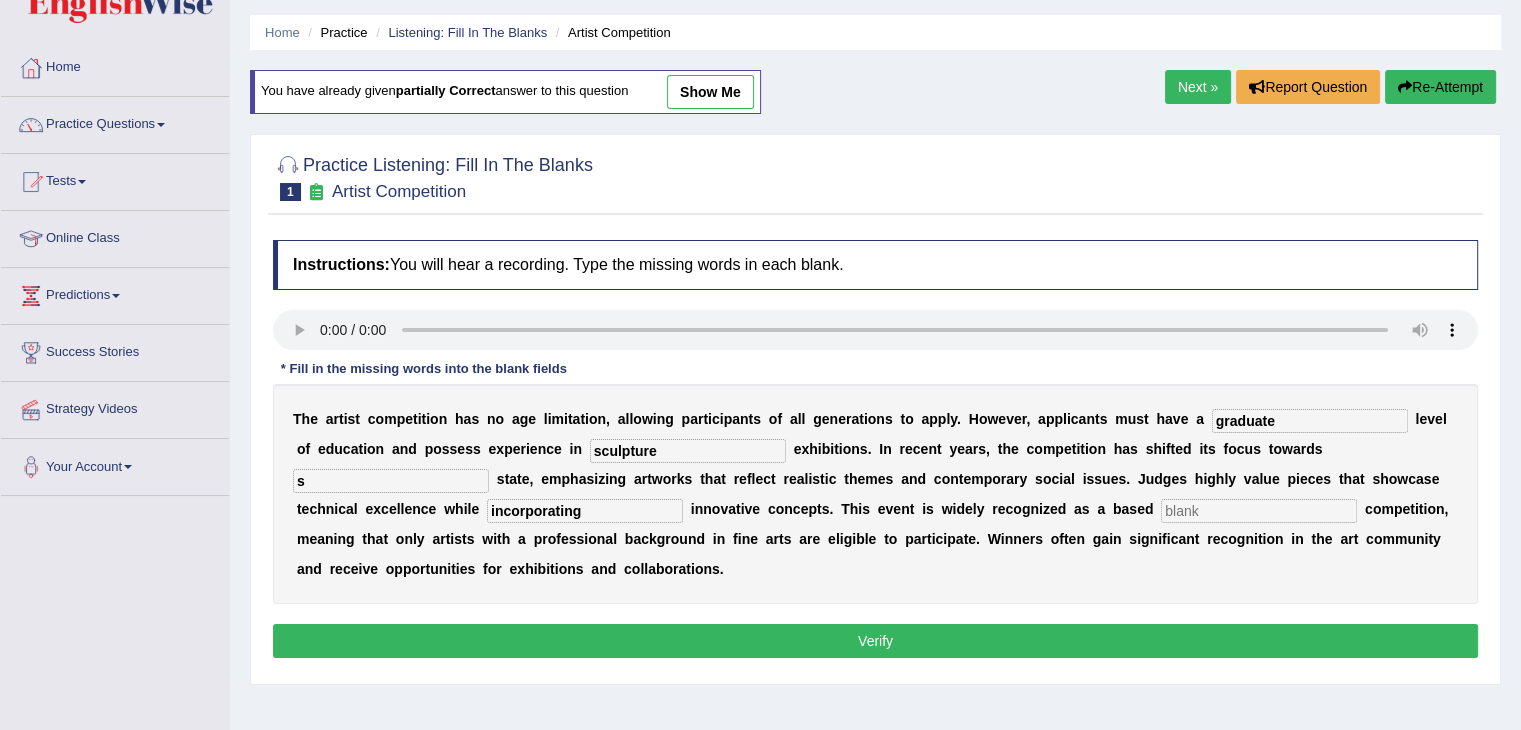 type on "incorporating" 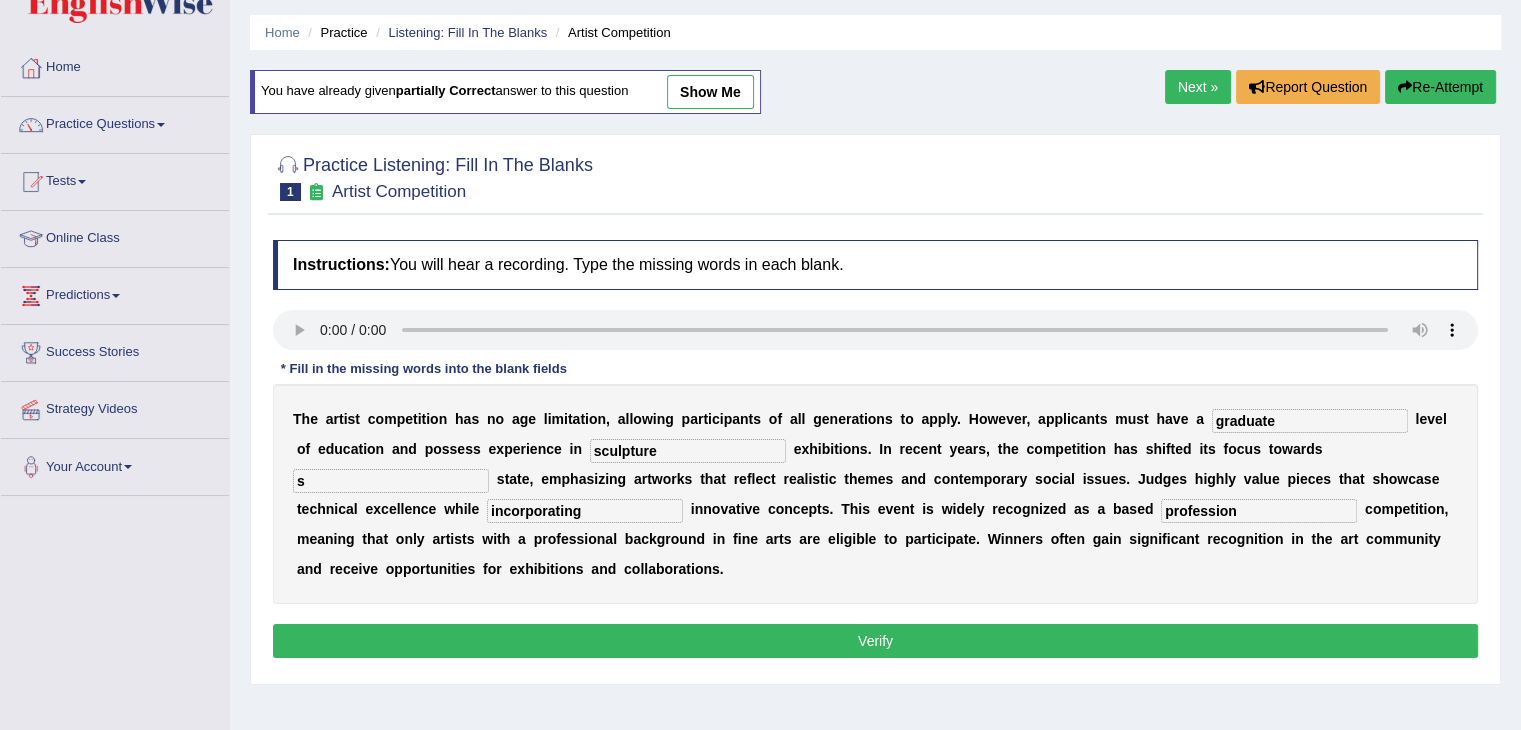 type on "profession" 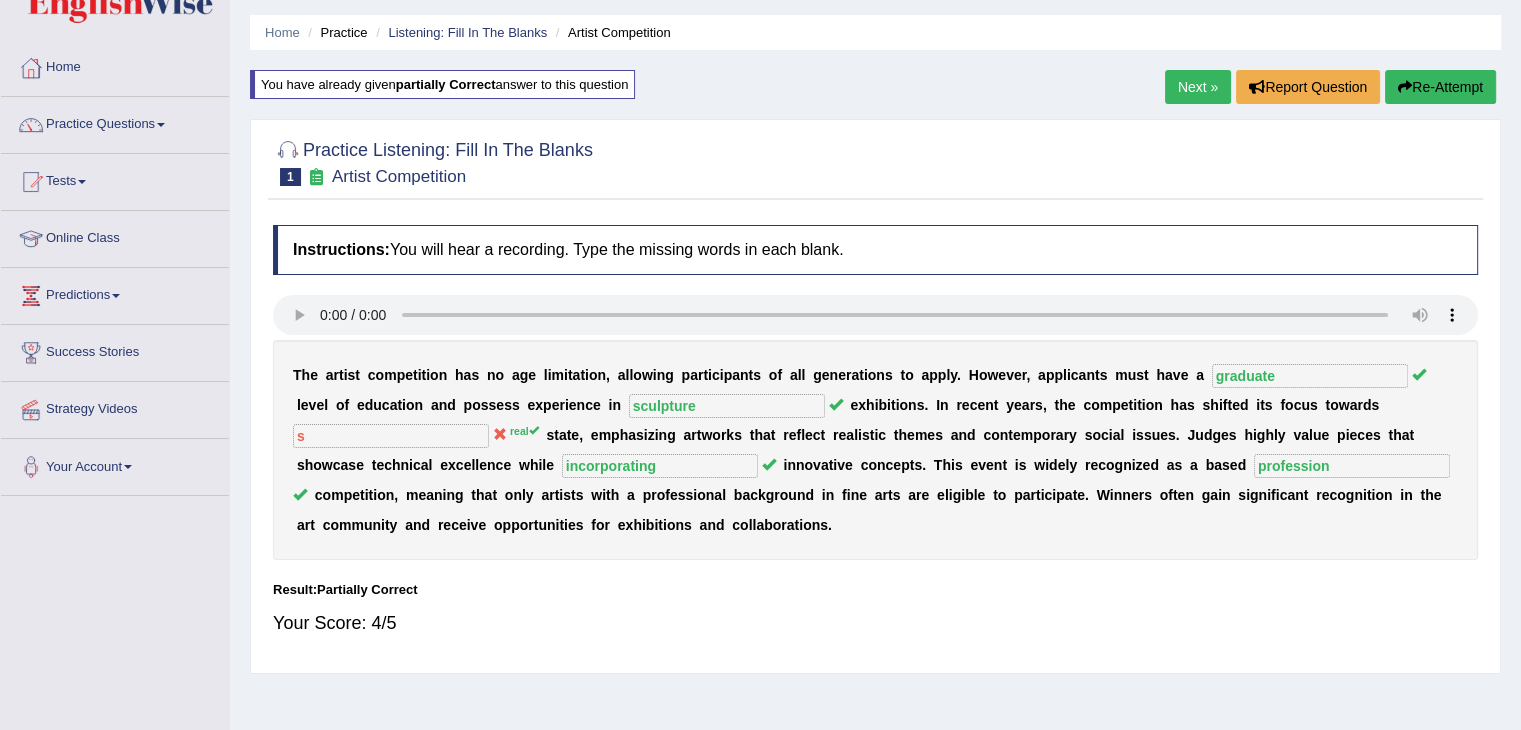 click on "Next »" at bounding box center (1198, 87) 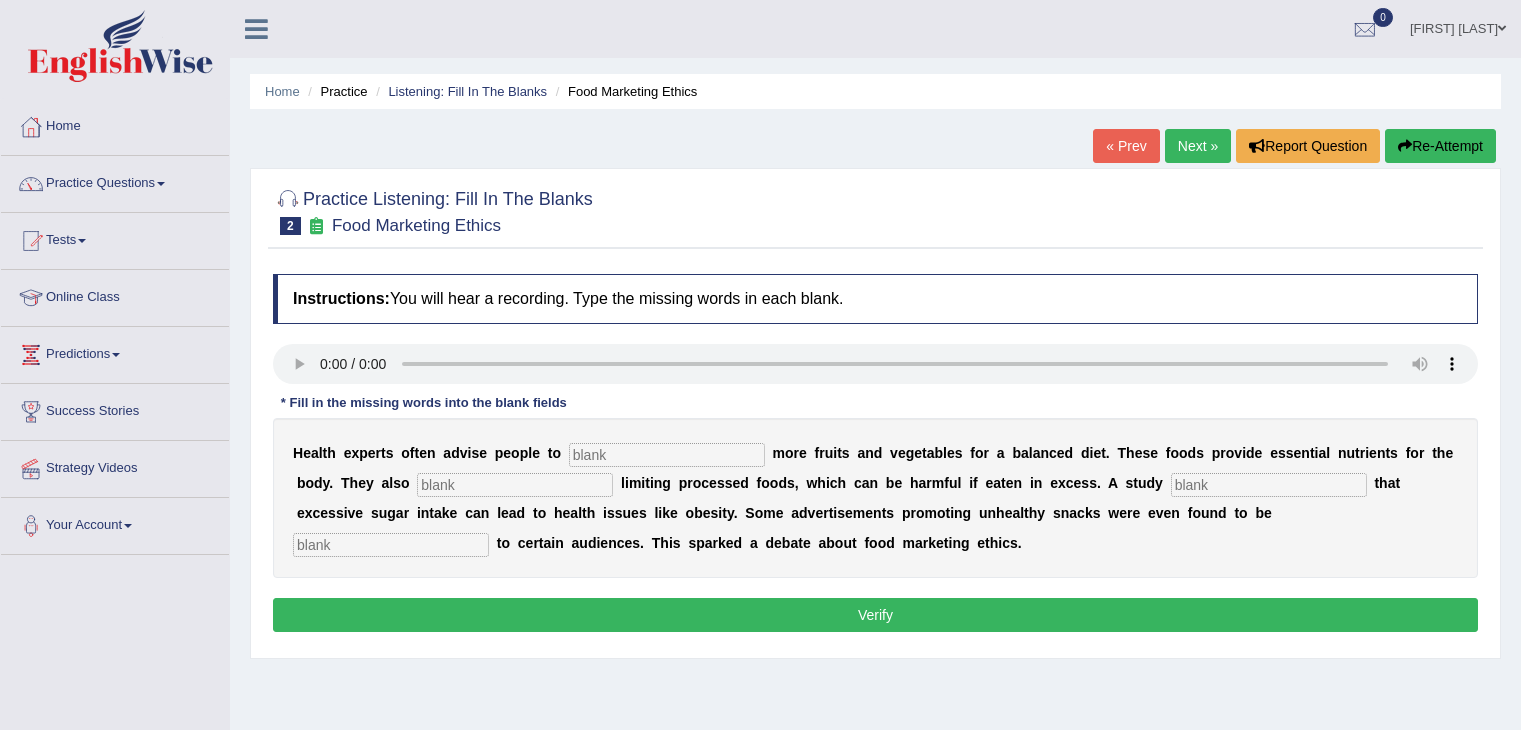 scroll, scrollTop: 0, scrollLeft: 0, axis: both 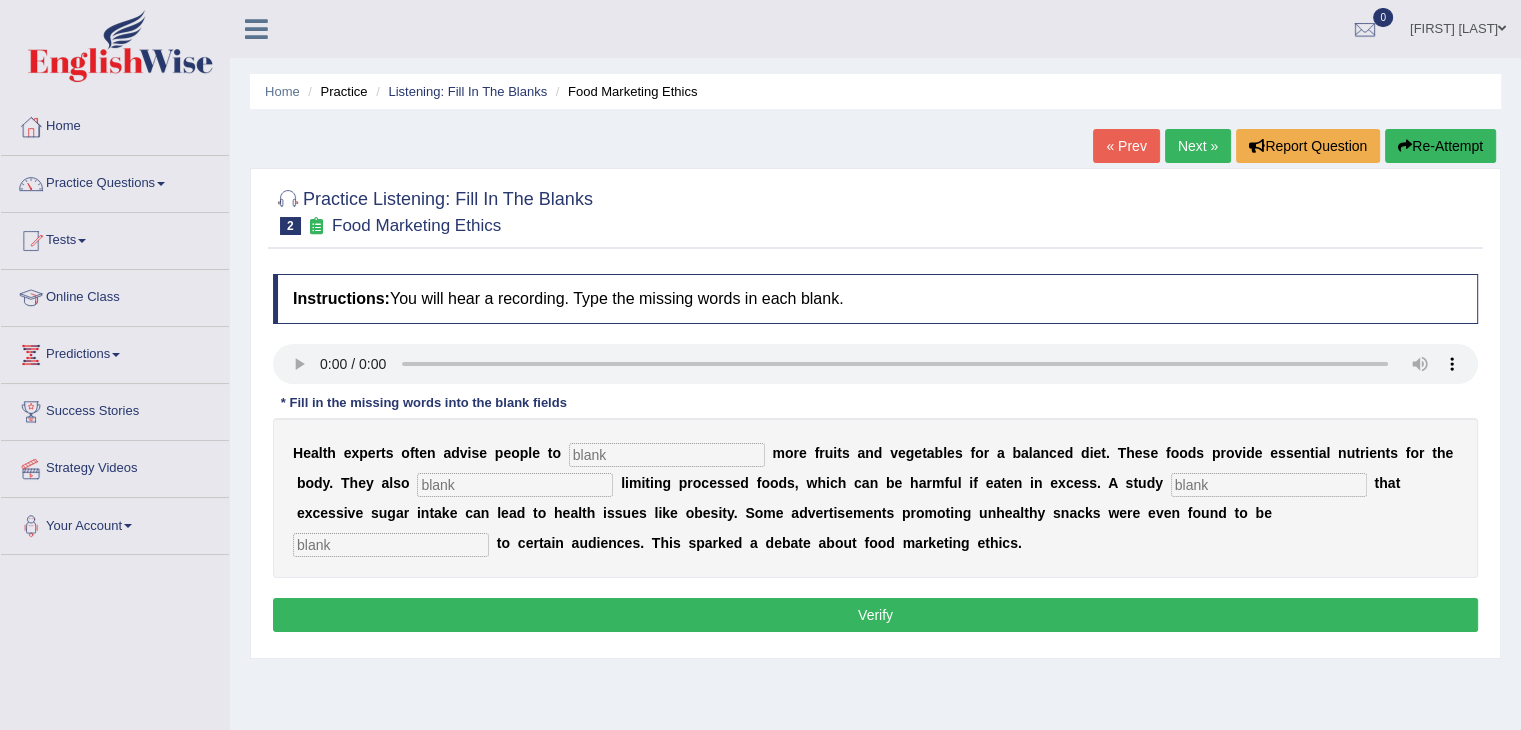 click at bounding box center [515, 485] 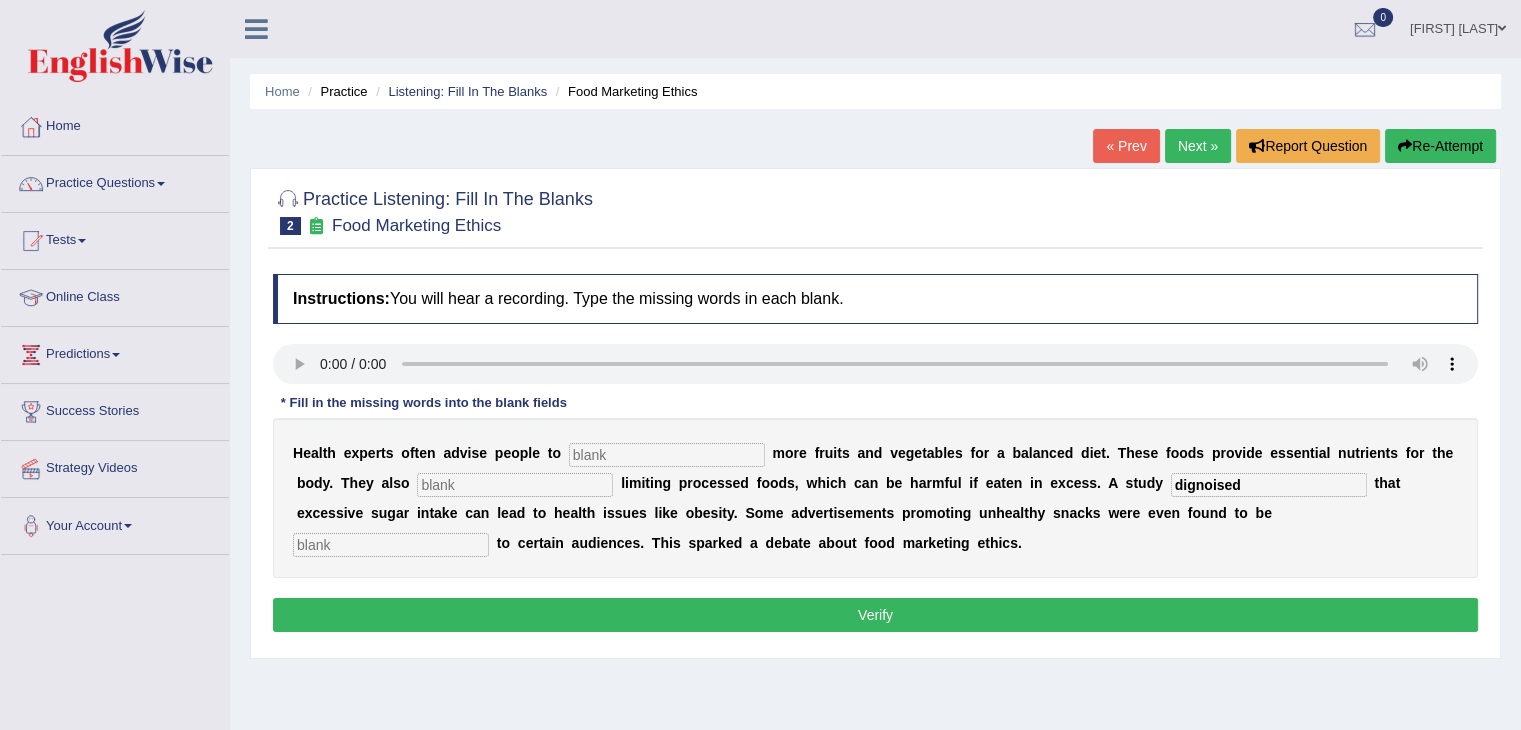 type on "dignoised" 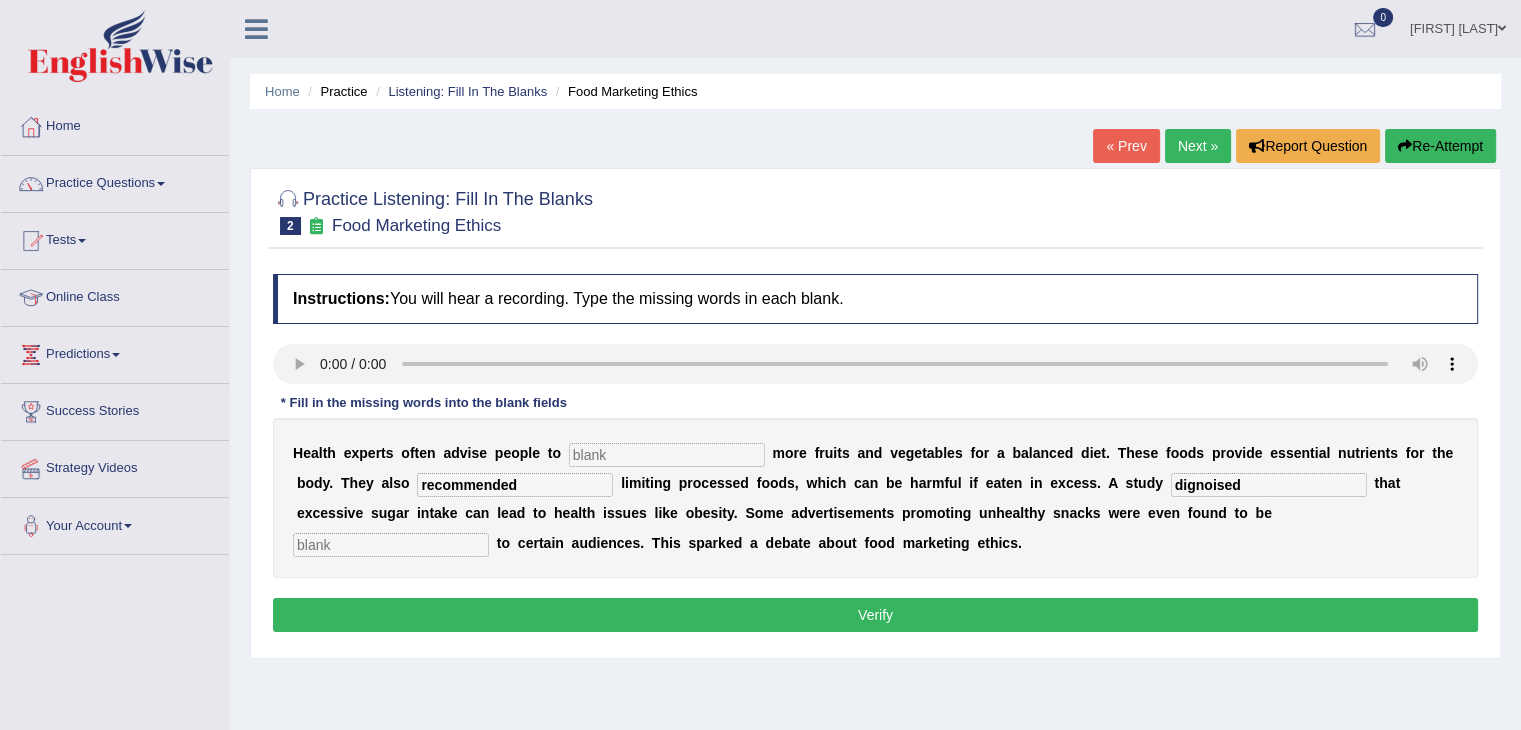 type on "recommended" 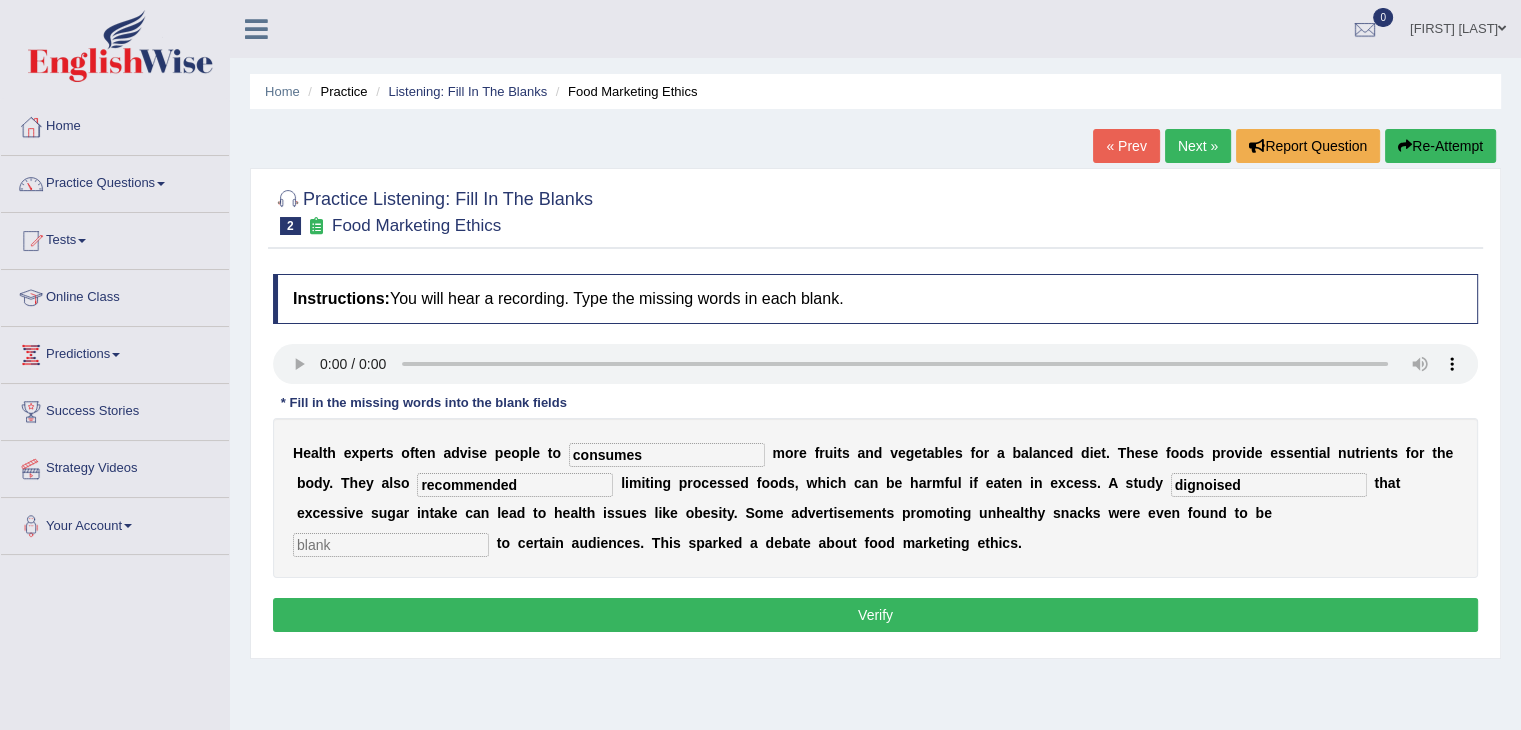 type on "consumes" 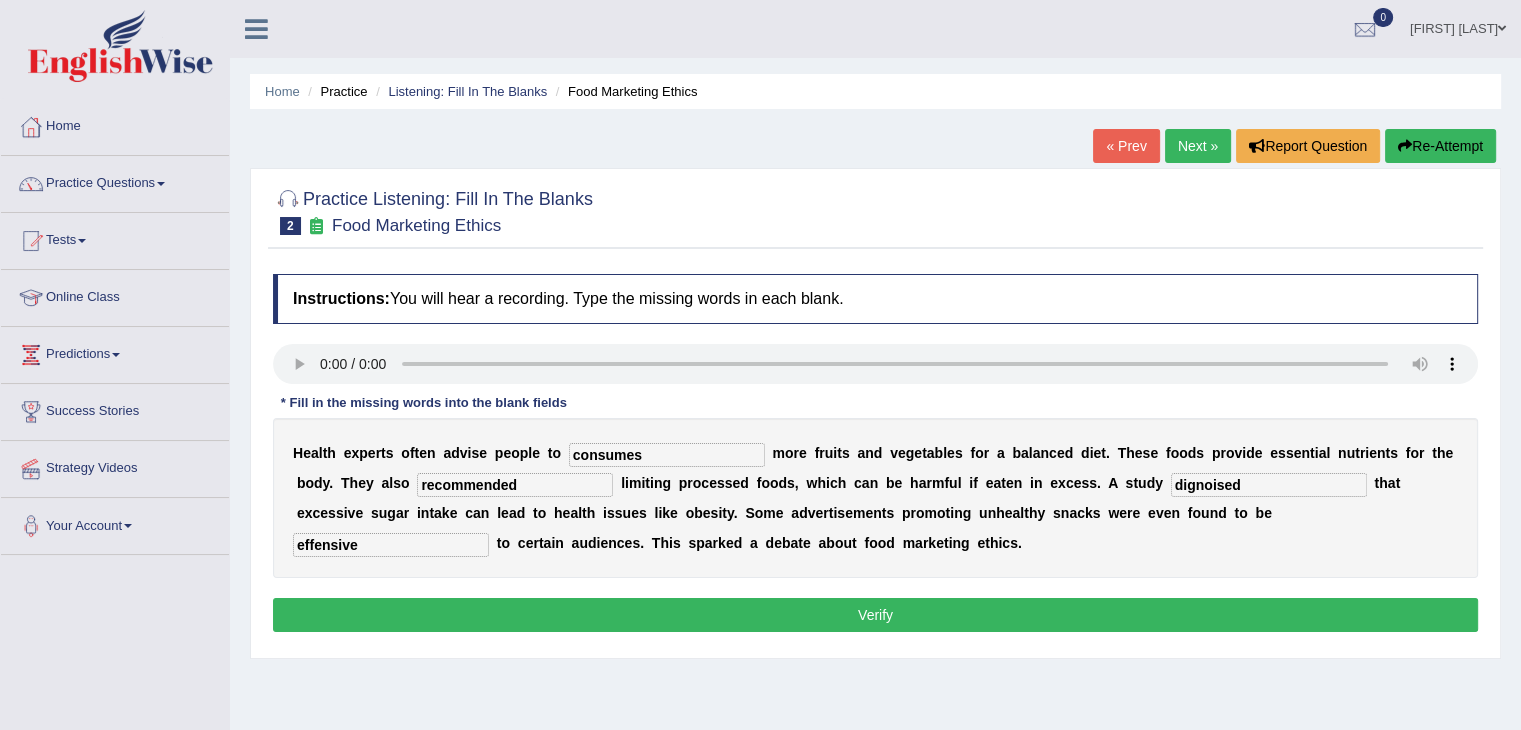 type on "effensive" 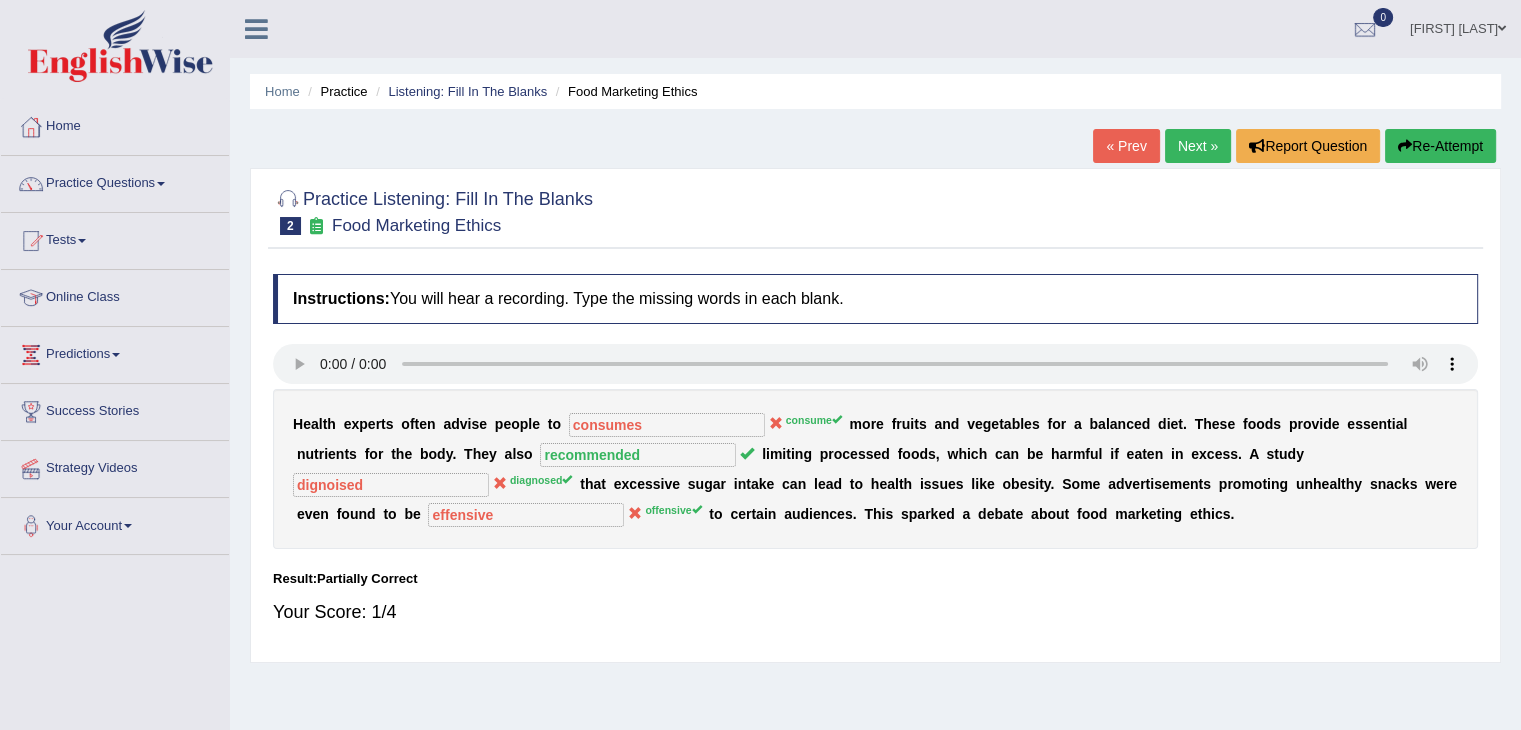 click on "Next »" at bounding box center (1198, 146) 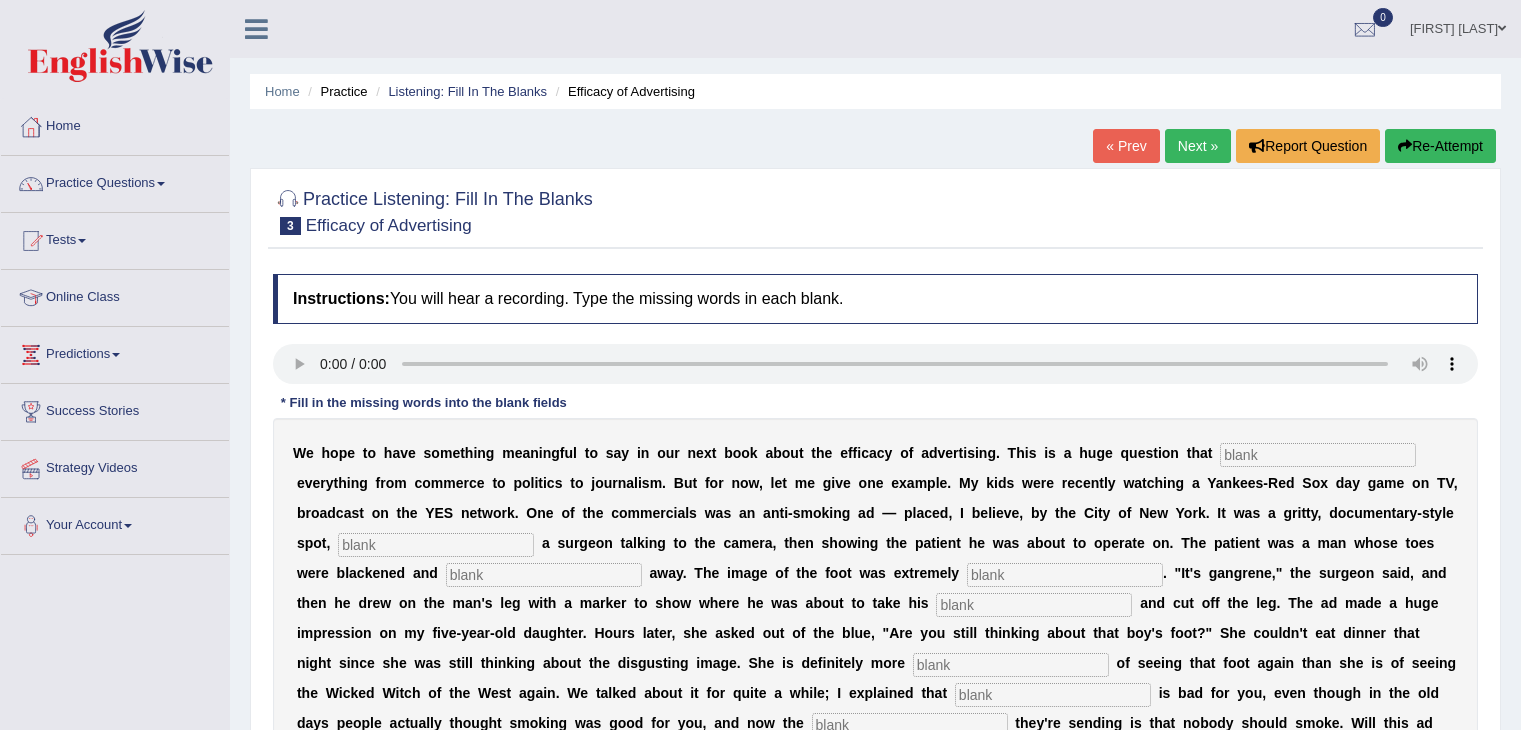 scroll, scrollTop: 0, scrollLeft: 0, axis: both 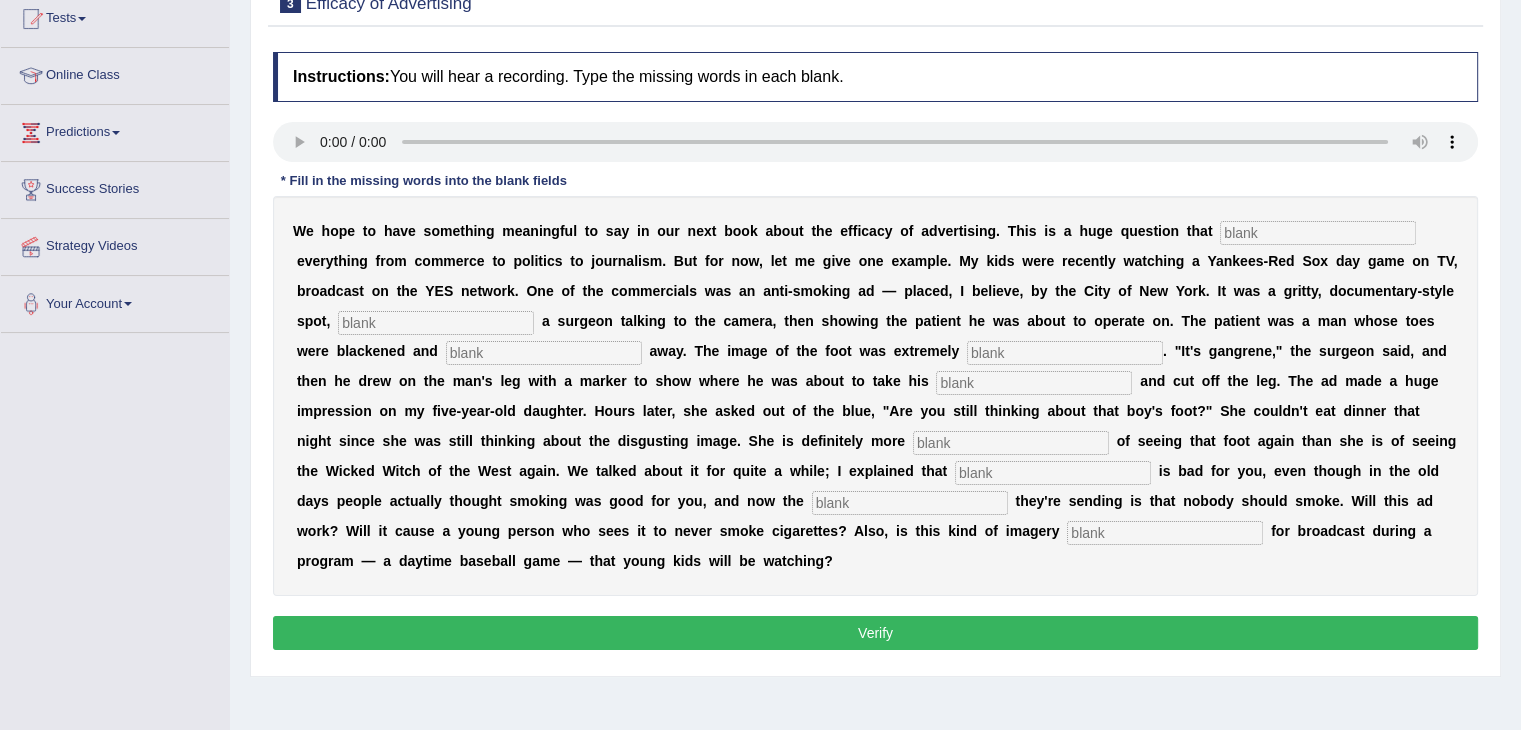 click at bounding box center (1318, 233) 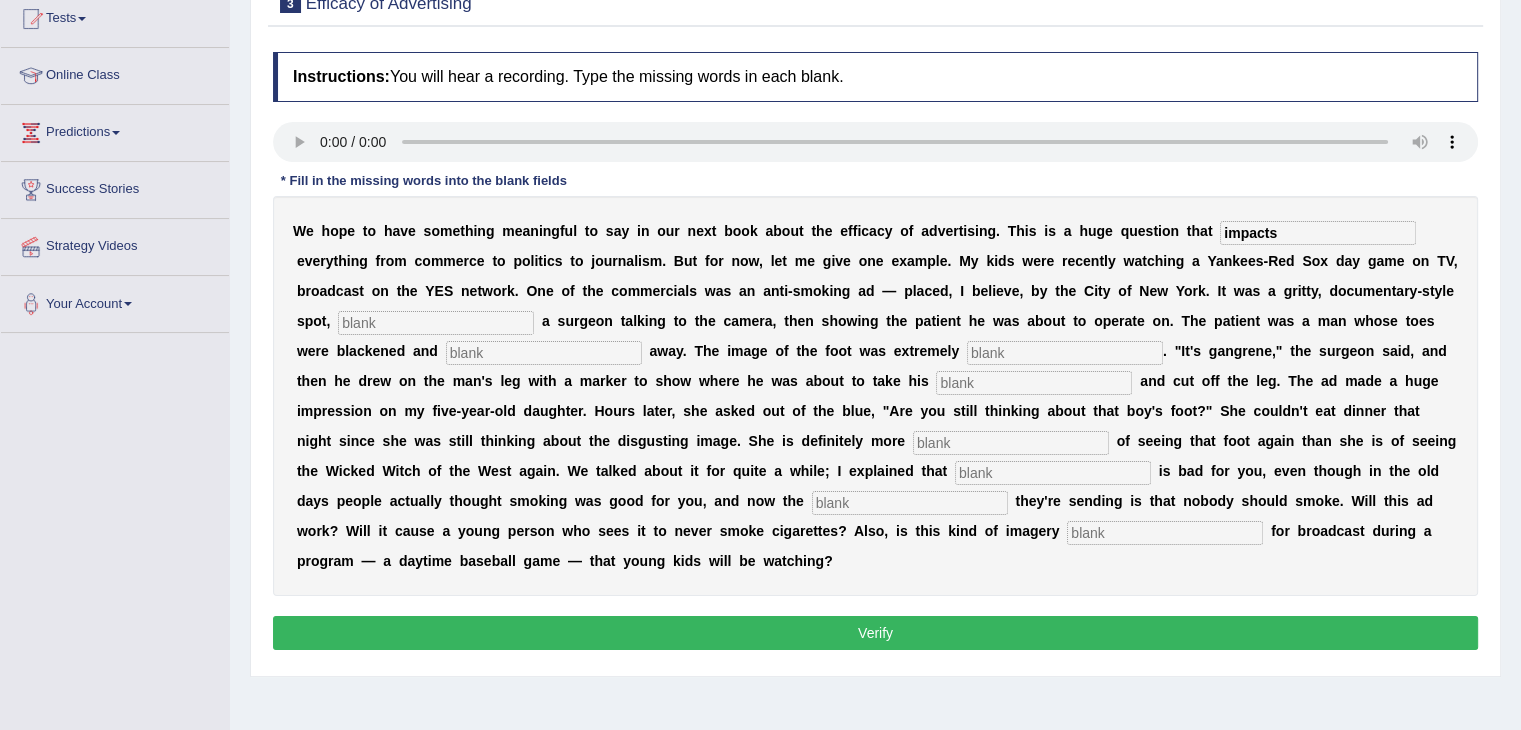 type on "impacts" 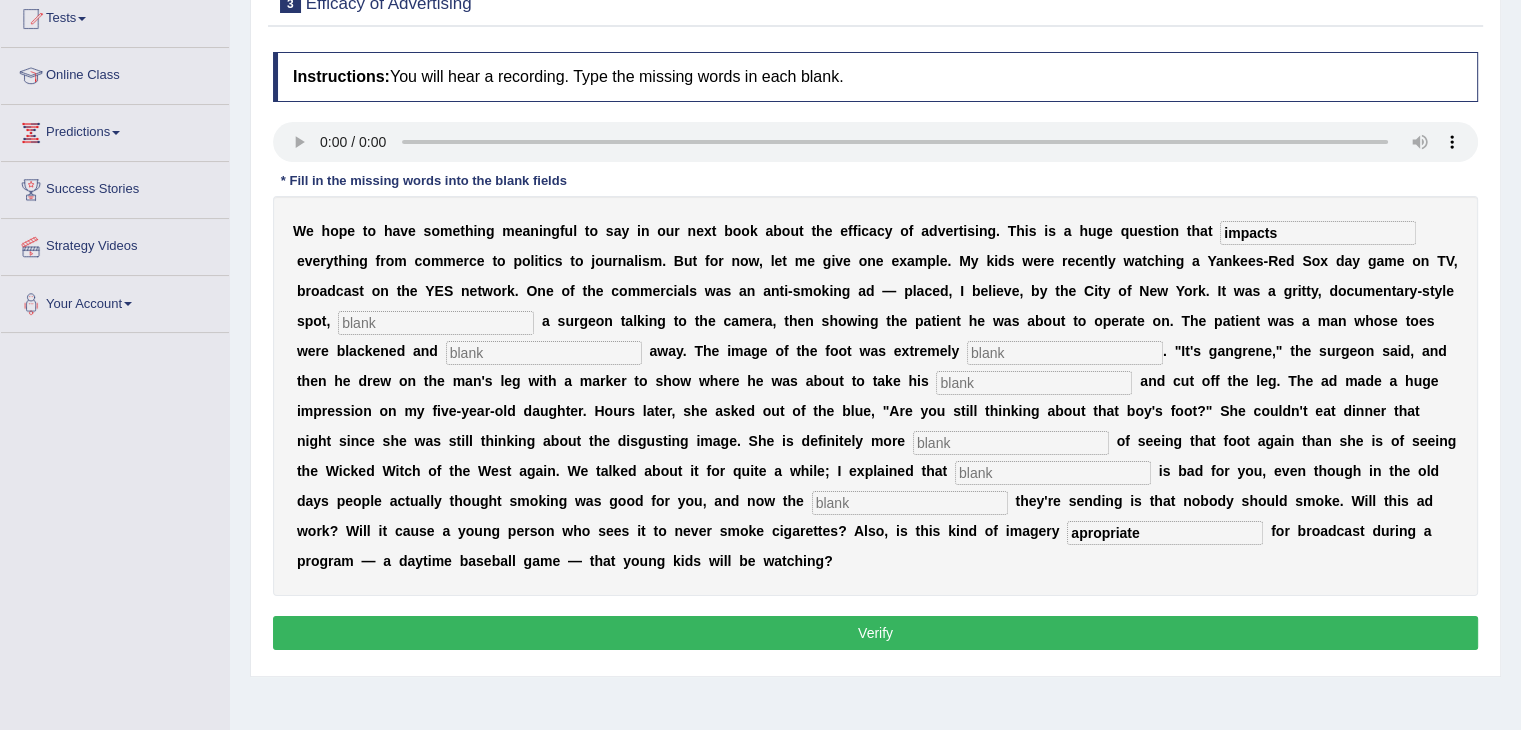 type on "apropriate" 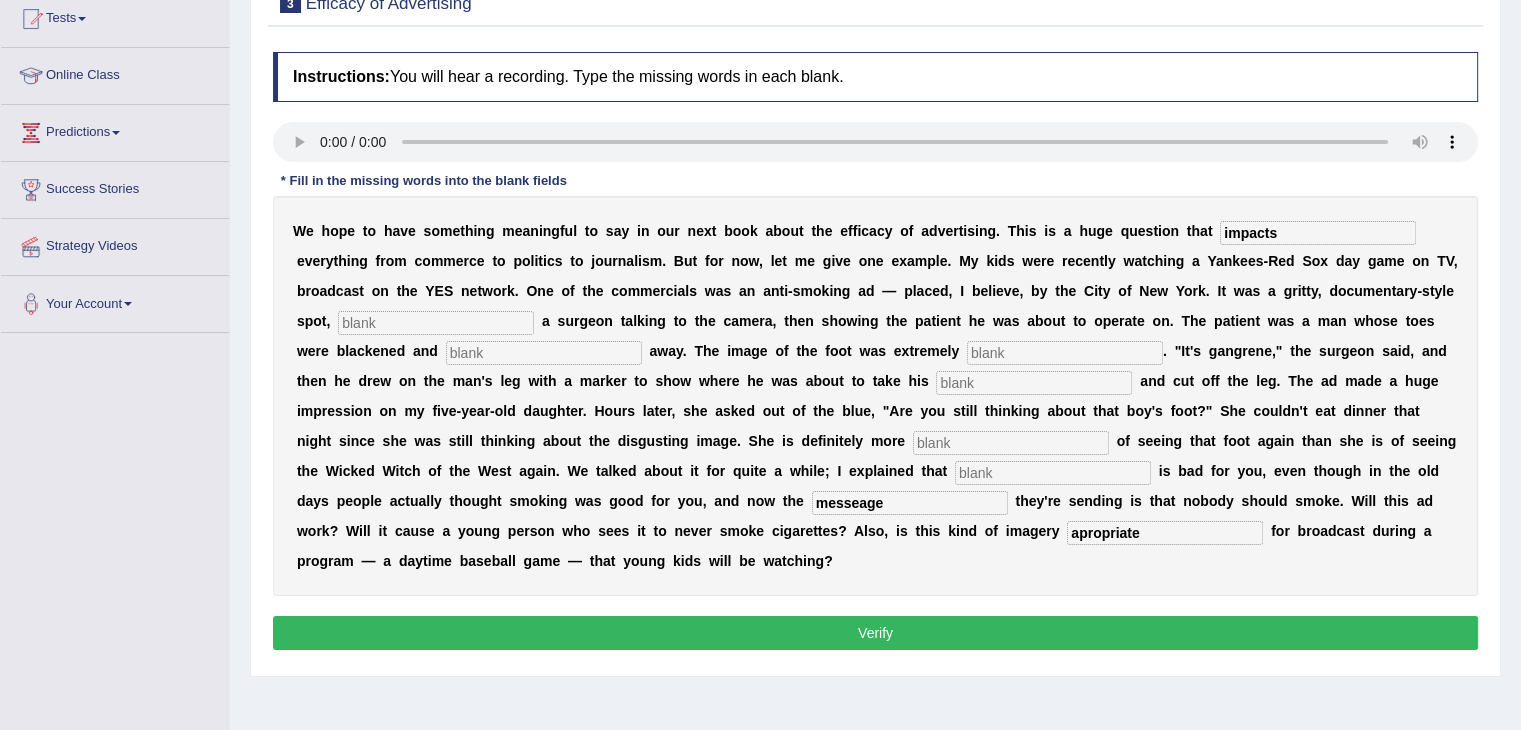 type on "messeage" 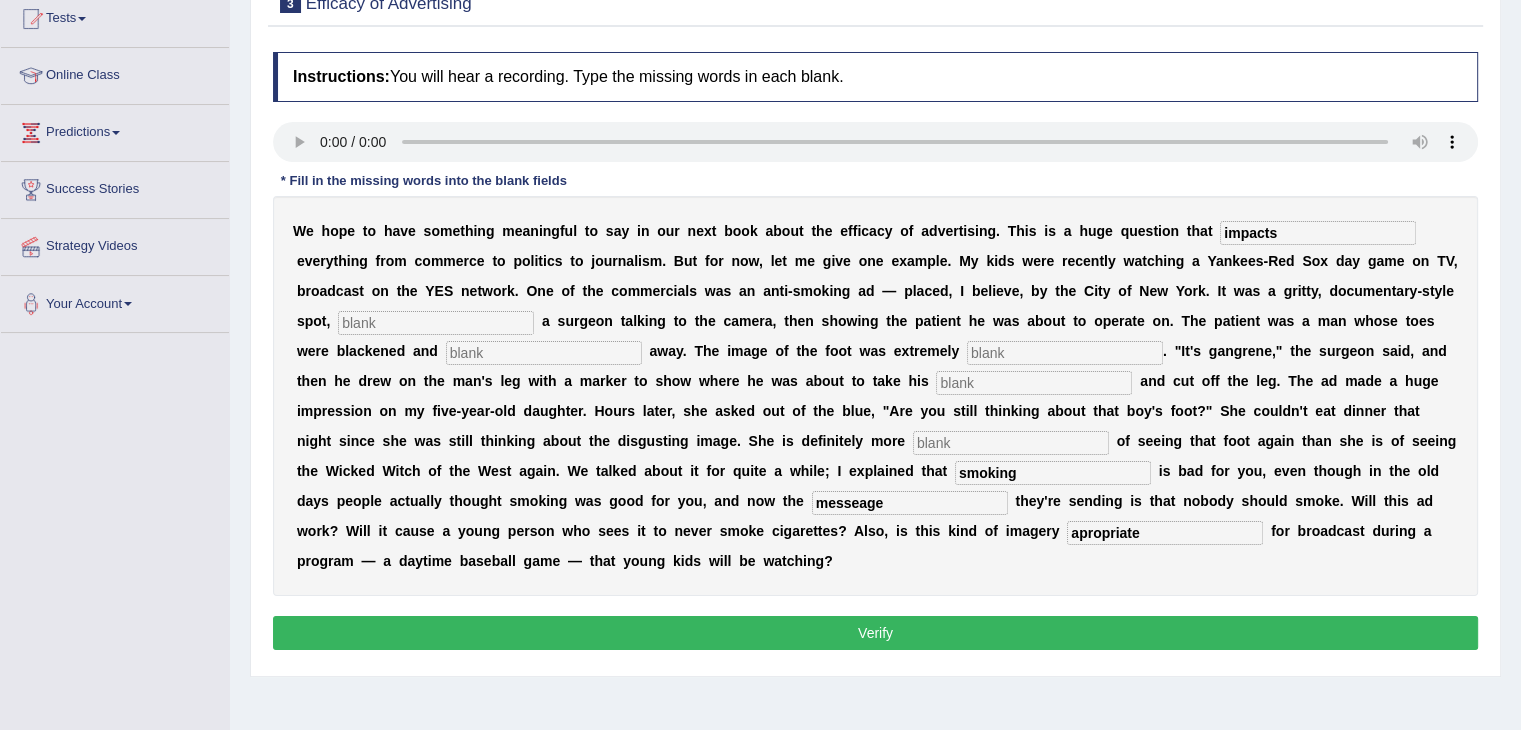 type on "smoking" 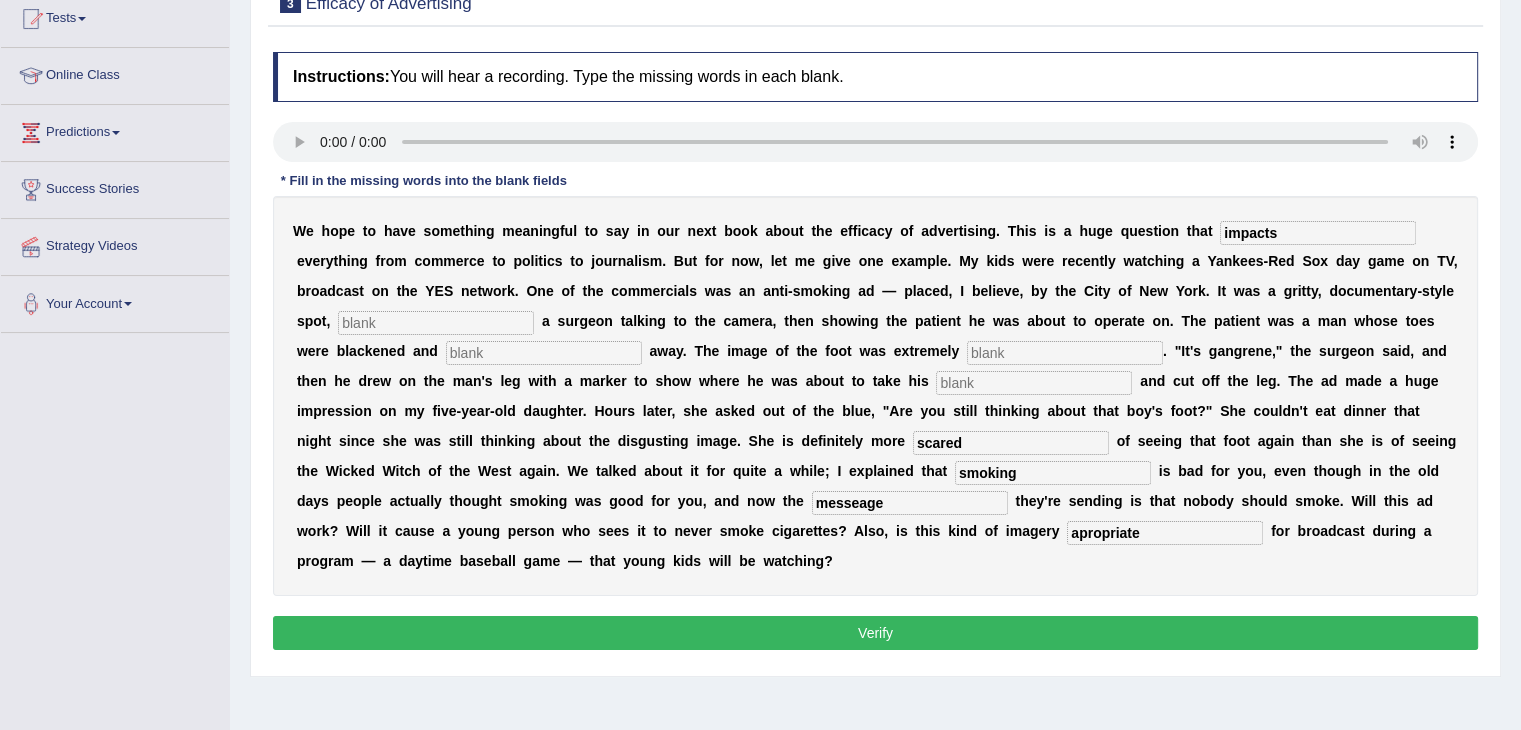 type on "scared" 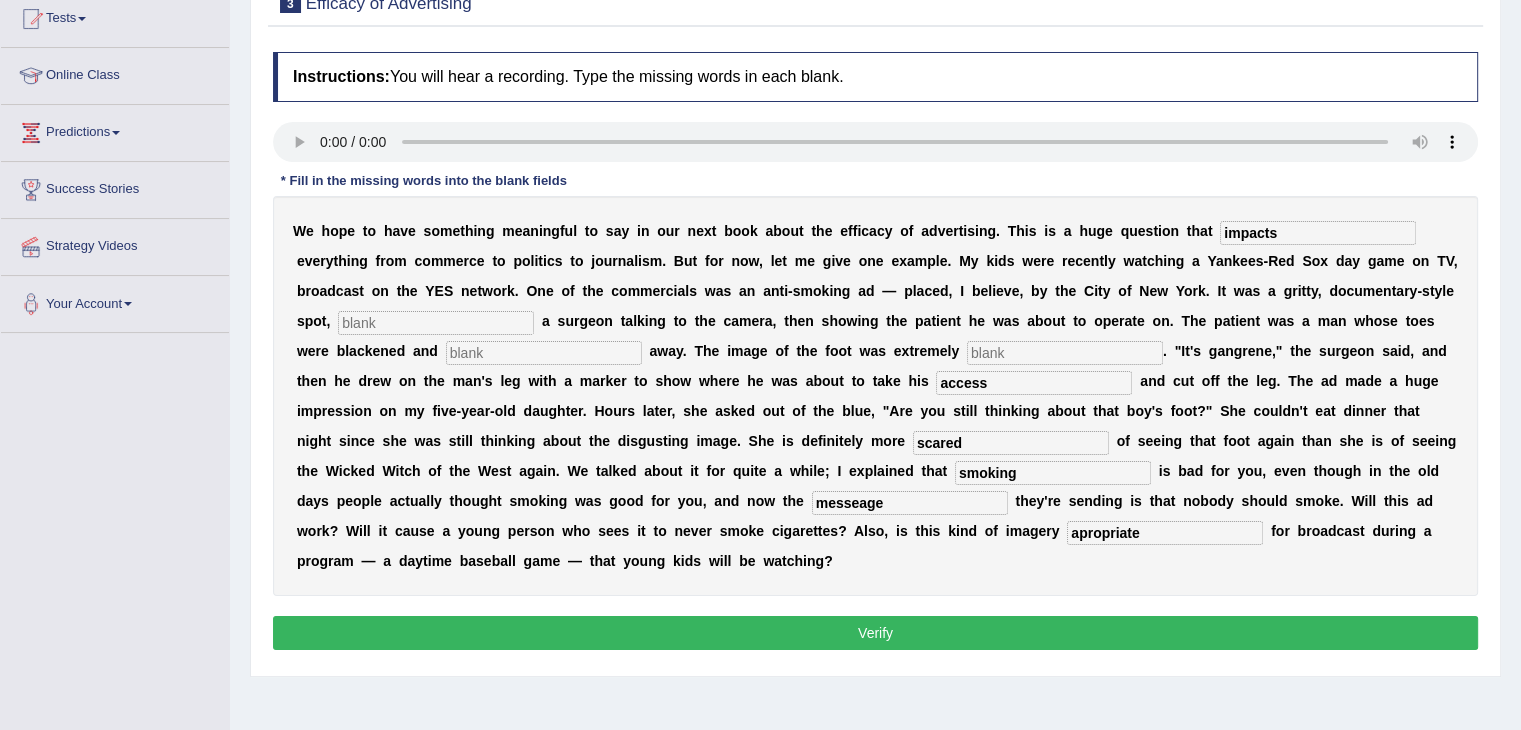 click at bounding box center (544, 353) 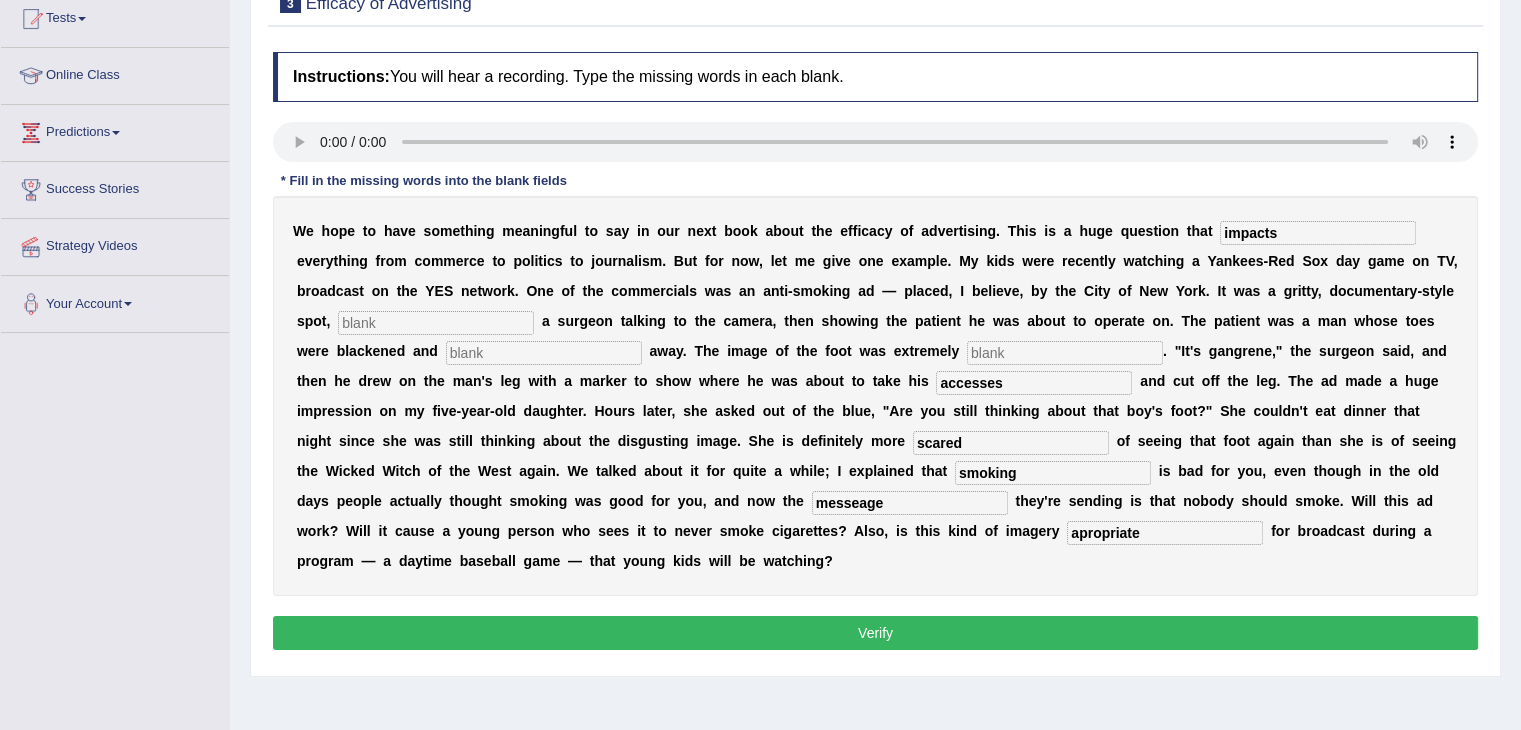 type on "accesses" 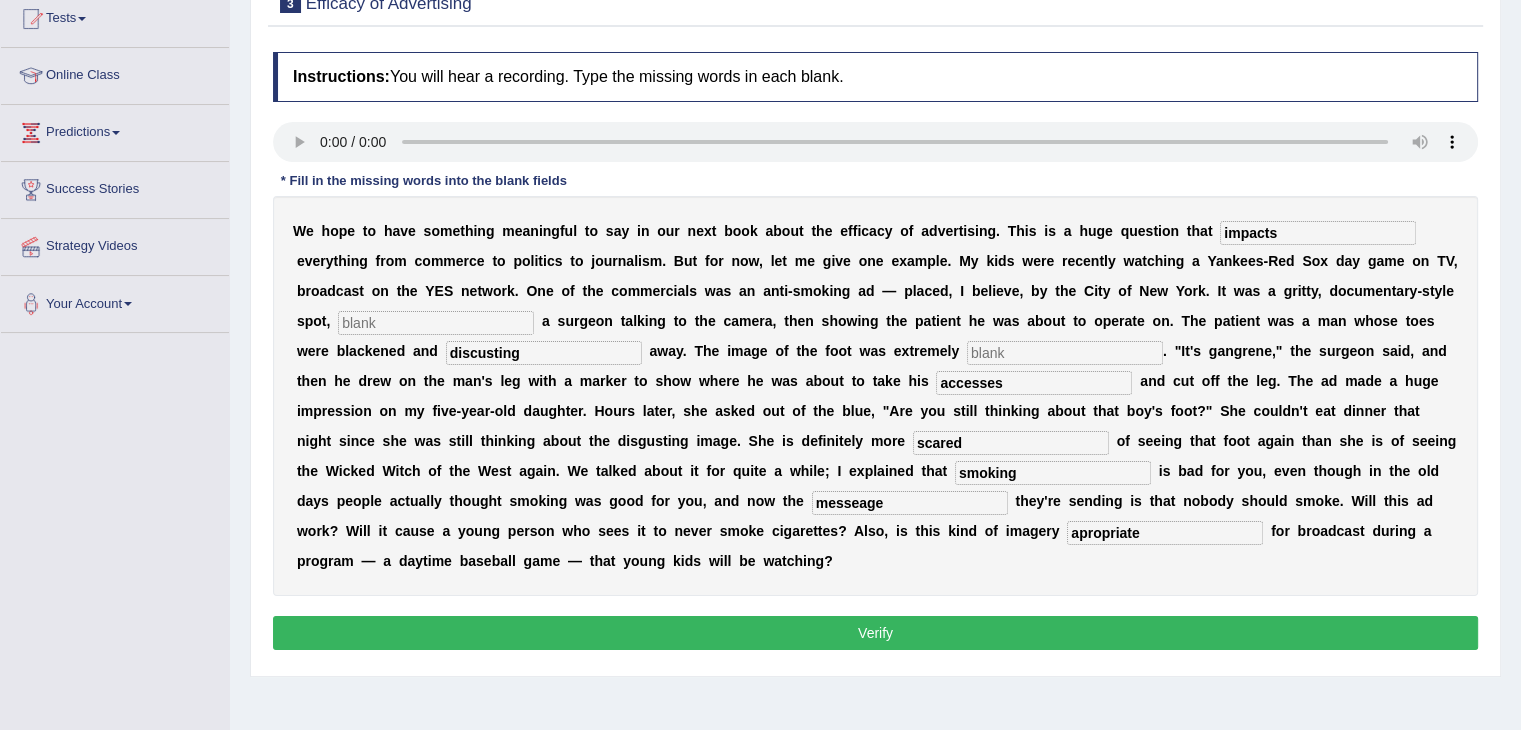 click on "discusting" at bounding box center [544, 353] 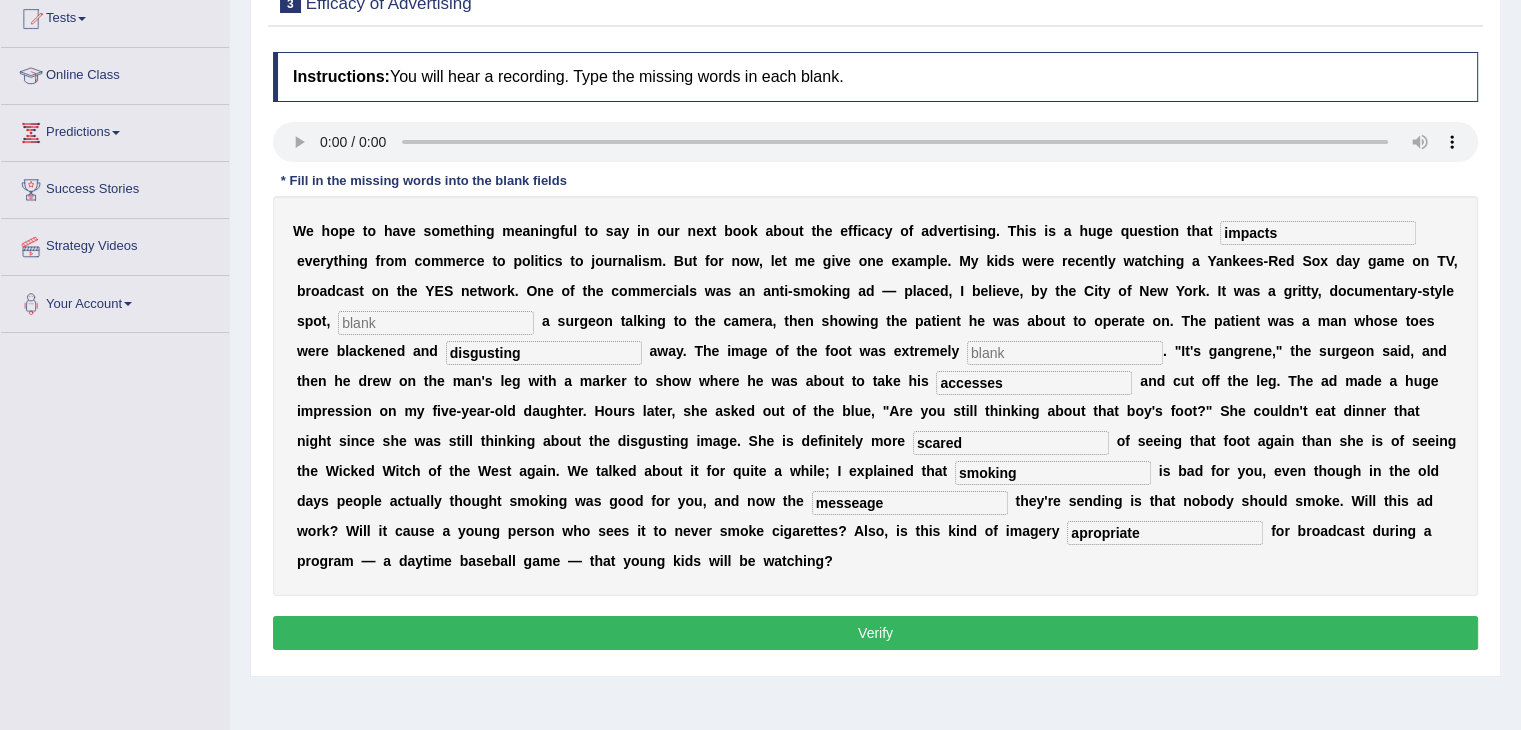 type on "disgusting" 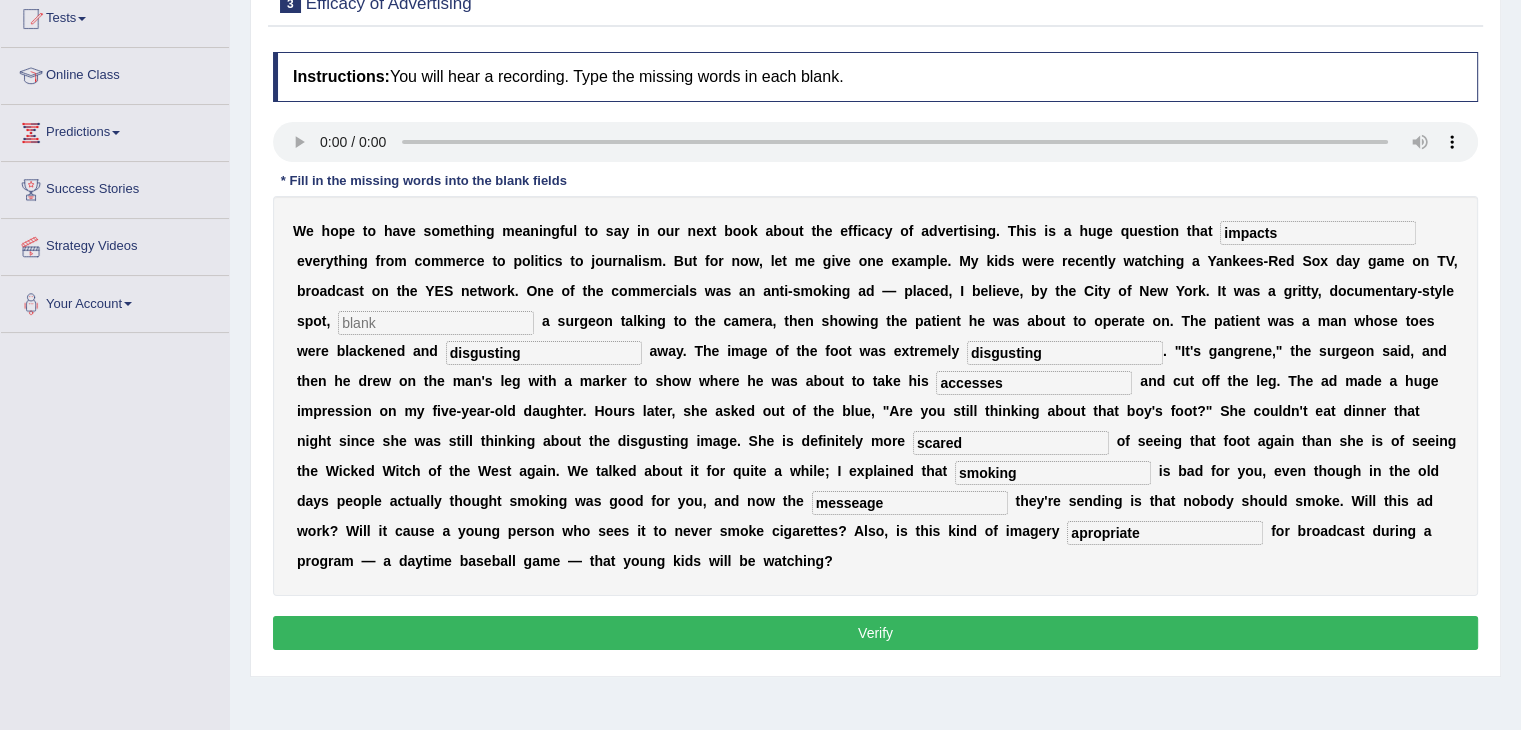type on "disgusting" 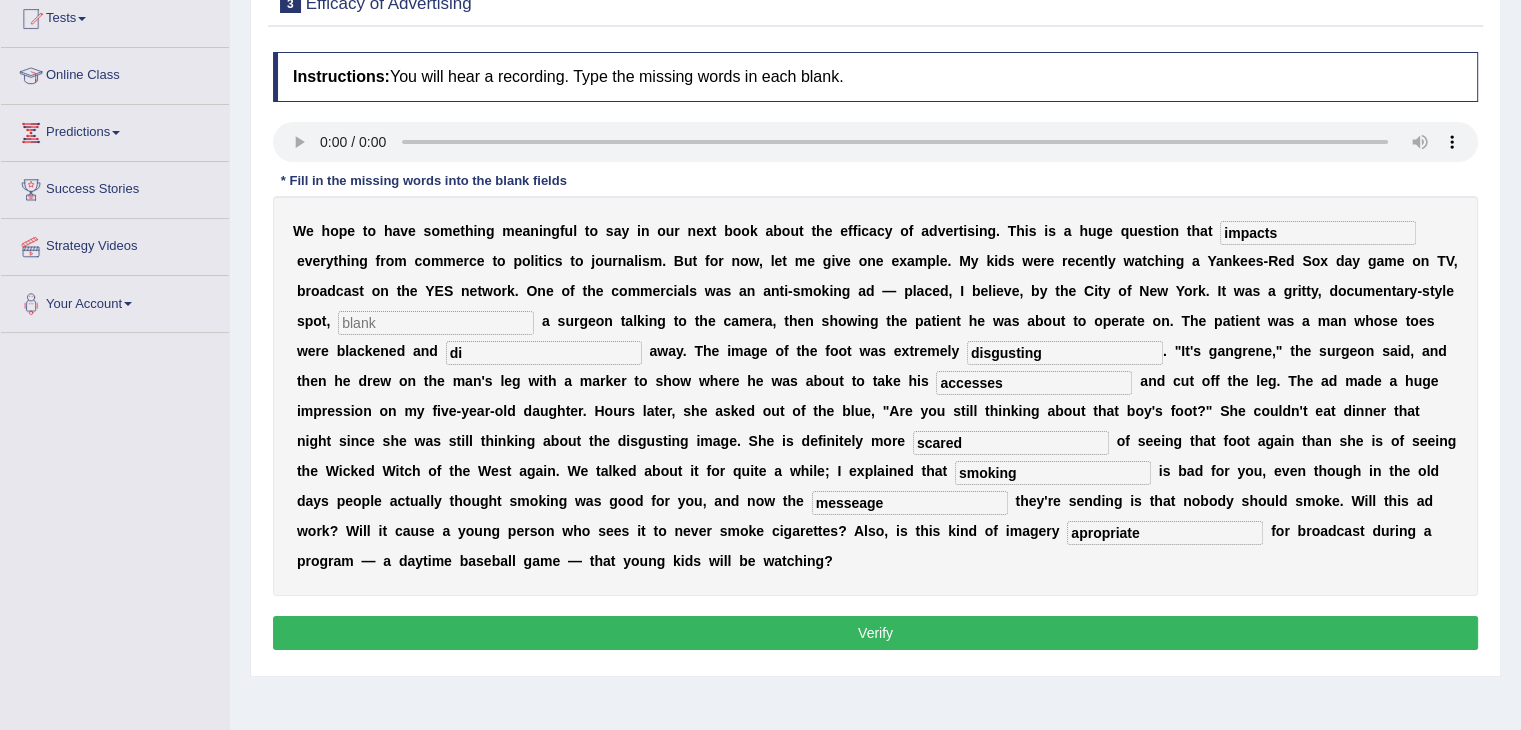 type on "d" 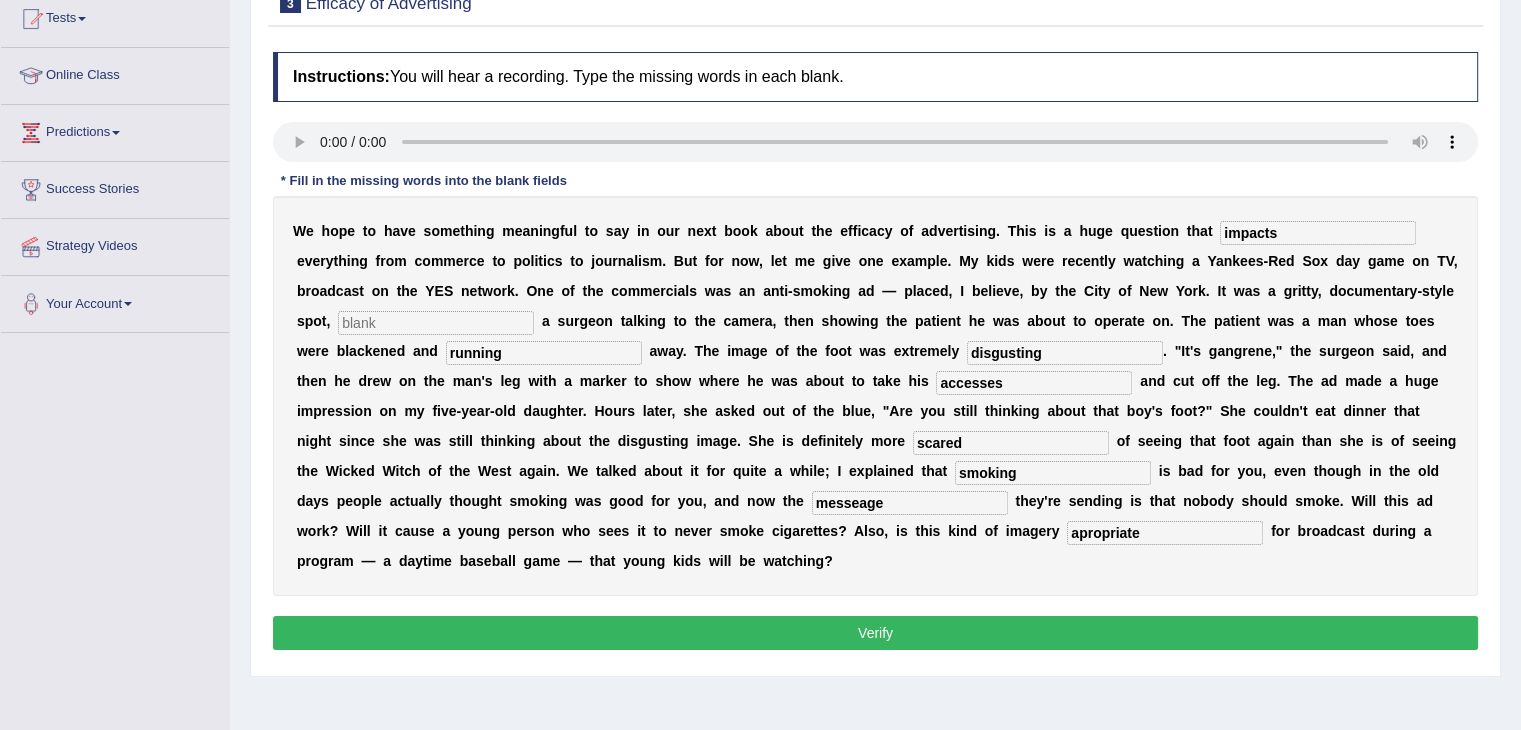 type on "running" 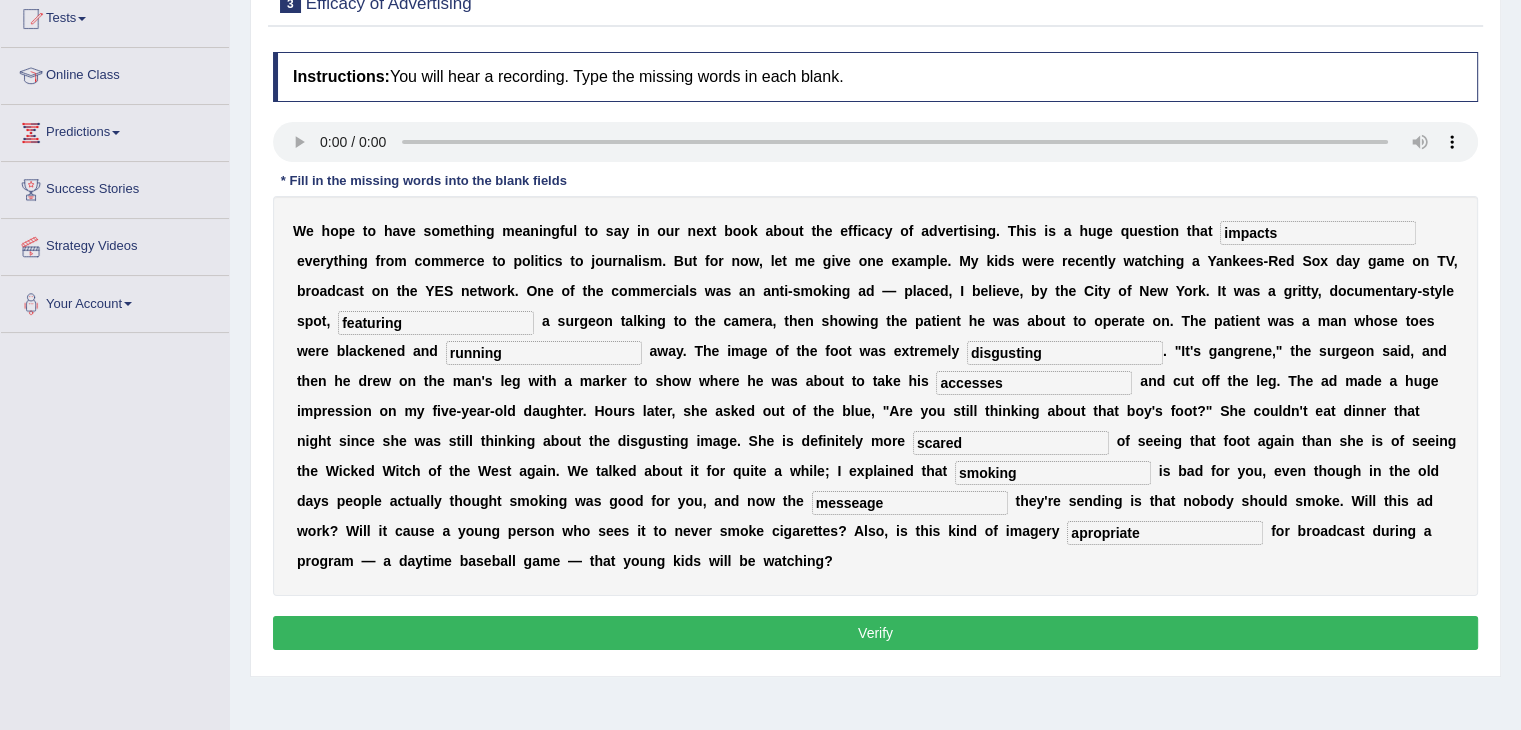 type on "featuring" 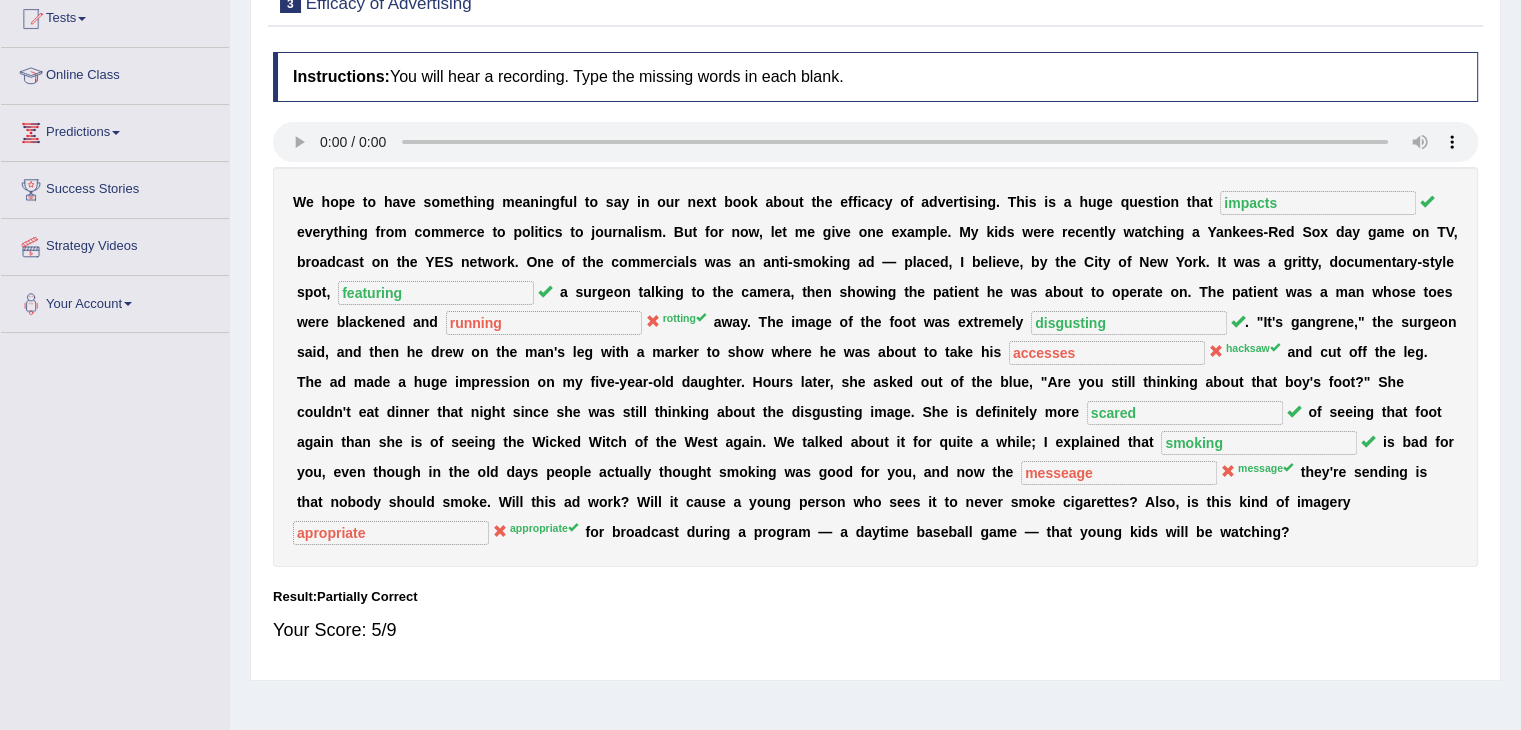 scroll, scrollTop: 0, scrollLeft: 0, axis: both 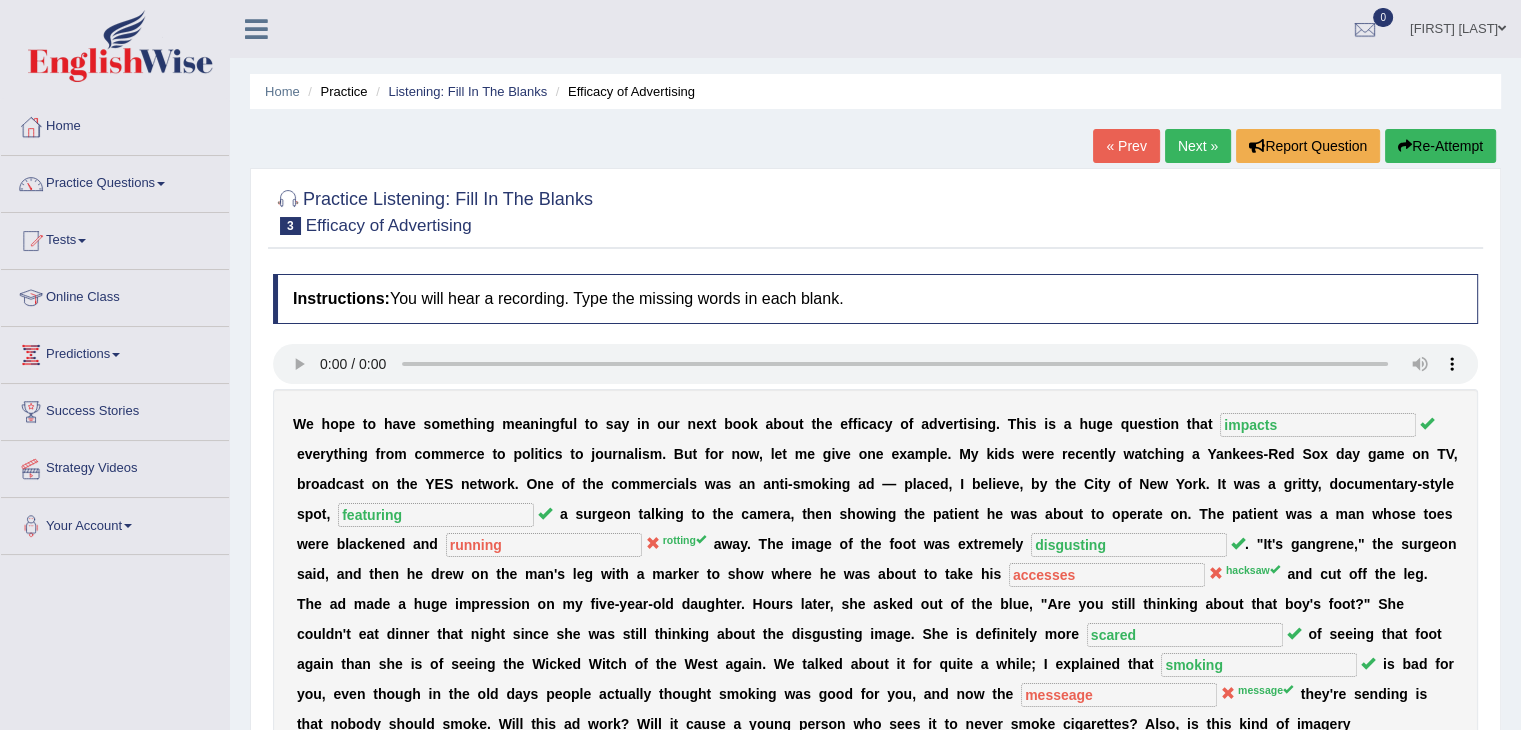 click on "Next »" at bounding box center [1198, 146] 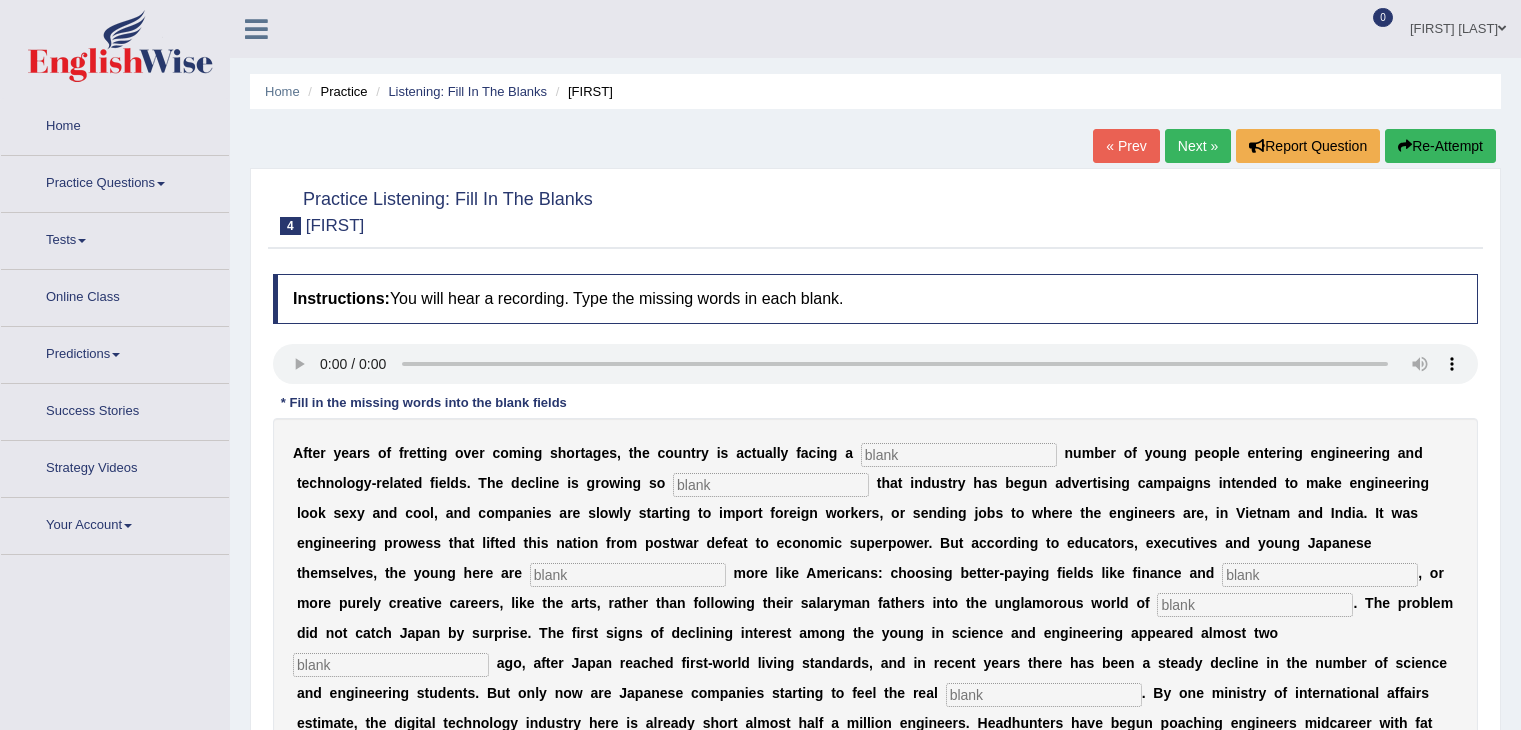 scroll, scrollTop: 0, scrollLeft: 0, axis: both 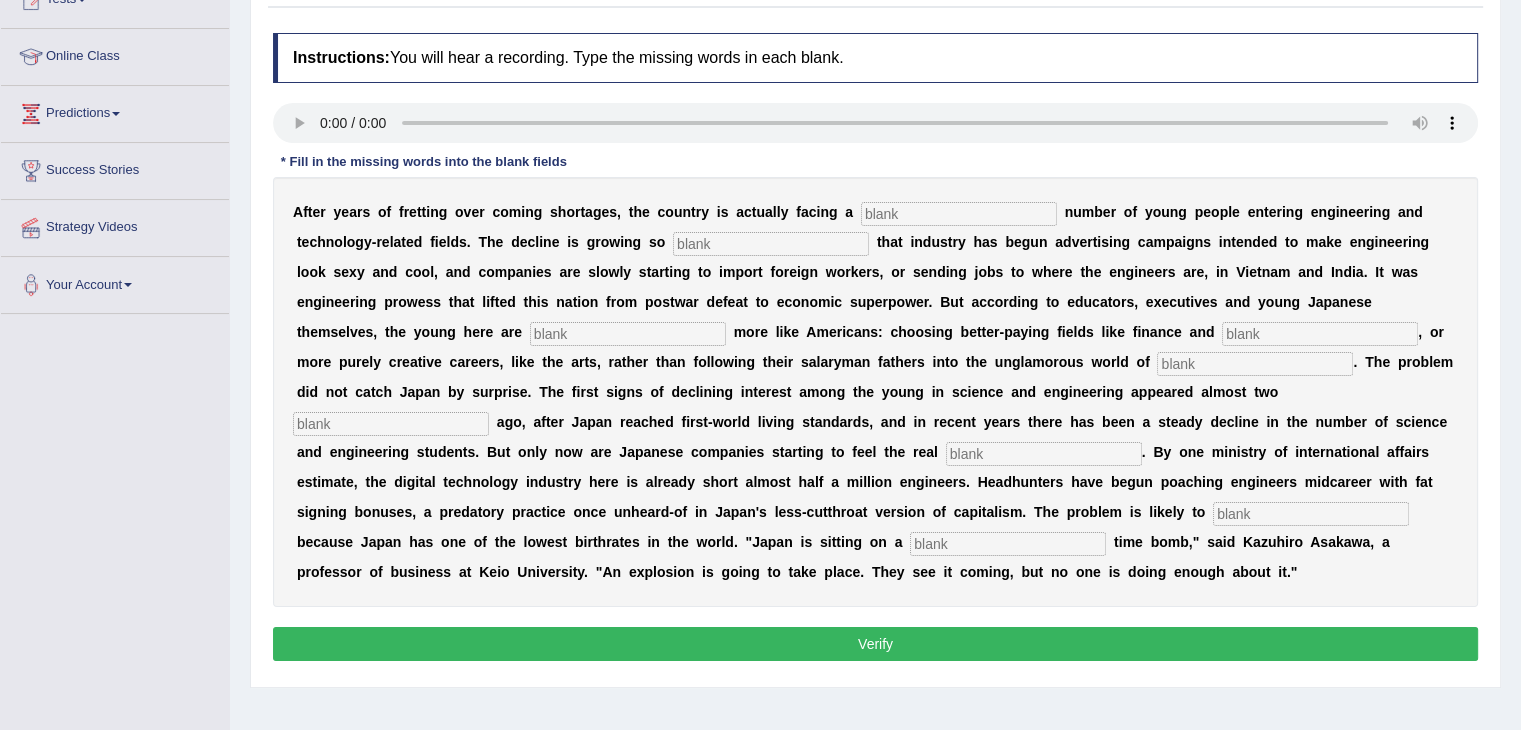 click at bounding box center [1008, 544] 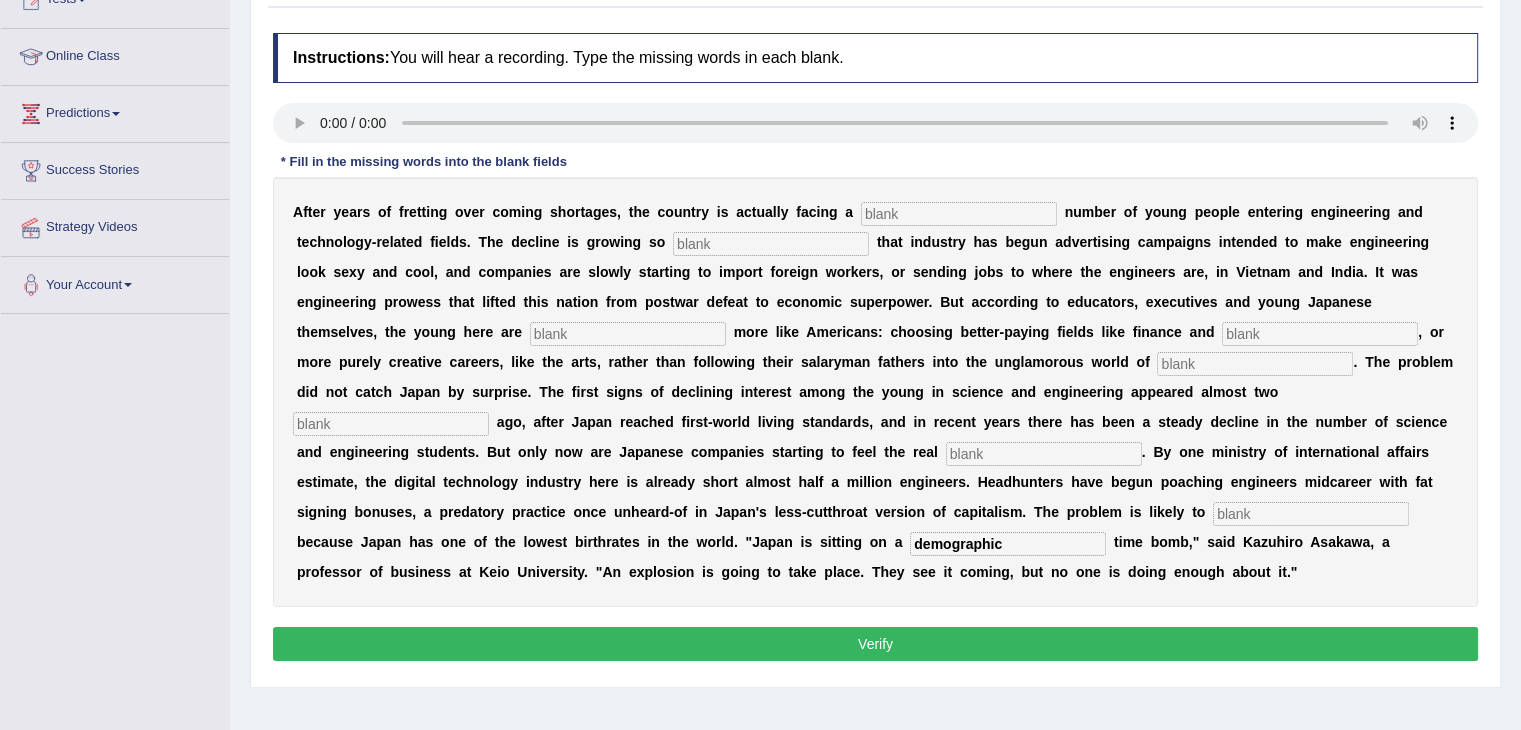 type on "demographic" 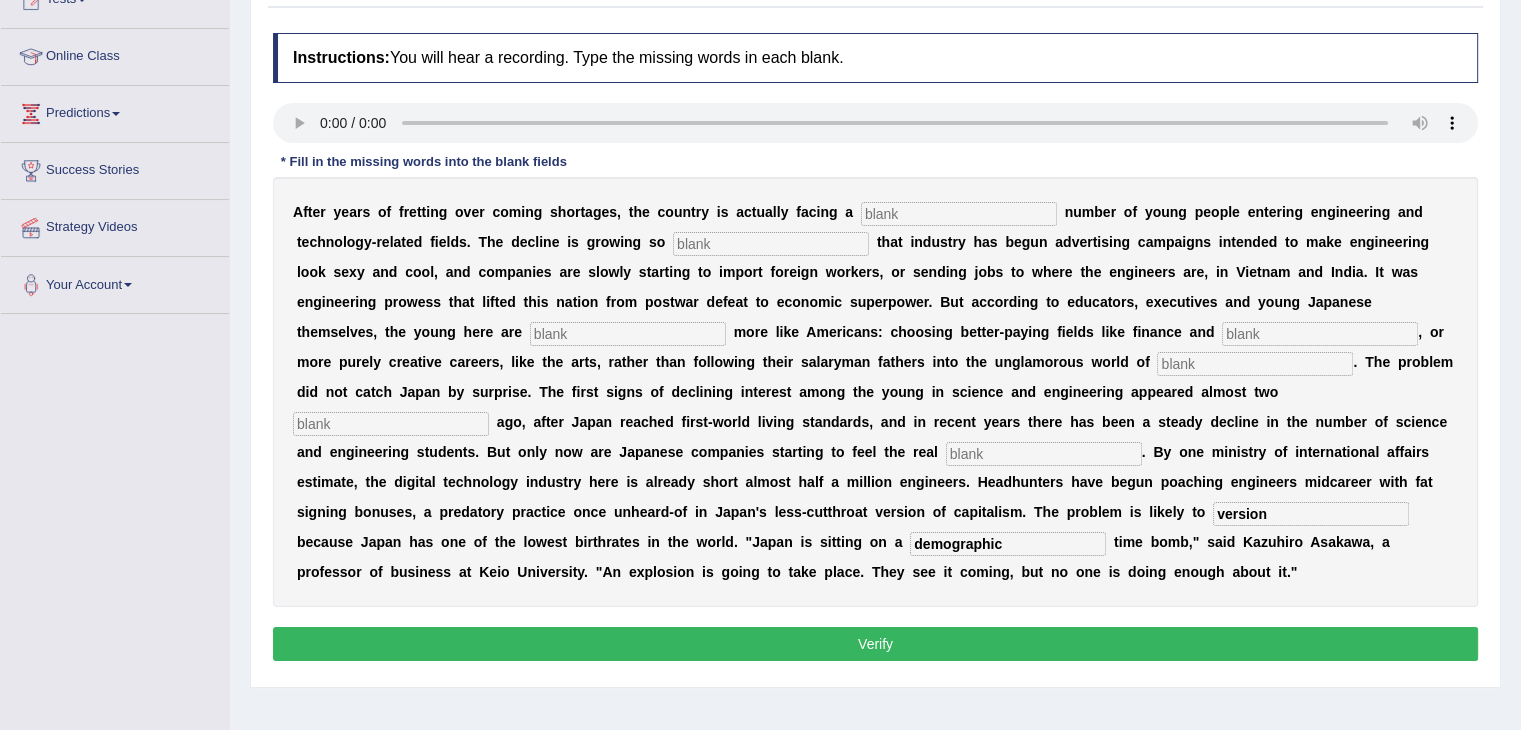 type on "version" 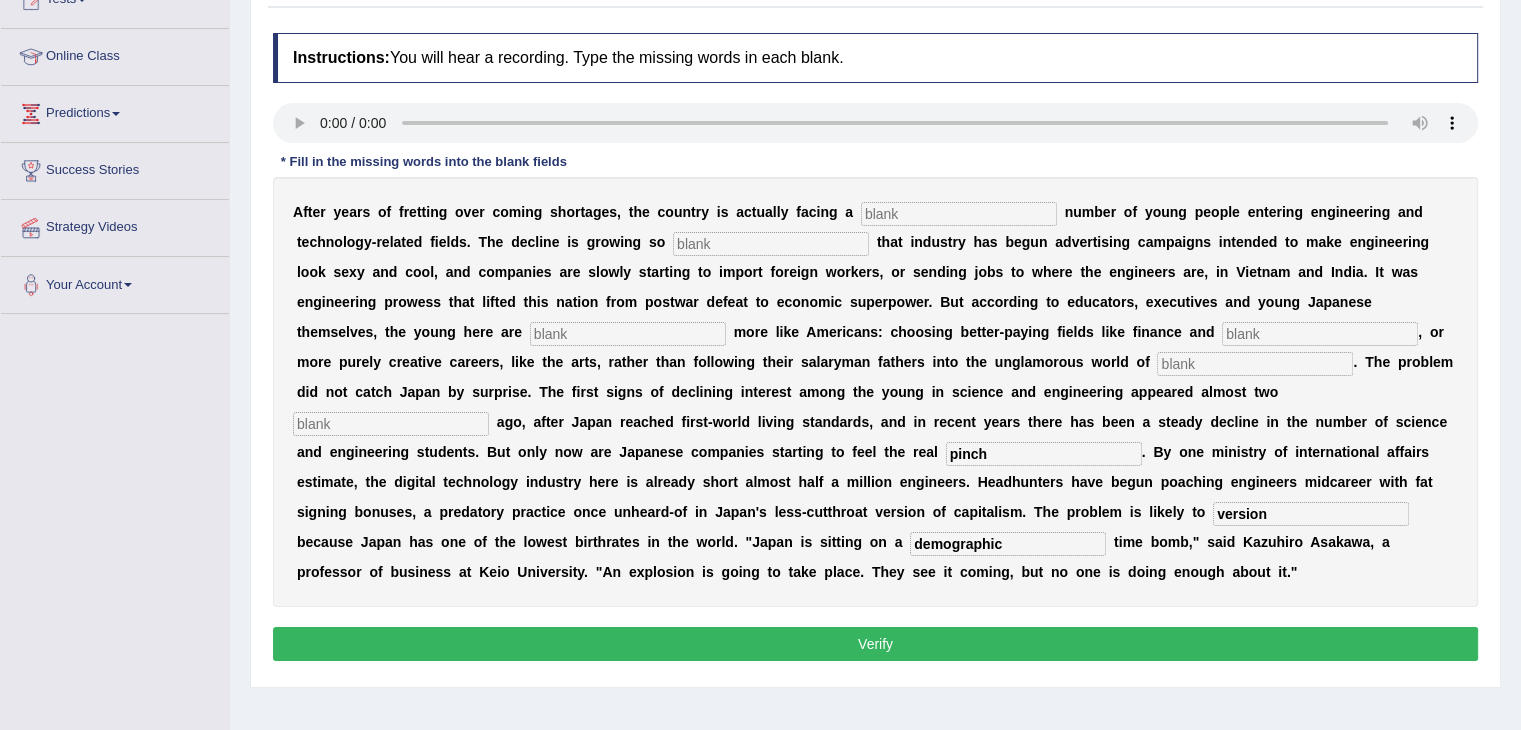 type on "pinch" 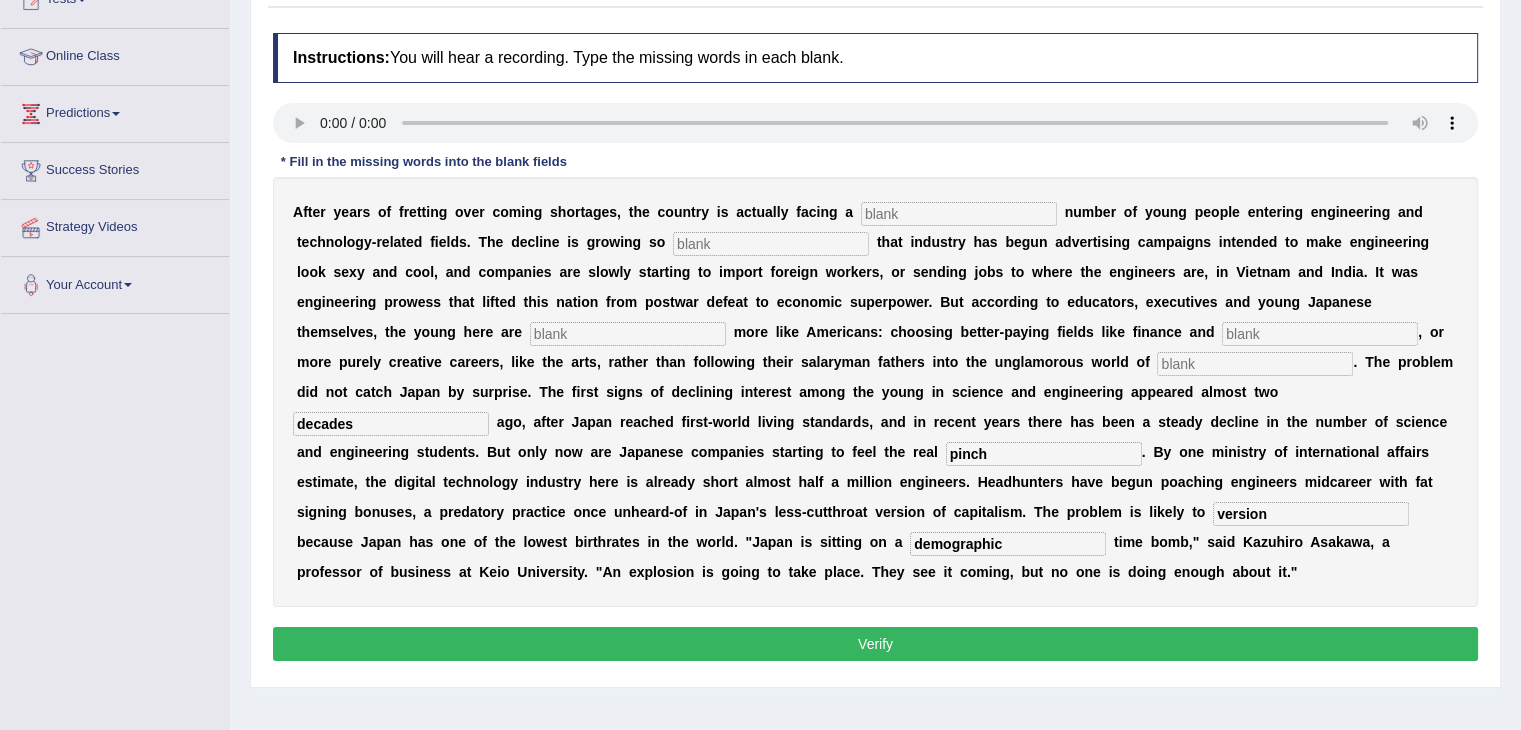 type on "decades" 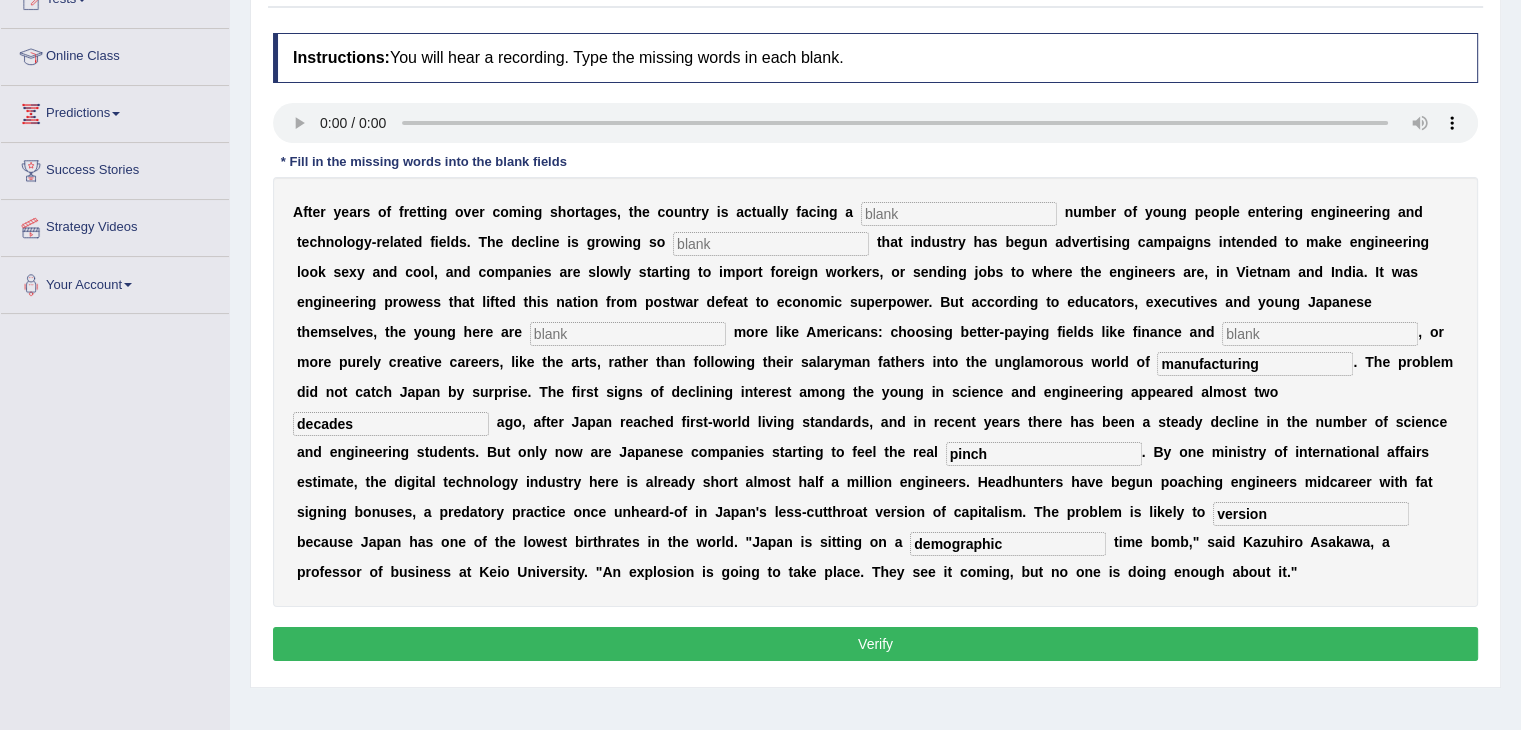 type on "manufacturing" 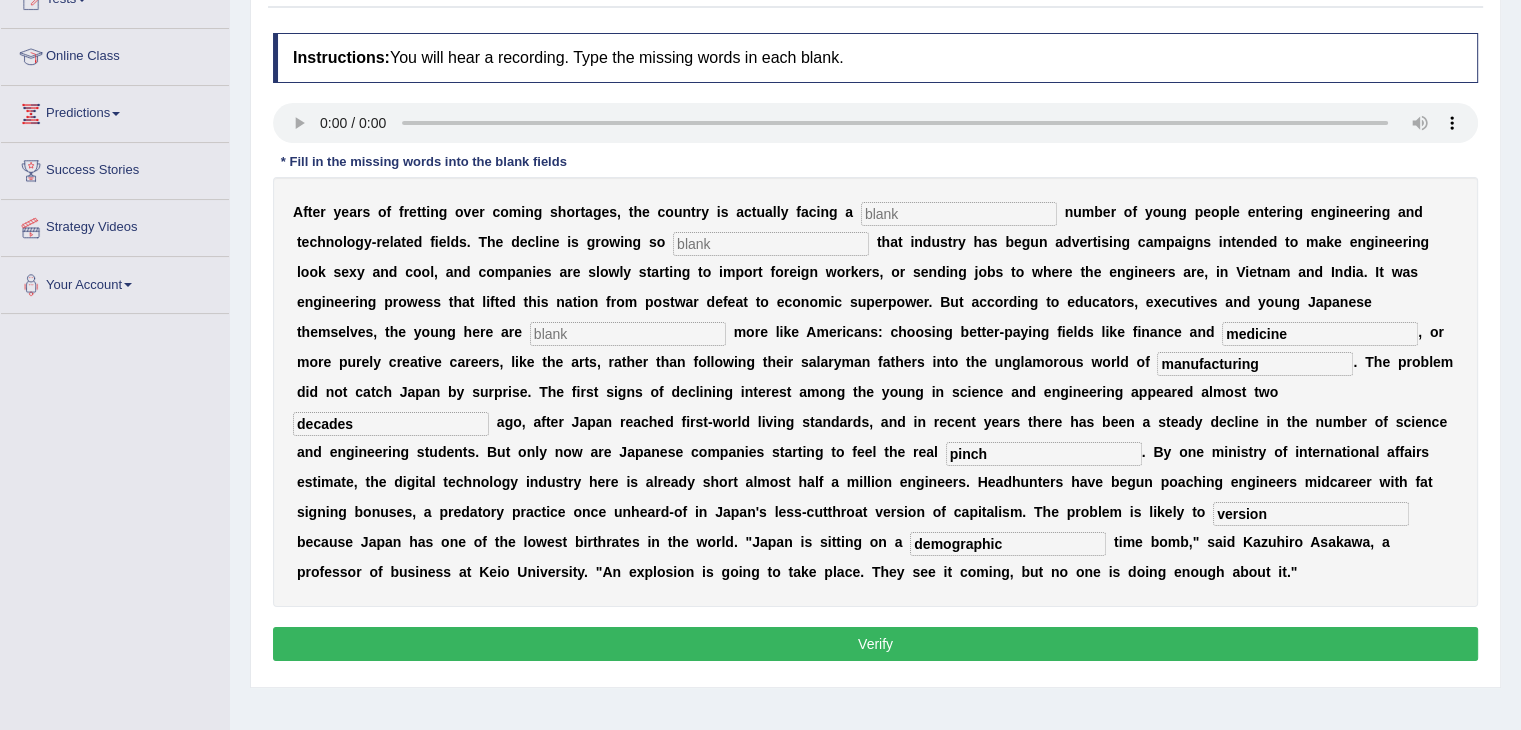 type on "medicine" 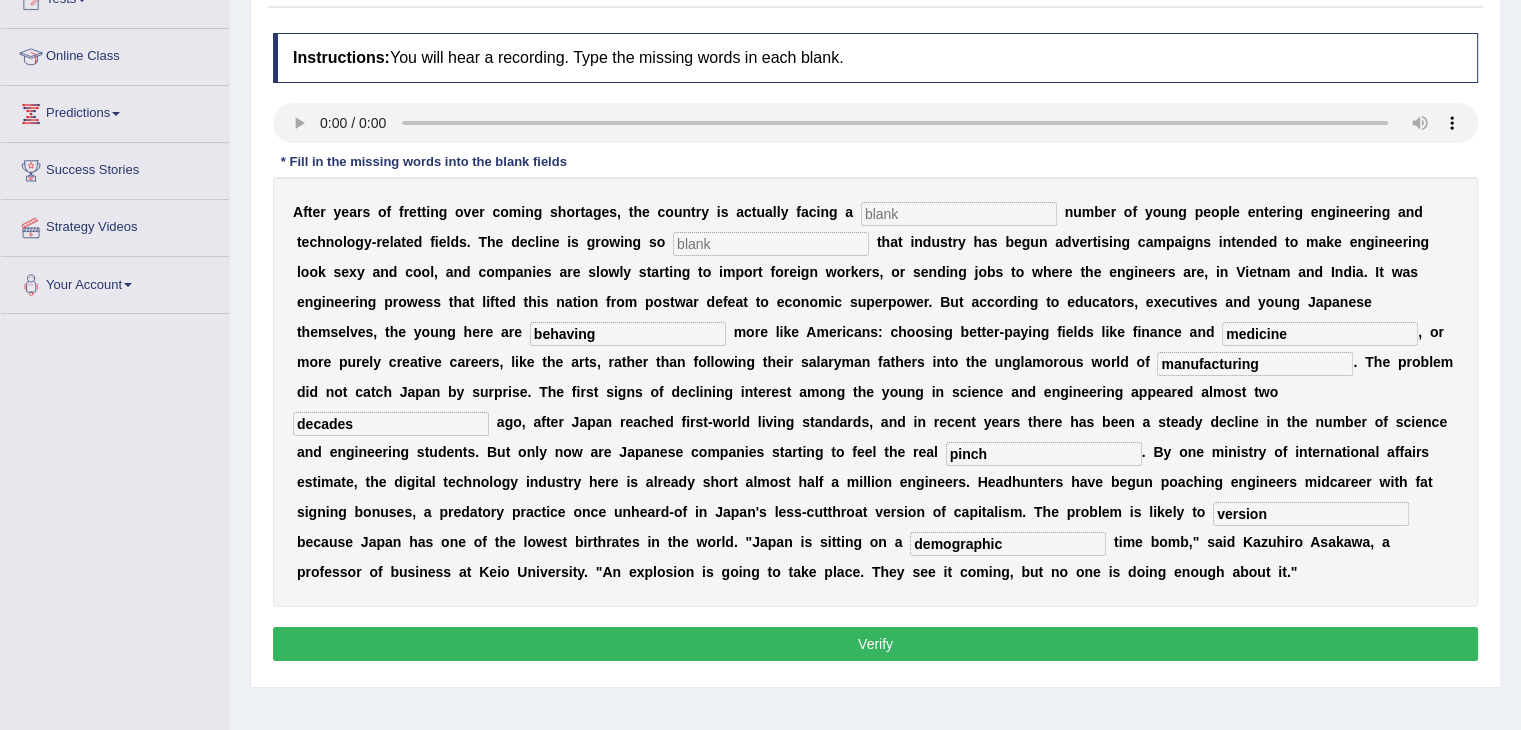 type on "behaving" 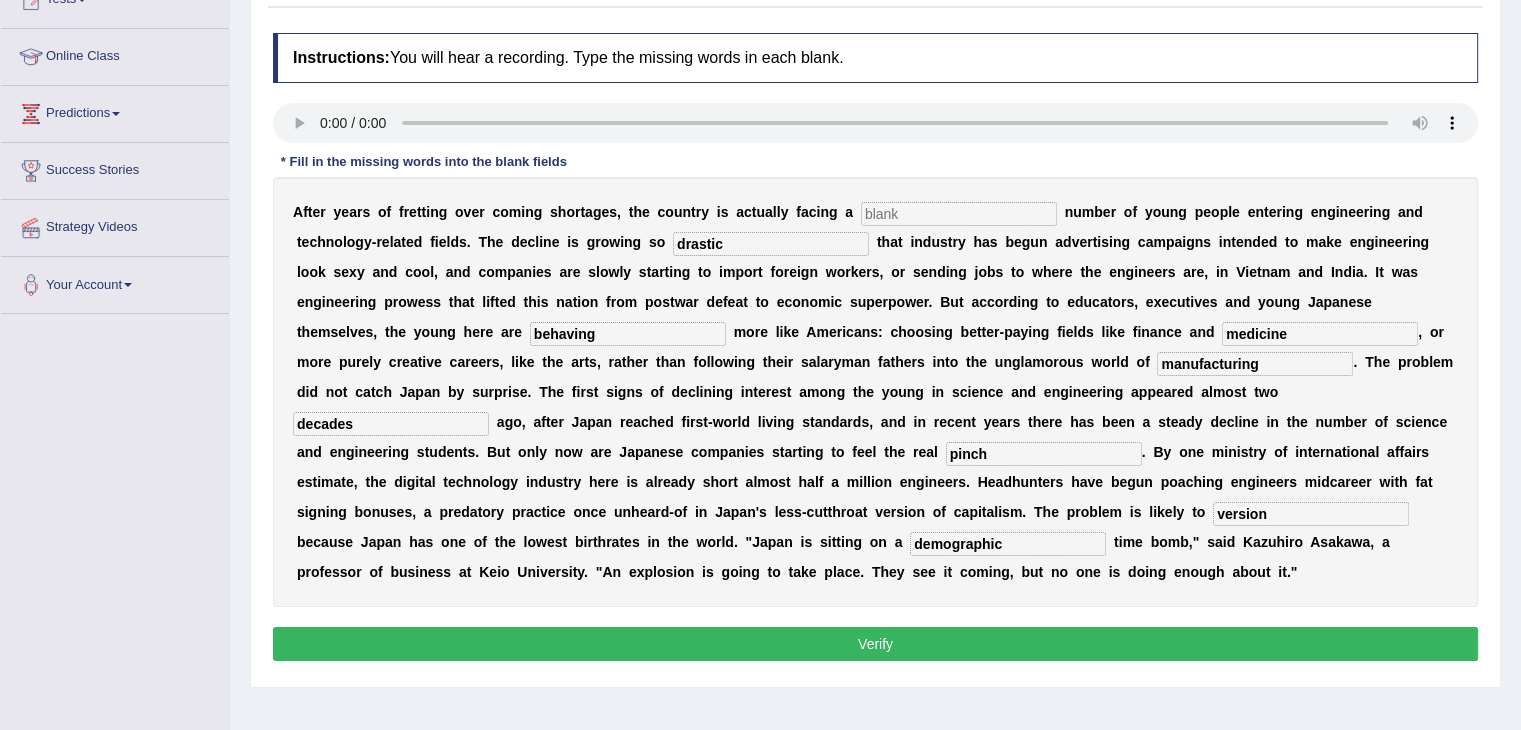 type on "drastic" 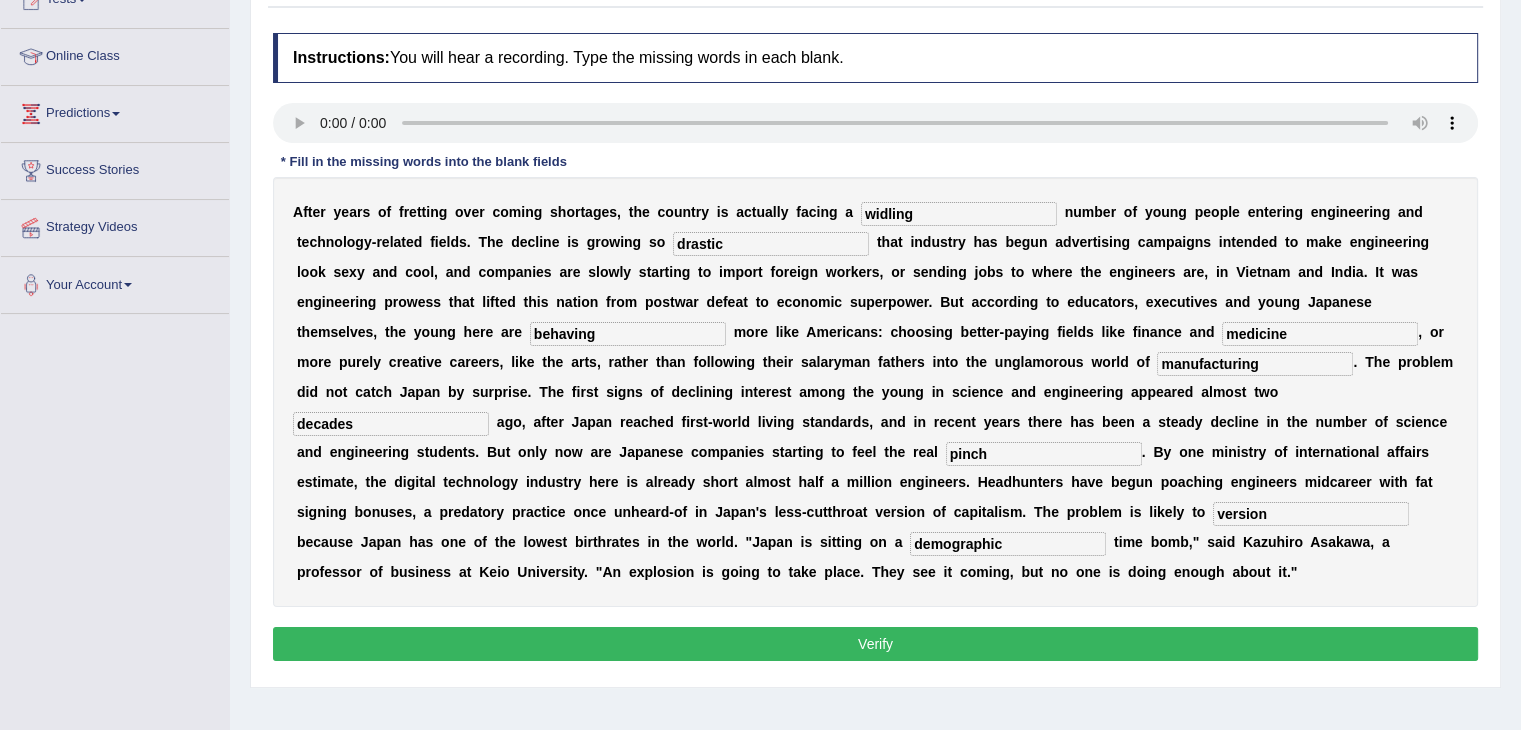 type on "widling" 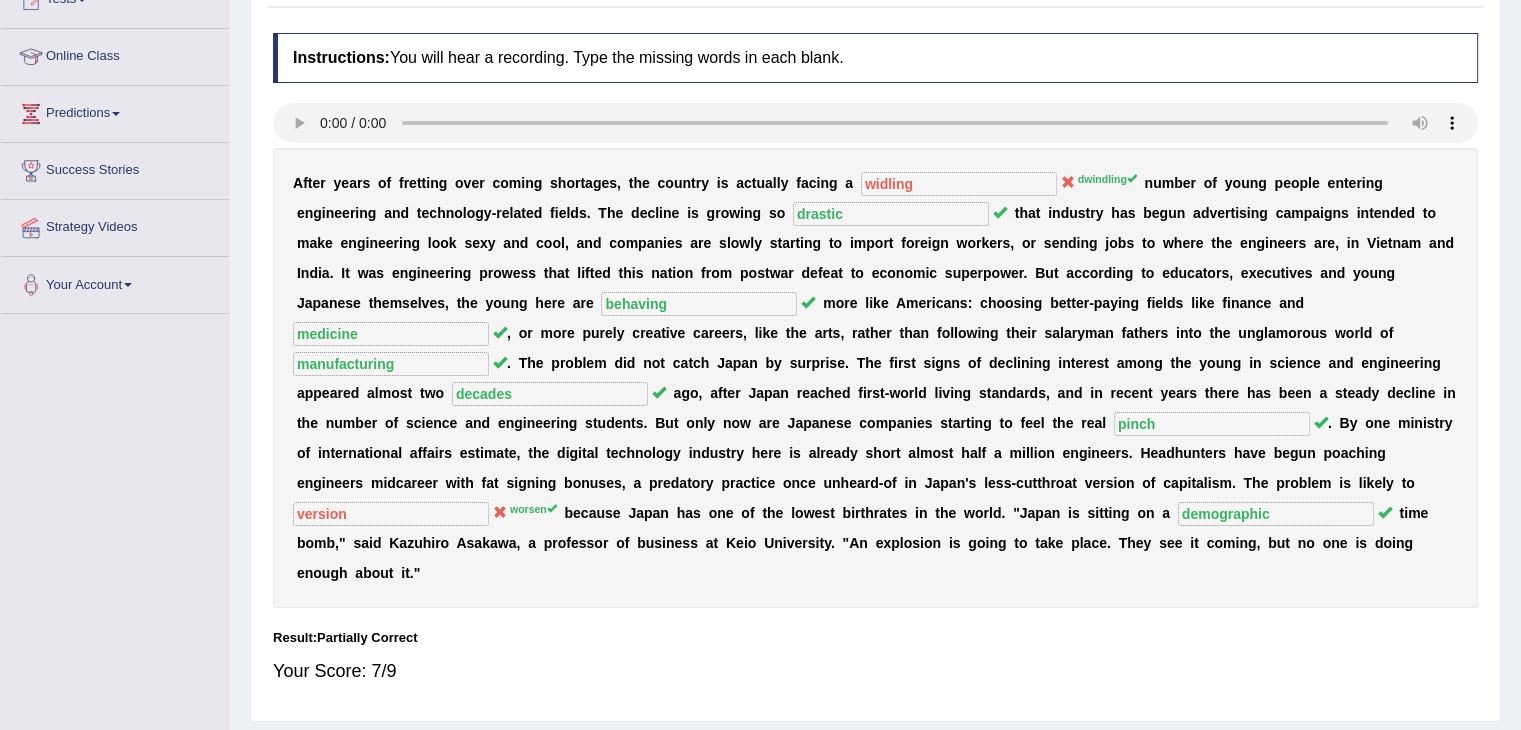 scroll, scrollTop: 0, scrollLeft: 0, axis: both 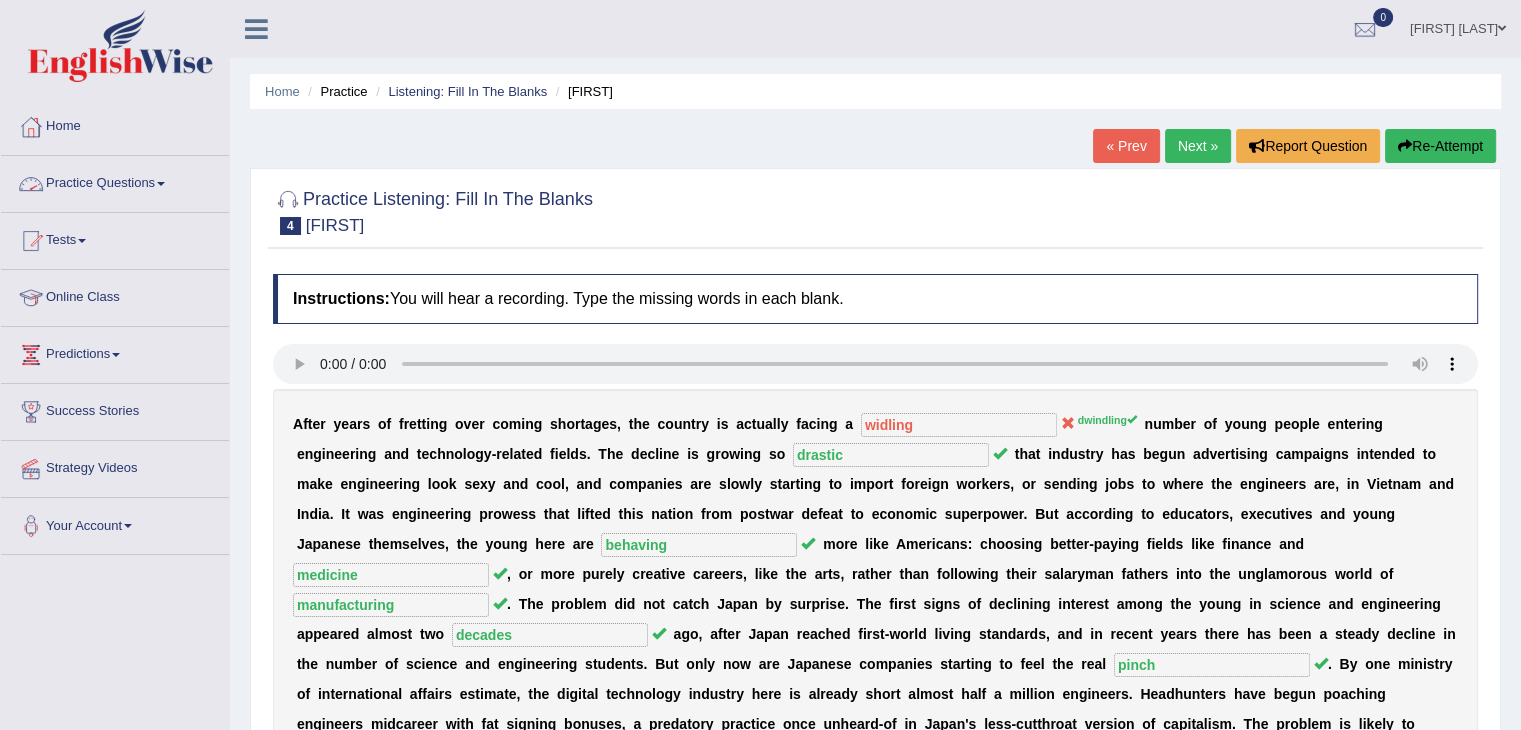 click on "Practice Questions" at bounding box center [115, 181] 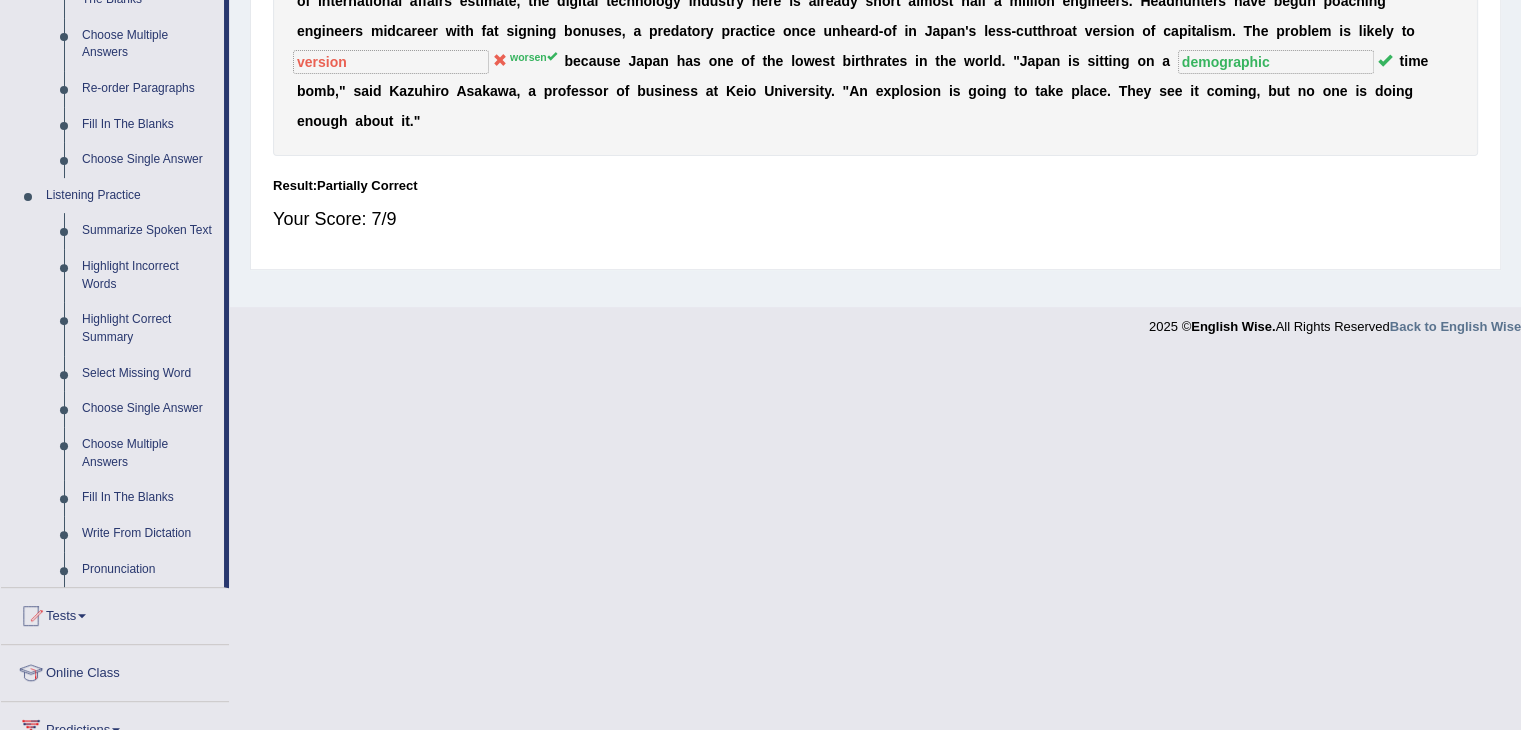 scroll, scrollTop: 696, scrollLeft: 0, axis: vertical 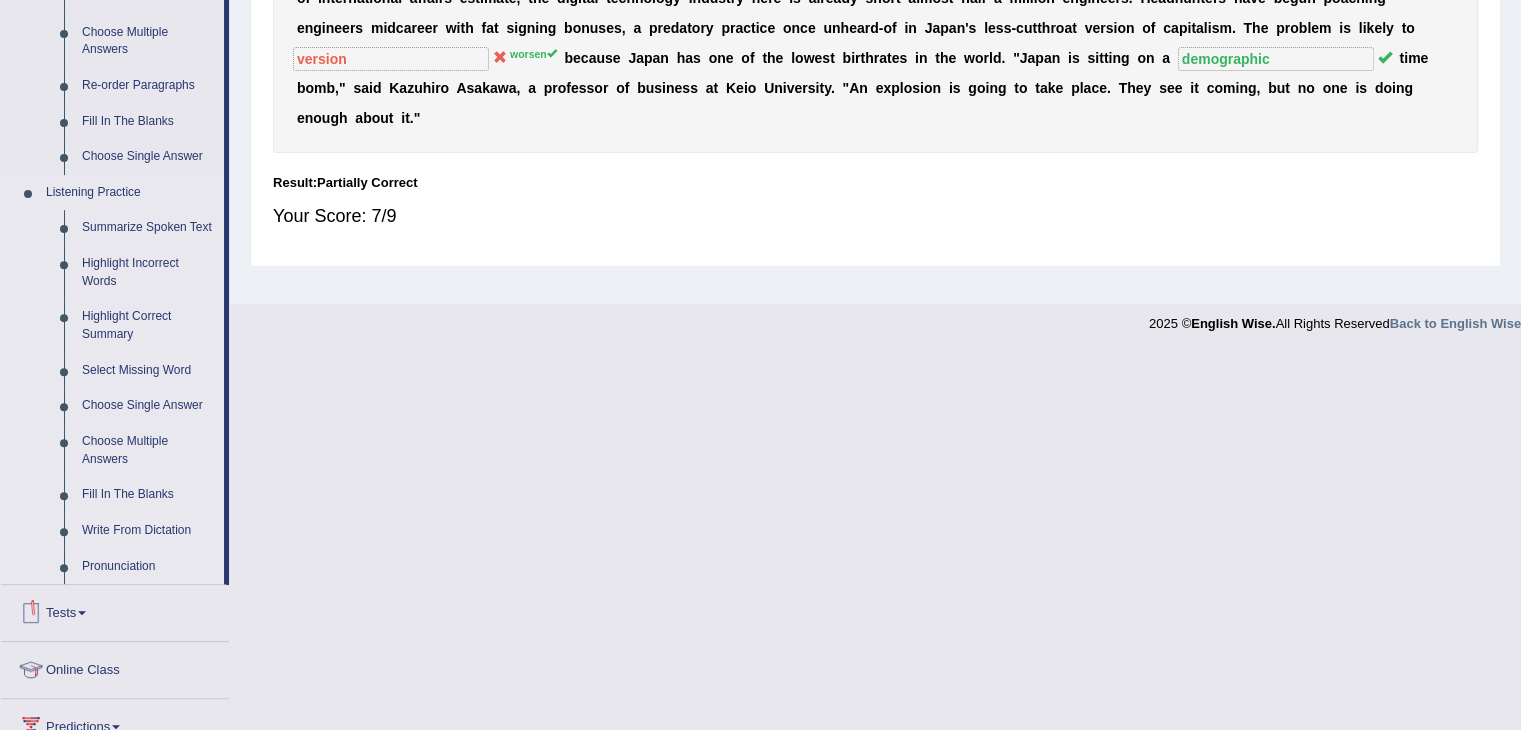 click on "Write From Dictation" at bounding box center (148, 531) 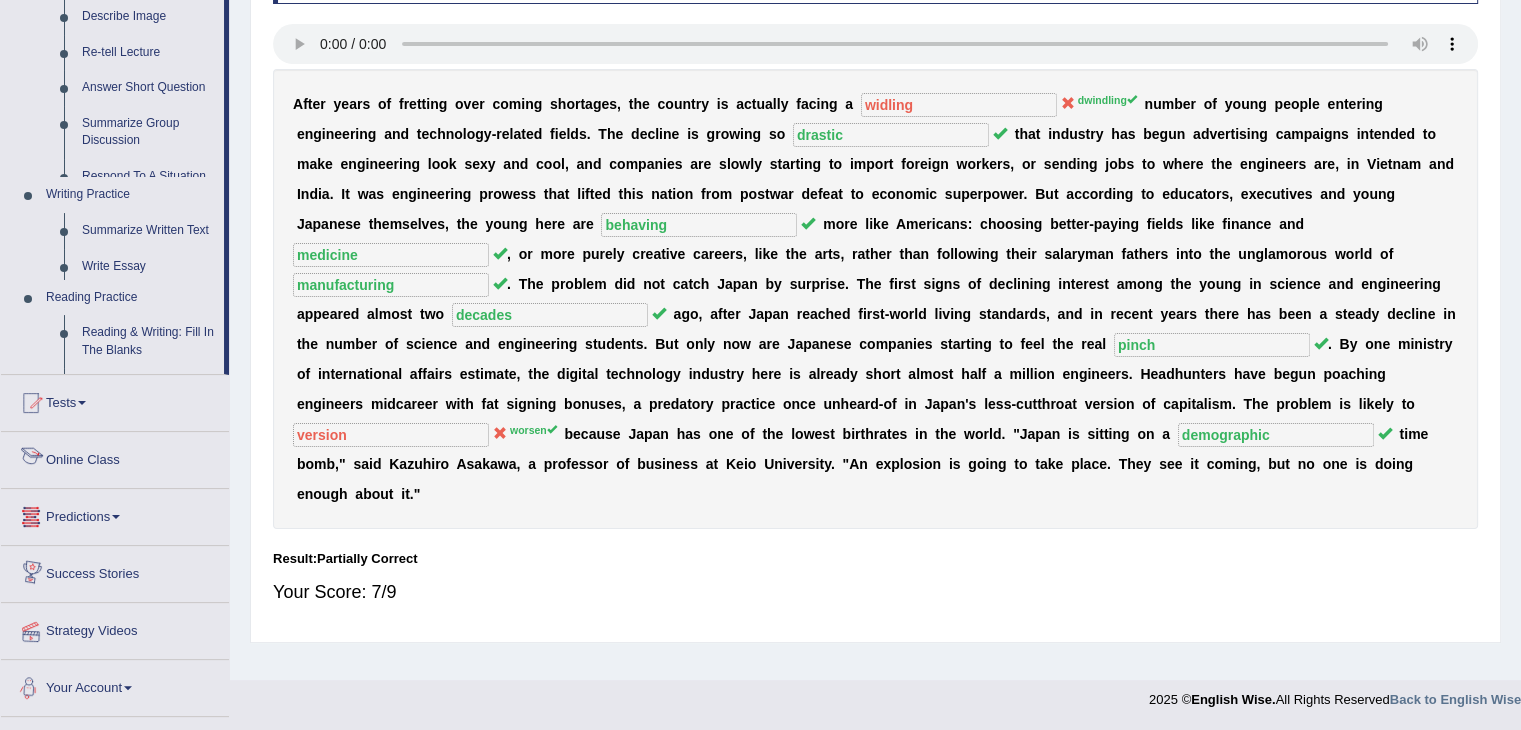 scroll, scrollTop: 338, scrollLeft: 0, axis: vertical 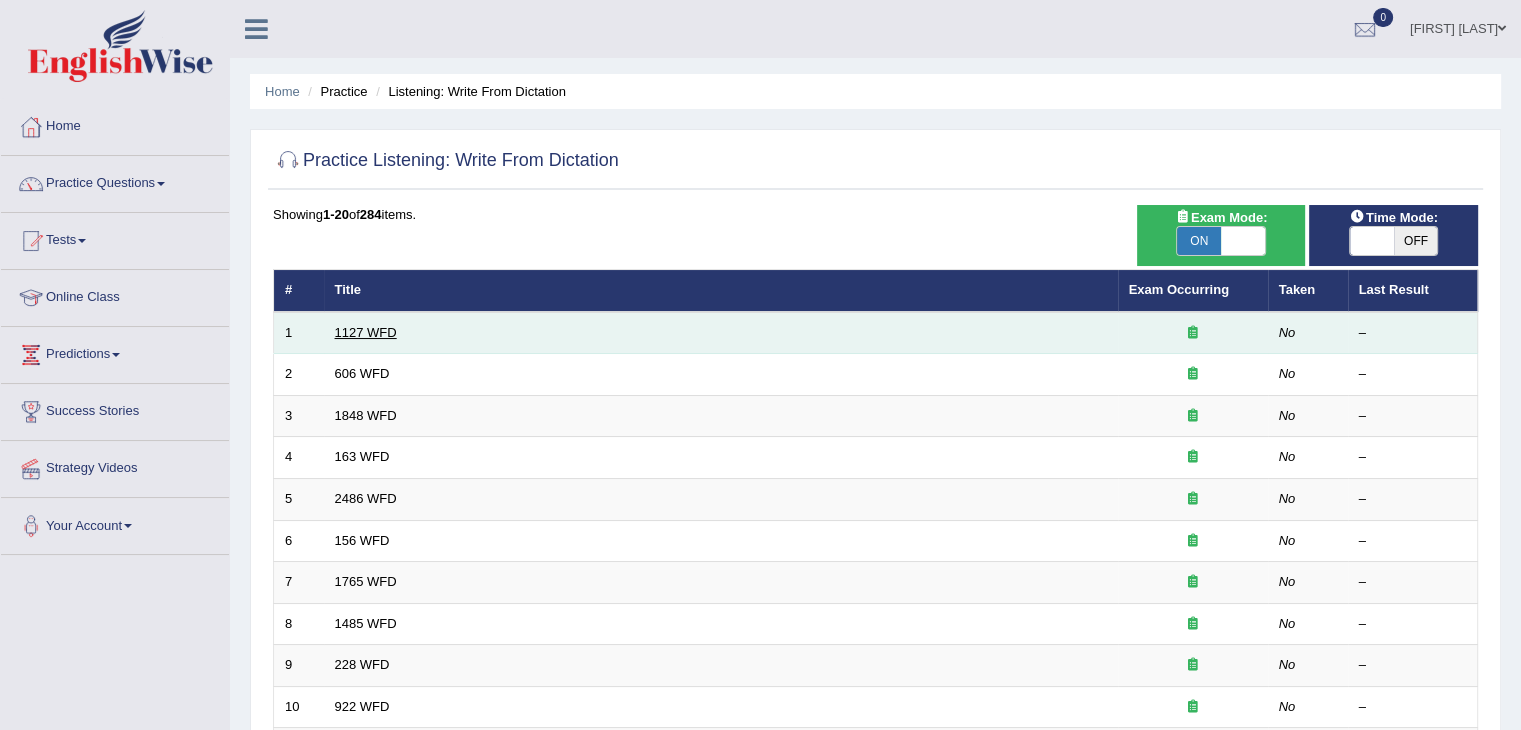 click on "1127 WFD" at bounding box center [366, 332] 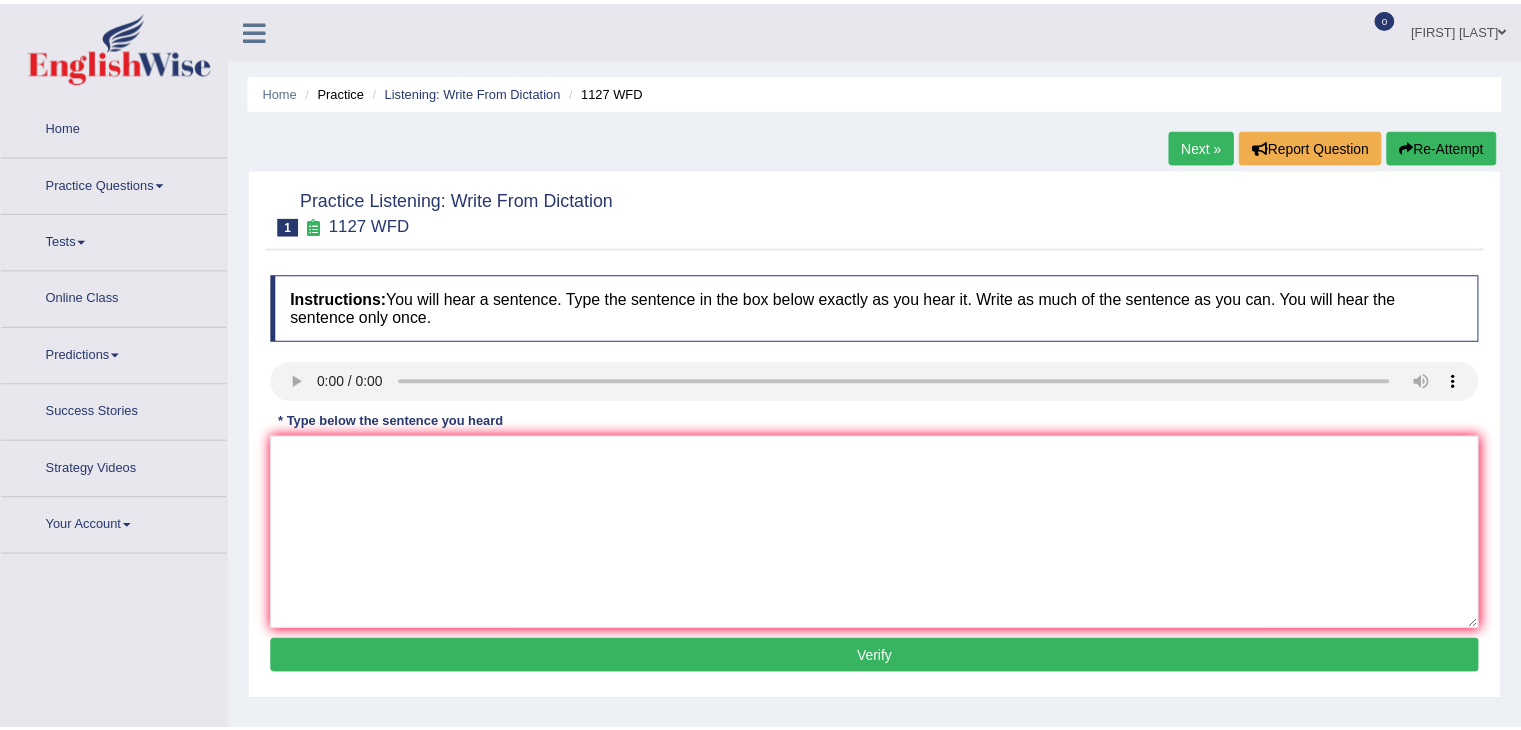 scroll, scrollTop: 0, scrollLeft: 0, axis: both 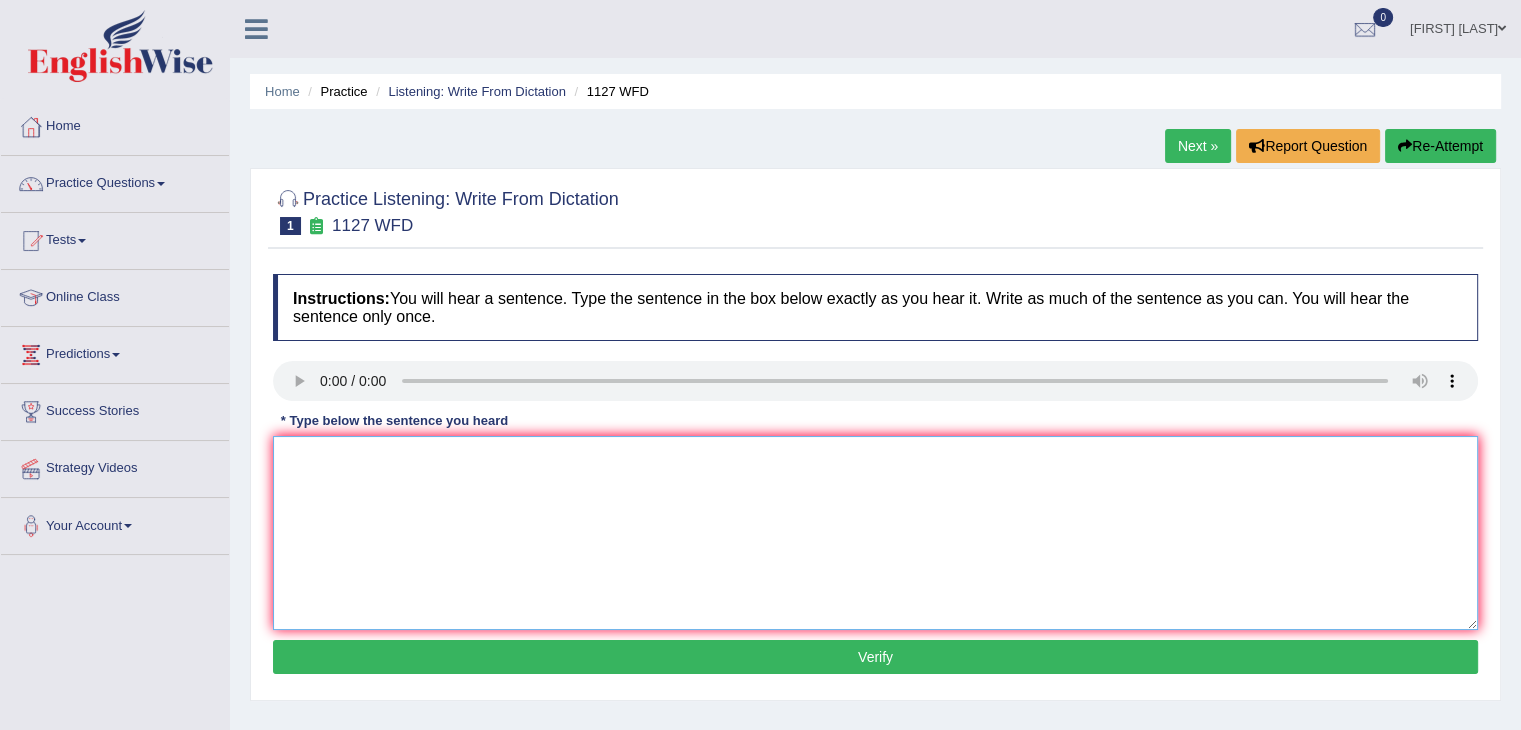 click at bounding box center (875, 533) 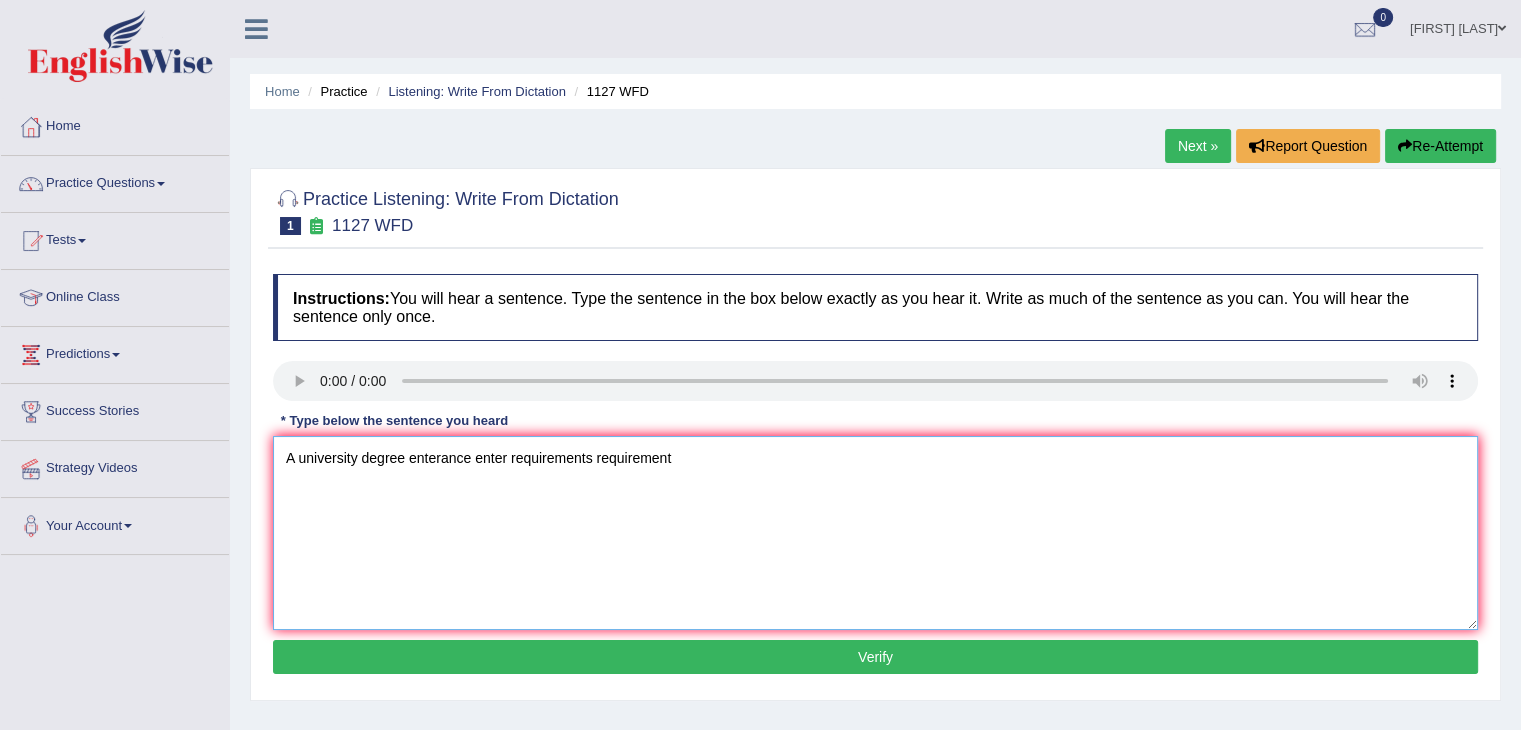 type on "A university degree enterance enter requirements requirement" 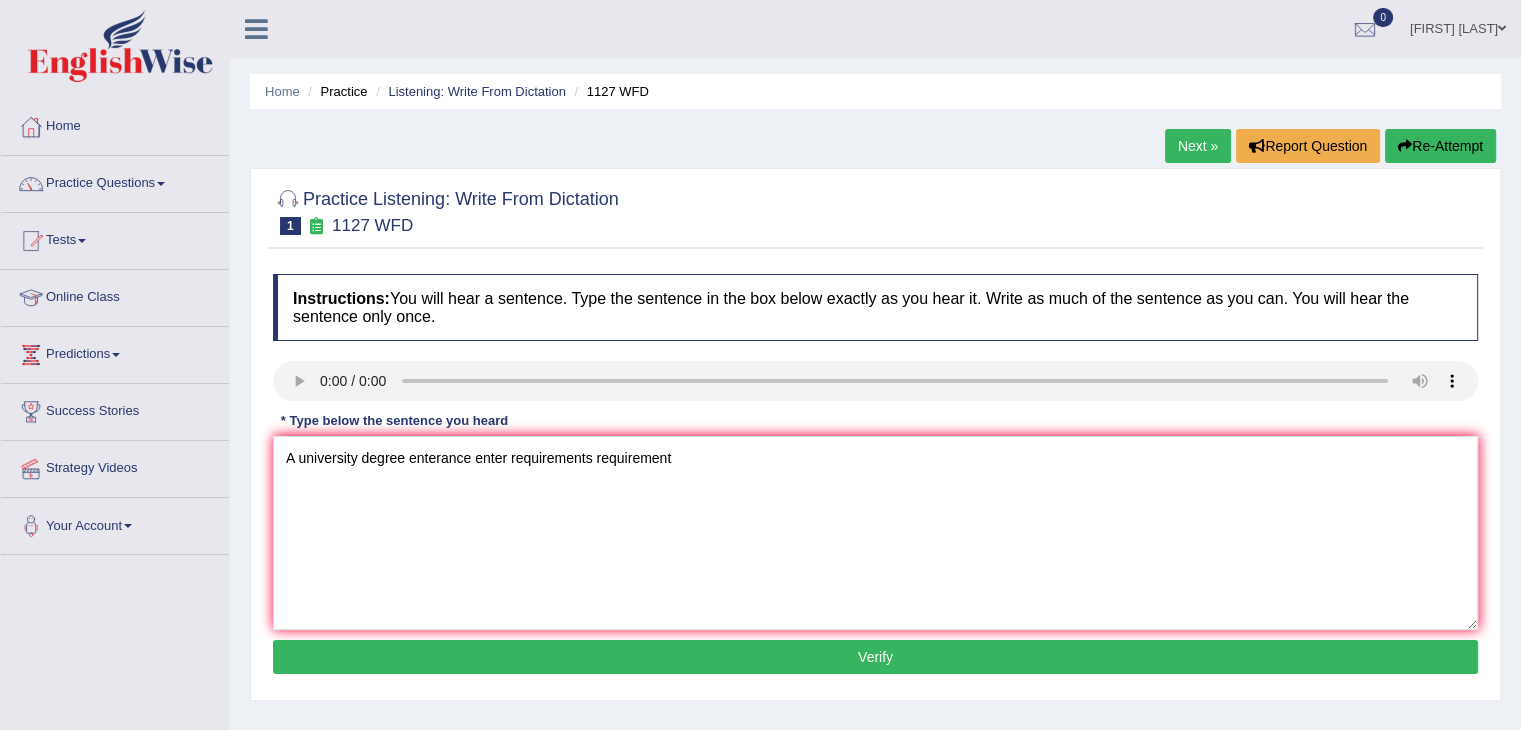 click on "Verify" at bounding box center [875, 657] 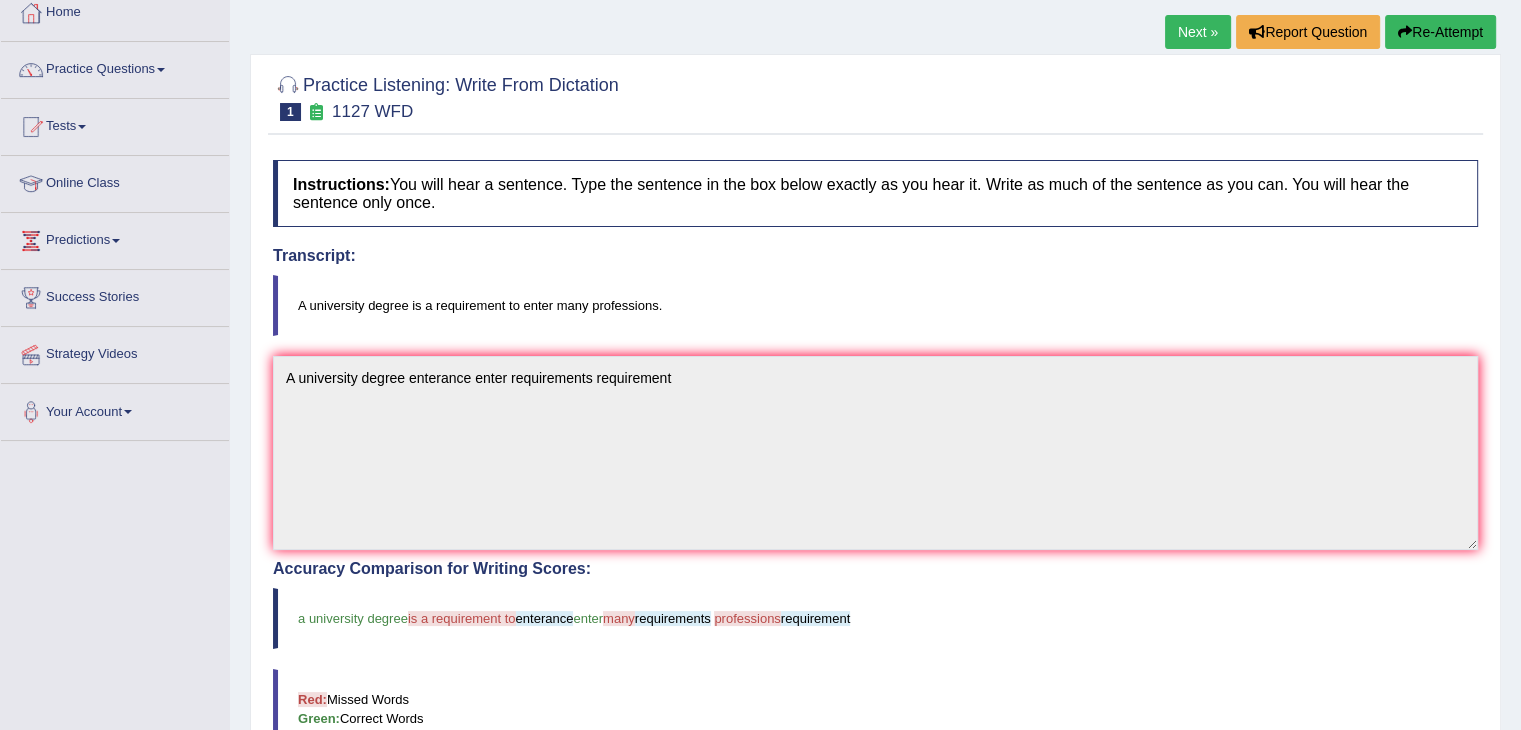 scroll, scrollTop: 560, scrollLeft: 0, axis: vertical 